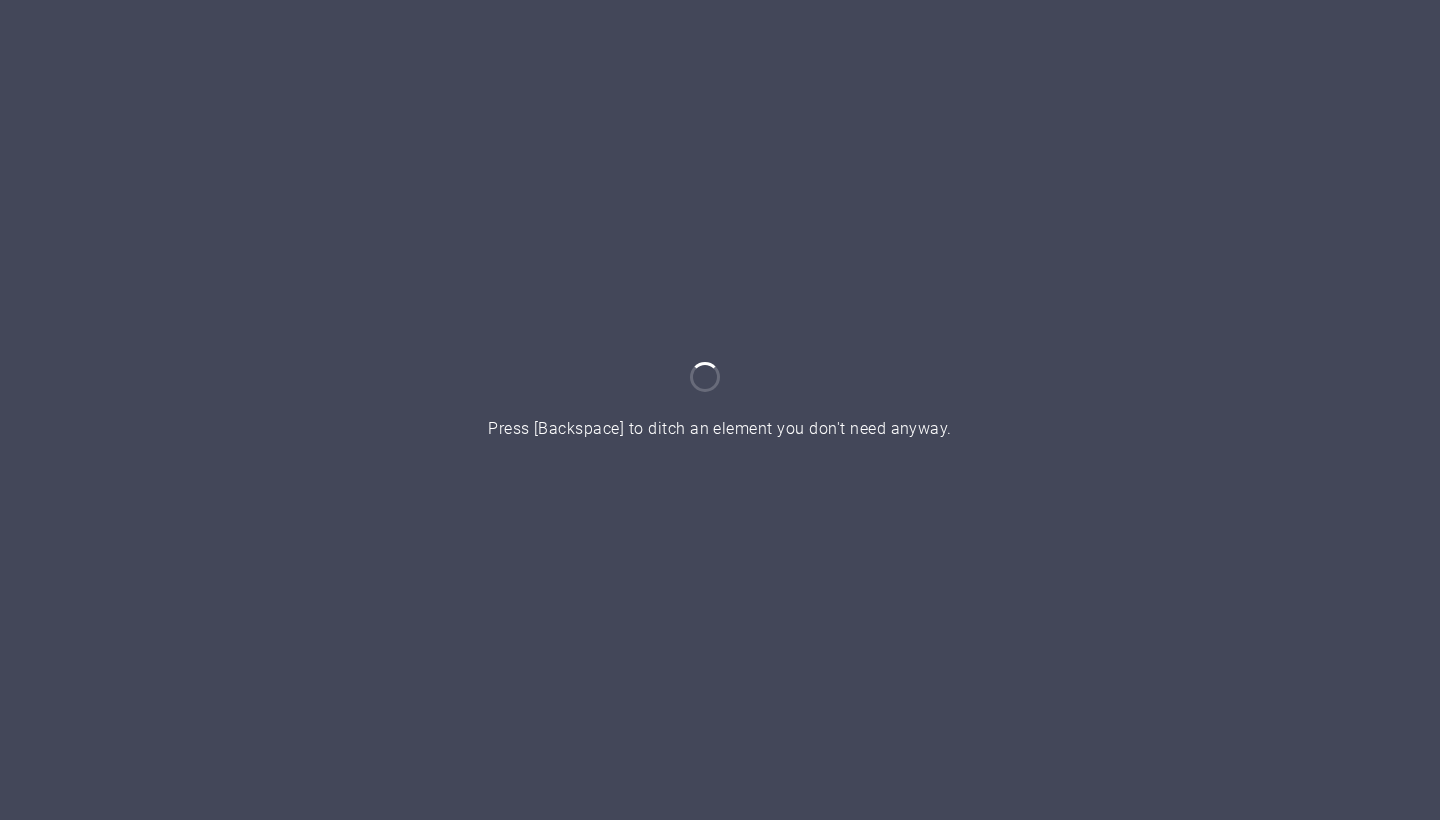 scroll, scrollTop: 0, scrollLeft: 0, axis: both 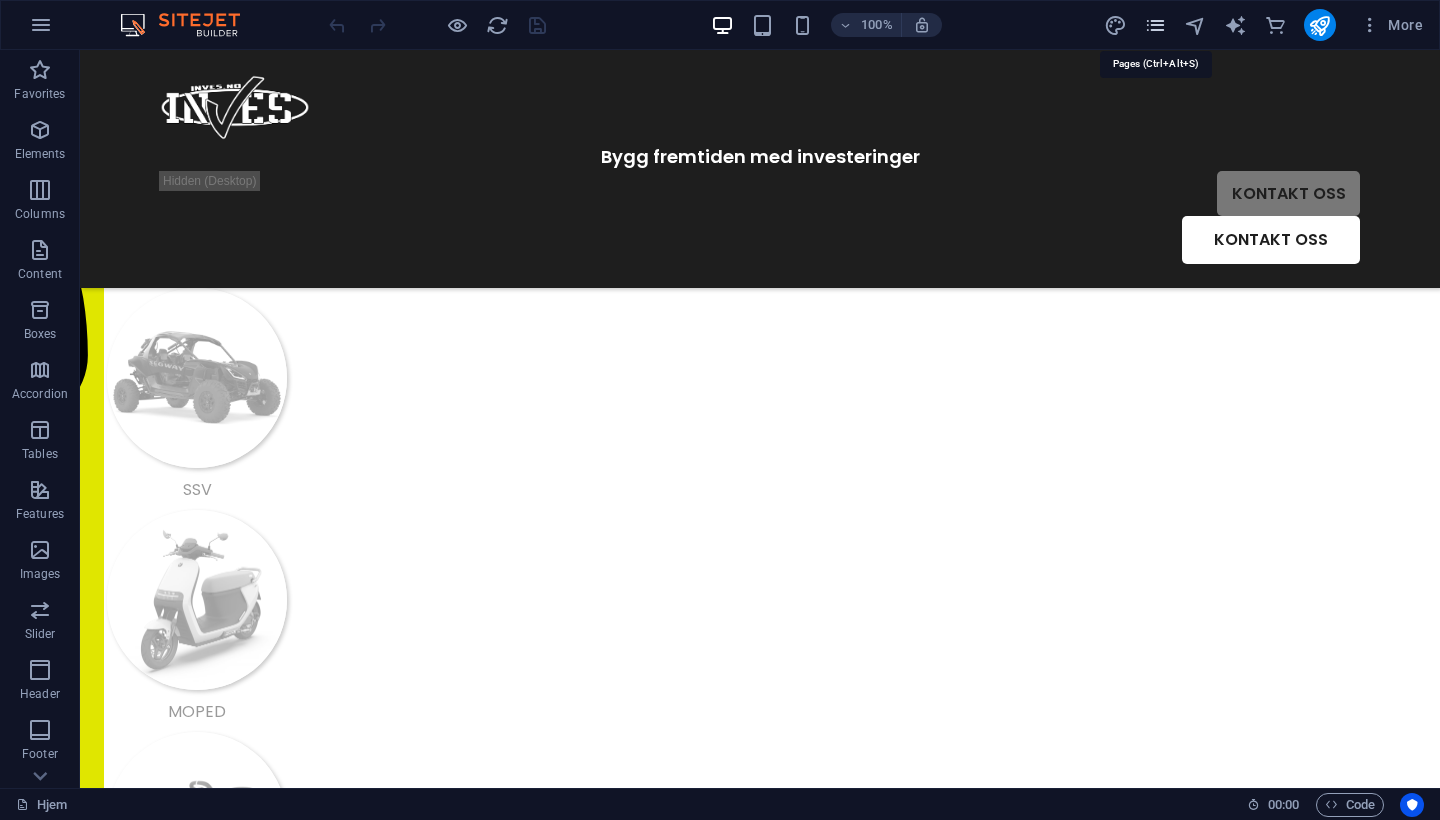 click at bounding box center (1155, 25) 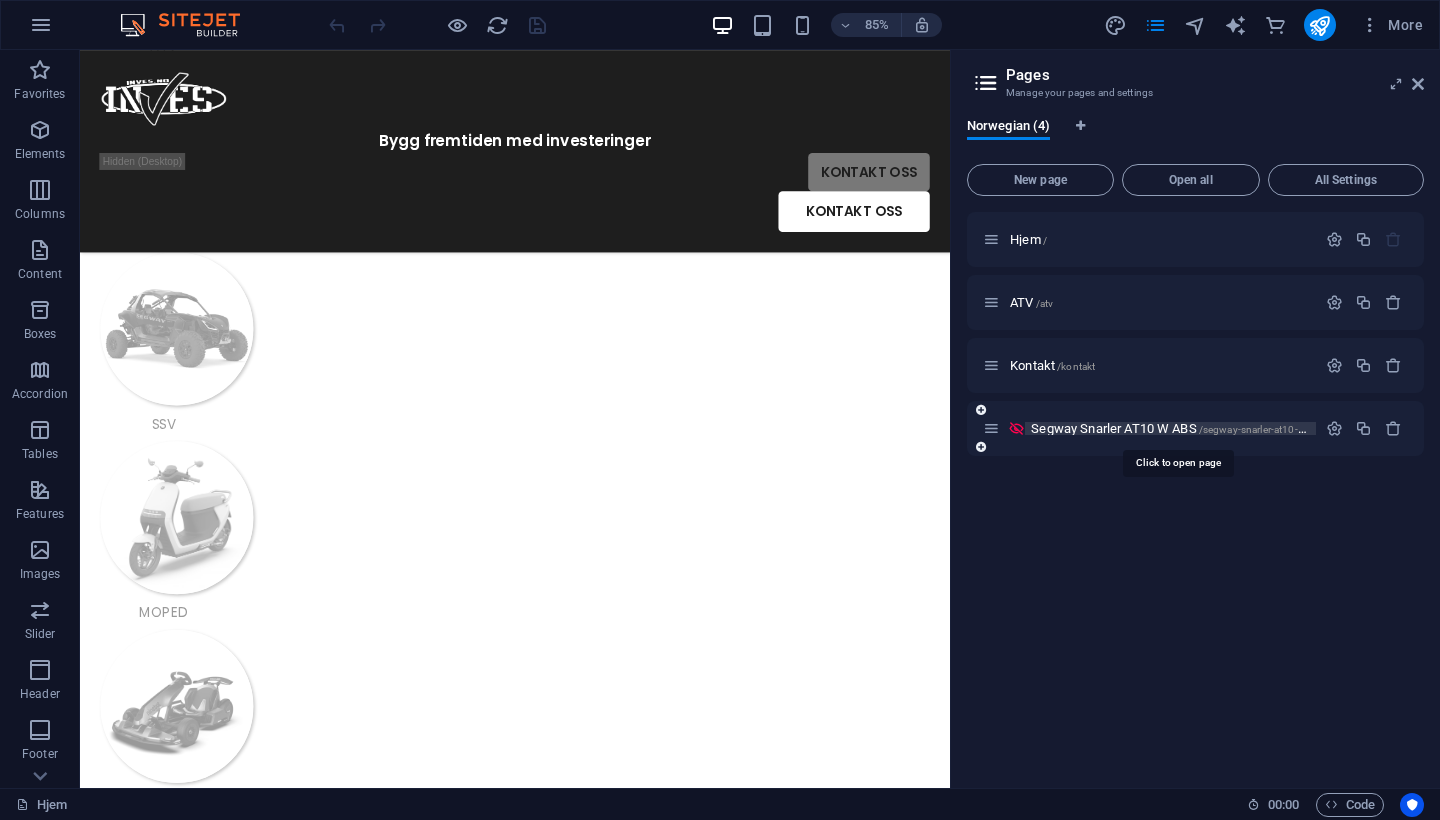 click on "Segway Snarler AT10 W ABS /segway-snarler-at10-w-abs" at bounding box center (1178, 428) 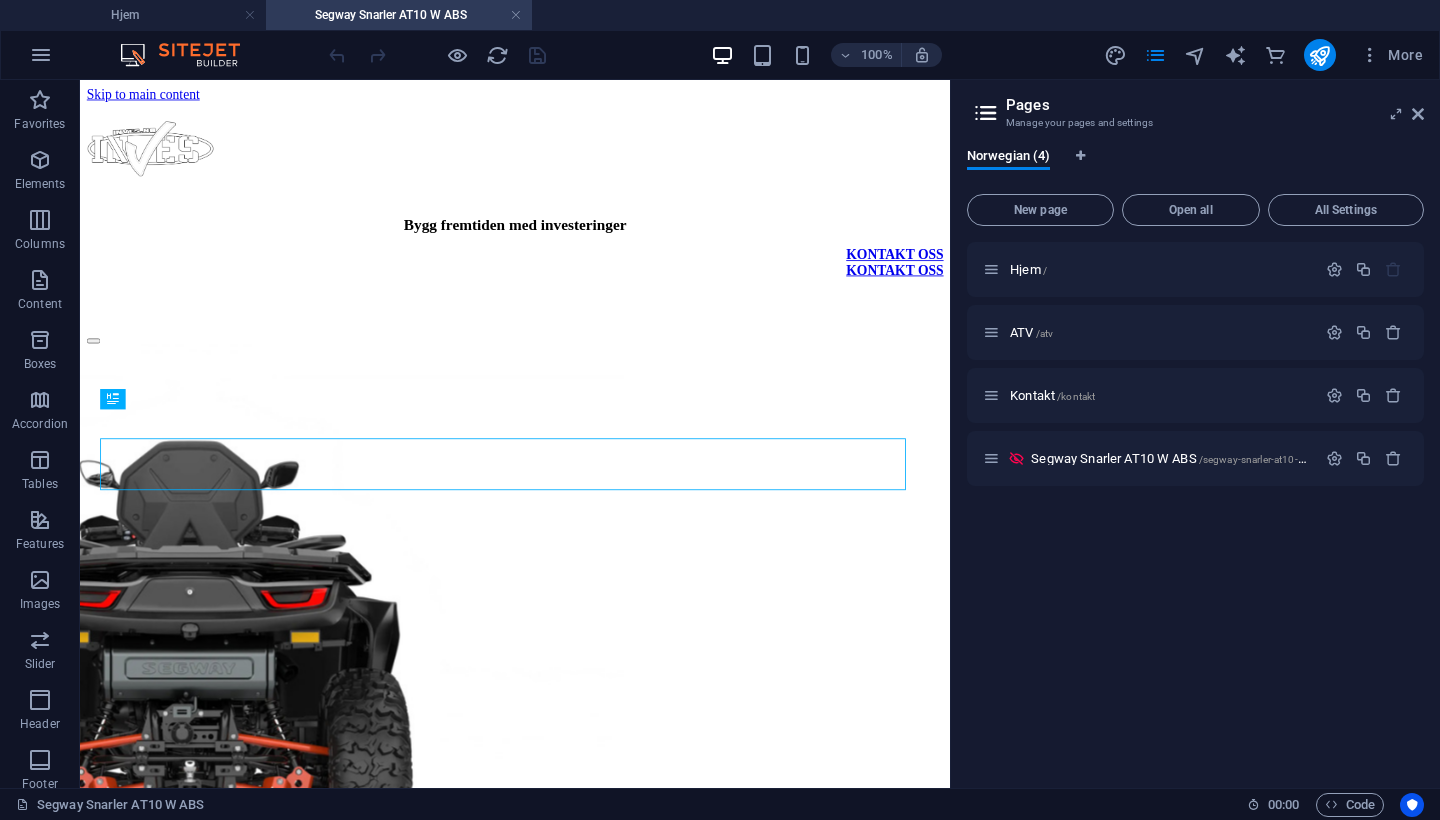 scroll, scrollTop: 456, scrollLeft: 0, axis: vertical 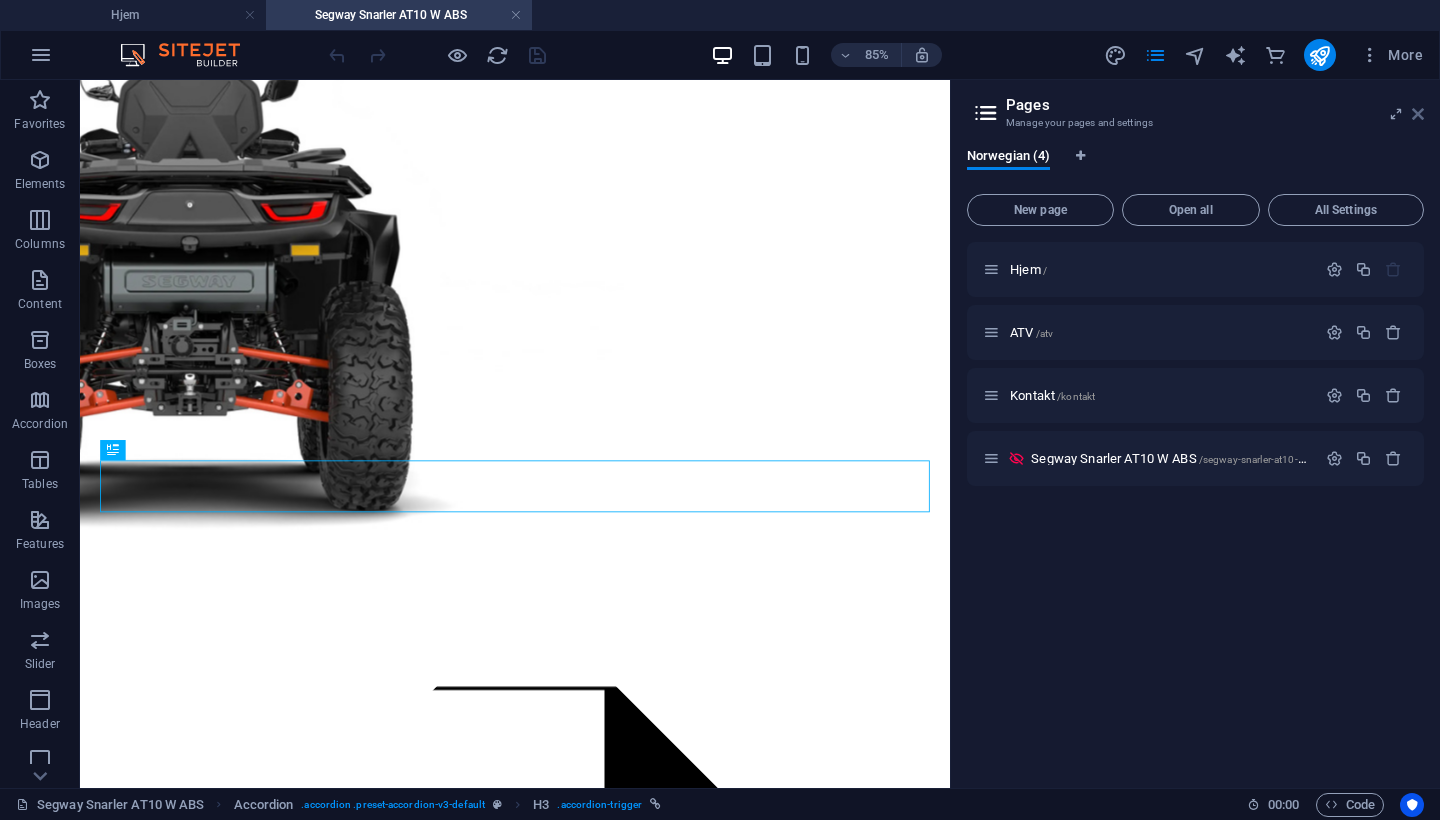 click at bounding box center [1418, 114] 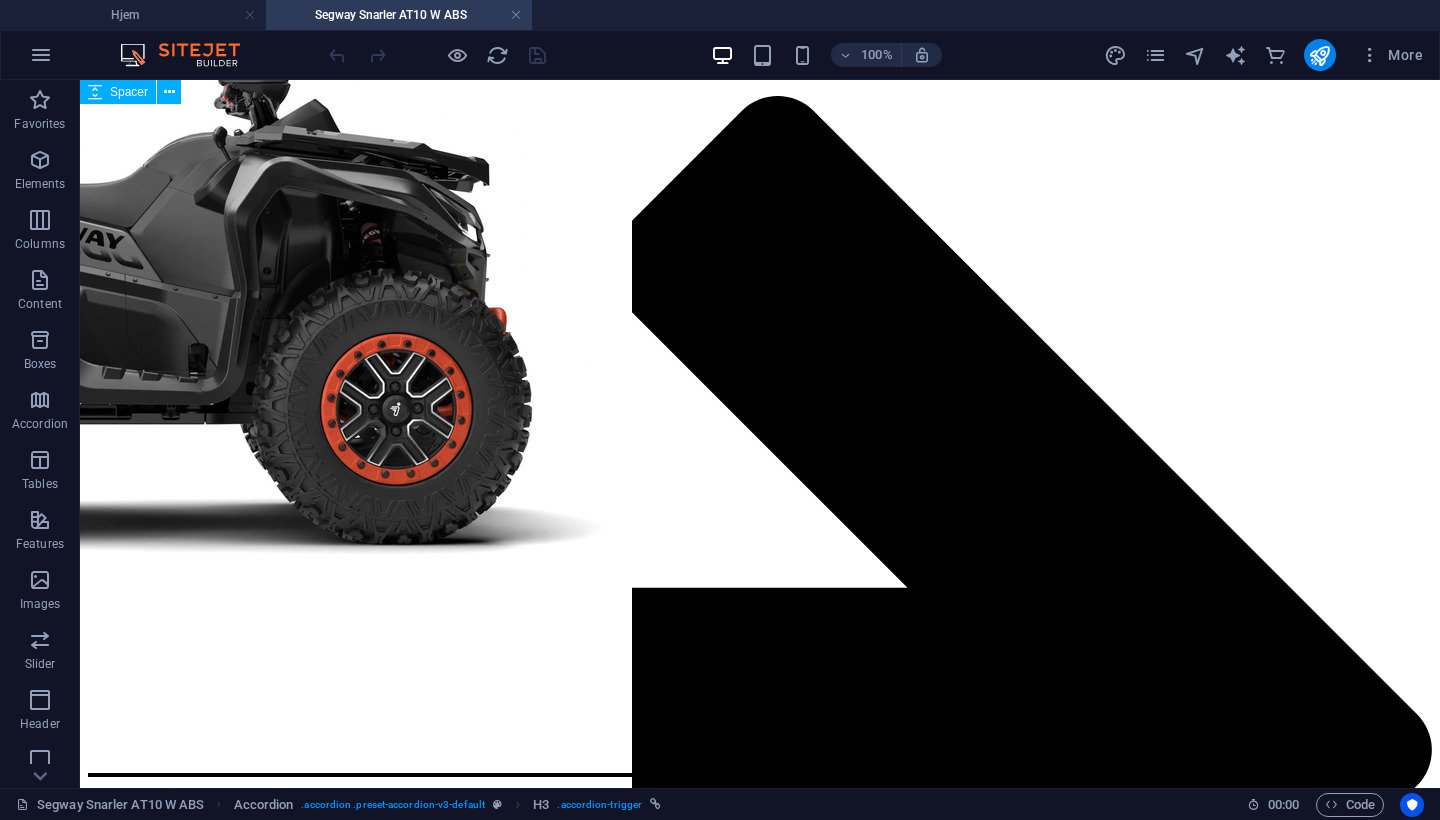 scroll, scrollTop: 2658, scrollLeft: 0, axis: vertical 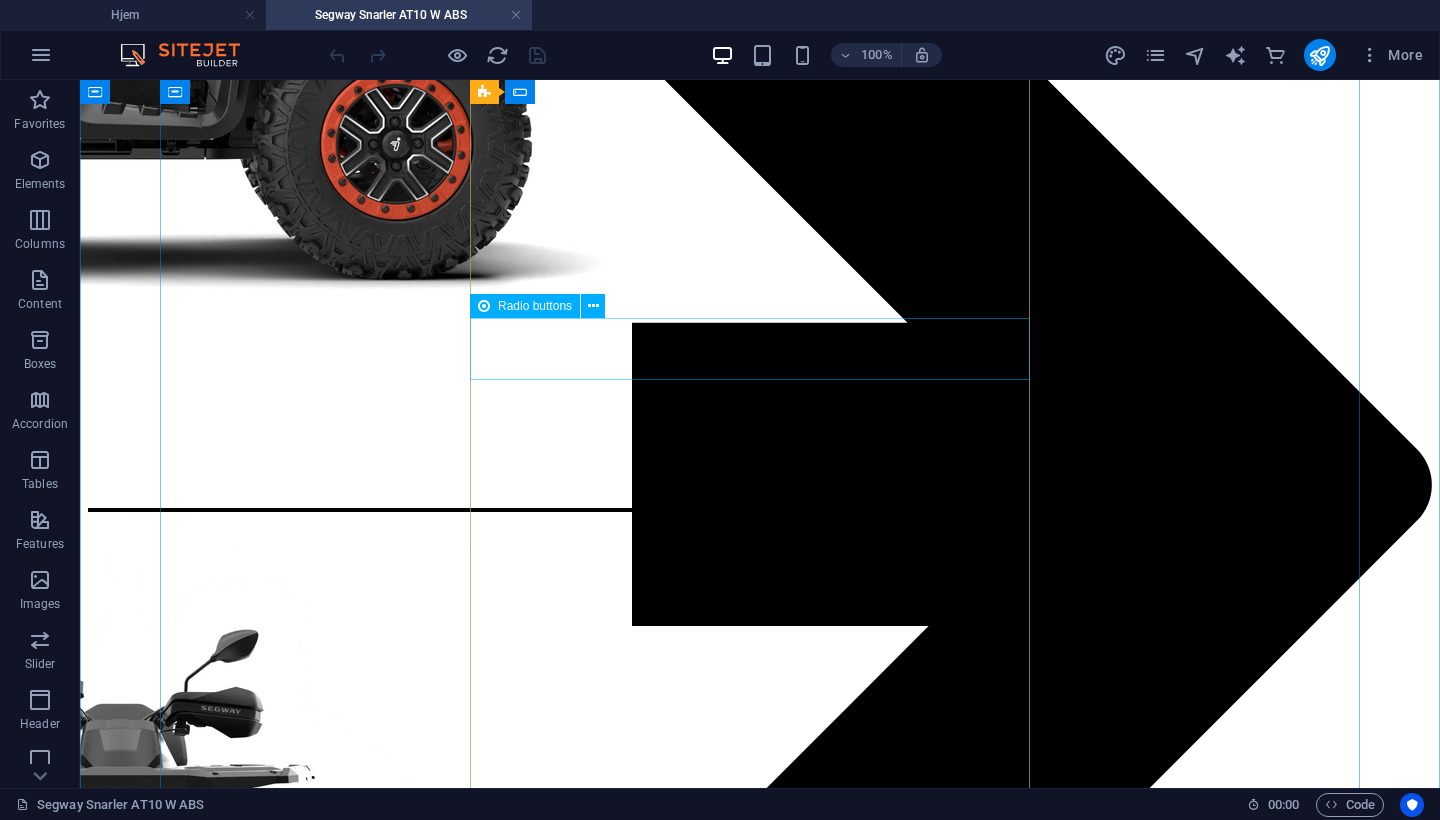 click on "Ekstrautstyr:   AT10 front fanger kit" 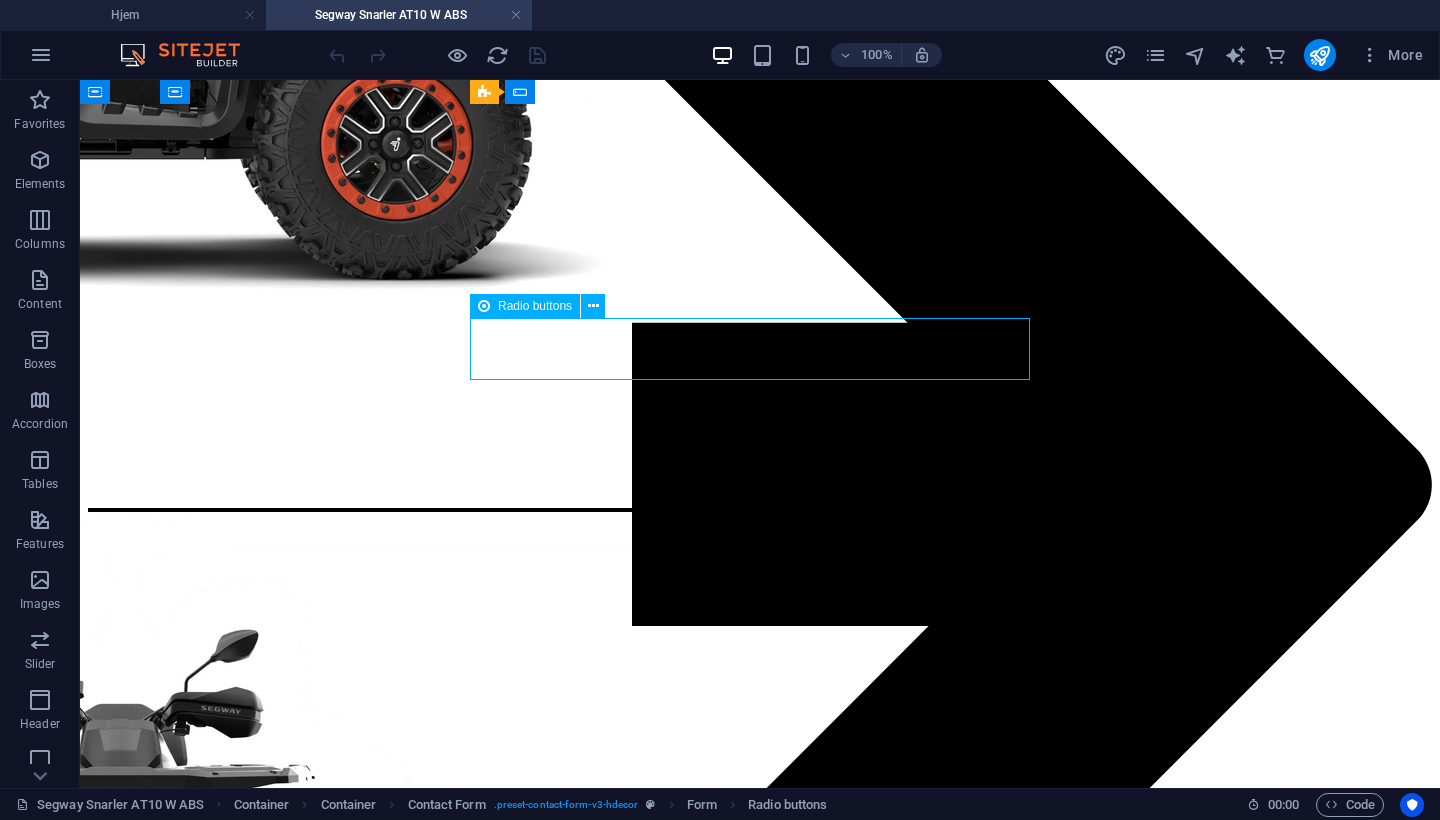 click on "Ekstrautstyr:   AT10 front fanger kit" 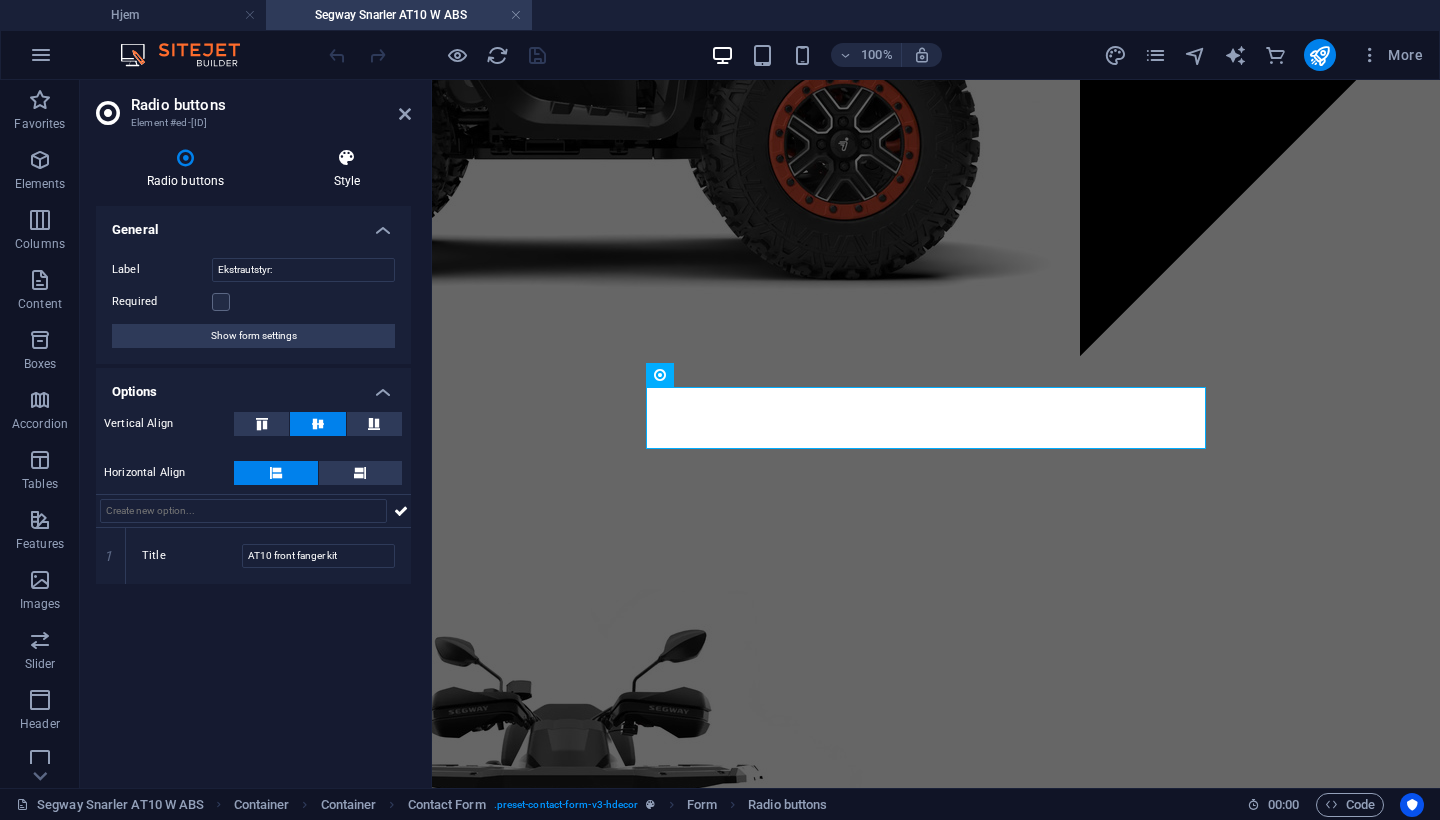 click at bounding box center [347, 158] 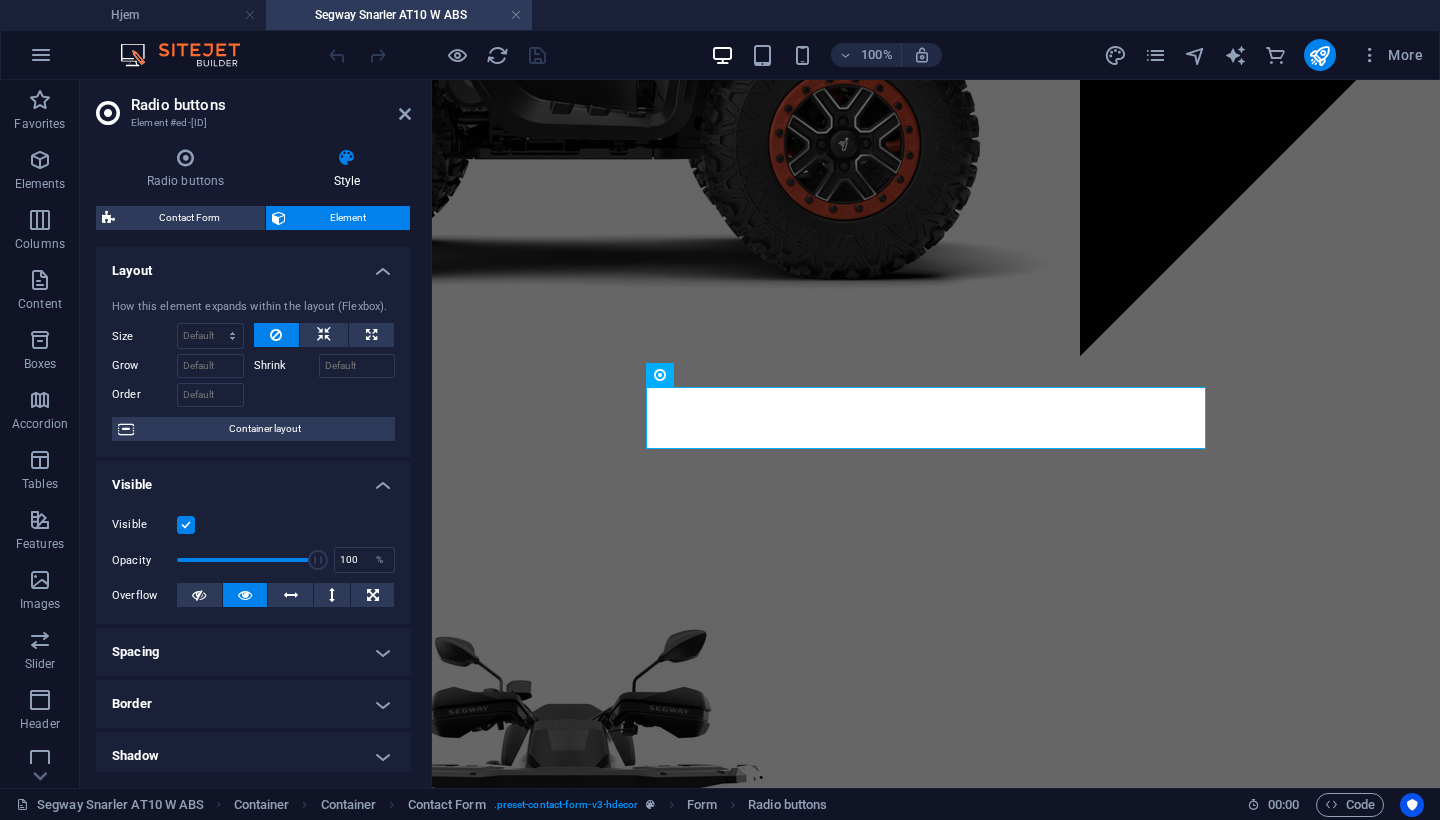 click on "Spacing" at bounding box center [253, 652] 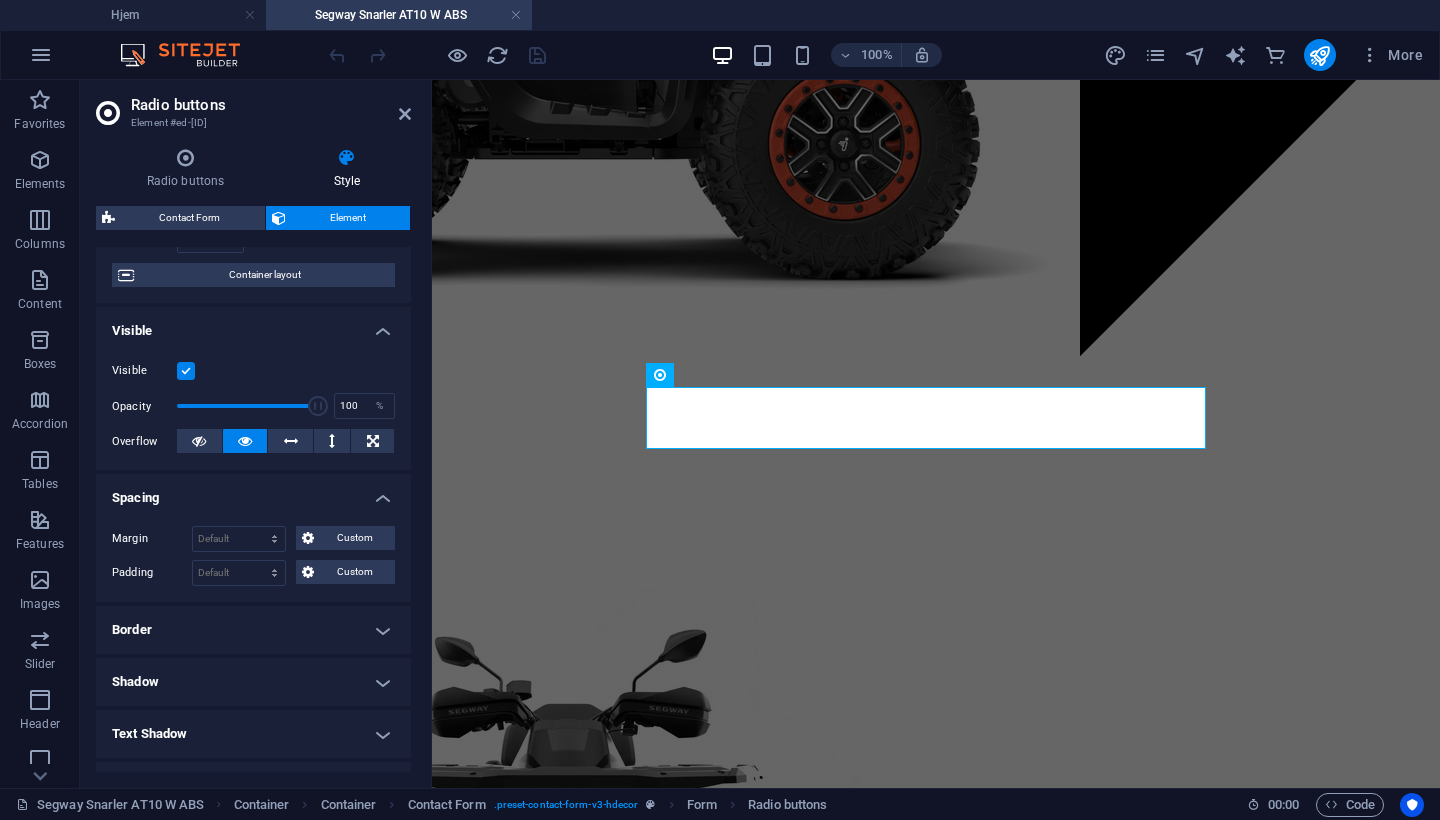 scroll, scrollTop: 179, scrollLeft: 0, axis: vertical 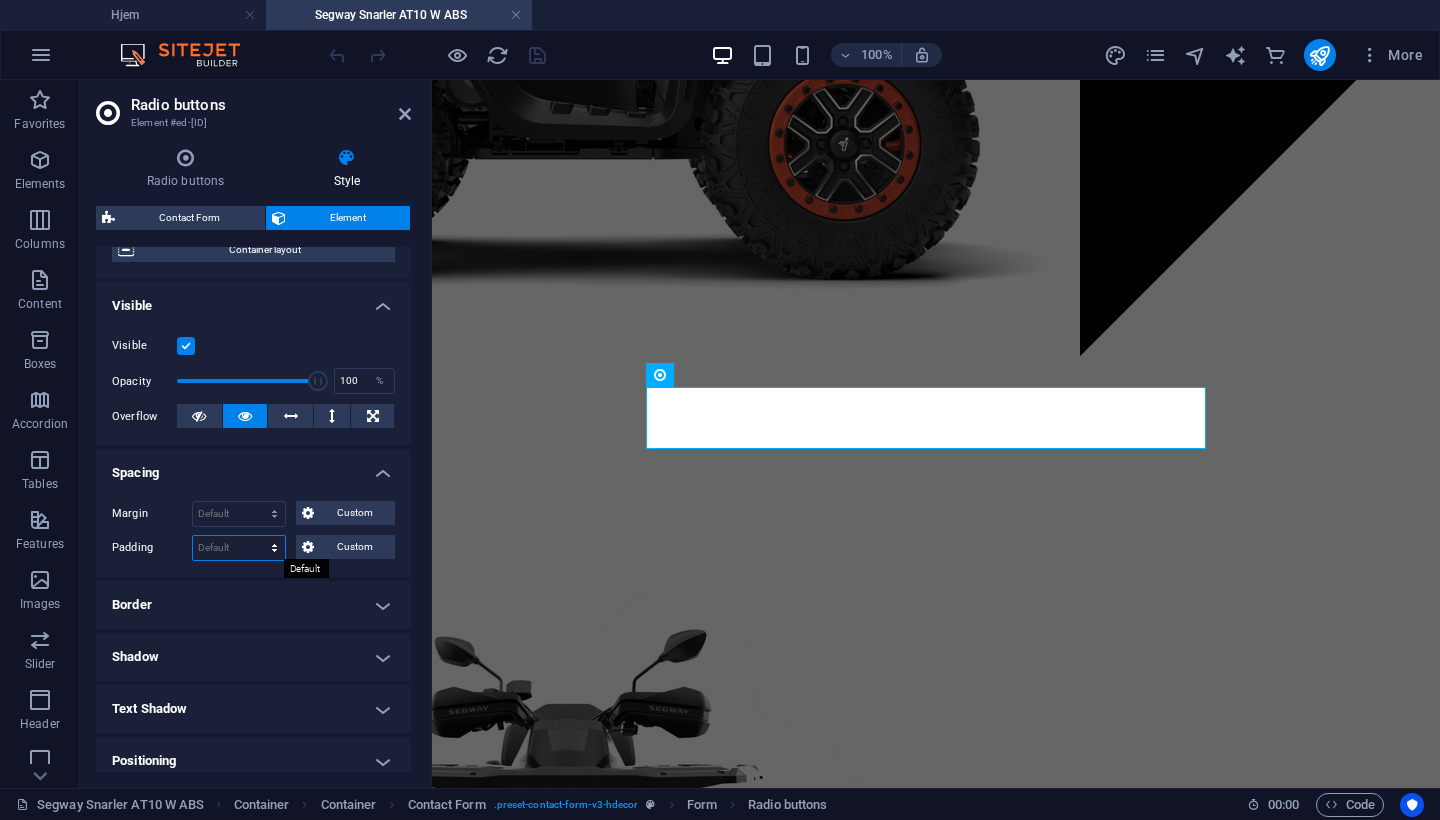 select on "px" 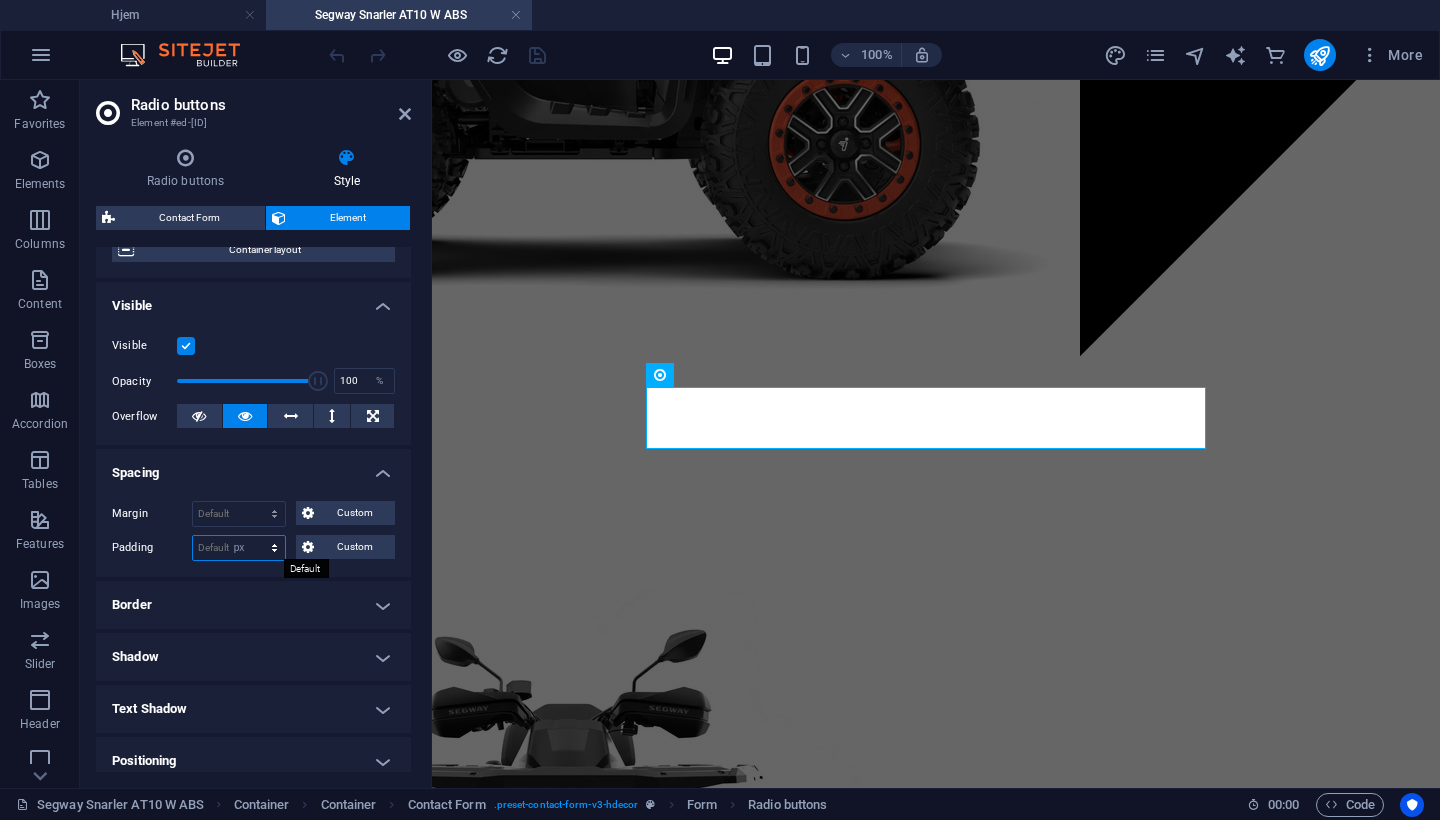 type on "0" 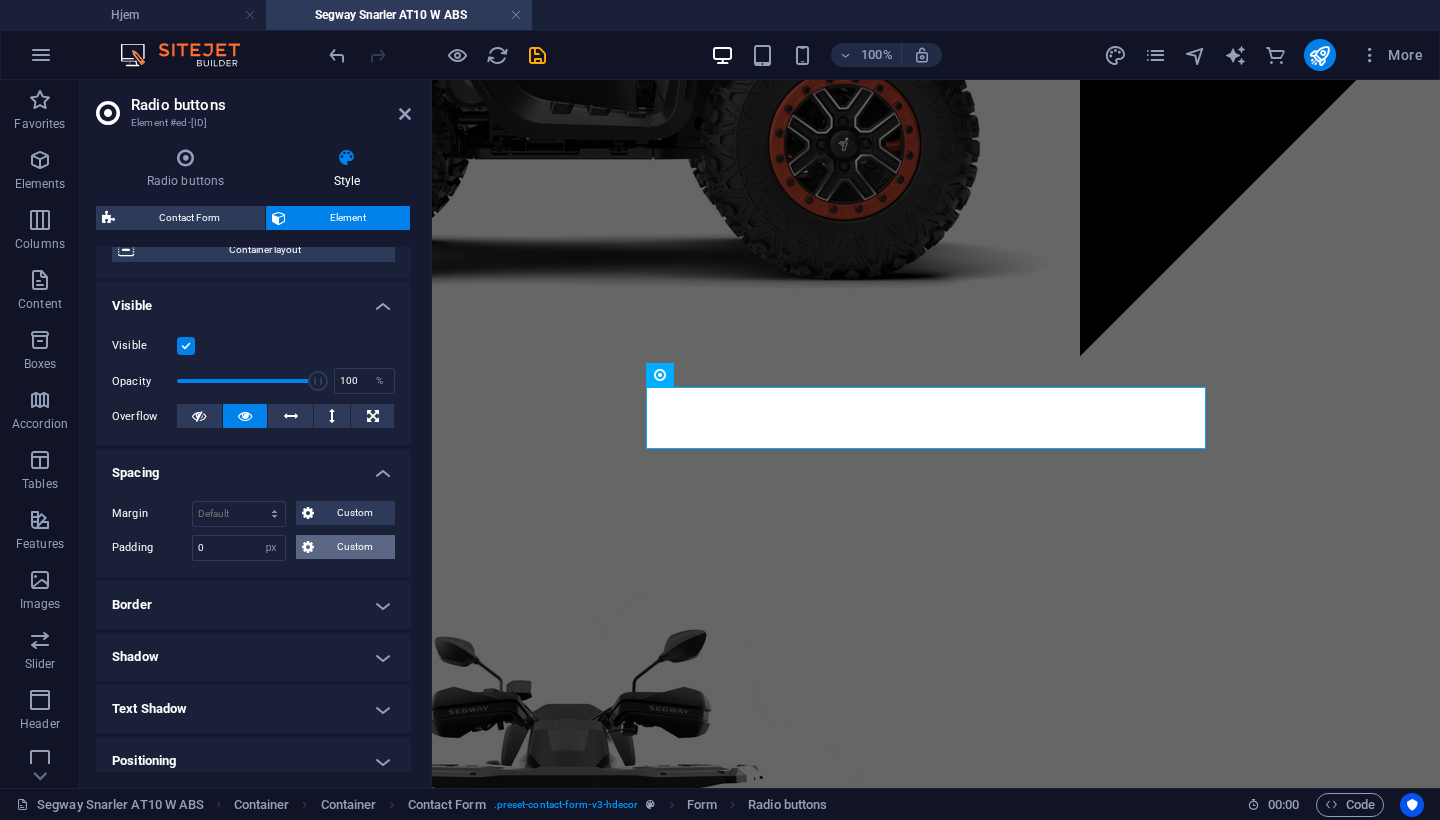 click on "Custom" at bounding box center [354, 547] 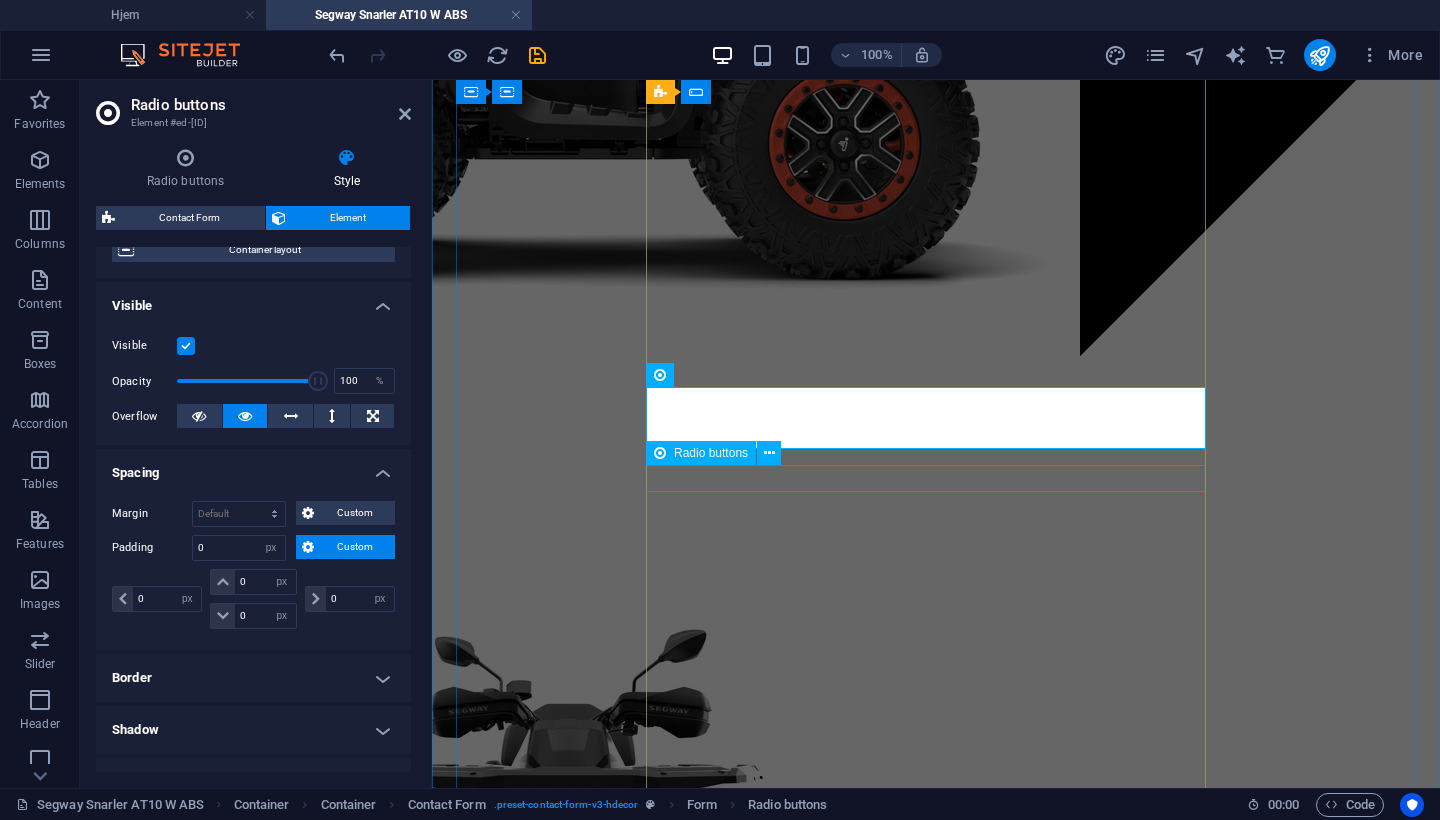 click on "AT10 underbeskyttelsesplate i aluminium" 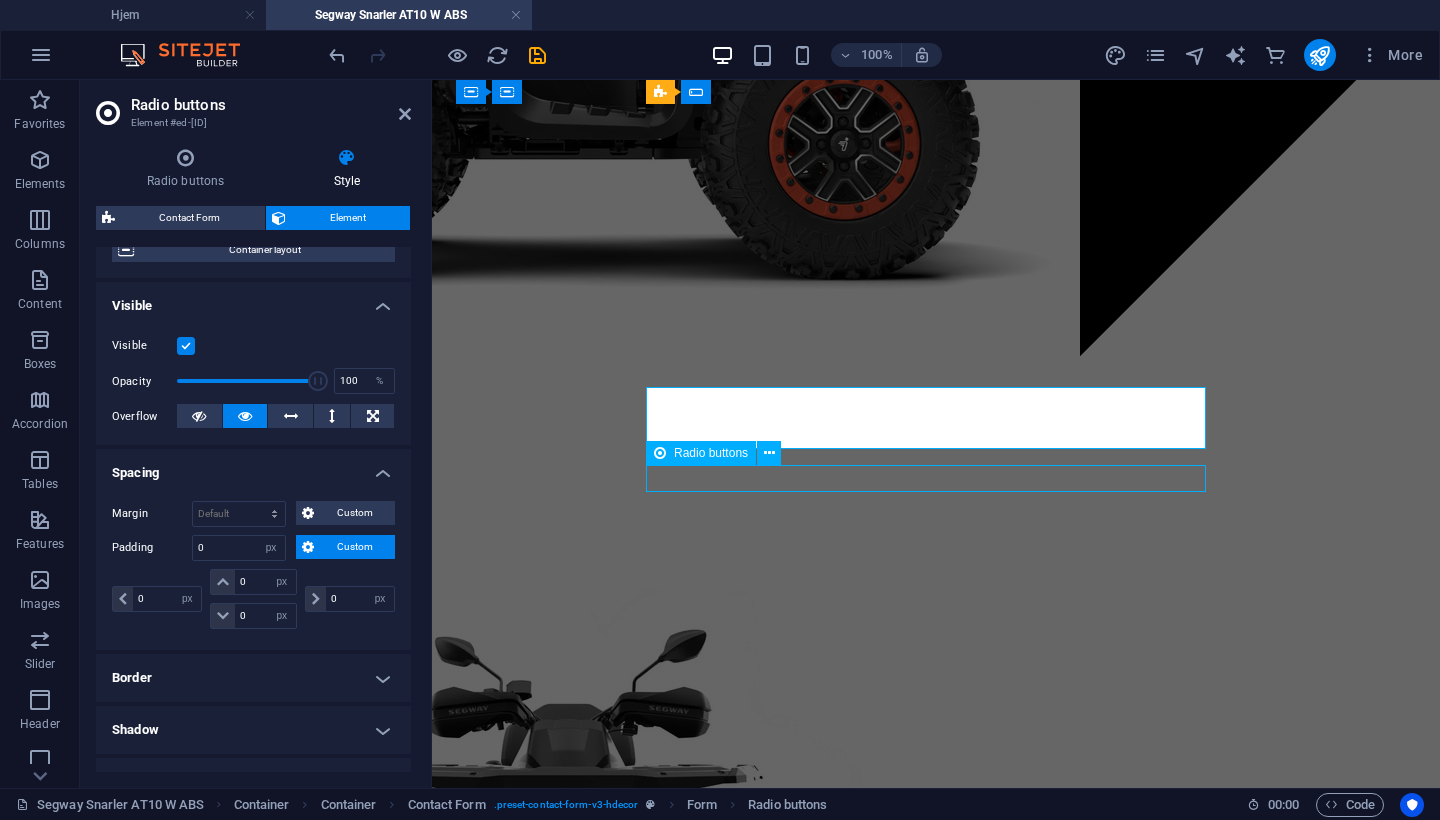 click on "AT10 underbeskyttelsesplate i aluminium" 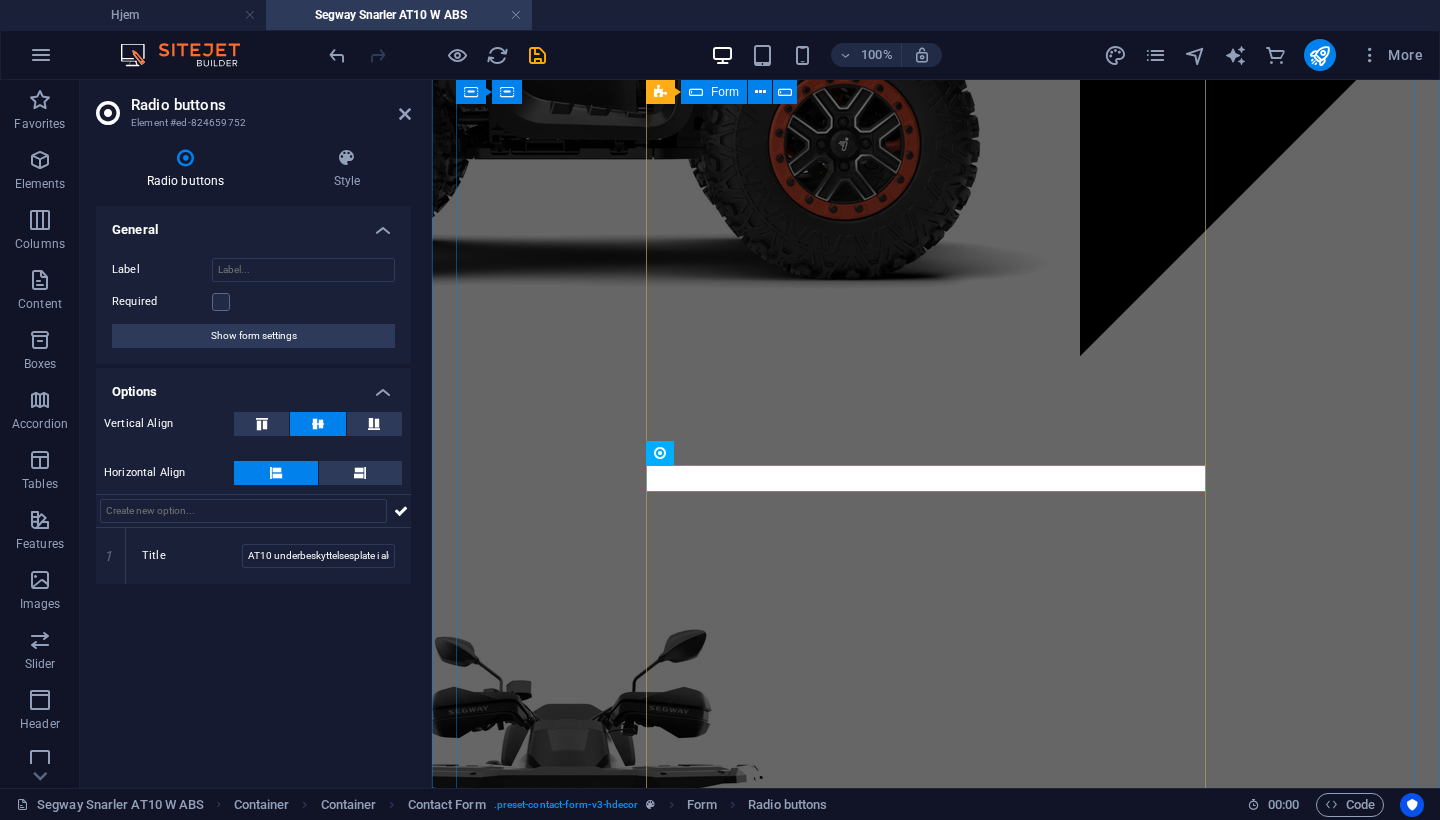 click on "Farge på kjøretøy: Svart Grå + rød Camo Ønsket betalingsmetode: Faktura Vipps Delbetaling Svea Delbetaling Klarna Ønsket leveringsmetode: Hente selv Hjemlevering Kundeinformasjon: Ekstrautstyr: AT10 front fanger kit AT10 underbeskyttelsesplate i aluminium ATV vindrute universal – klar 4 mm Montering og registrering: Kun montering Hent selv Hjemlevering Kundeinformasjon: Ekstrautstyr: AT10 front fanger kit AT10 underbeskyttelsesplate i aluminium ATV vindrute universal – klar 4 mm Montering og registrering: Kun montering Kun registrering Begge deler (vanligst) Ingen (jeg ordner alt selv) Jeg er klar over at selvmontering kan påvirke garantien, da enkelte garantivilkår krever at produktet monteres av fagpersoner for at garantien skal gjelde. Unreadable? Load new Send forespørsel" 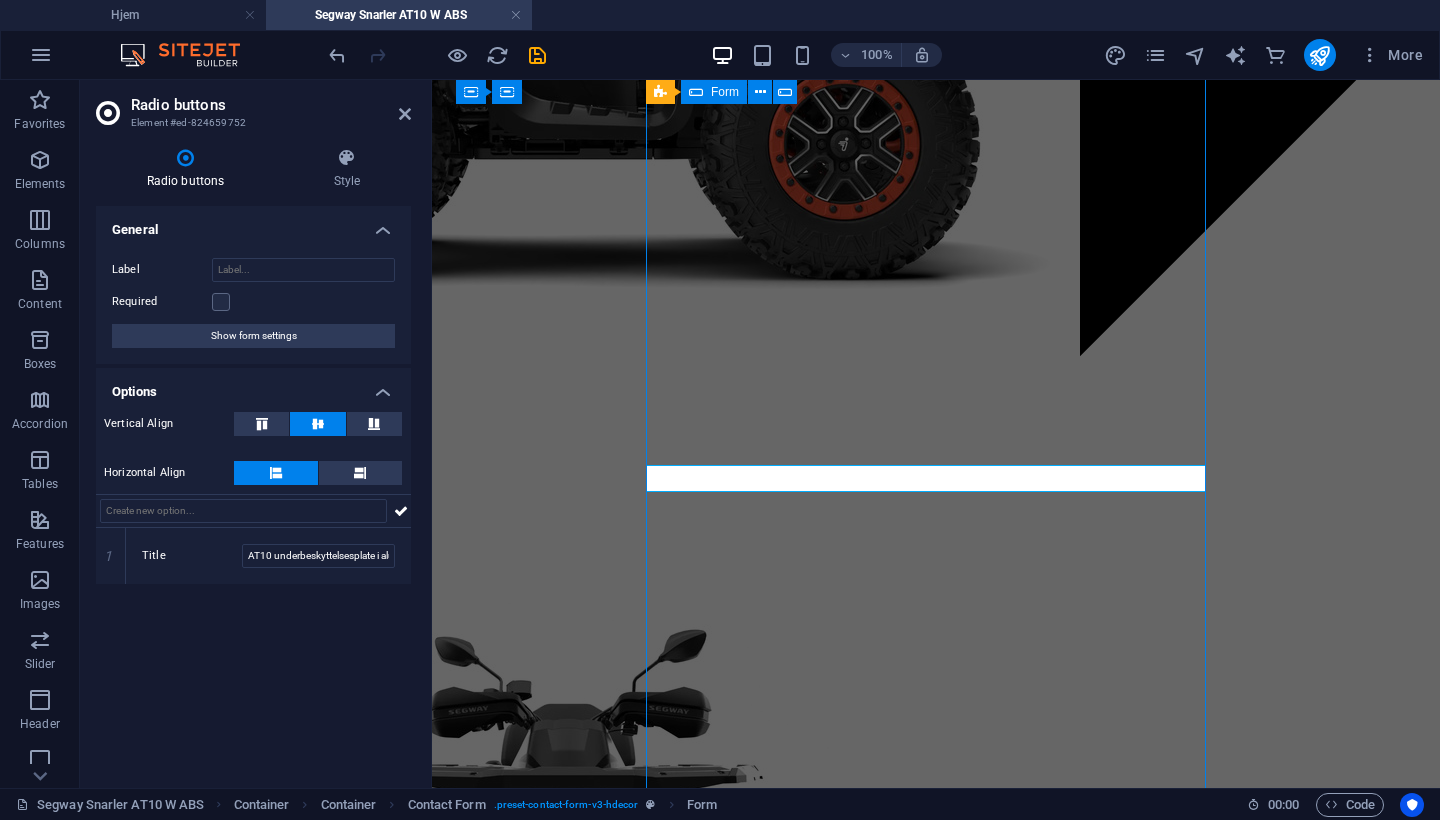 click on "Farge på kjøretøy: Svart Grå + rød Camo Ønsket betalingsmetode: Faktura Vipps Delbetaling Svea Delbetaling Klarna Ønsket leveringsmetode: Hente selv Hjemlevering Kundeinformasjon: Ekstrautstyr: AT10 front fanger kit AT10 underbeskyttelsesplate i aluminium ATV vindrute universal – klar 4 mm Montering og registrering: Kun montering Hent selv Hjemlevering Kundeinformasjon: Ekstrautstyr: AT10 front fanger kit AT10 underbeskyttelsesplate i aluminium ATV vindrute universal – klar 4 mm Montering og registrering: Kun montering Kun registrering Begge deler (vanligst) Ingen (jeg ordner alt selv) Jeg er klar over at selvmontering kan påvirke garantien, da enkelte garantivilkår krever at produktet monteres av fagpersoner for at garantien skal gjelde. Unreadable? Load new Send forespørsel" 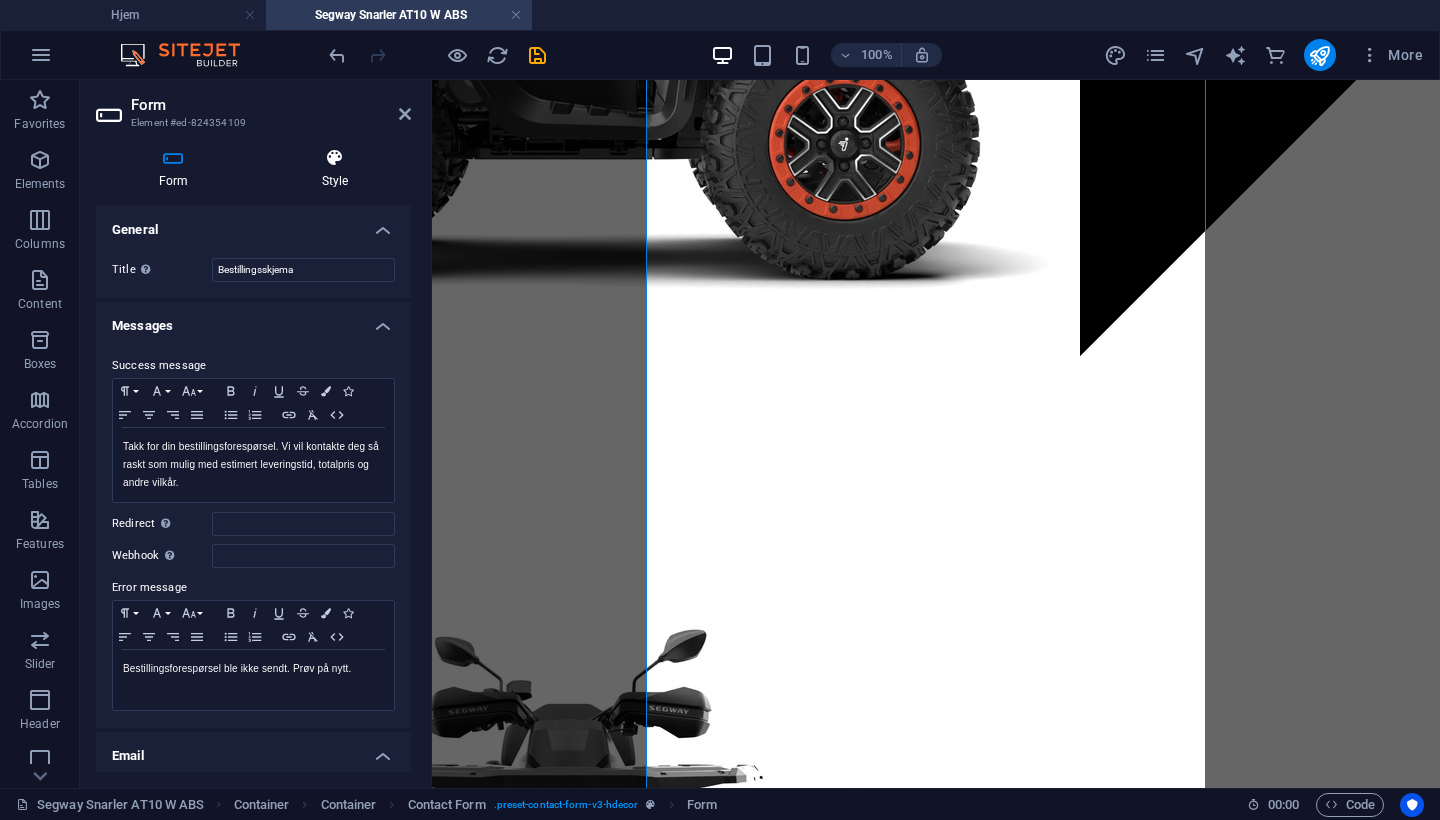 click on "Style" at bounding box center (335, 169) 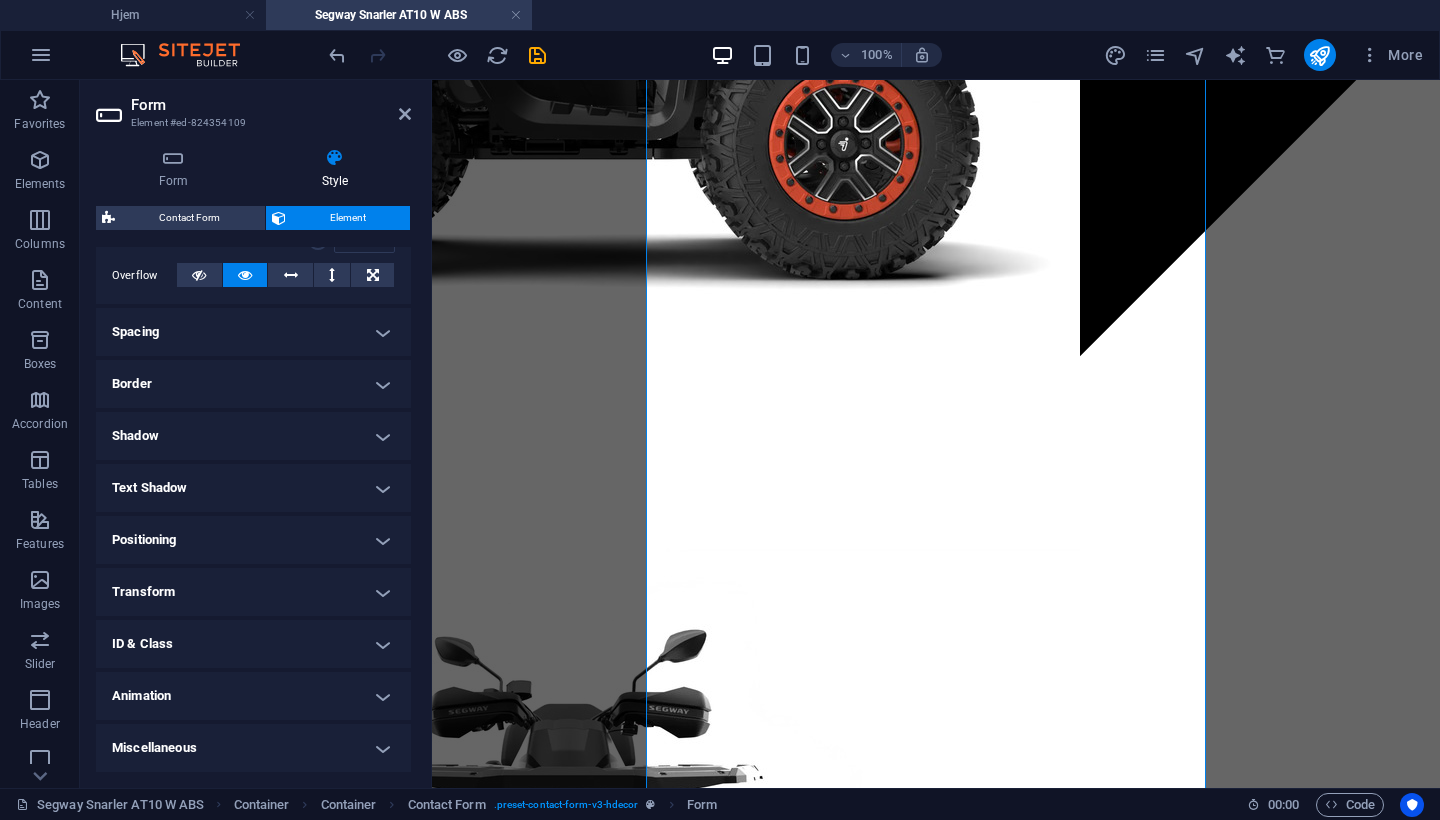 scroll, scrollTop: 319, scrollLeft: 0, axis: vertical 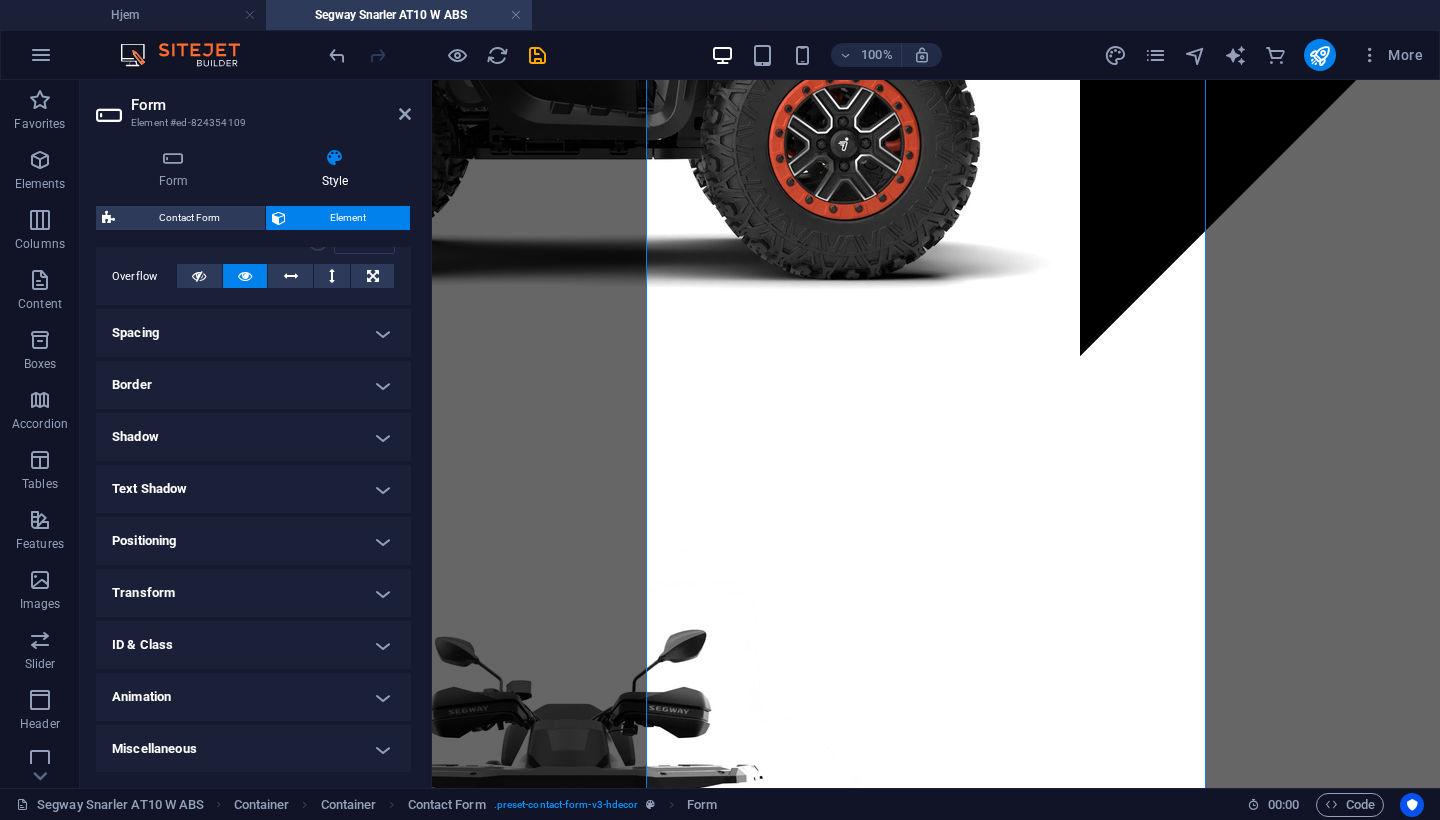 click on "Spacing" at bounding box center [253, 333] 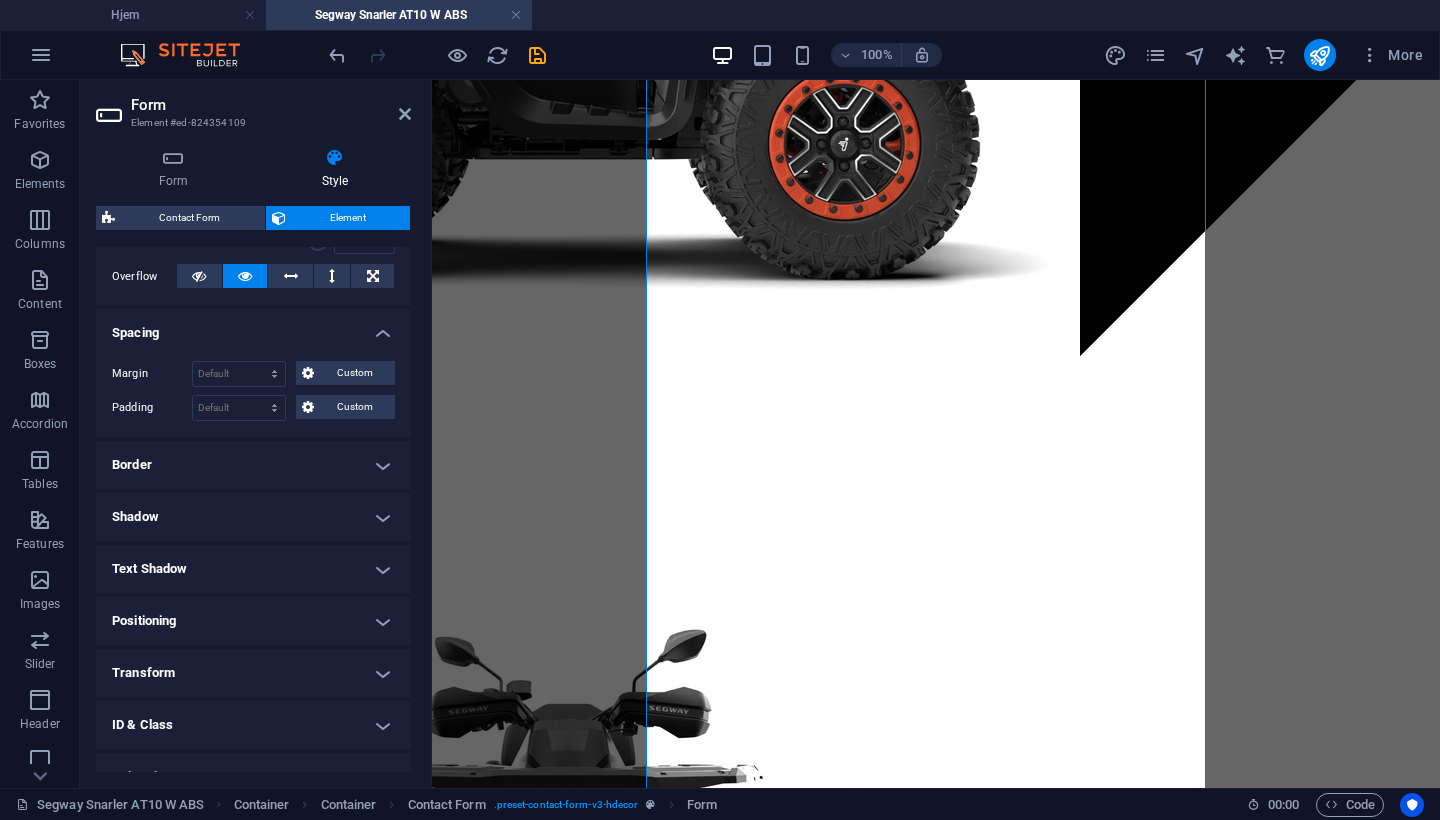 click on "Spacing" at bounding box center [253, 327] 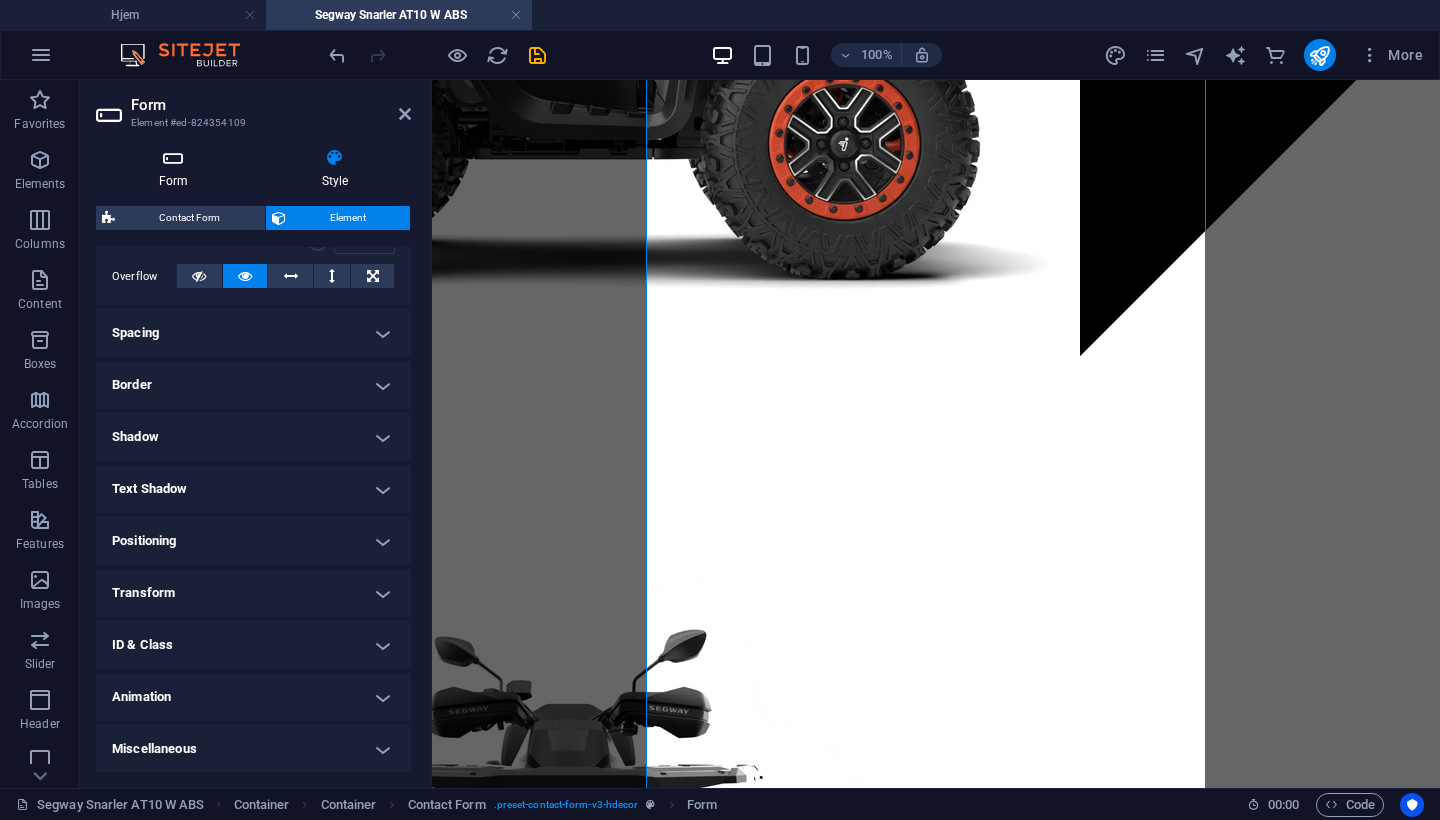 click on "Form" at bounding box center [177, 169] 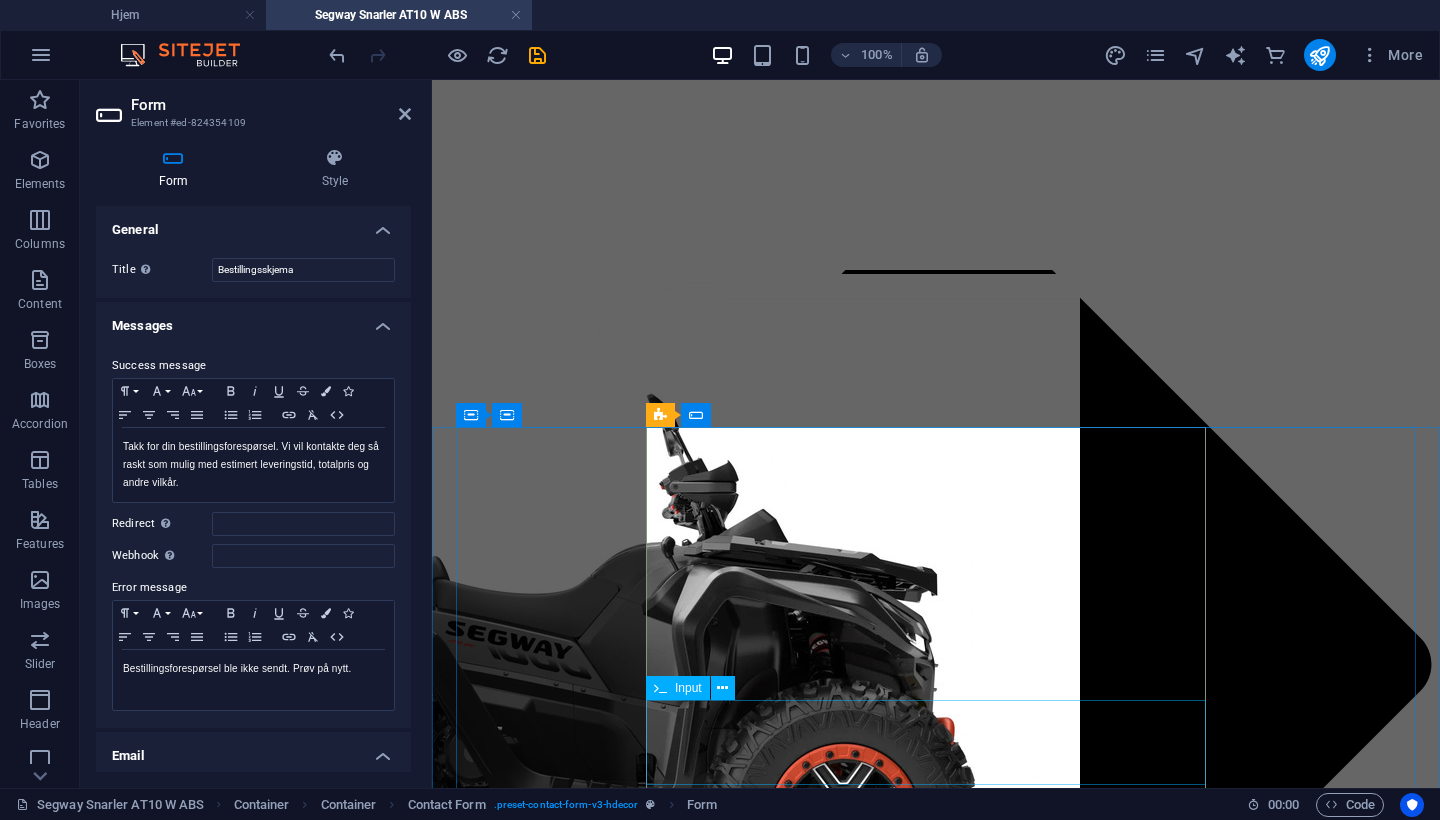 scroll, scrollTop: 1956, scrollLeft: 0, axis: vertical 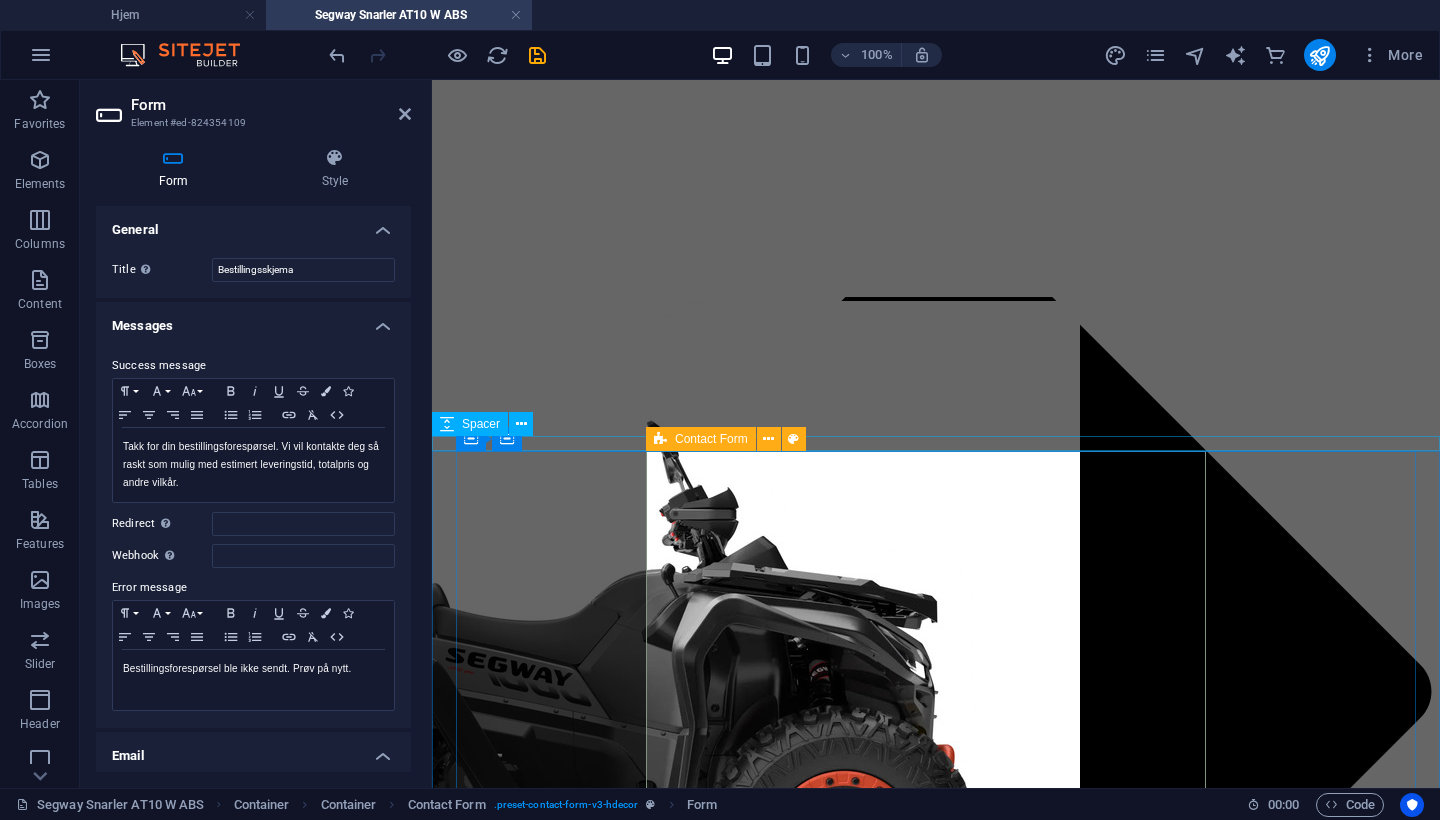 click on "Contact Form" at bounding box center (701, 439) 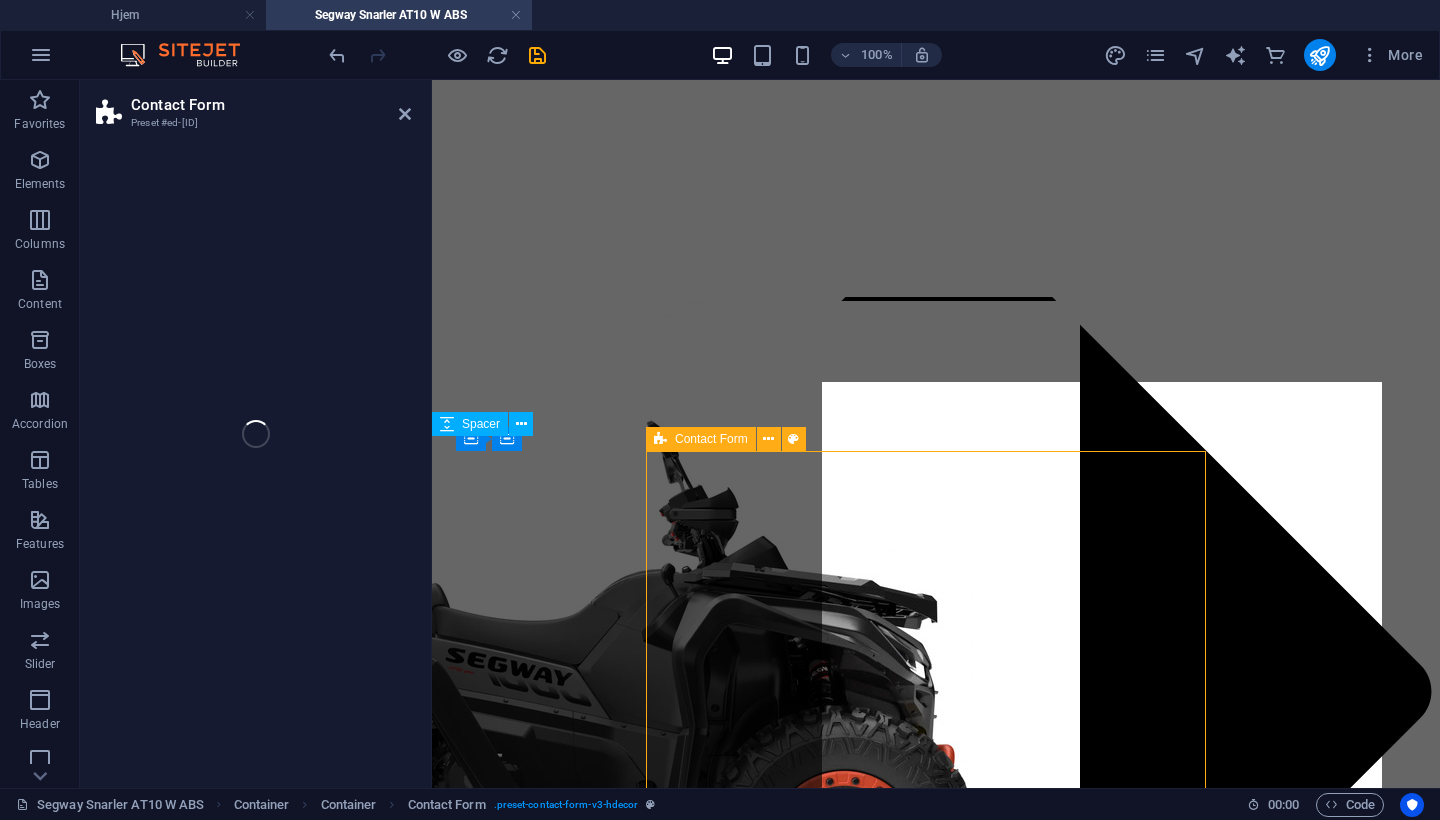 select on "px" 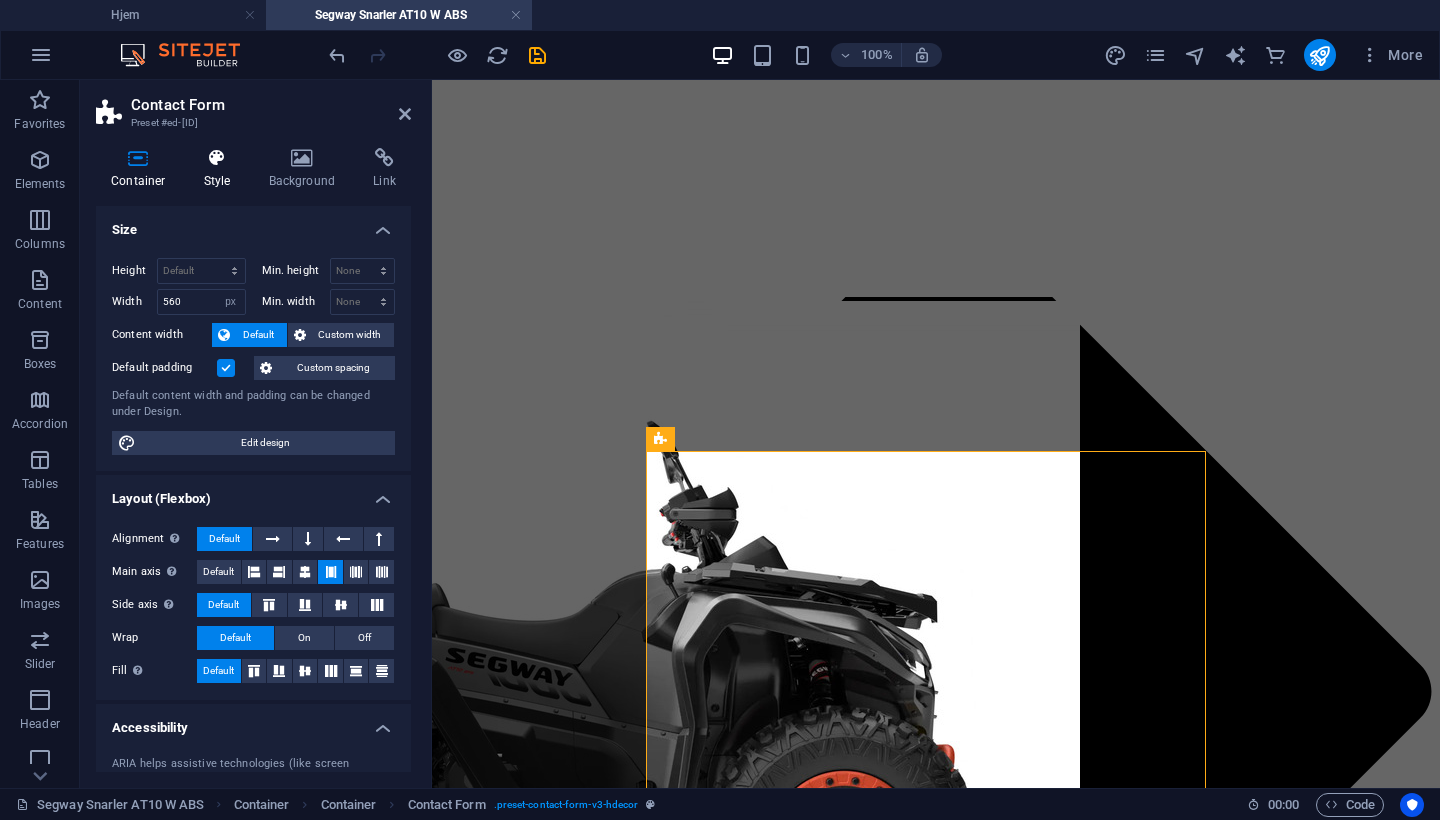 click on "Style" at bounding box center (221, 169) 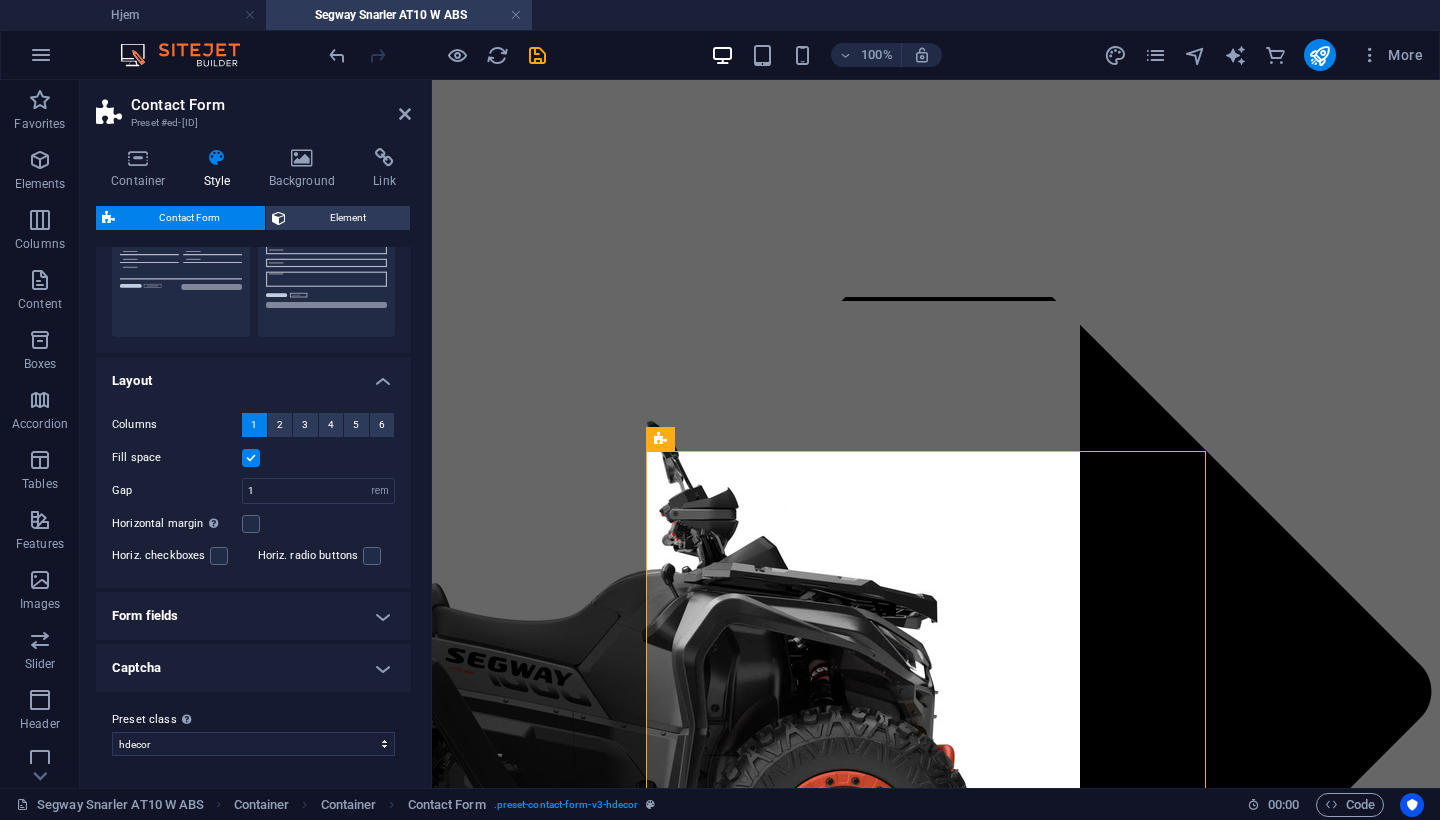 scroll, scrollTop: 233, scrollLeft: 0, axis: vertical 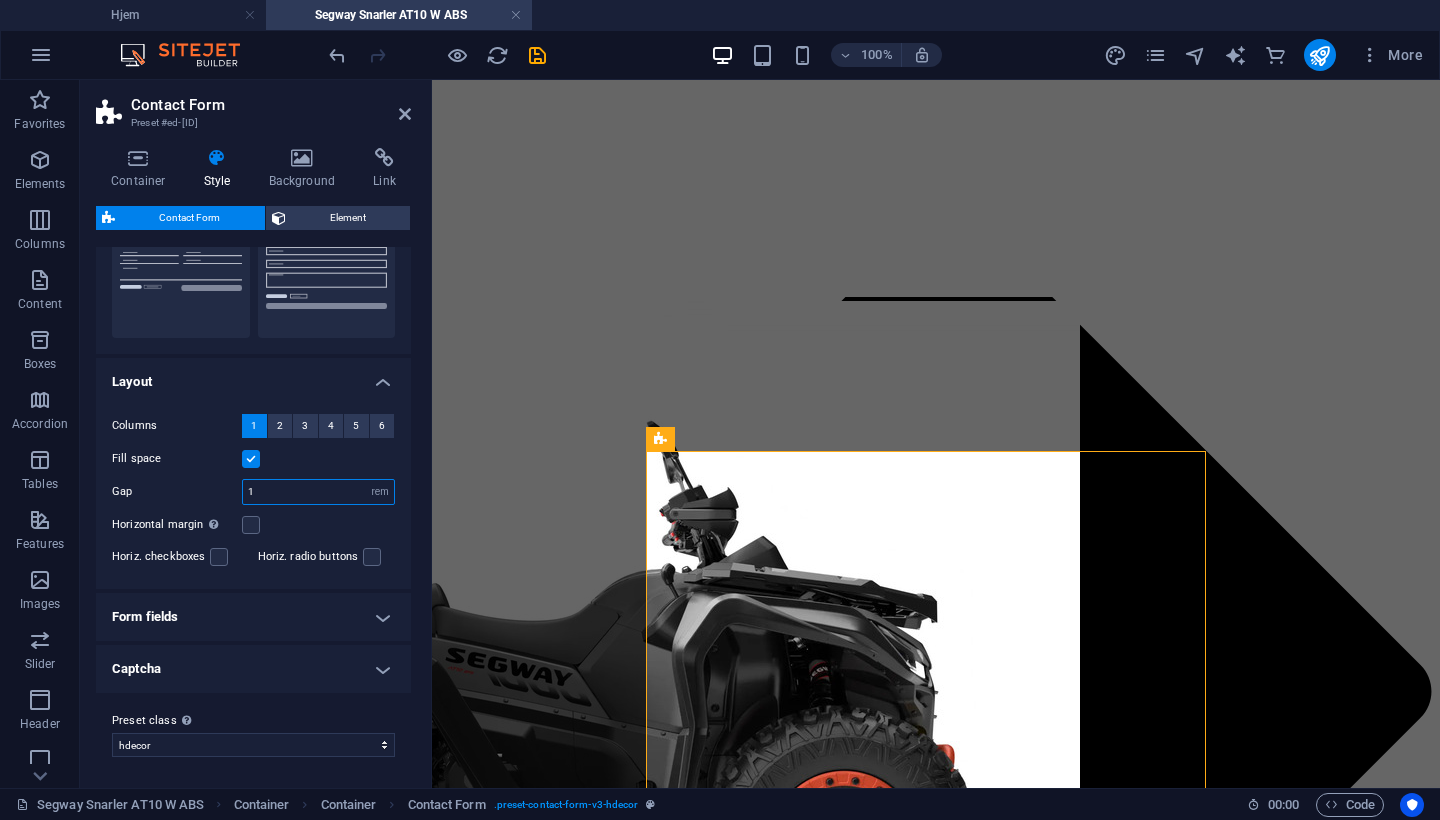 drag, startPoint x: 304, startPoint y: 492, endPoint x: 104, endPoint y: 464, distance: 201.95049 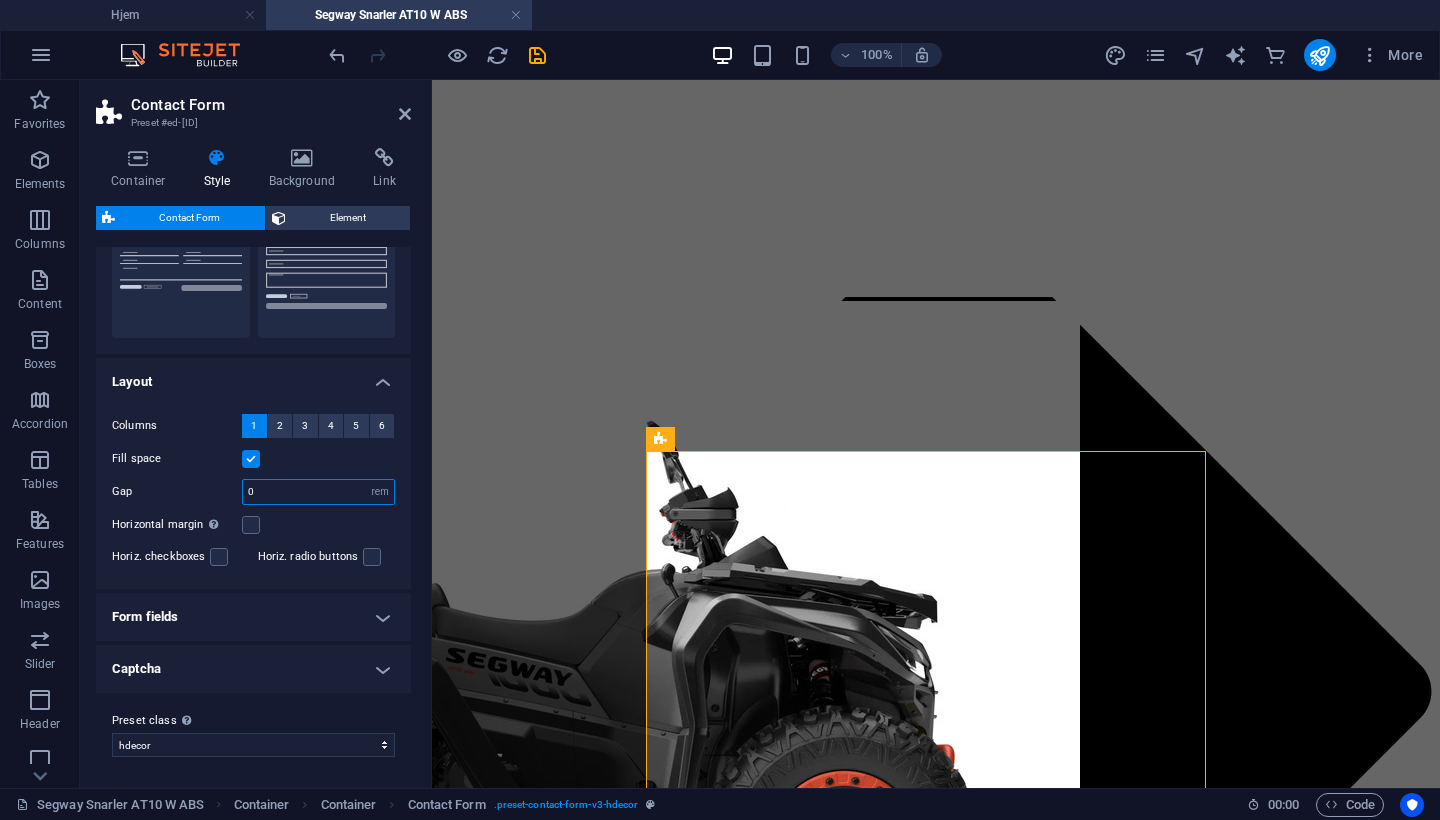 type on "0" 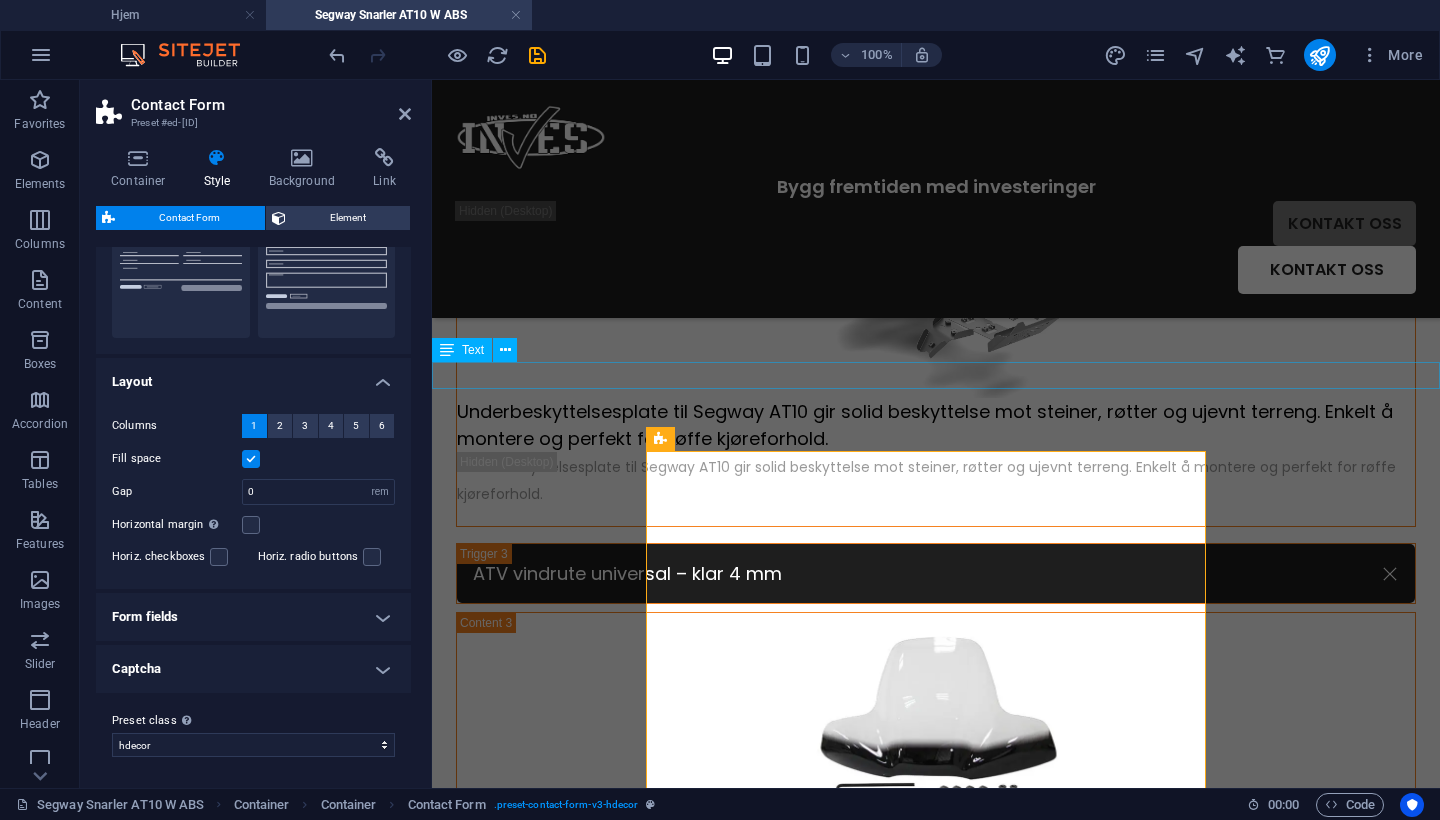 click on "Send bestillingsforespørsel" at bounding box center (936, 1049) 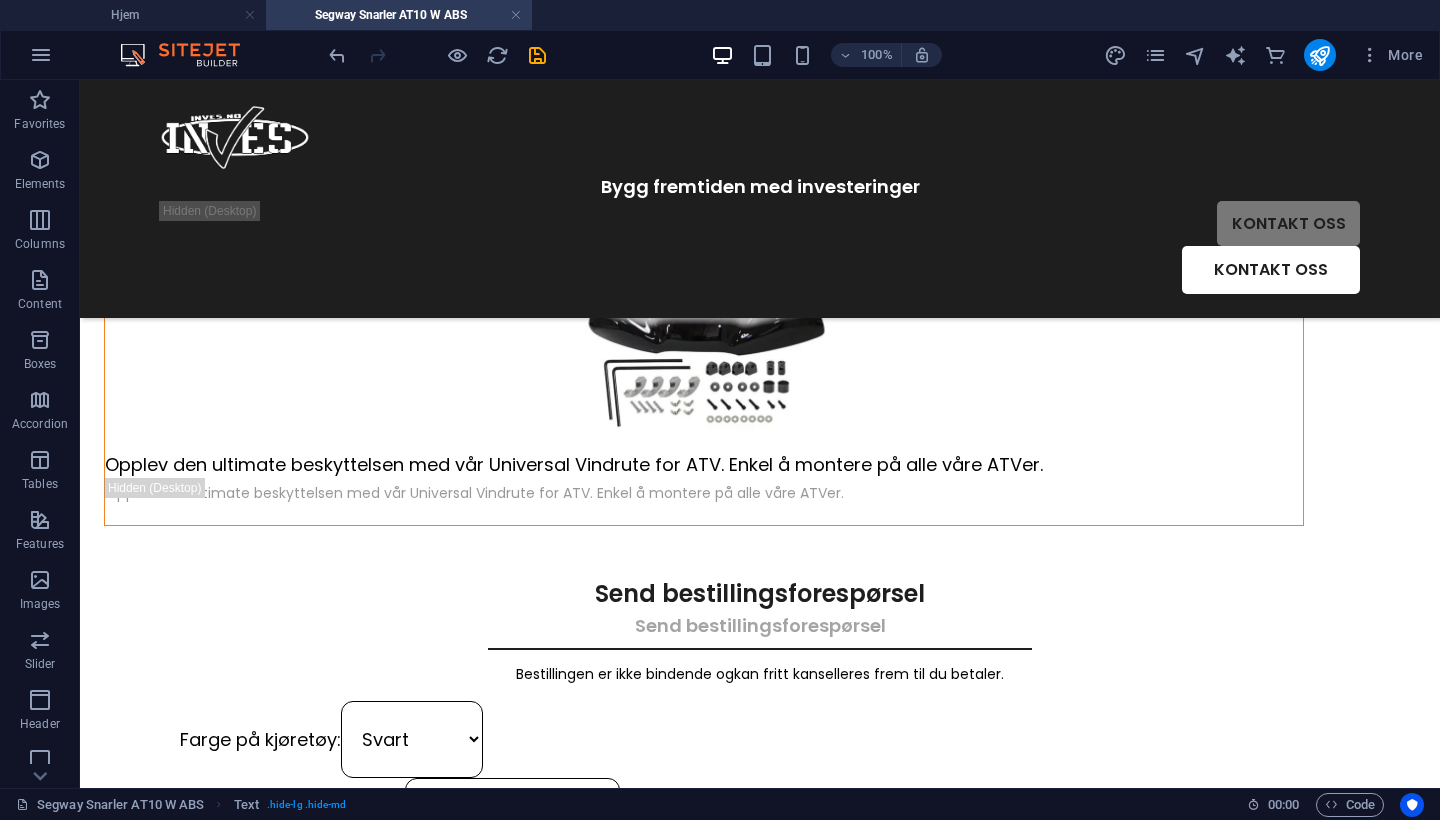 scroll, scrollTop: 2354, scrollLeft: 0, axis: vertical 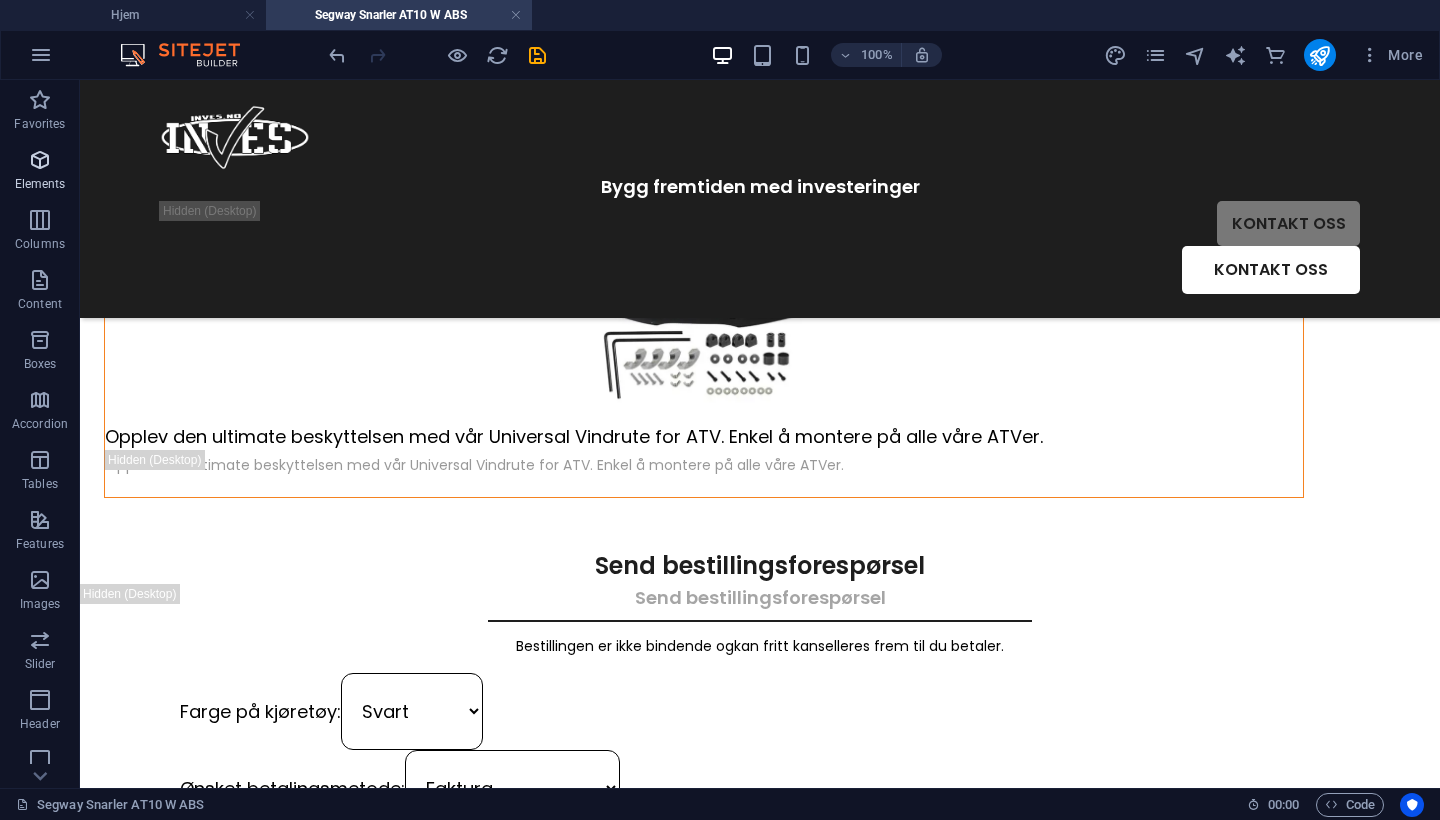 click on "Elements" at bounding box center (40, 172) 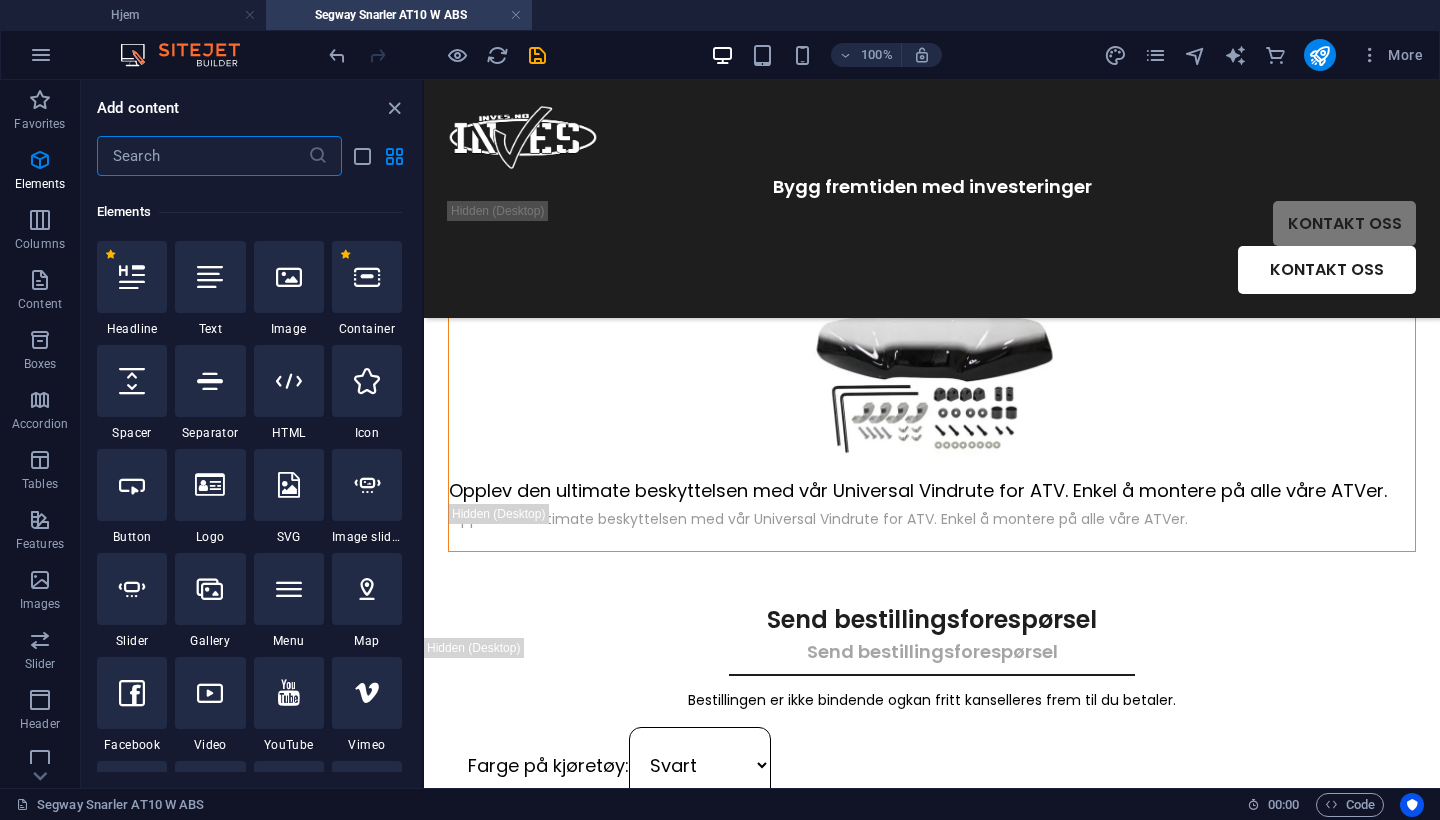 scroll, scrollTop: 213, scrollLeft: 0, axis: vertical 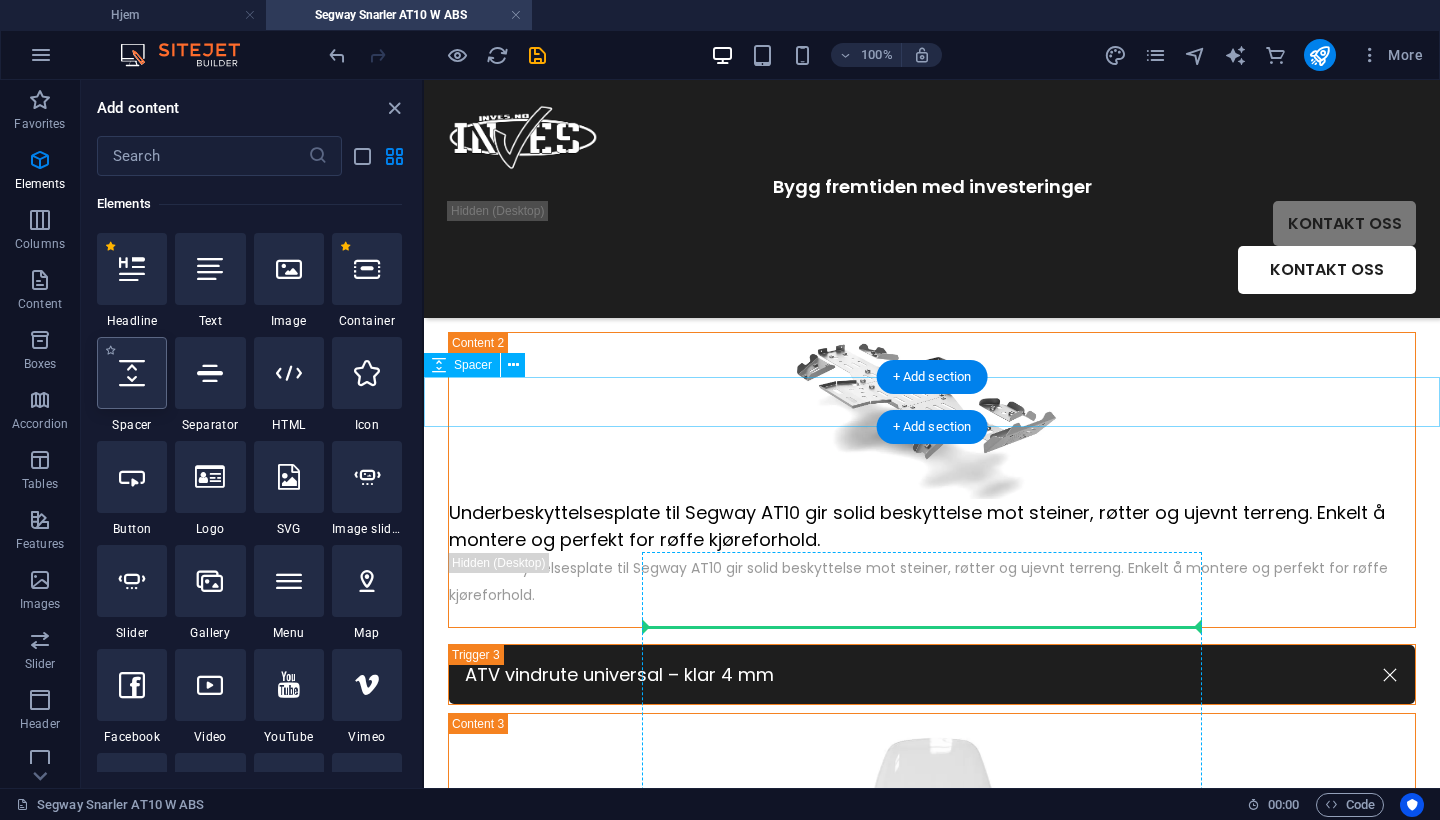 select on "px" 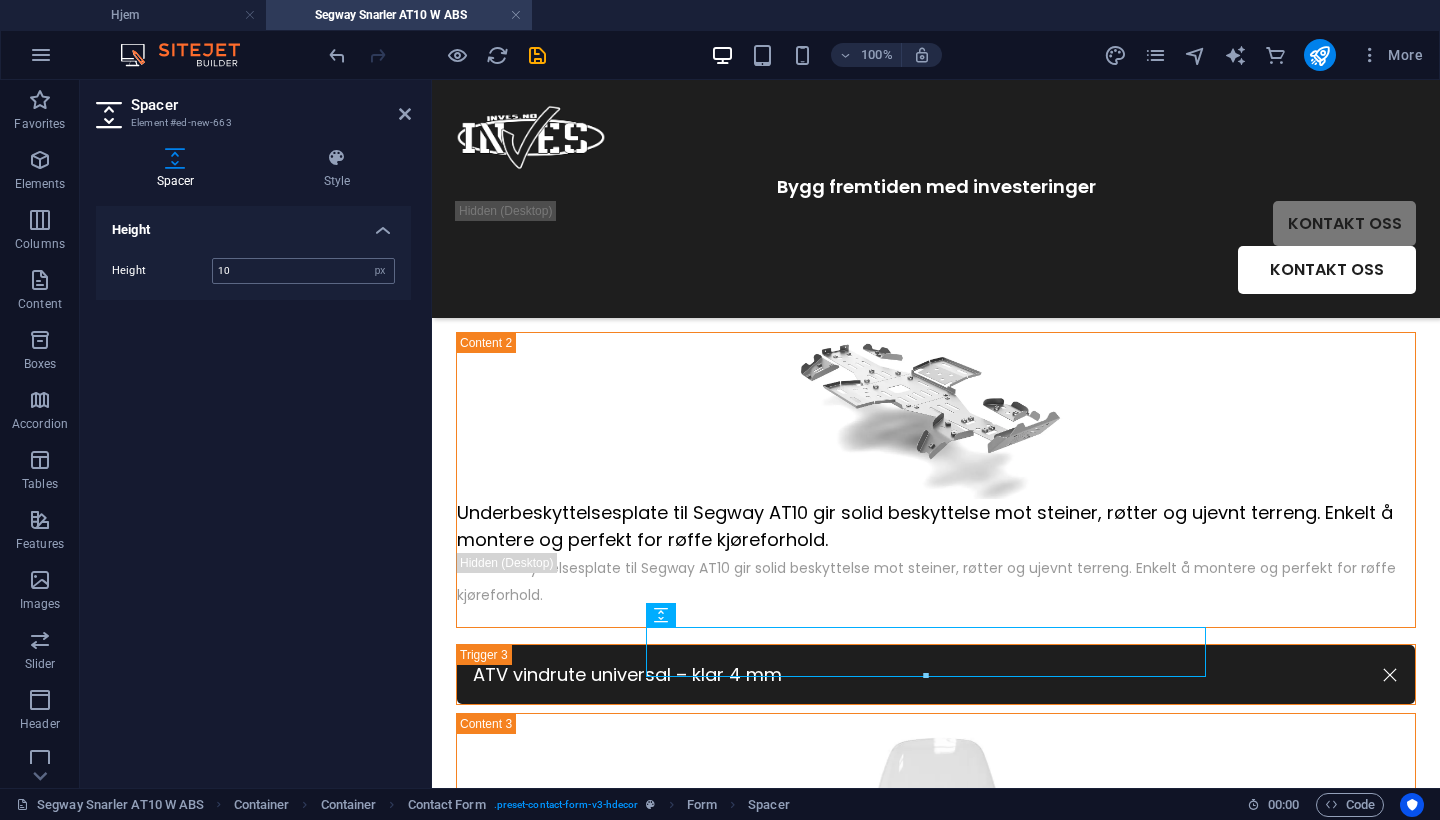 type on "10" 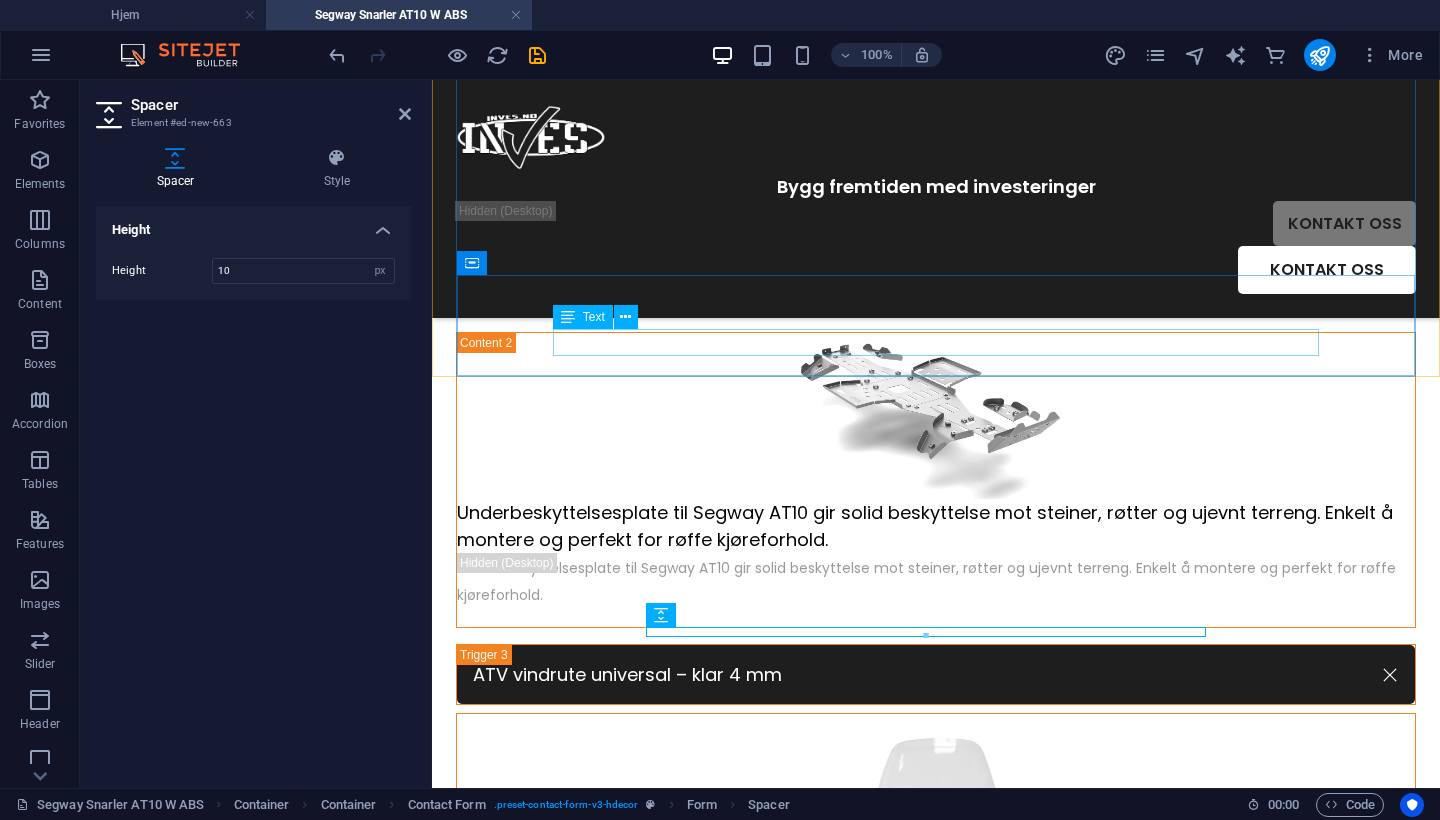 click on "Opplev den ultimate beskyttelsen med vår Universal Vindrute for ATV. Enkel å montere på alle våre ATVer." at bounding box center [936, 1016] 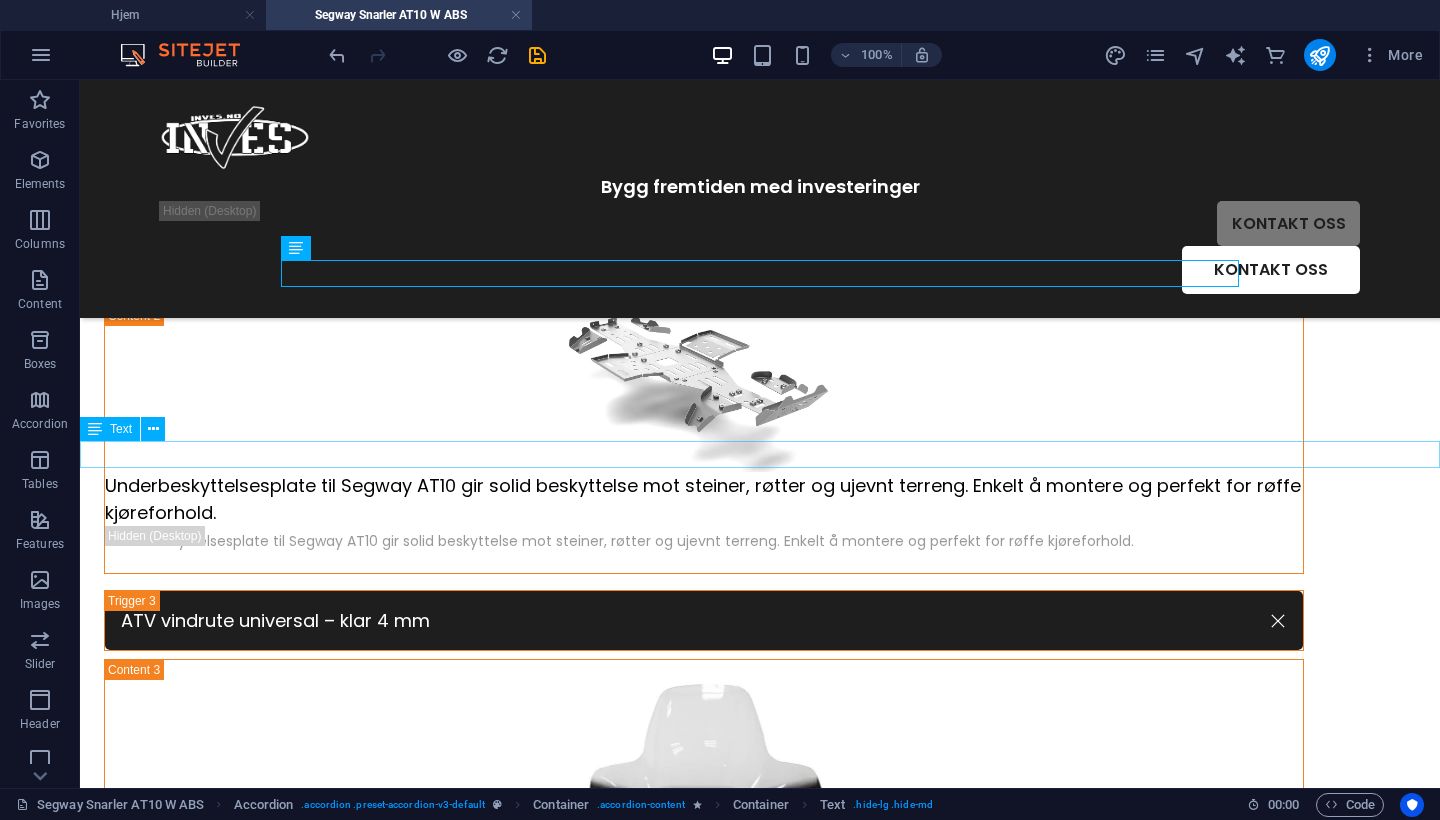 scroll, scrollTop: 1929, scrollLeft: 0, axis: vertical 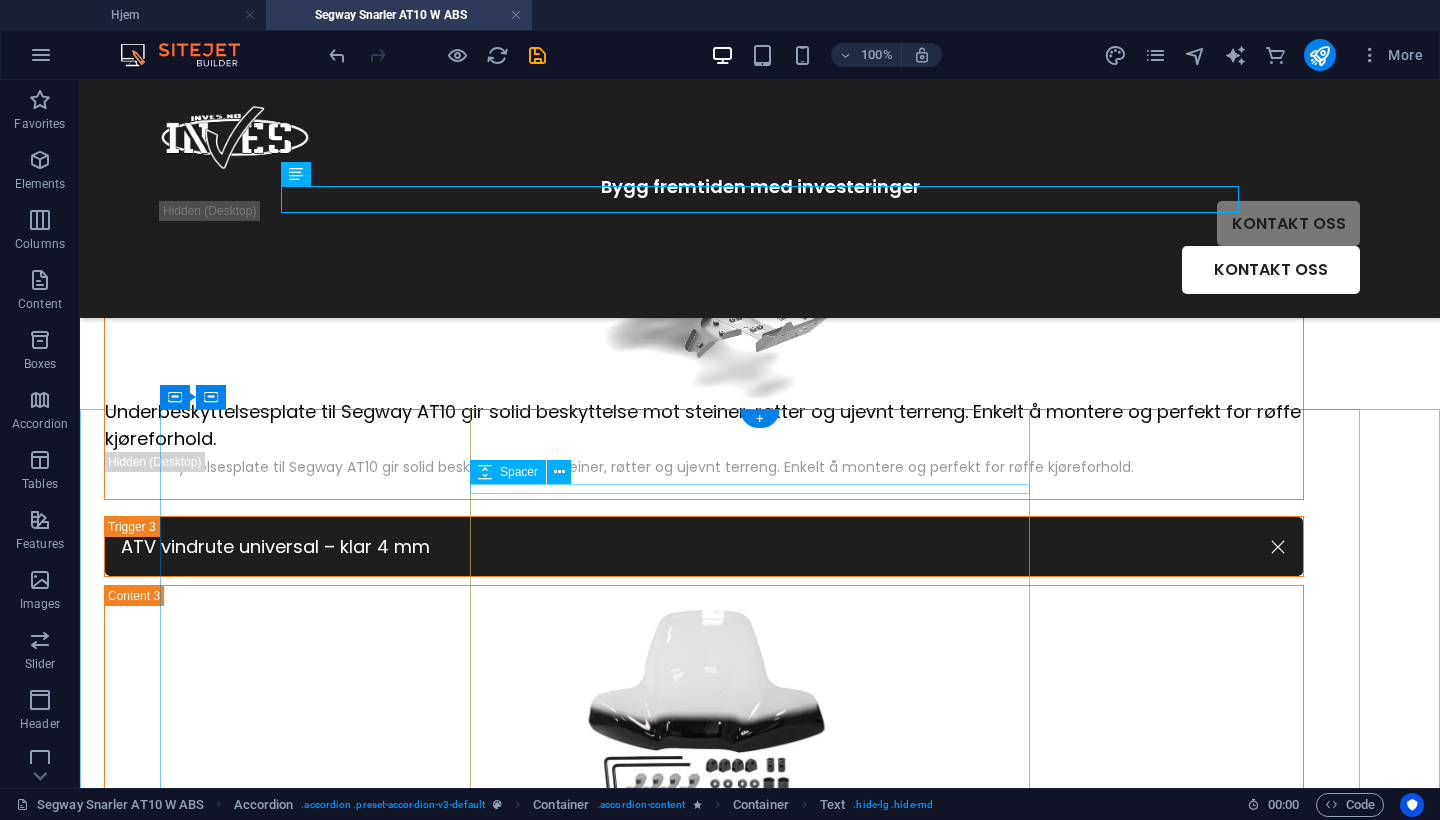 click 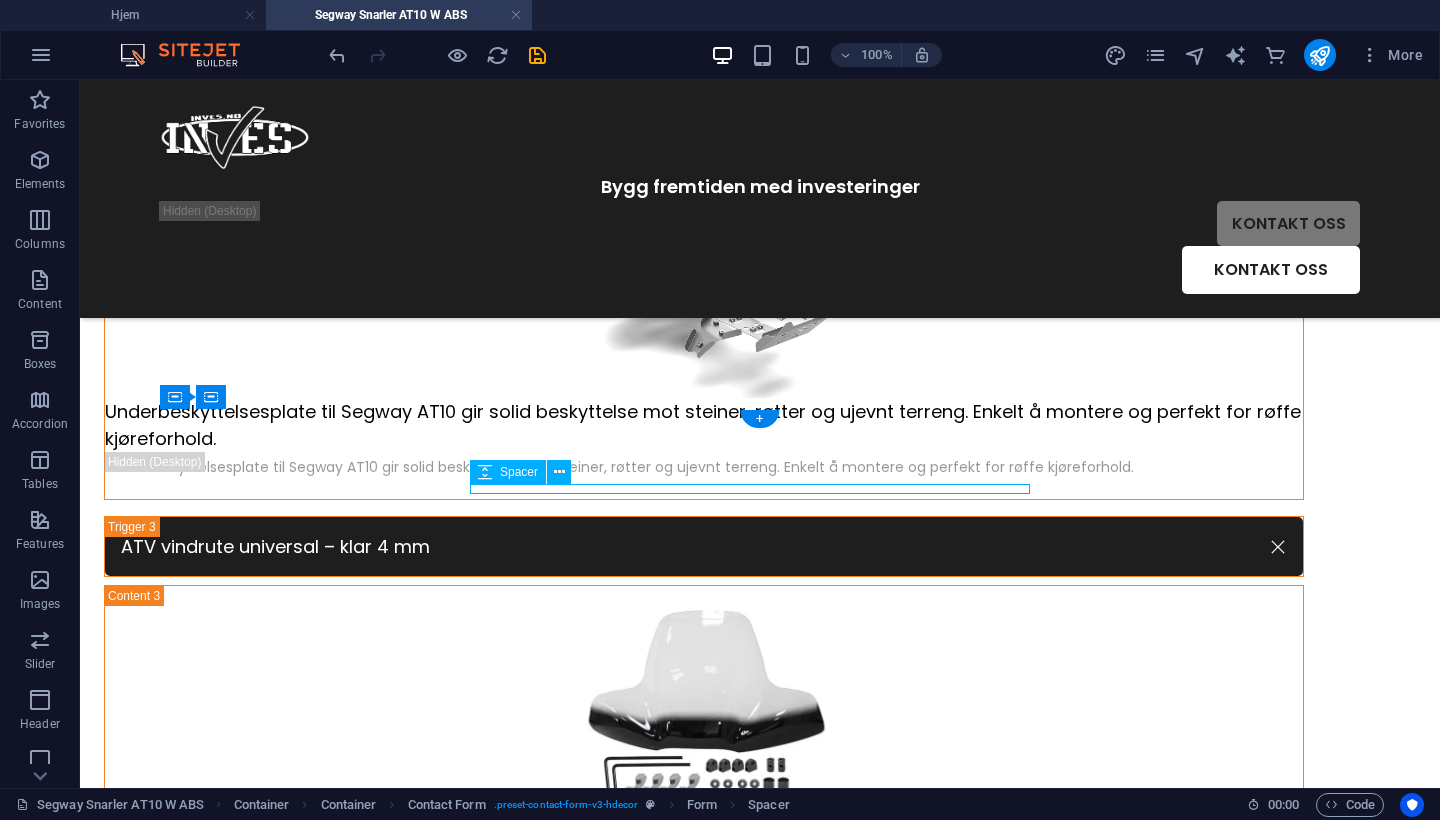 click 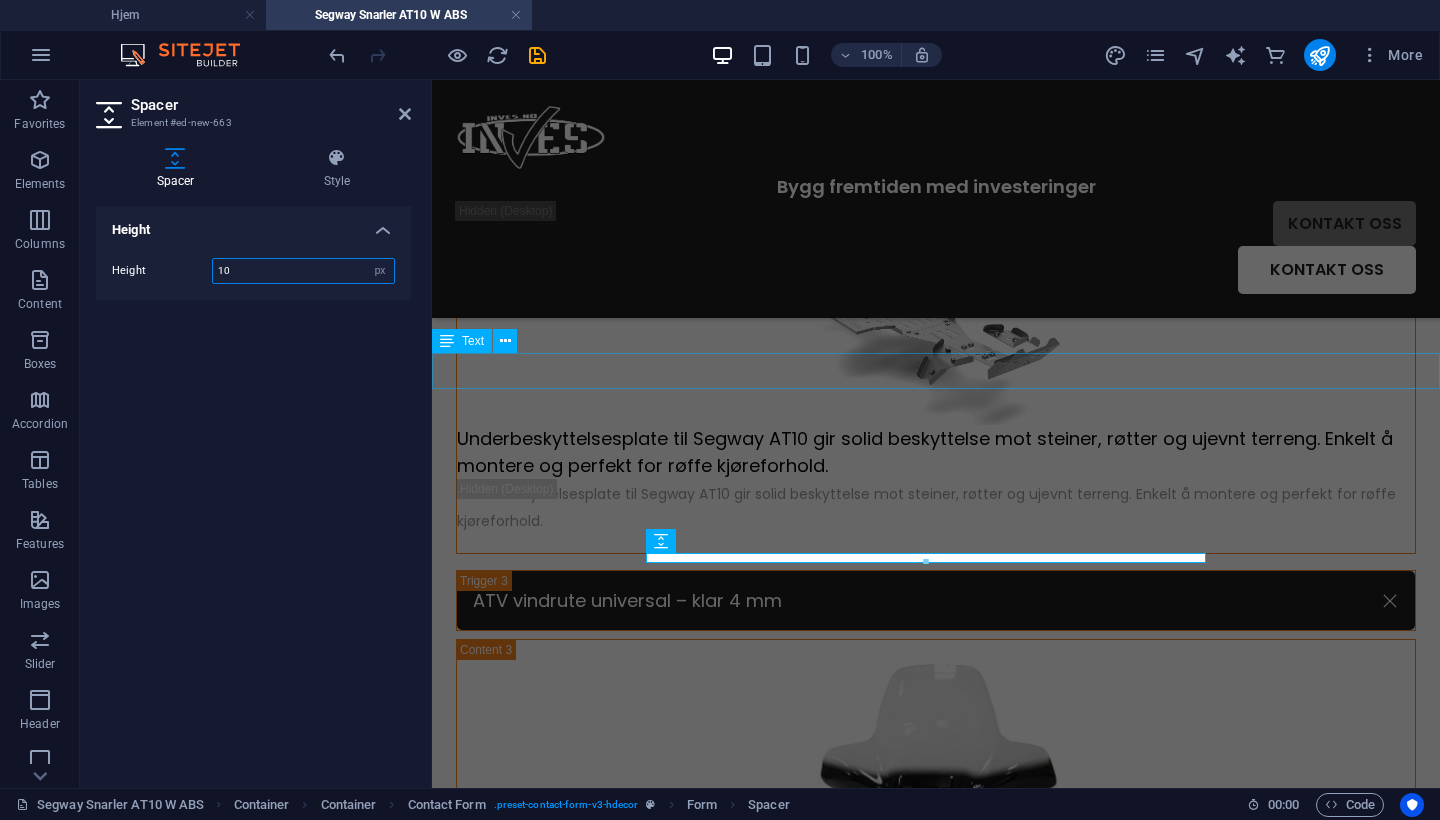 drag, startPoint x: 307, startPoint y: 265, endPoint x: 88, endPoint y: 263, distance: 219.00912 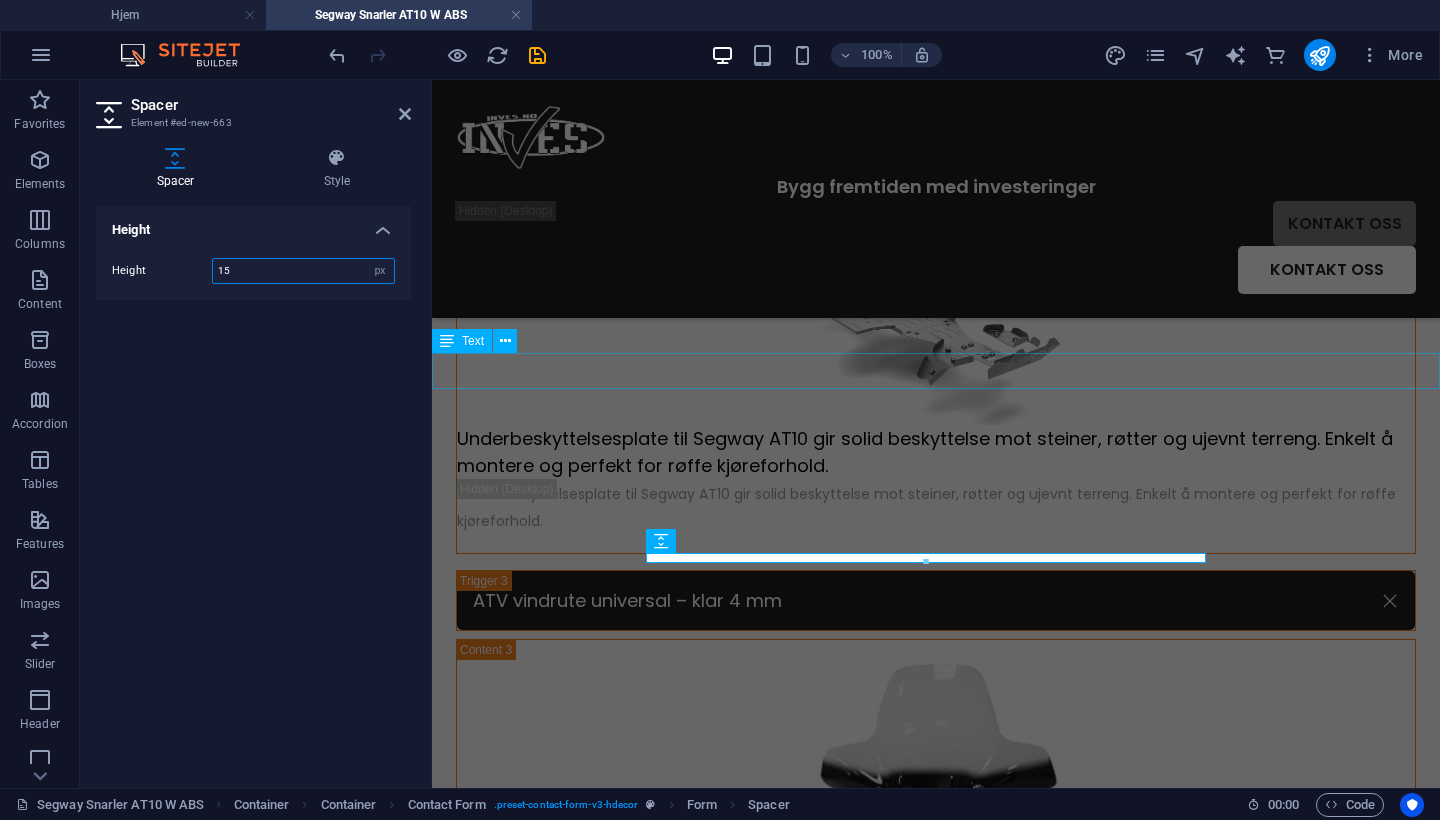 type on "15" 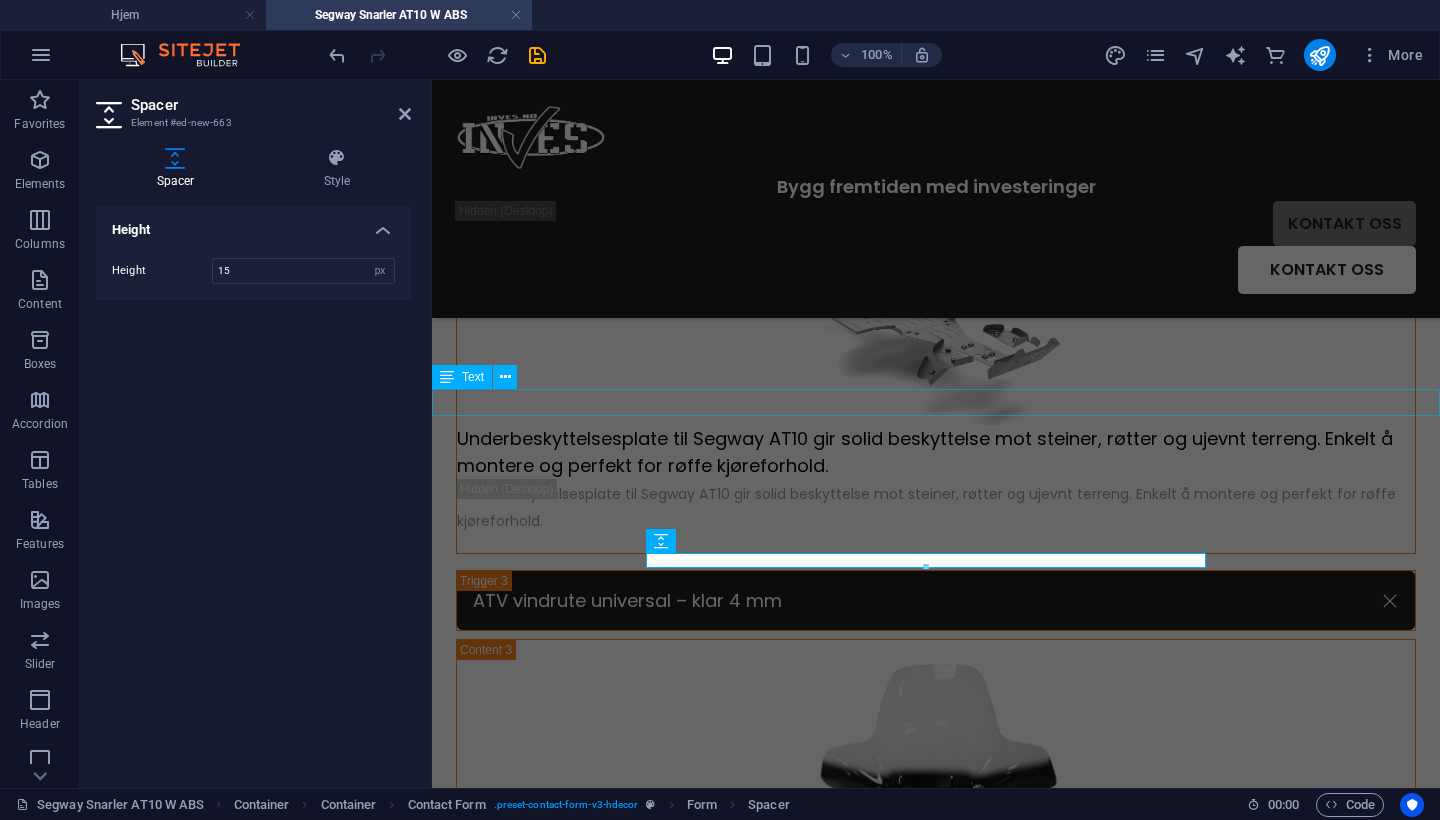 click on "Send bestillingsforespørsel" at bounding box center [936, 1076] 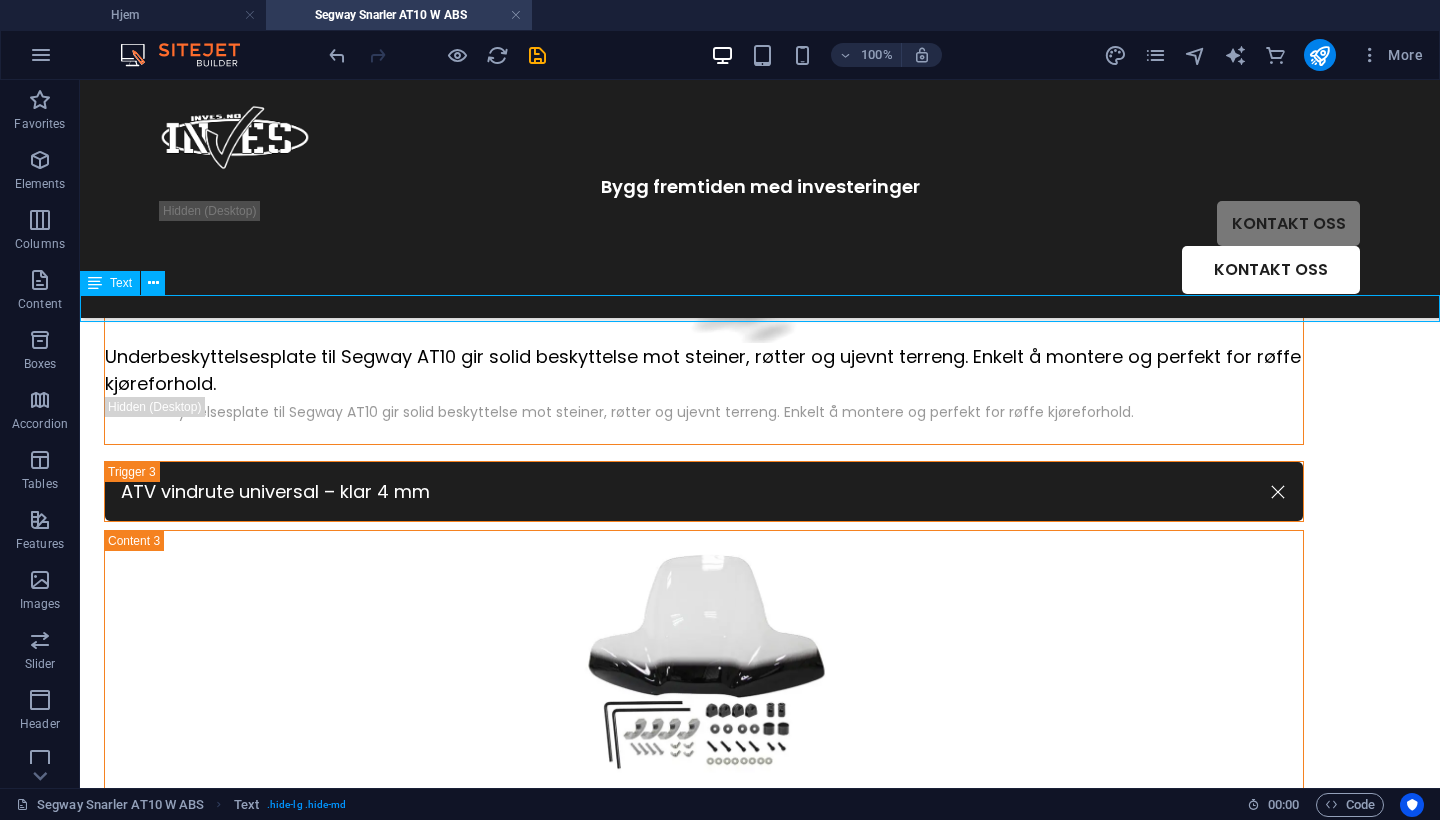 scroll, scrollTop: 1990, scrollLeft: 0, axis: vertical 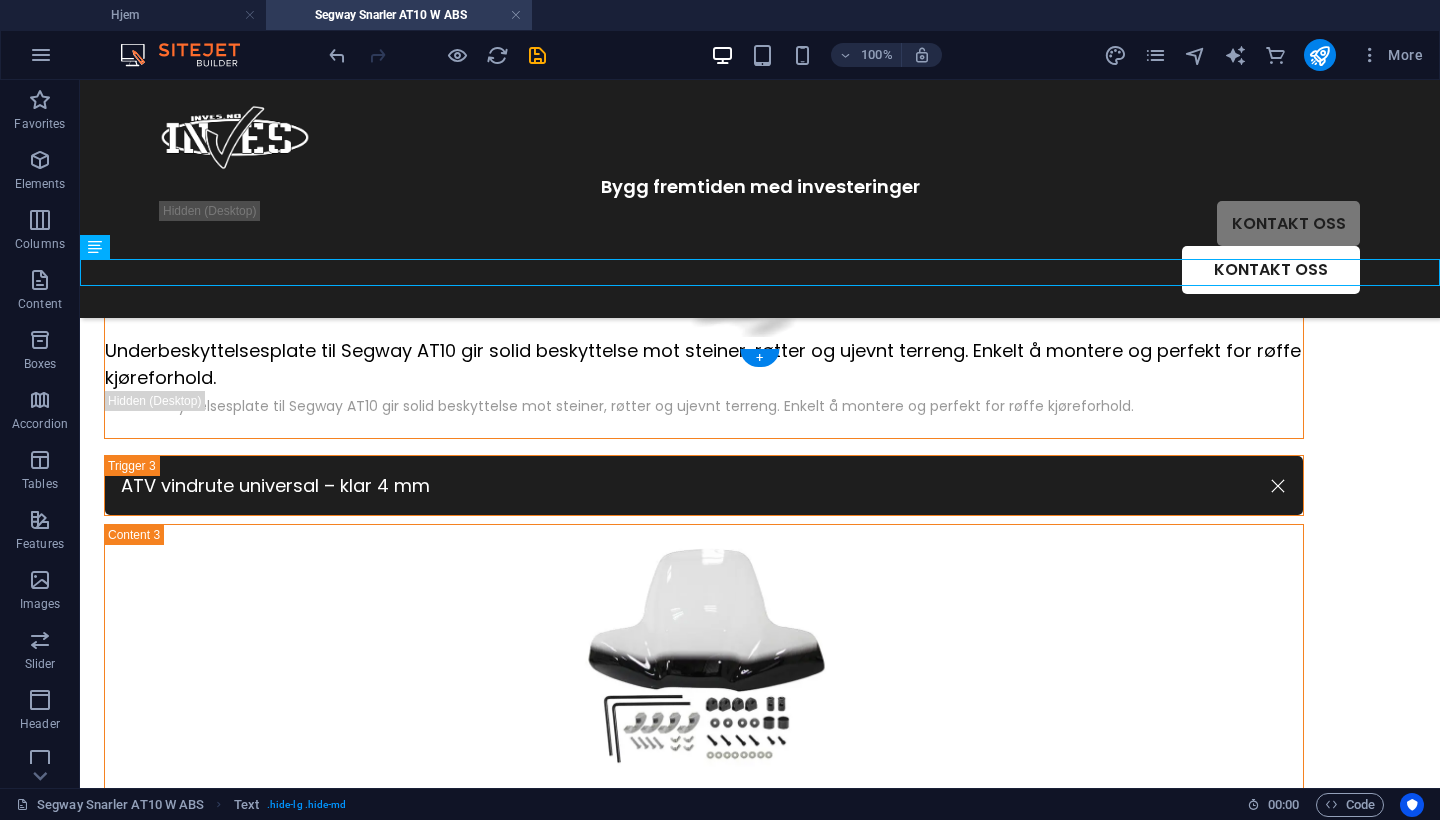 click 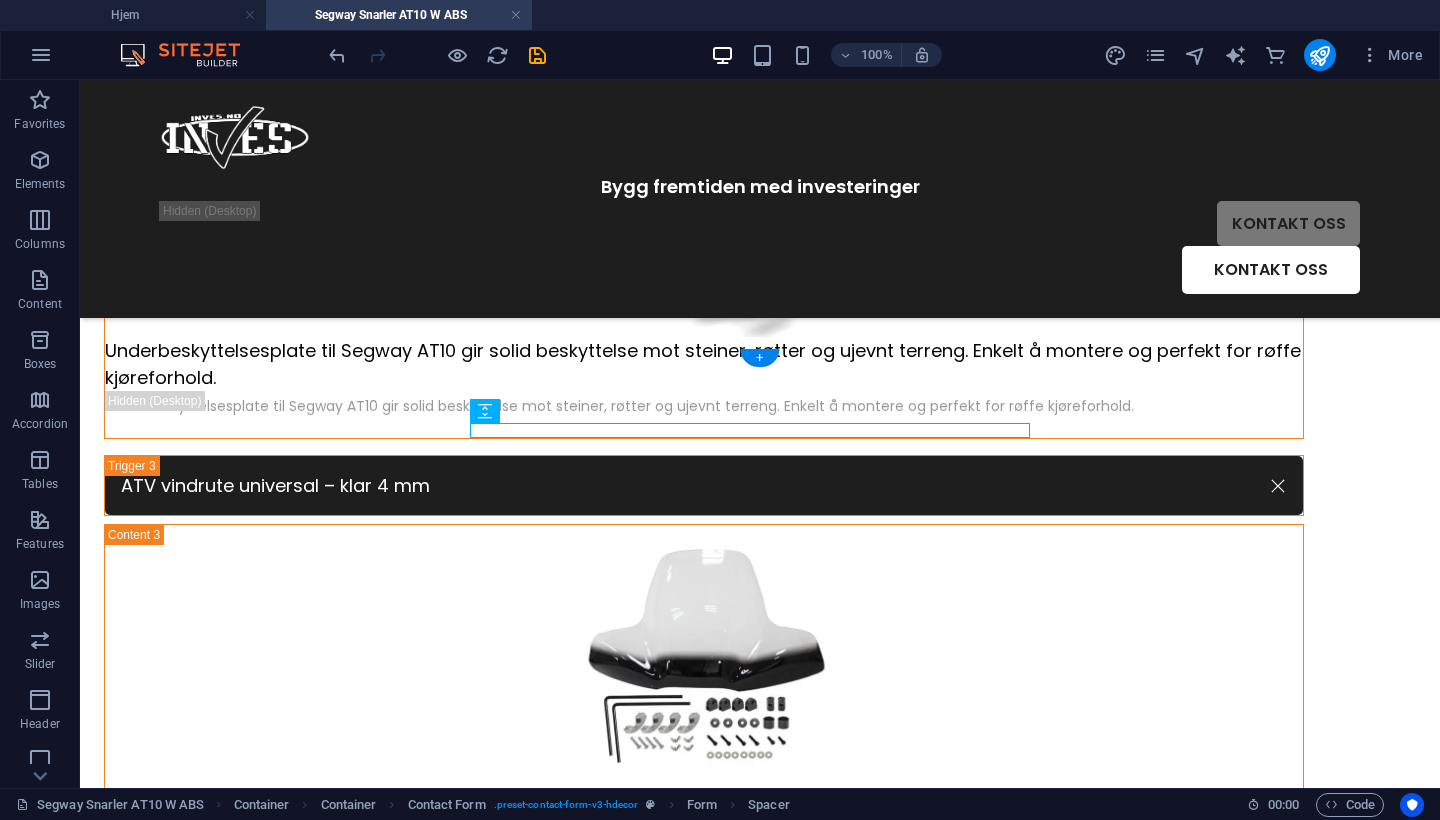 click 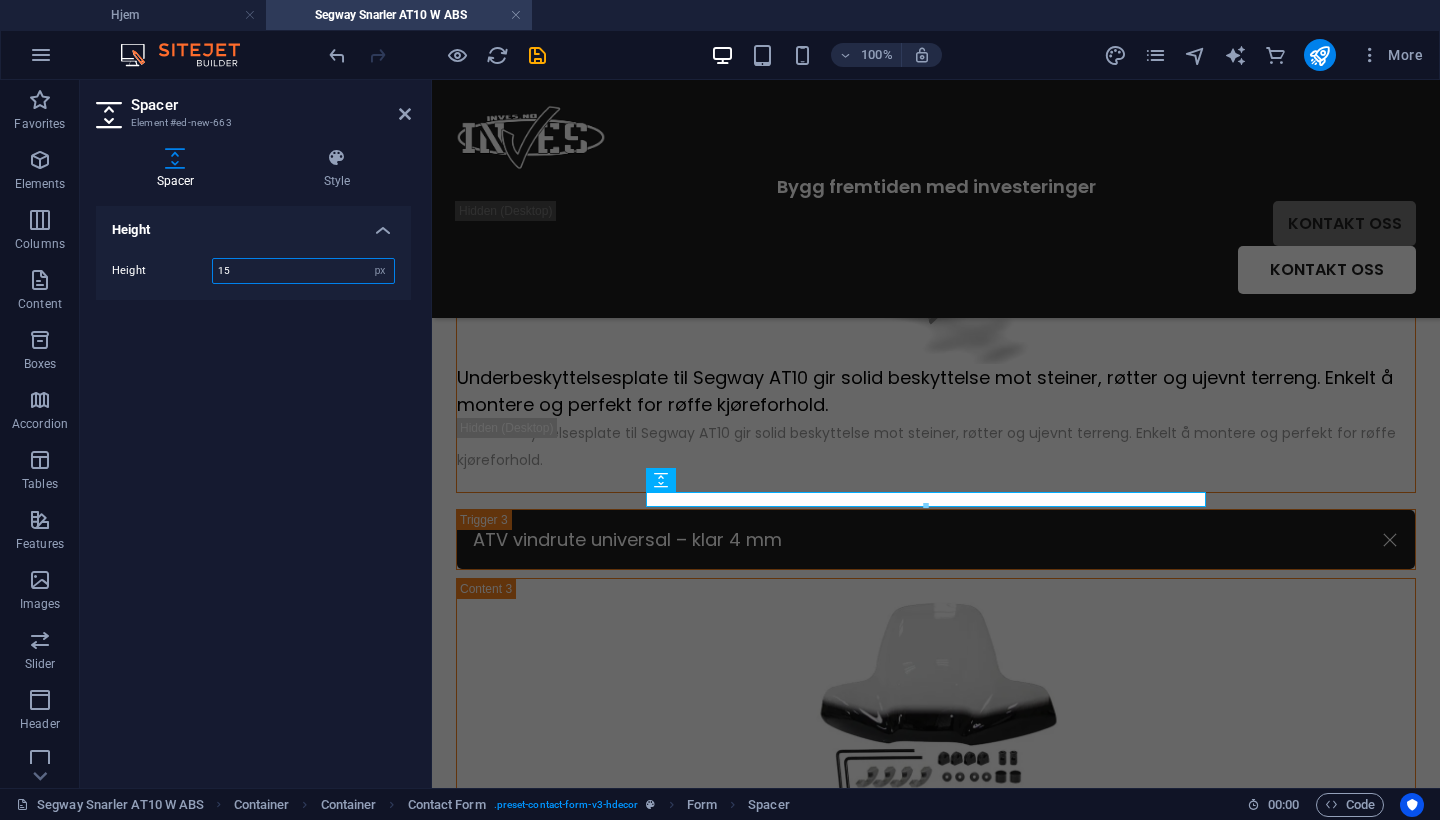 drag, startPoint x: 274, startPoint y: 269, endPoint x: 103, endPoint y: 267, distance: 171.01169 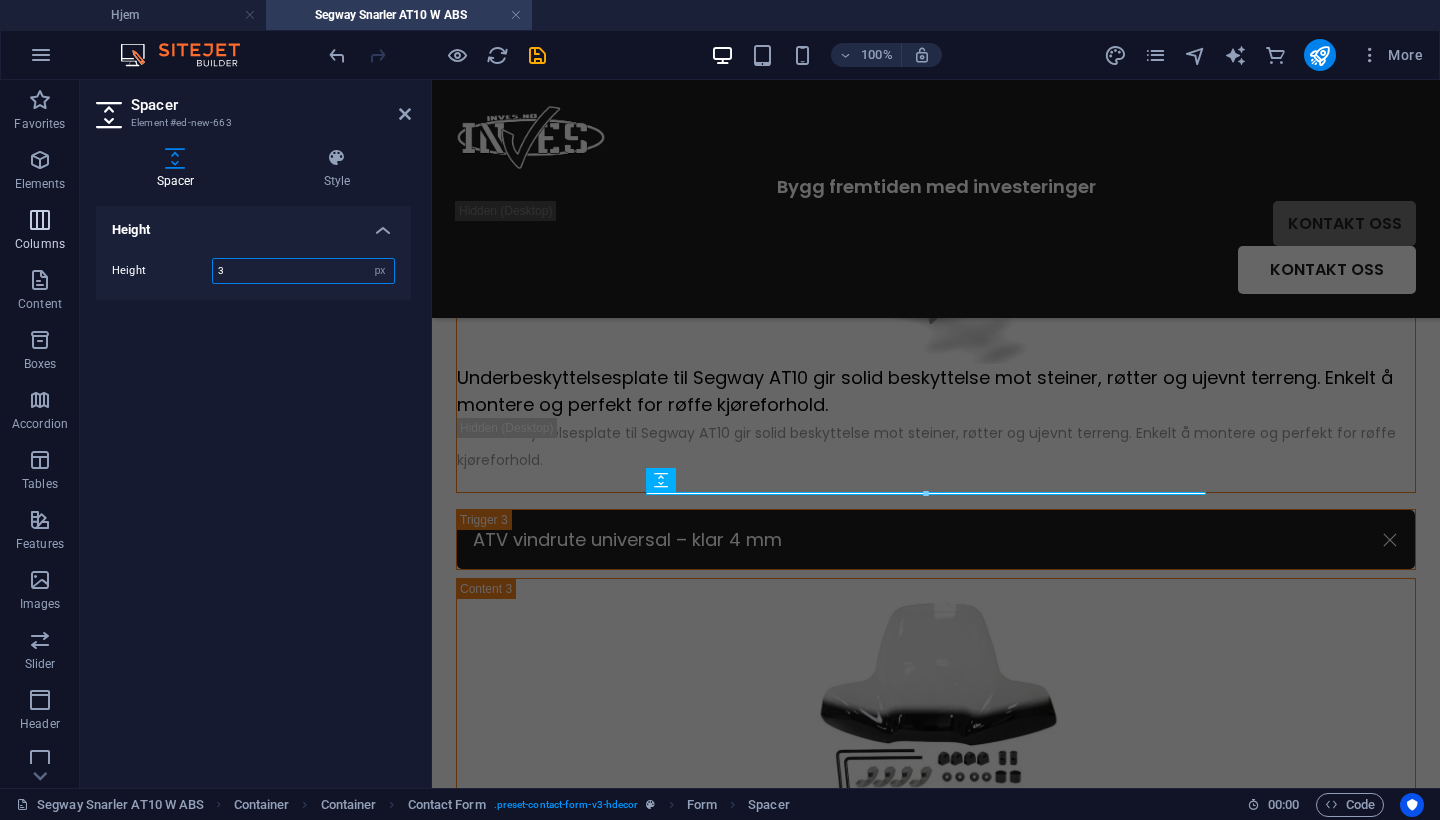 drag, startPoint x: 301, startPoint y: 277, endPoint x: 38, endPoint y: 257, distance: 263.75937 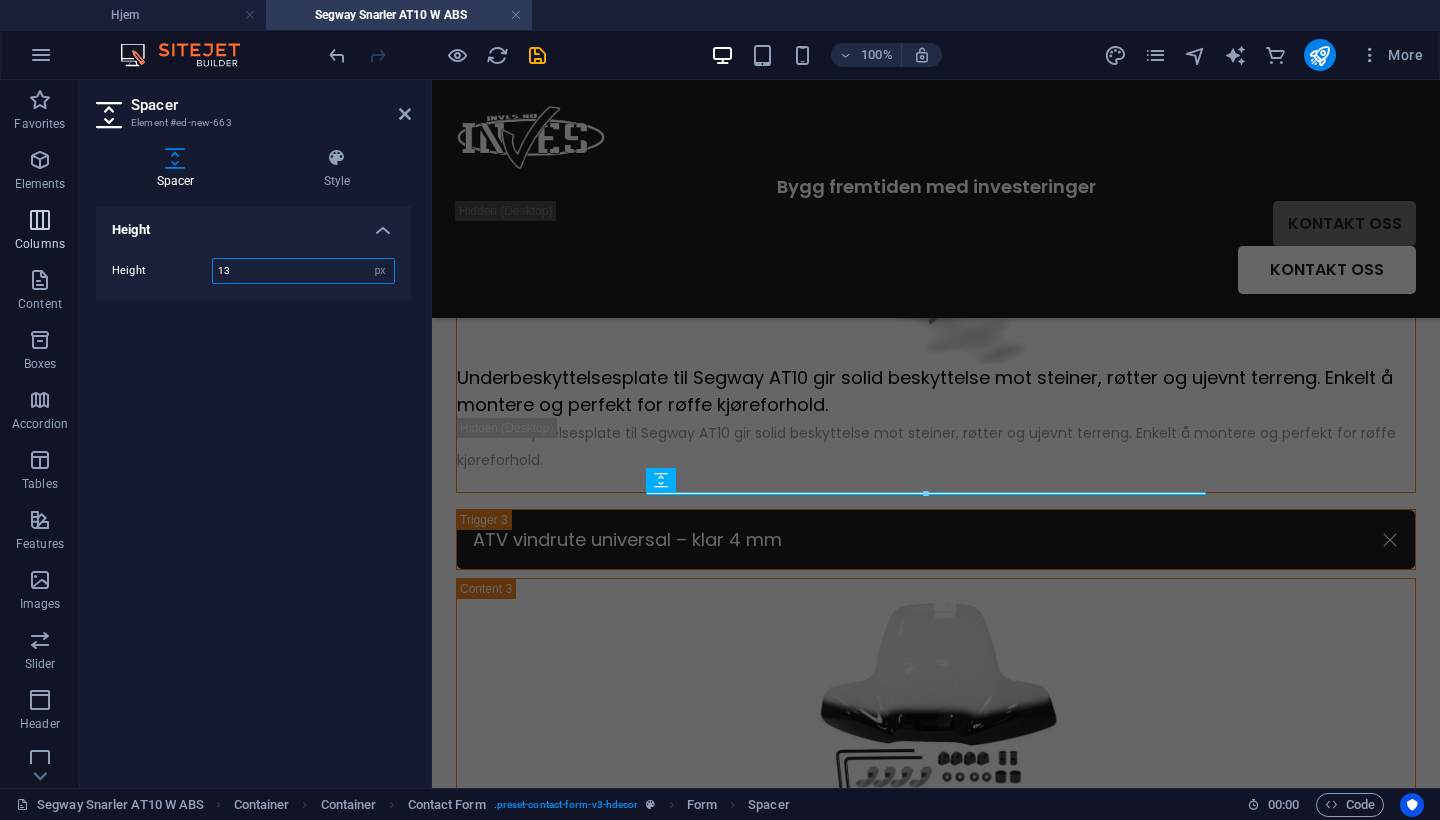 type on "13" 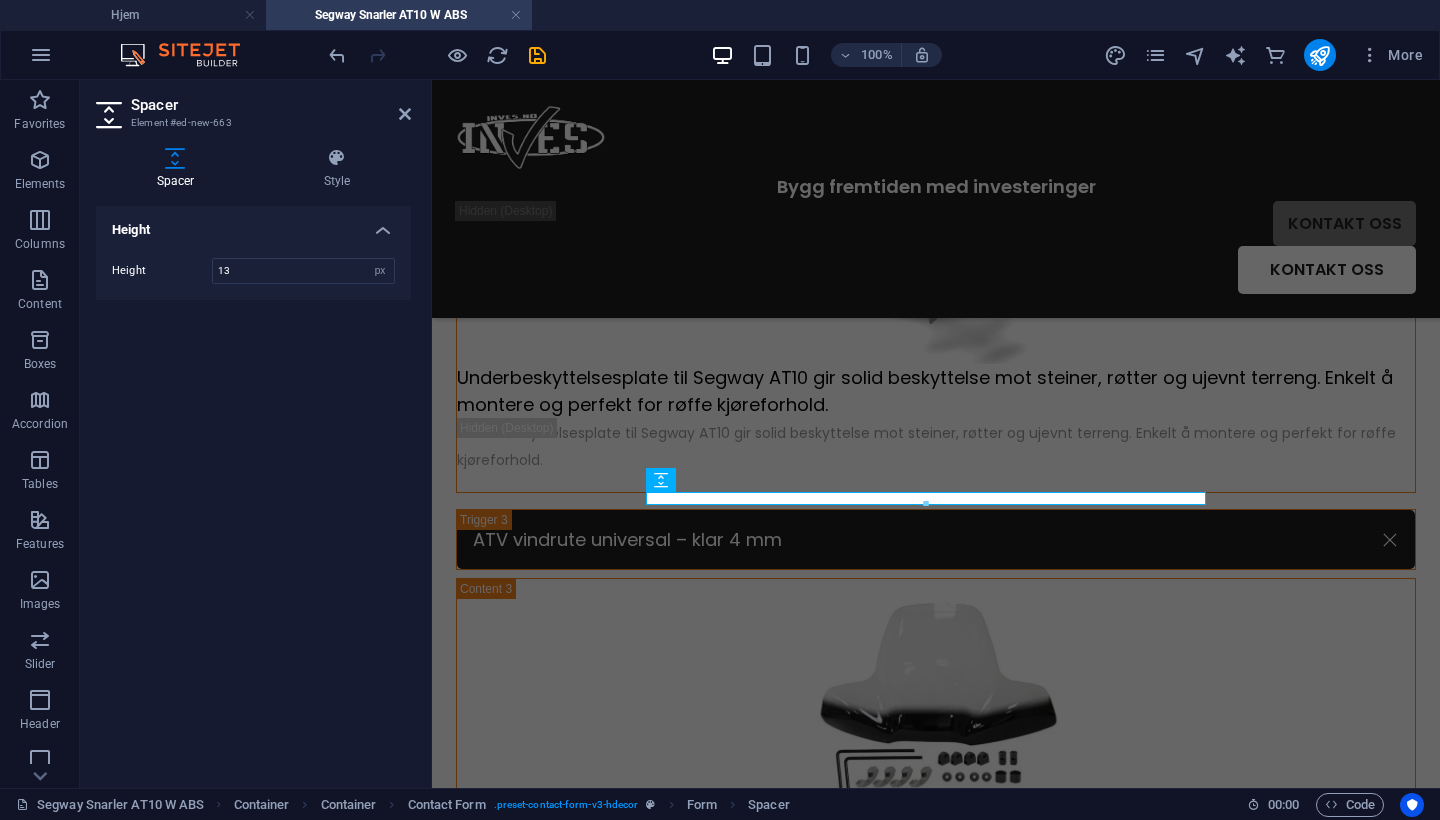 click on "Bygg fremtiden med investeringer KONTAKT OSS KONTAKT OSS 1 2 3 4 Segway Snarler AT10 W ABS – L – T3B – Fully Equipped Kr 169 950,- Opplev kraften og påliteligheten til Segway Snarler AT10 ABS, en robust ATV designet for ekstreme forhold og krevende oppgaver. Drevet av en imponerende 1000cc-motor, kombinerer denne ATV-en avansert firehjulstrekk med ABS-bremser og cutting-edge teknologi, som sikrer enestående ytelse og sikkerhet. Ideell for både profesjonelle og fritidsbrukere, tilbyr den godkjente topphastigheten på 120 km/t en dynamisk og pålitelig kjøreopplevelse som setter standarden i sin klasse. Se spesifikasjoner     Send forespørsel     Les mer om ekstrautstyr Les mer om ekstrautstyr AT10 front fanger kit Gi Segway ATV-en din ekstra beskyttelse og en robust stil med AT10 Front Bumper Kit. Denne slitesterke frontbøylen gir forbedret sikkerhet mot støt og terrengutfordringer med en enkel installasjon. AT10 undersbeskyttelsesplate i aluminium ATV vindrute universal – klar 4 mm" at bounding box center [936, 1582] 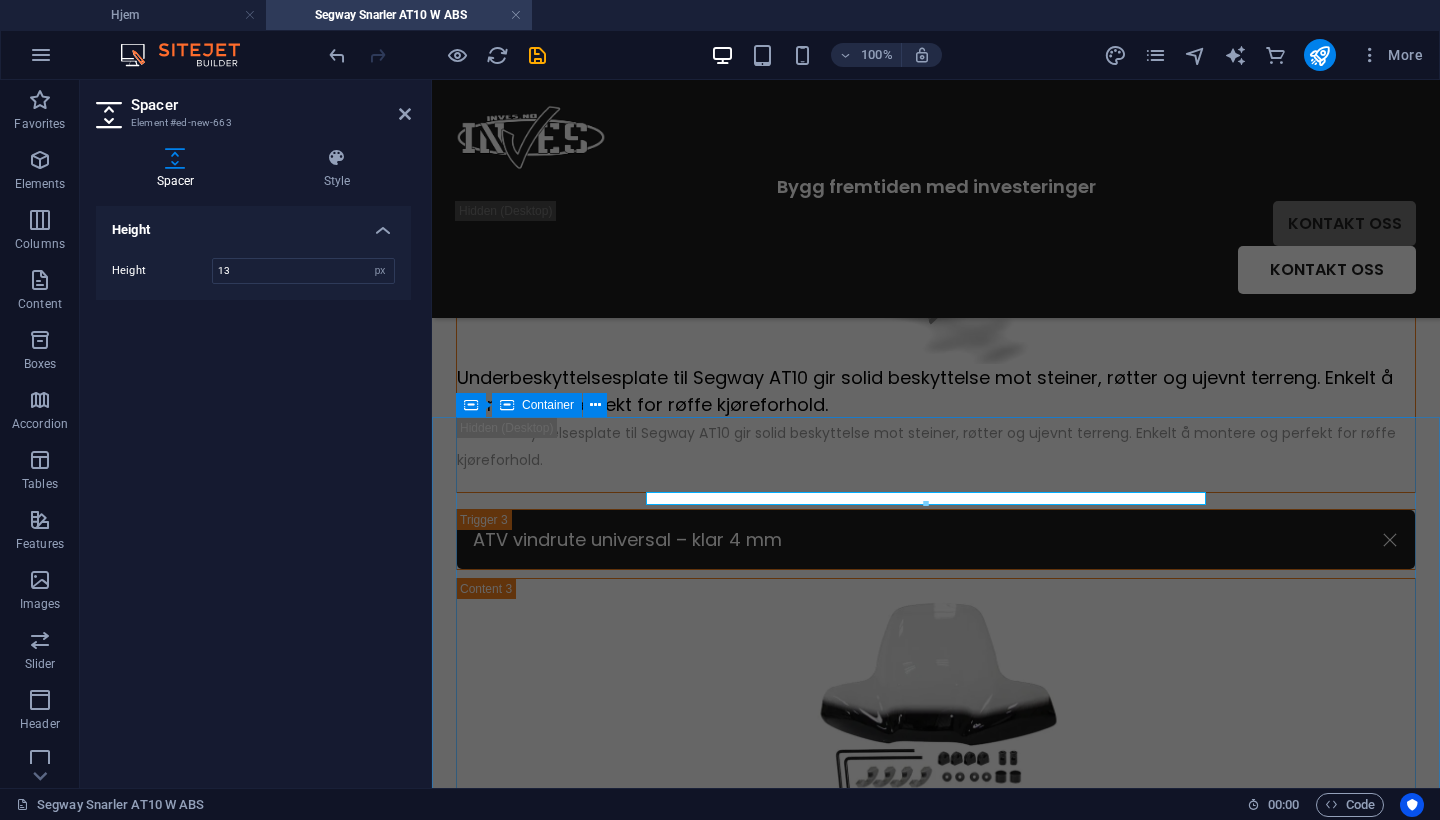 click on "Farge på kjøretøy: Svart Grå + rød Camo Ønsket betalingsmetode: Faktura Vipps Delbetaling Svea Delbetaling Klarna Ønsket leveringsmetode: Hente selv Hjemlevering Kundeinformasjon: Ekstrautstyr: AT10 front fanger kit AT10 underbeskyttelsesplate i aluminium ATV vindrute universal – klar 4 mm Montering og registrering: Kun montering Hent selv Hjemlevering Kundeinformasjon: Ekstrautstyr: AT10 front fanger kit AT10 underbeskyttelsesplate i aluminium ATV vindrute universal – klar 4 mm Montering og registrering: Kun montering Kun registrering Begge deler (vanligst) Ingen (jeg ordner alt selv) Jeg er klar over at selvmontering kan påvirke garantien, da enkelte garantivilkår krever at produktet monteres av fagpersoner for at garantien skal gjelde. Unreadable? Load new Send forespørsel" at bounding box center [936, 1644] 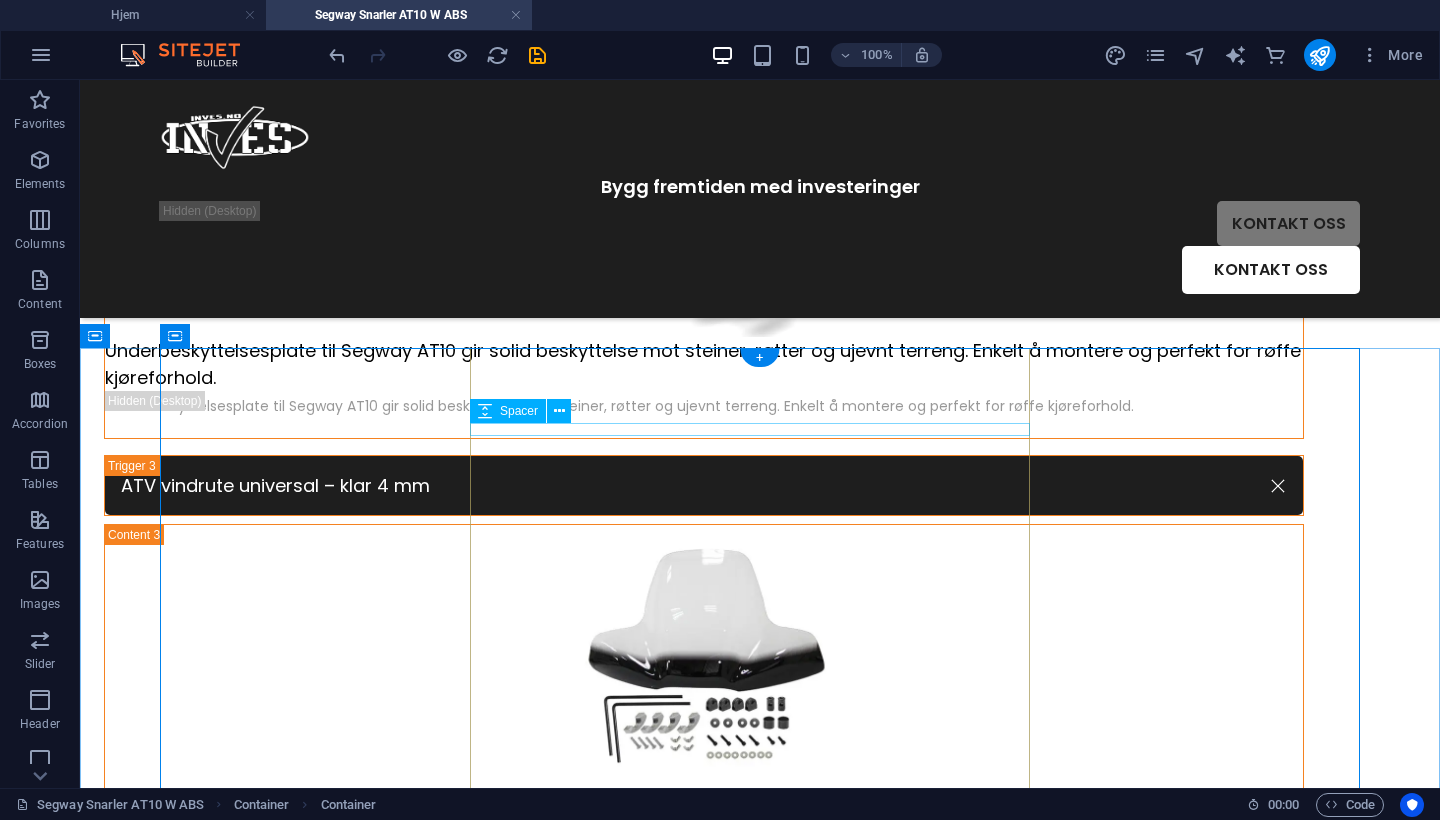 click 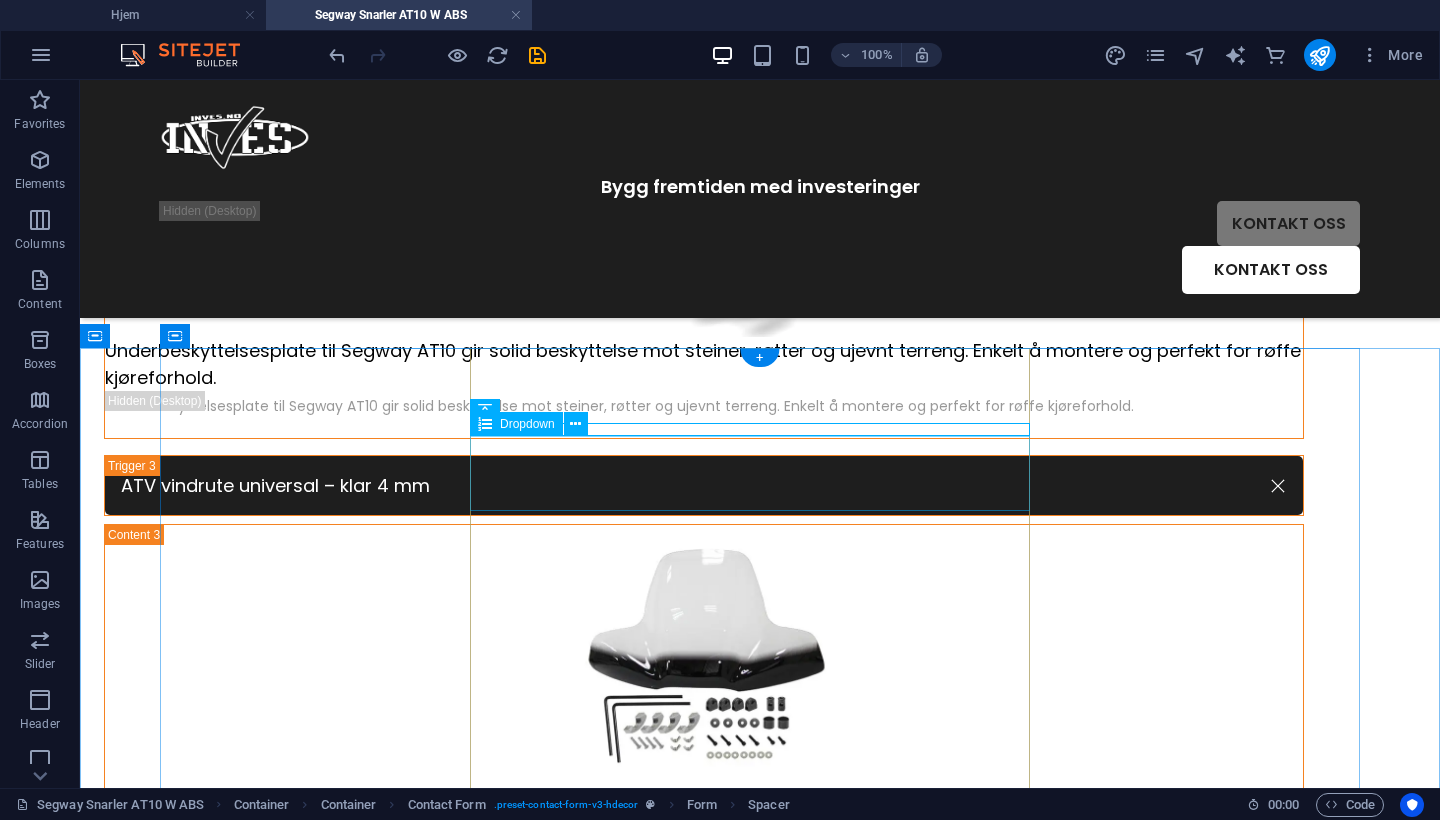 click on "Ønsket betalingsmetode: Faktura Vipps Delbetaling Svea Delbetaling Klarna" 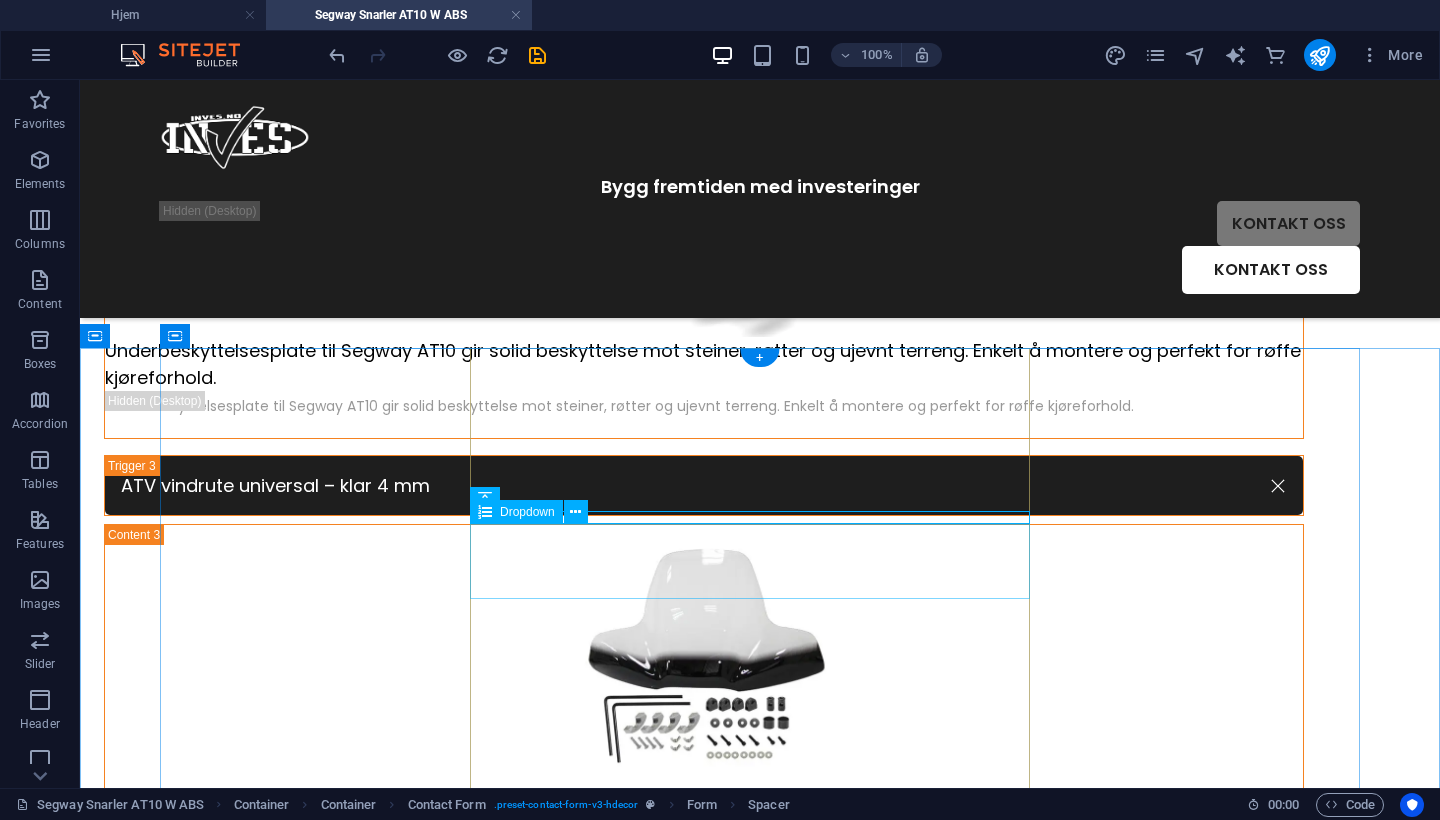 click on "Ønsket leveringsmetode: Hente selv Hjemlevering" 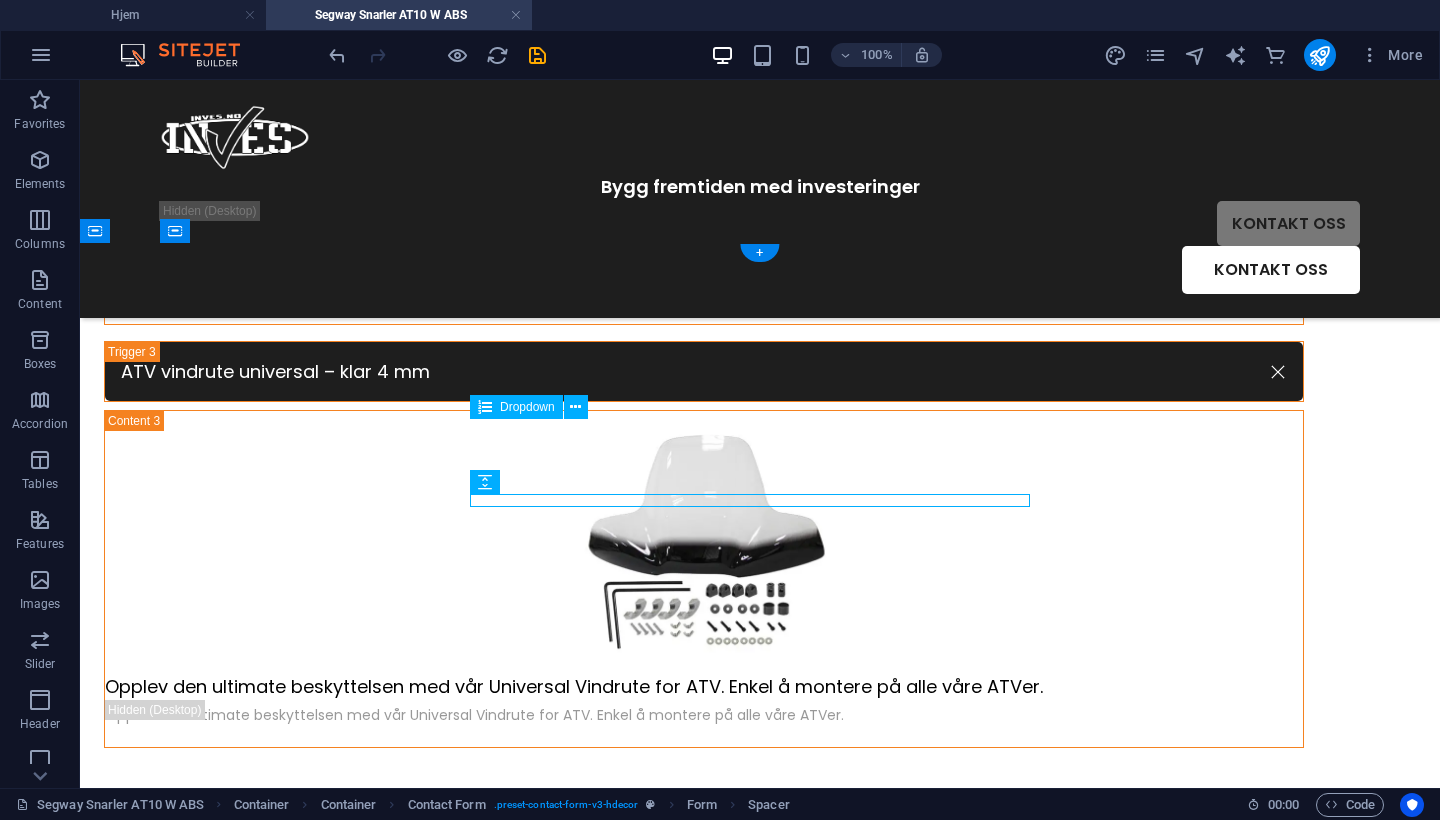 scroll, scrollTop: 2103, scrollLeft: 0, axis: vertical 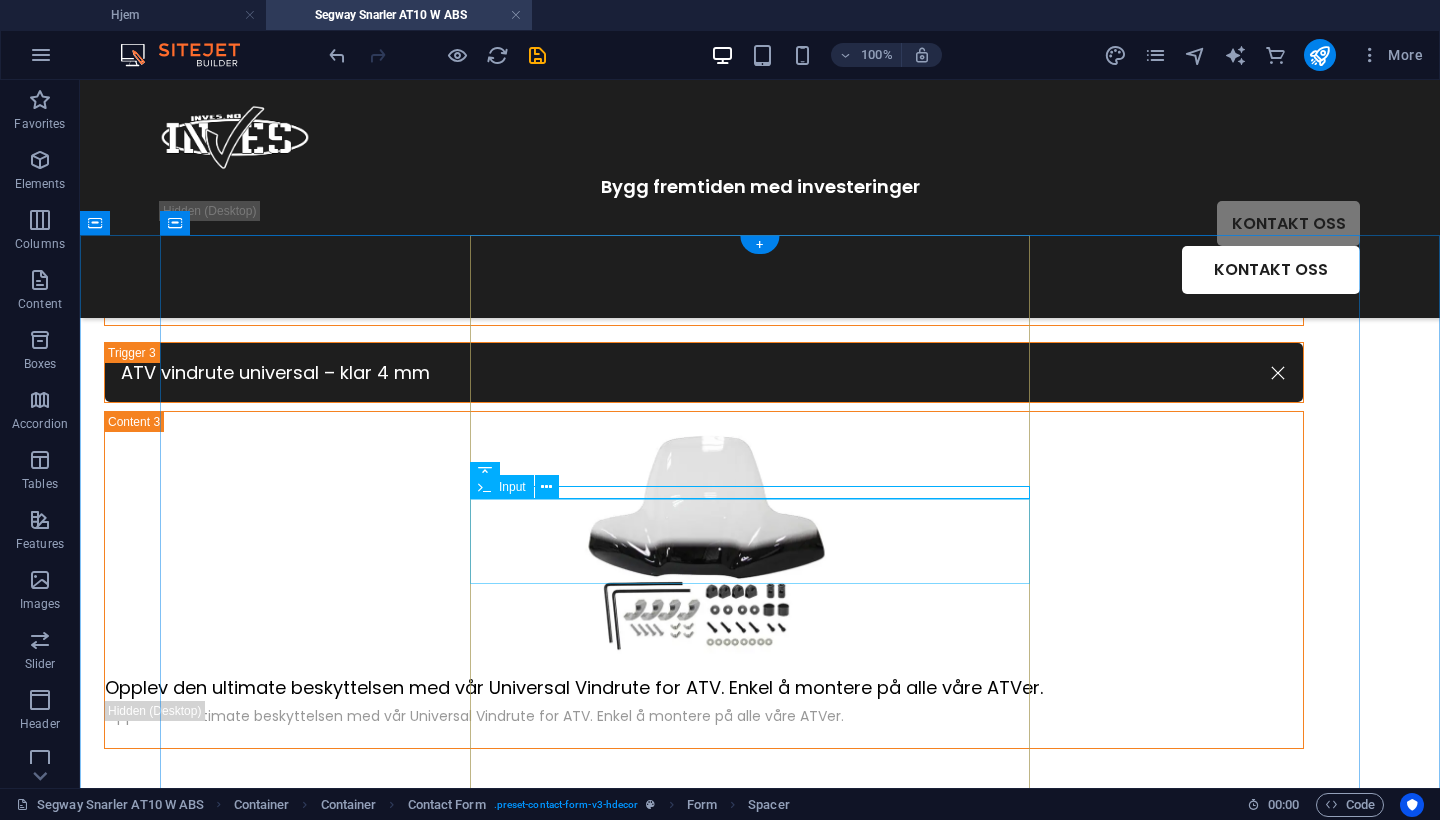 click on "Kundeinformasjon:" 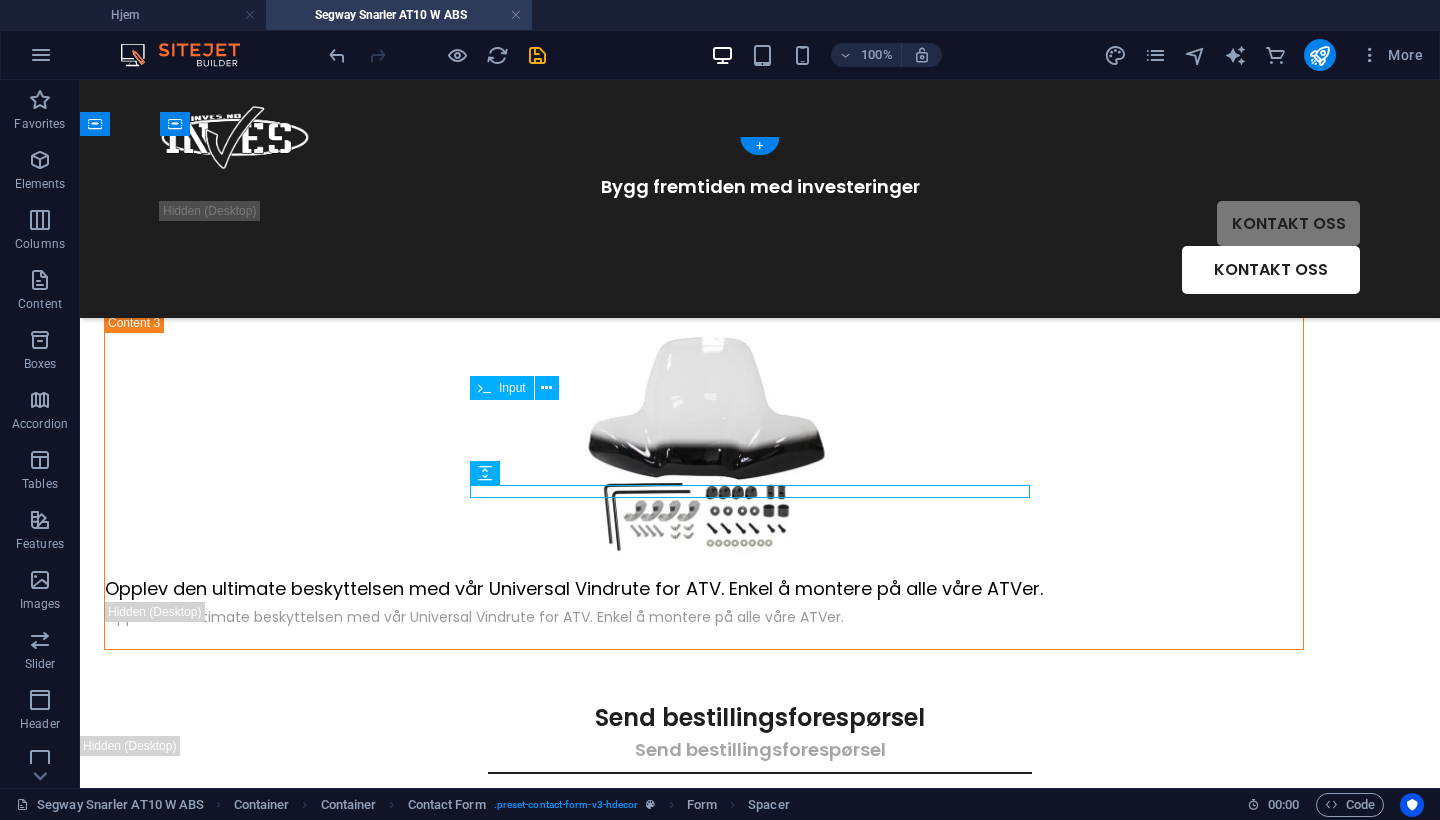 scroll, scrollTop: 2204, scrollLeft: 0, axis: vertical 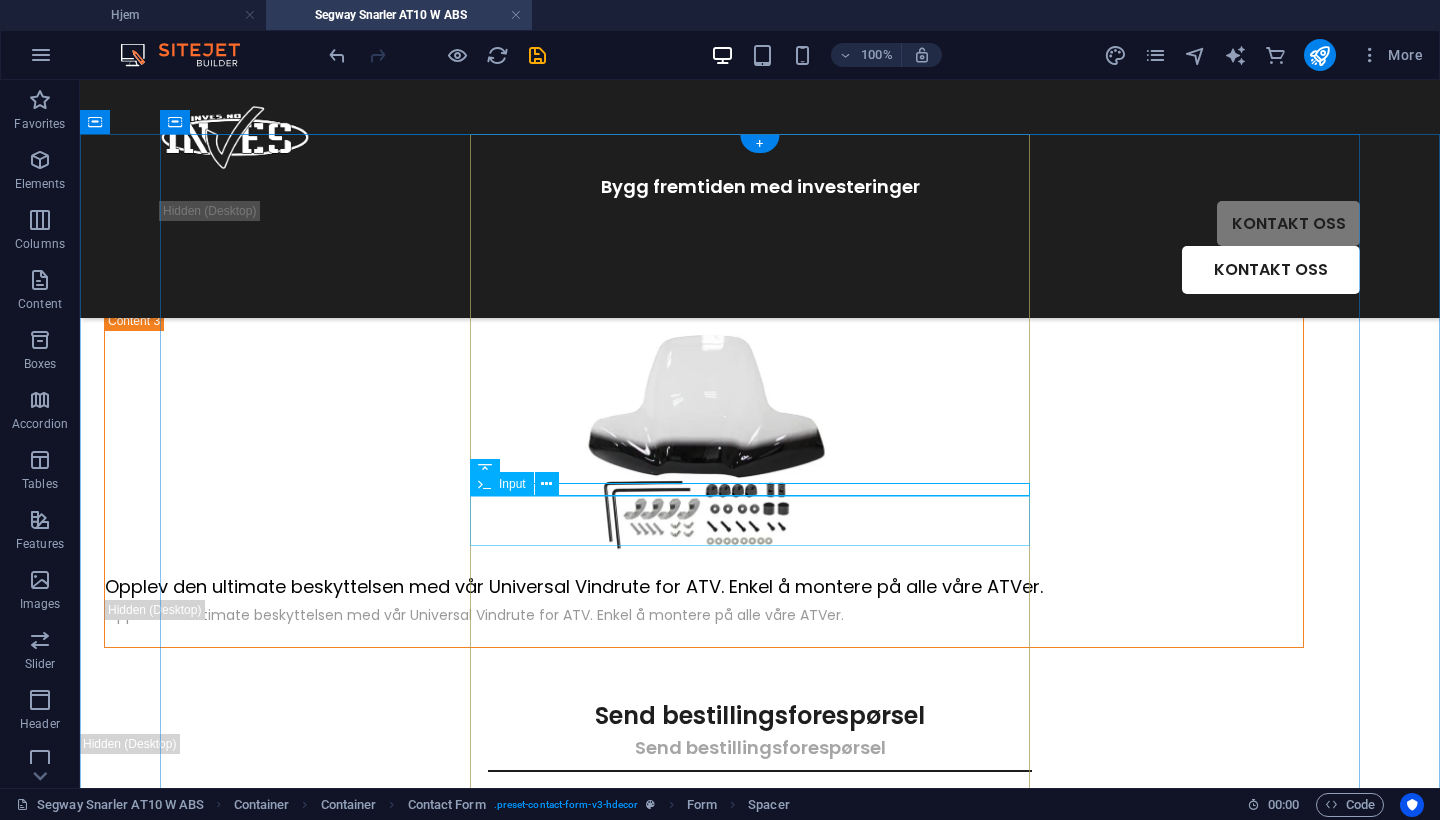 click 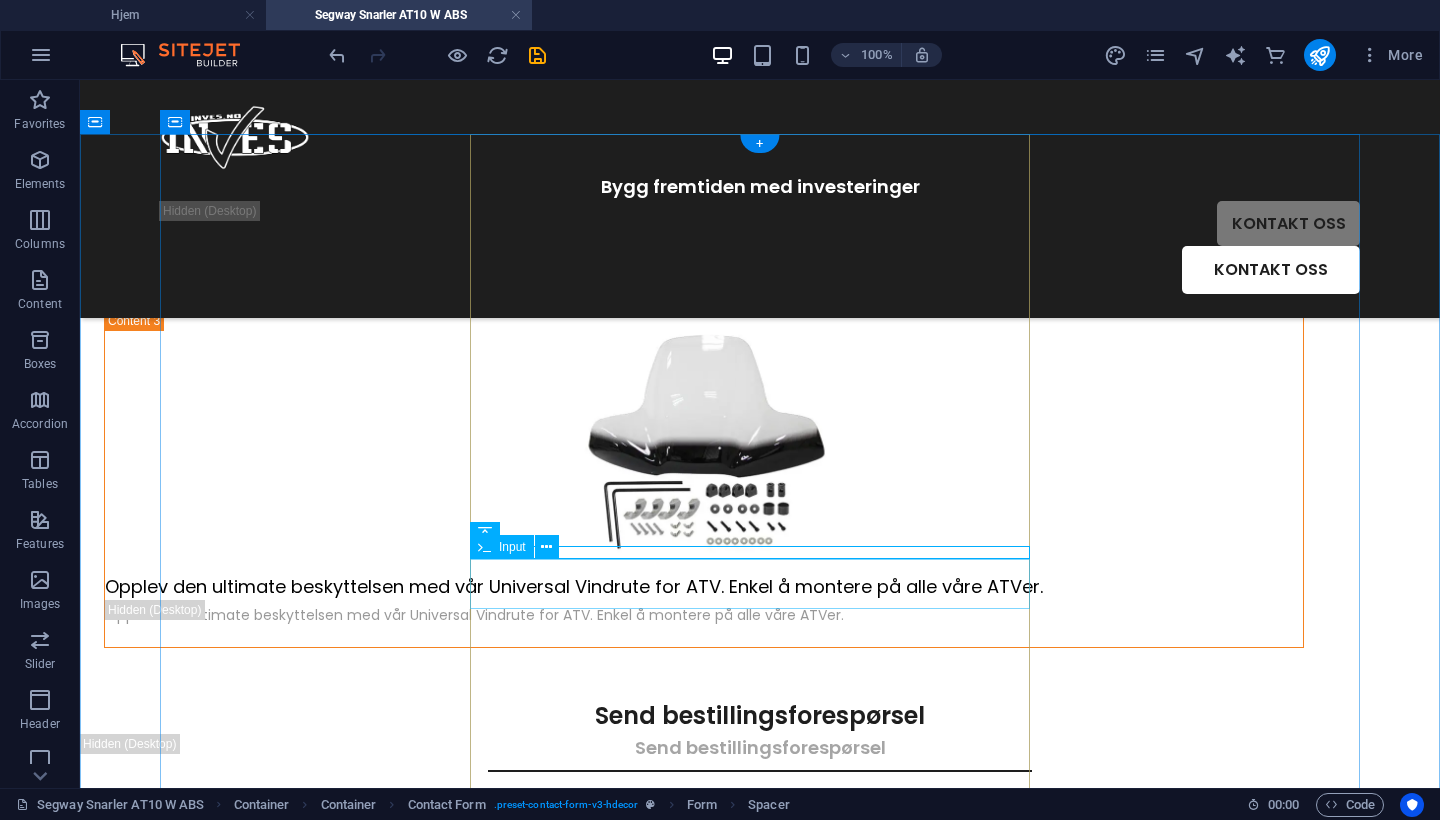 click 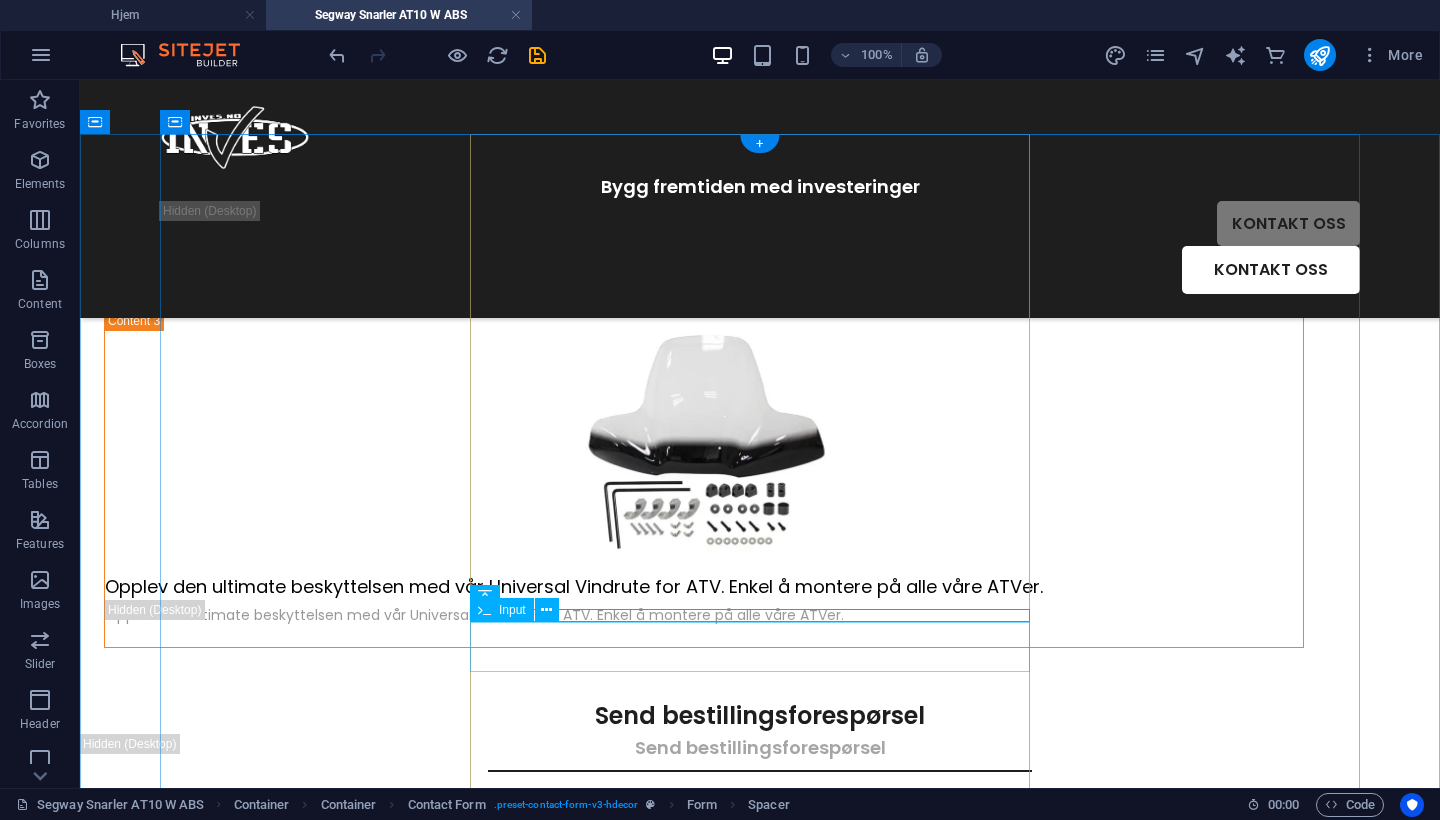 click 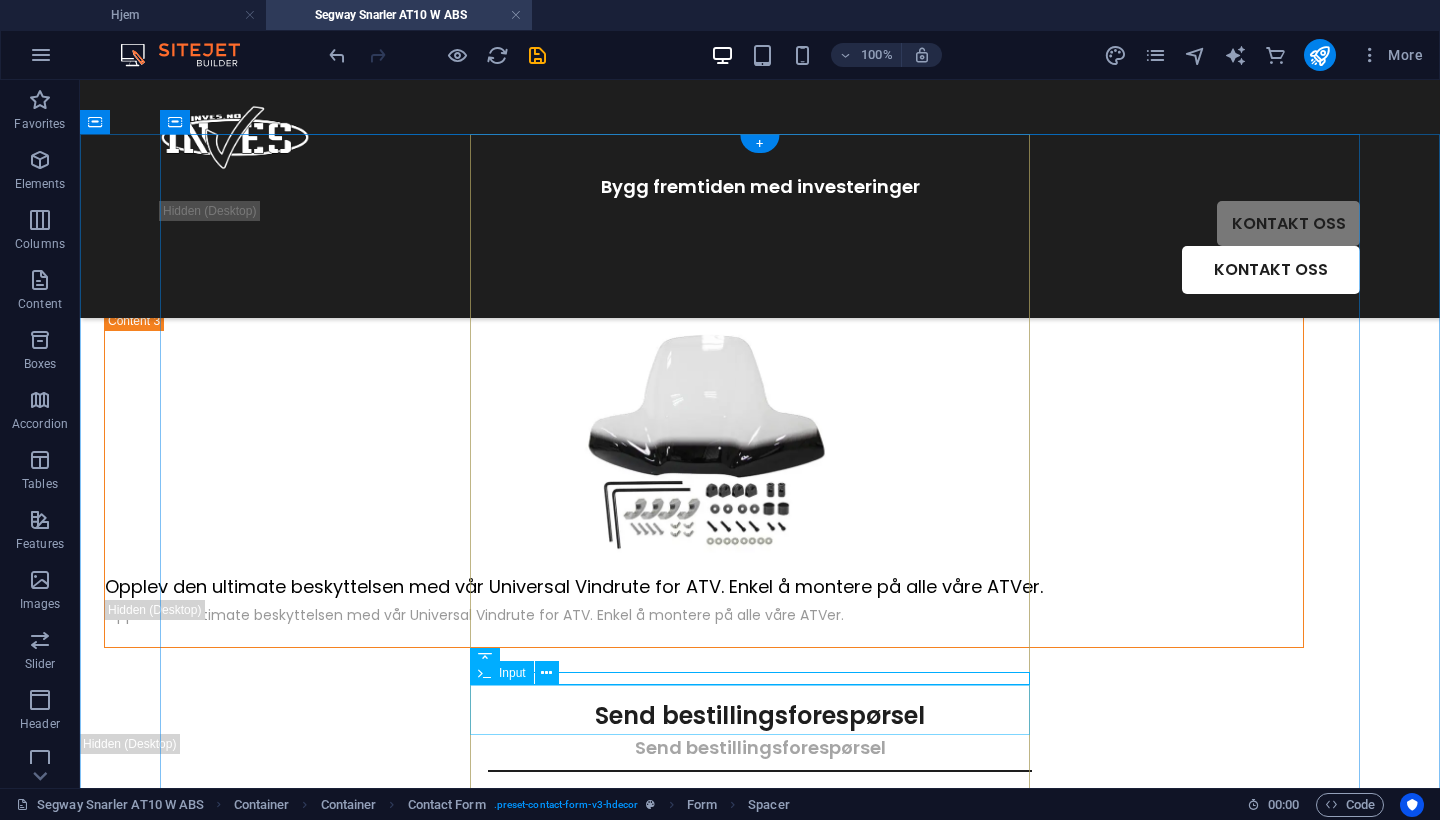 click 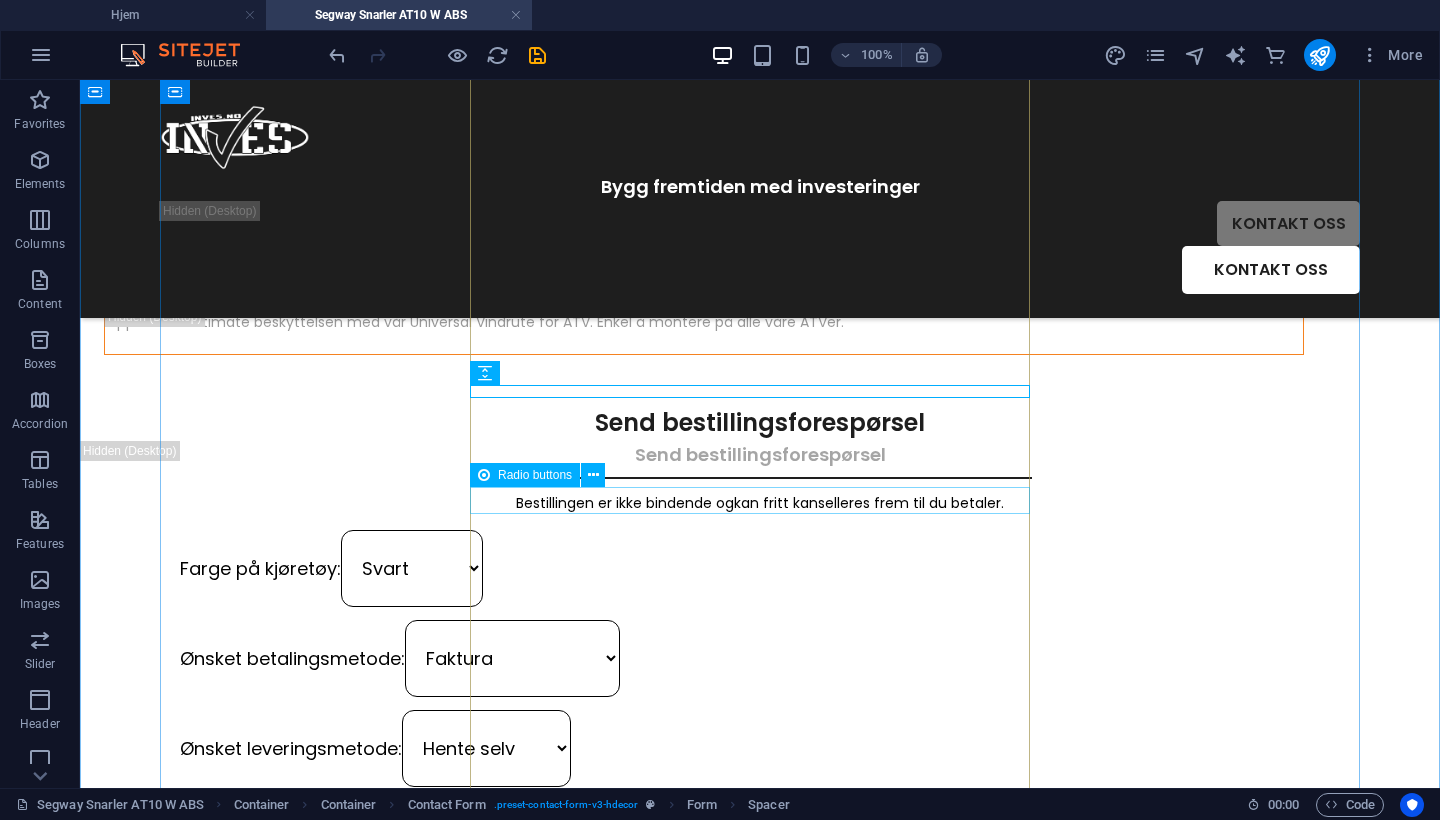 scroll, scrollTop: 2463, scrollLeft: 0, axis: vertical 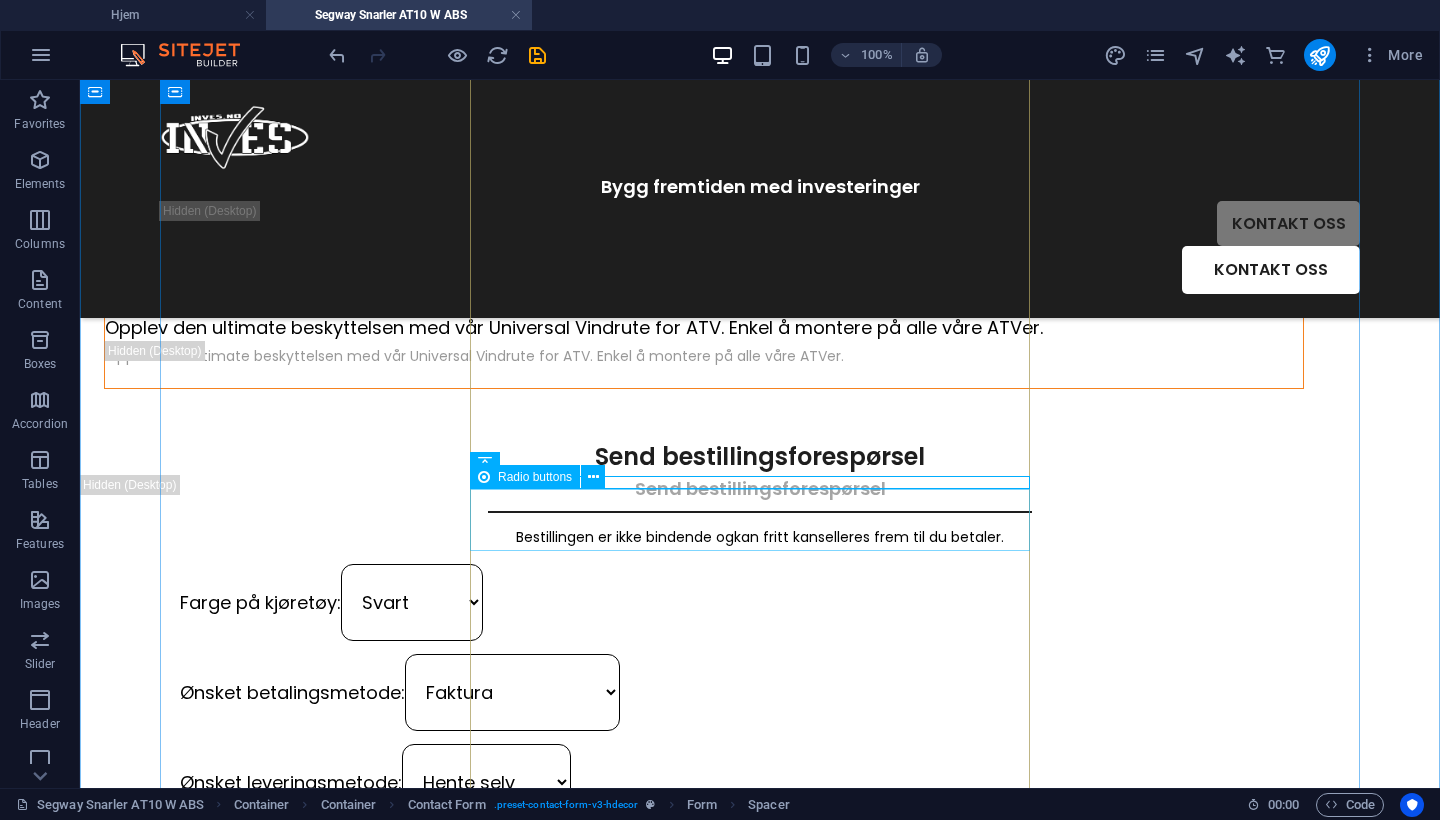 click on "Ekstrautstyr:   AT10 front fanger kit" 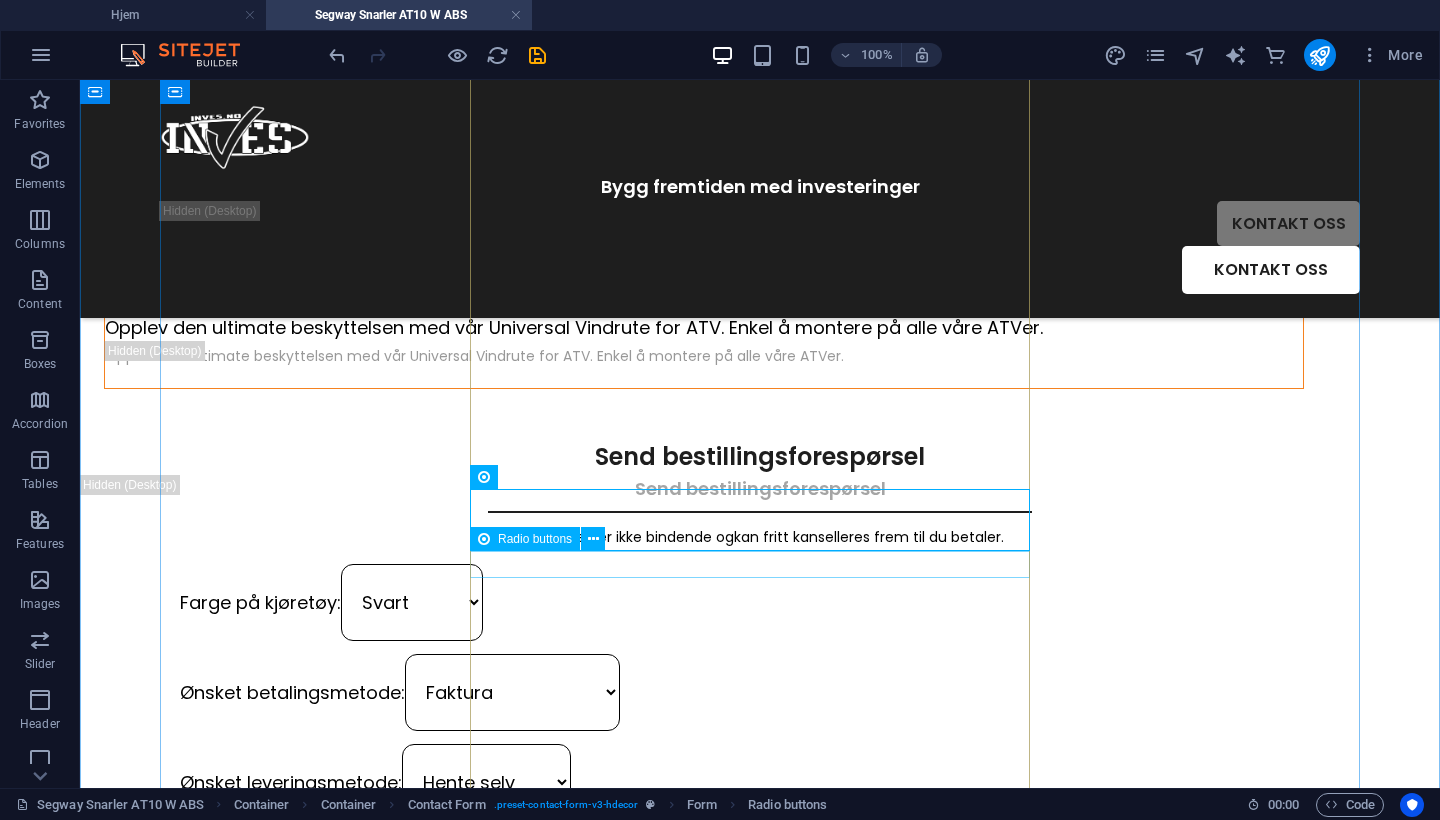 click on "AT10 underbeskyttelsesplate i aluminium" 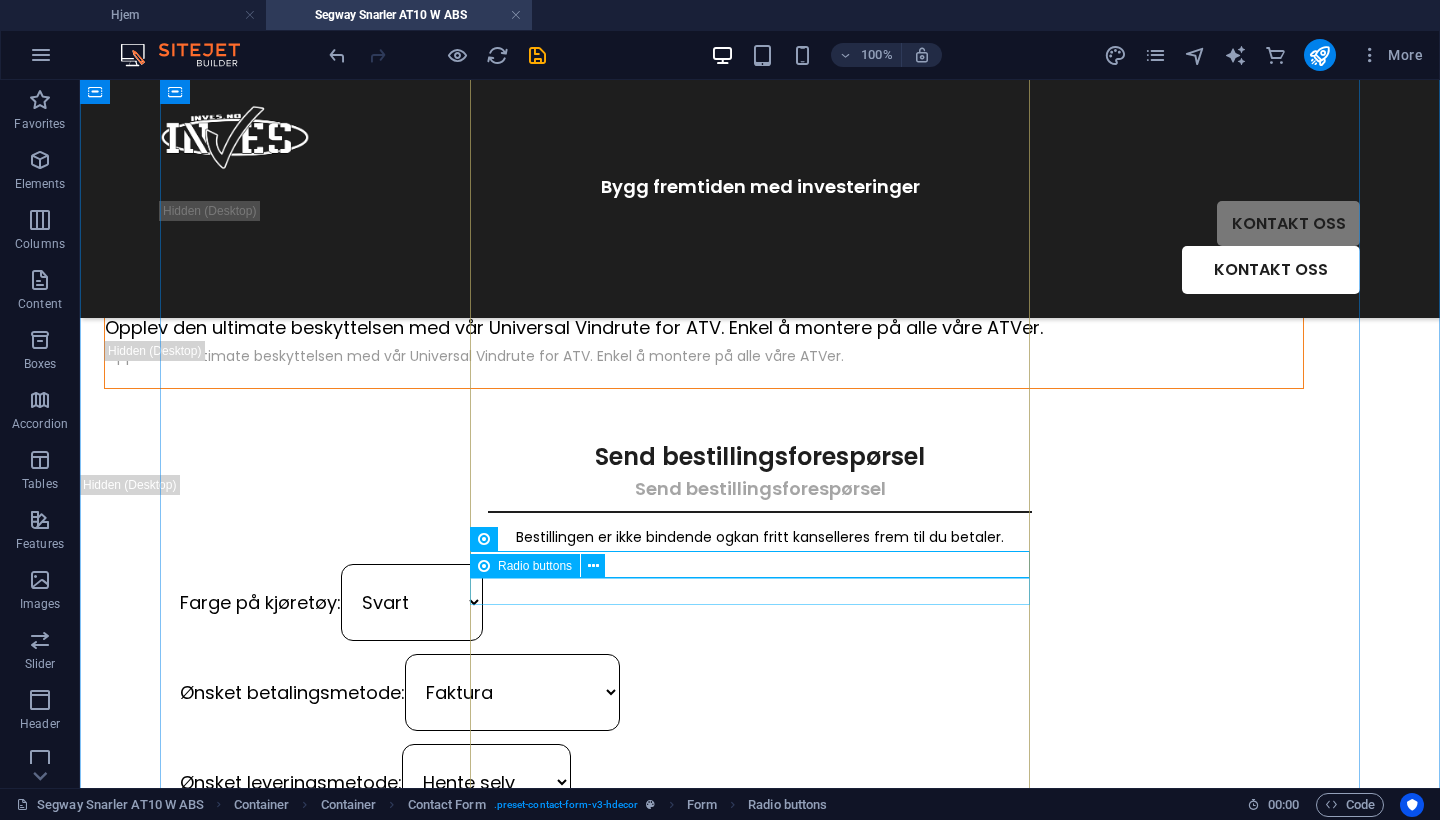 click on "ATV vindrute universal – klar 4 mm" 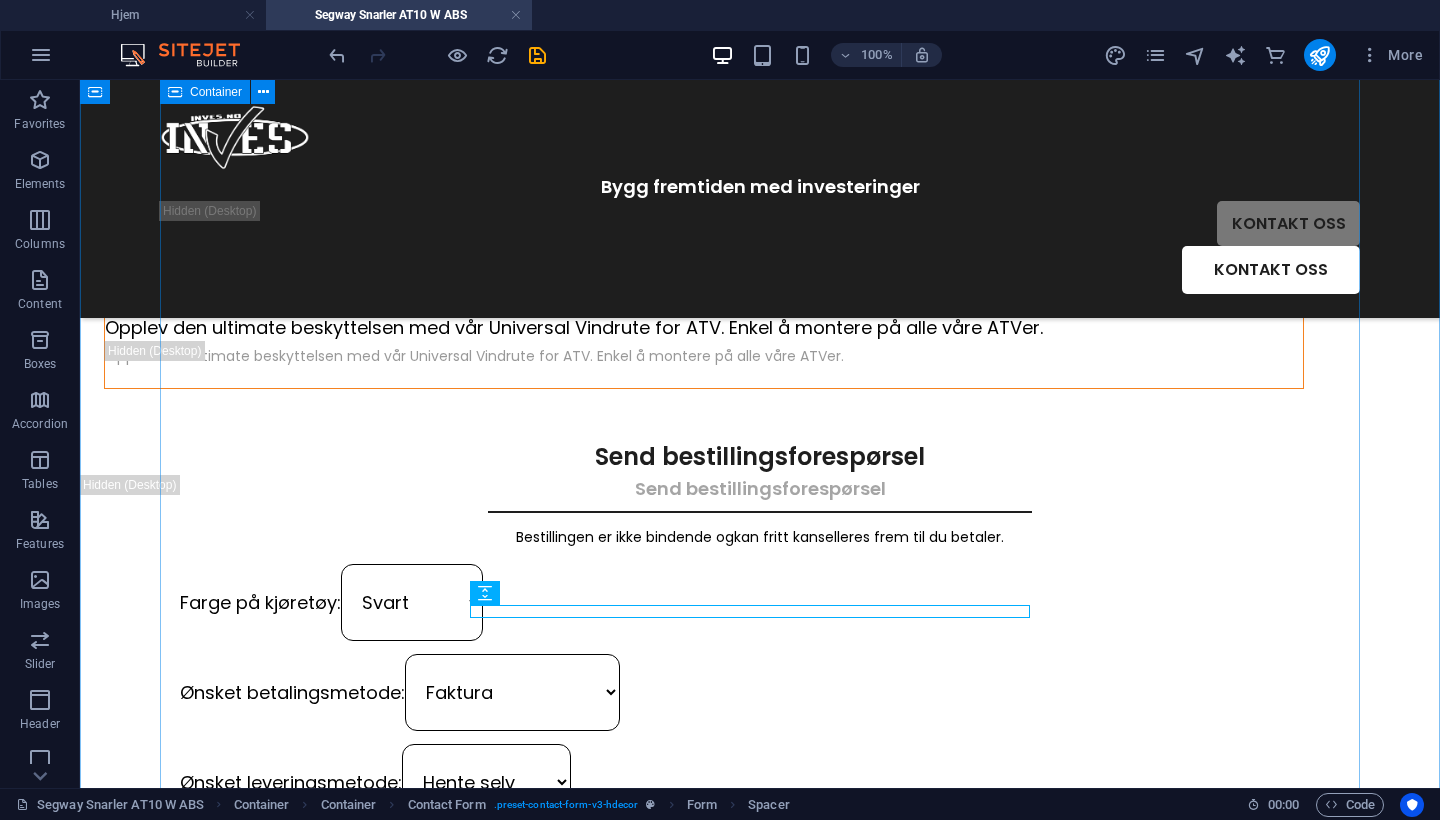 click on "Farge på kjøretøy: Svart Grå + rød Camo Ønsket betalingsmetode: Faktura Vipps Delbetaling Svea Delbetaling Klarna Ønsket leveringsmetode: Hente selv Hjemlevering Kundeinformasjon: Ekstrautstyr: AT10 front fanger kit AT10 underbeskyttelsesplate i aluminium ATV vindrute universal – klar 4 mm Montering og registrering: Kun montering Hent selv Hjemlevering Kundeinformasjon: Ekstrautstyr: AT10 front fanger kit AT10 underbeskyttelsesplate i aluminium ATV vindrute universal – klar 4 mm Montering og registrering: Kun montering Kun registrering Begge deler (vanligst) Ingen (jeg ordner alt selv) Jeg er klar over at selvmontering kan påvirke garantien, da enkelte garantivilkår krever at produktet monteres av fagpersoner for at garantien skal gjelde. Unreadable? Load new Send forespørsel" at bounding box center [760, 1169] 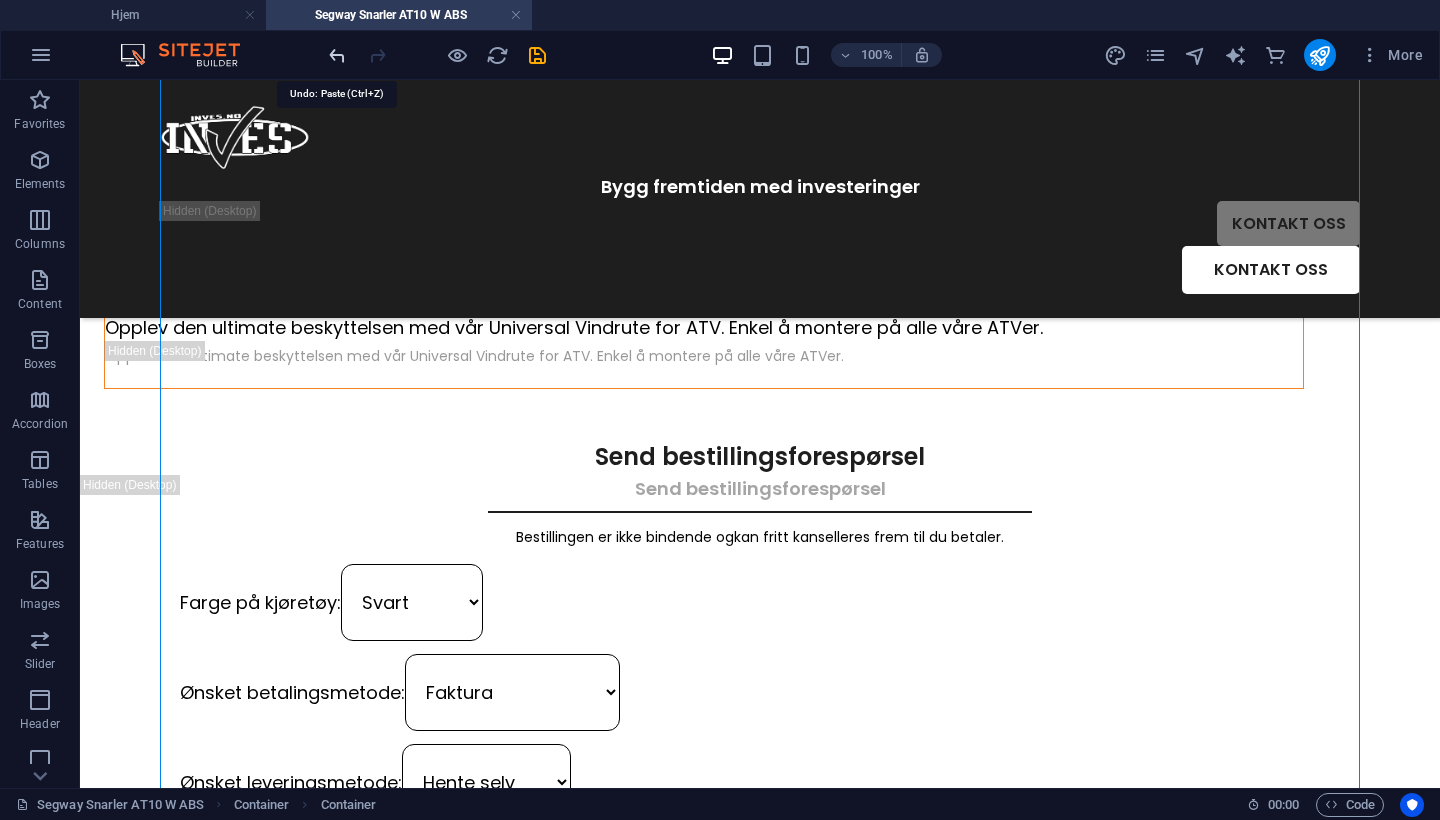 click at bounding box center [337, 55] 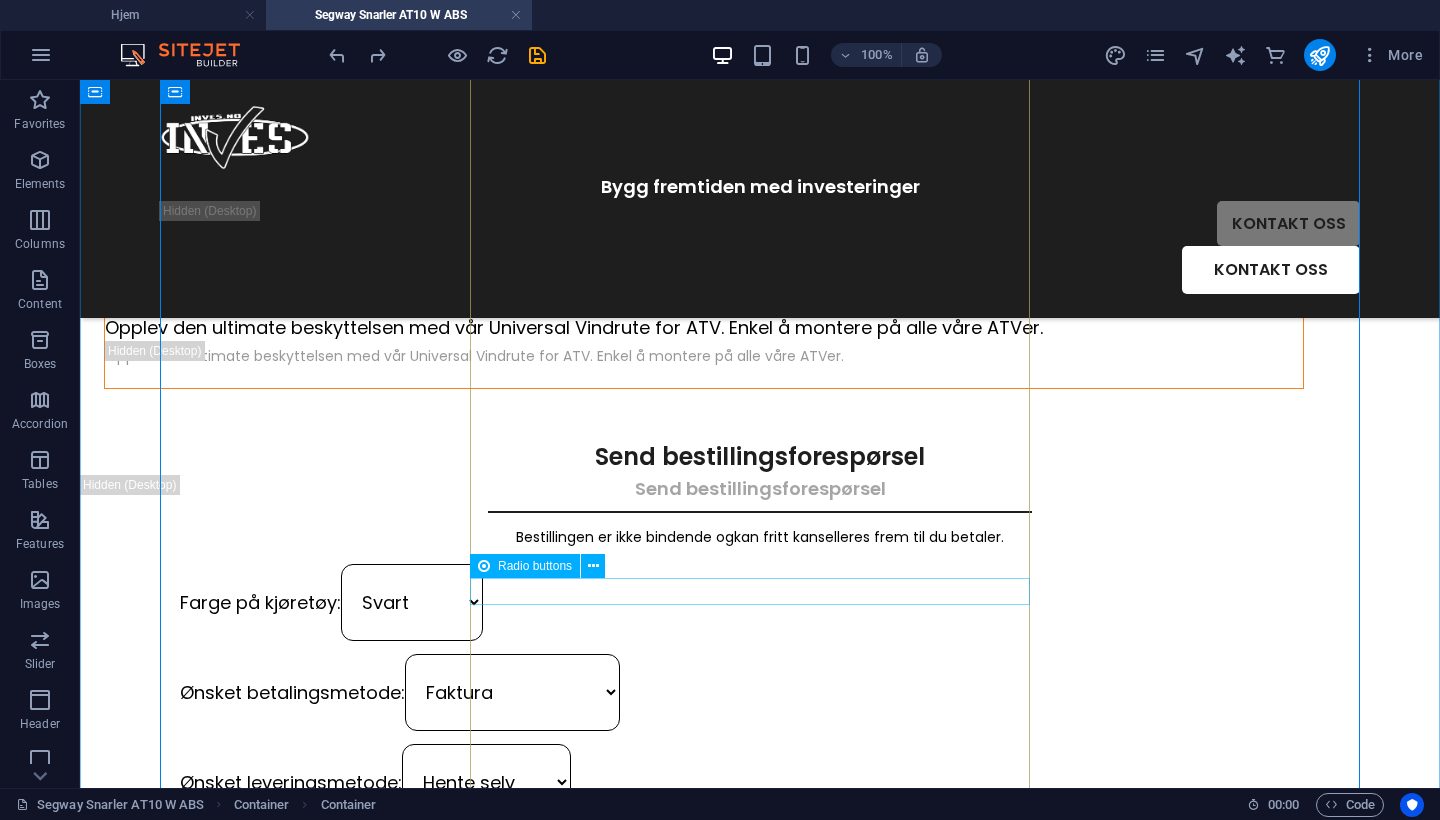 click on "ATV vindrute universal – klar 4 mm" 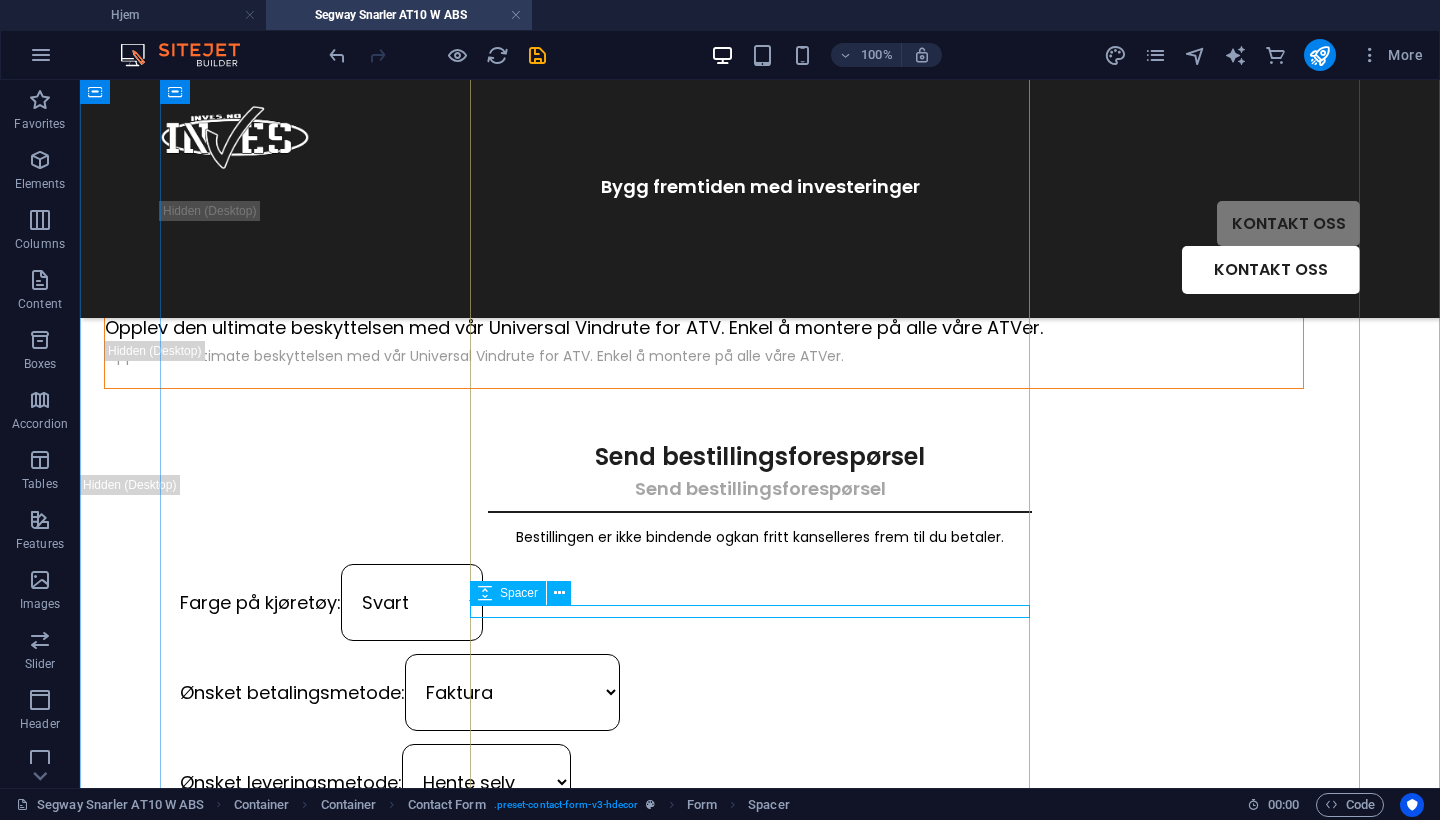click 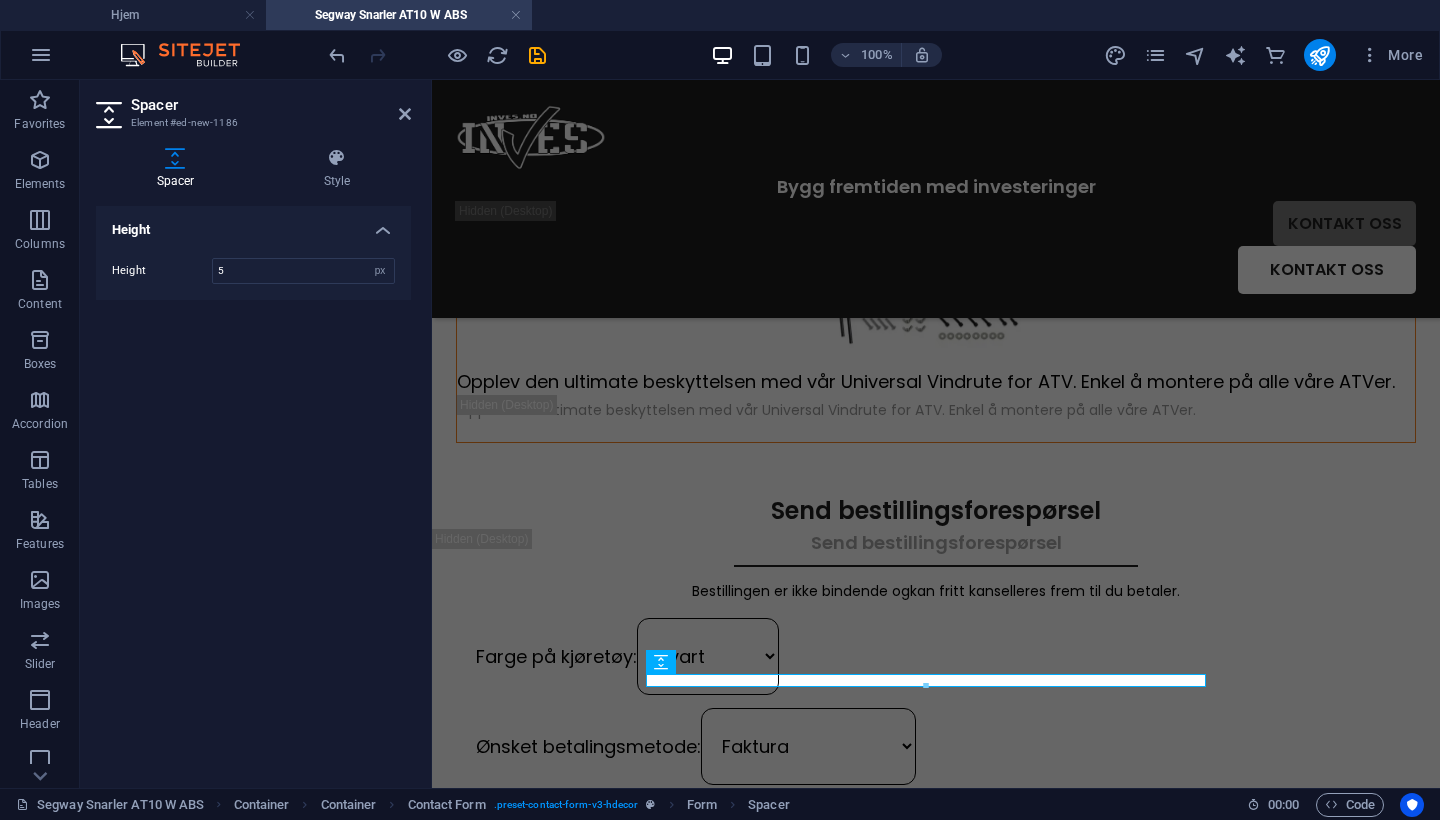 type on "5" 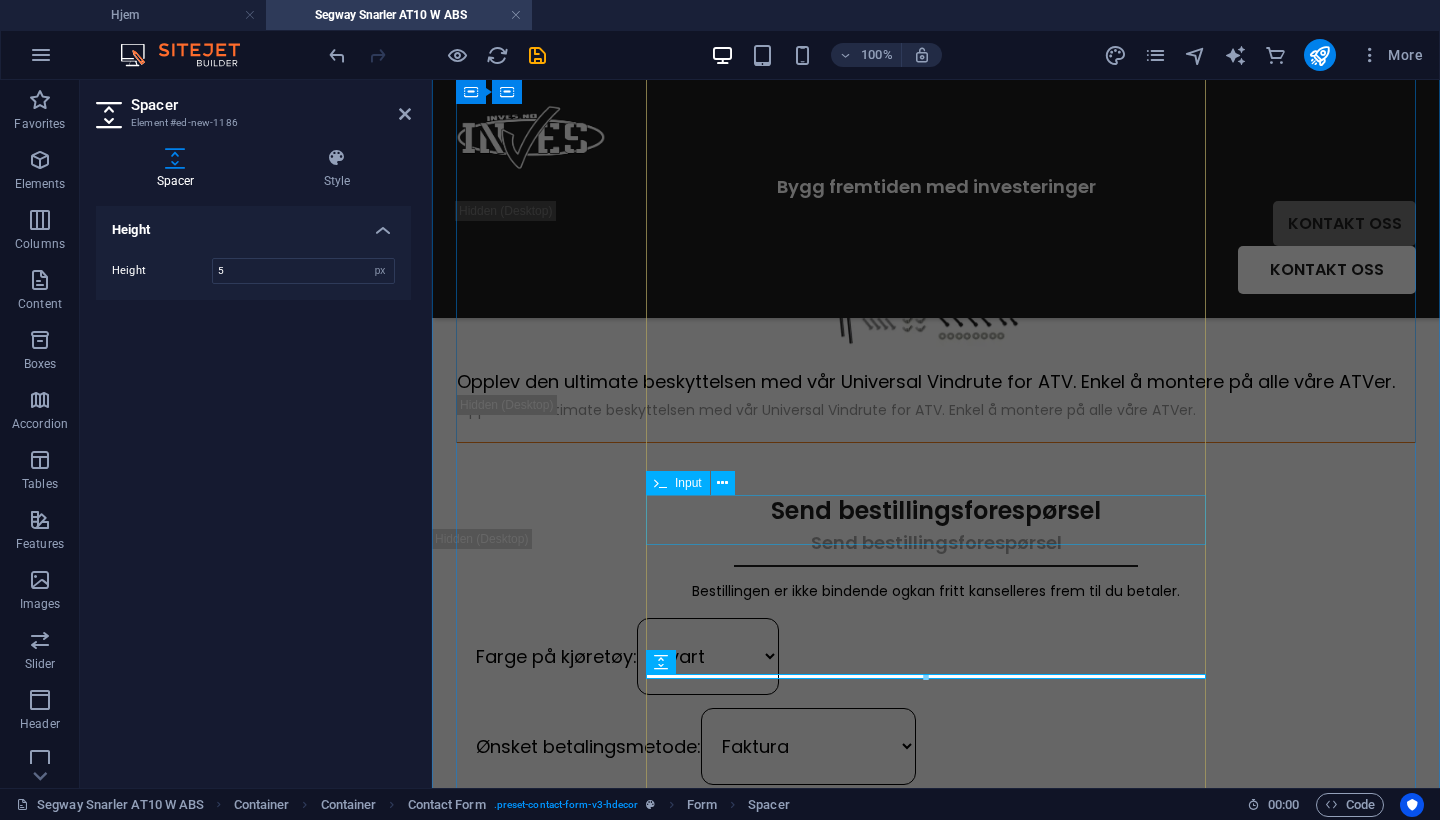click 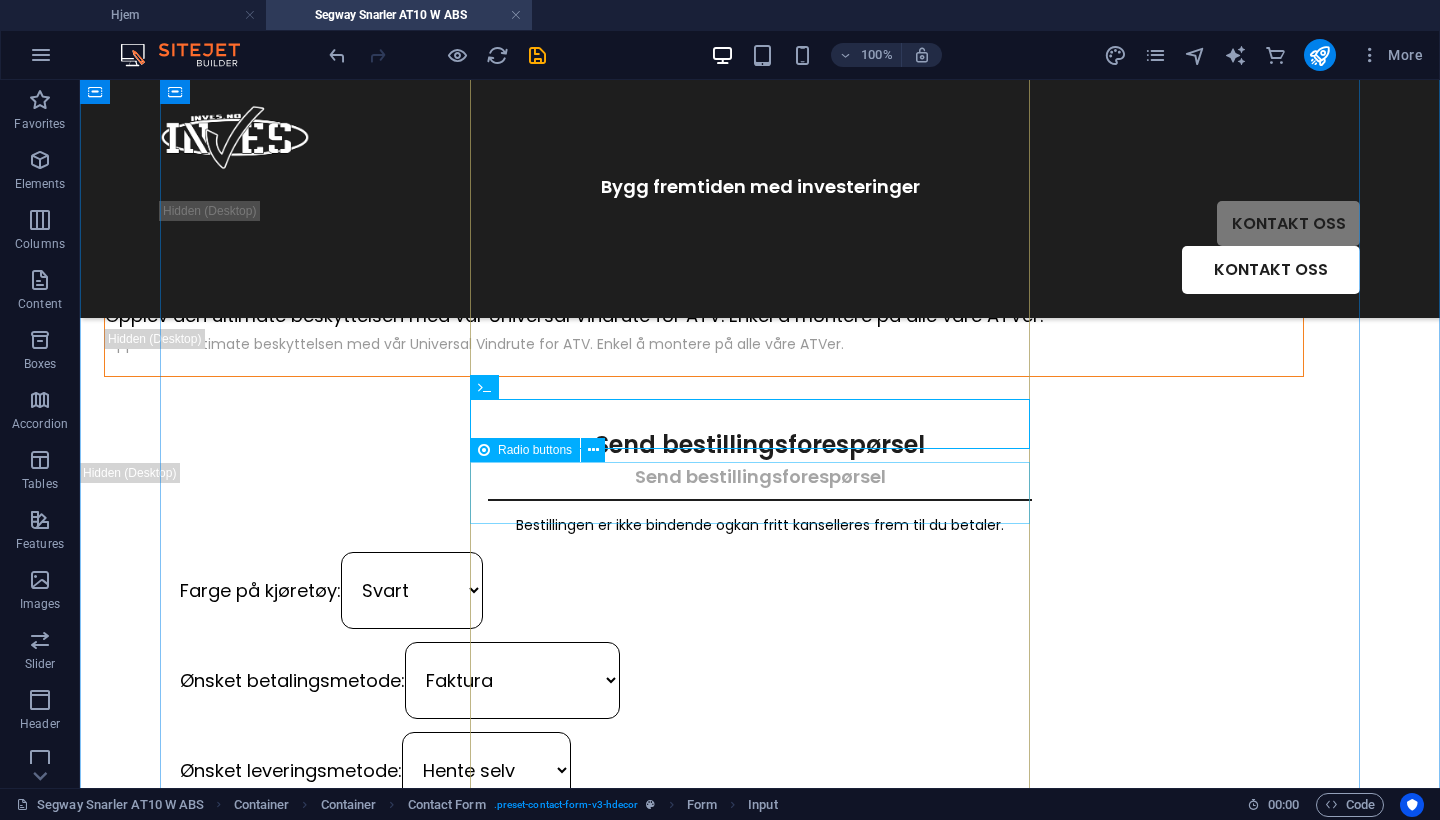scroll, scrollTop: 2468, scrollLeft: 0, axis: vertical 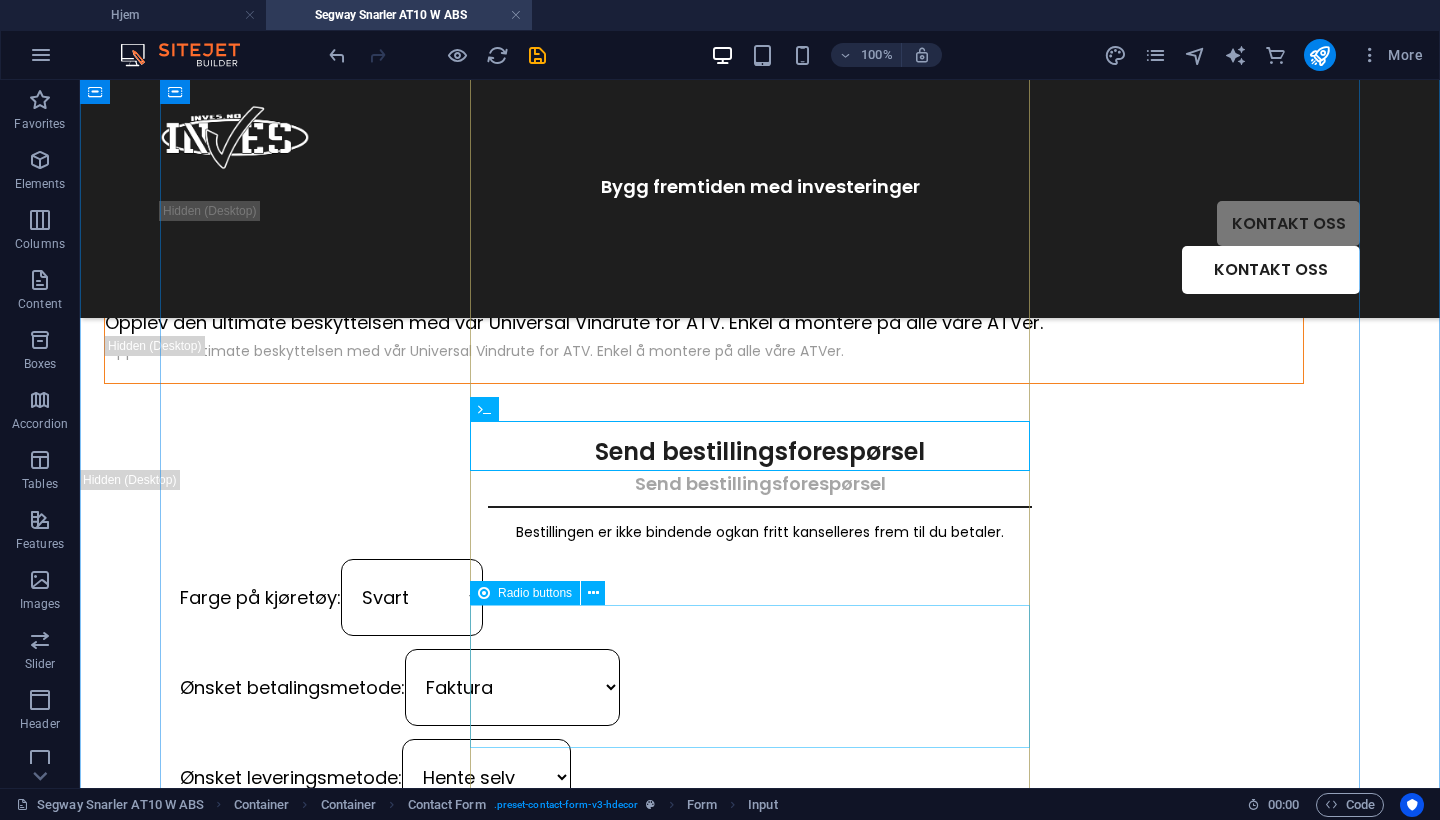 click on "Radio buttons" at bounding box center (544, 593) 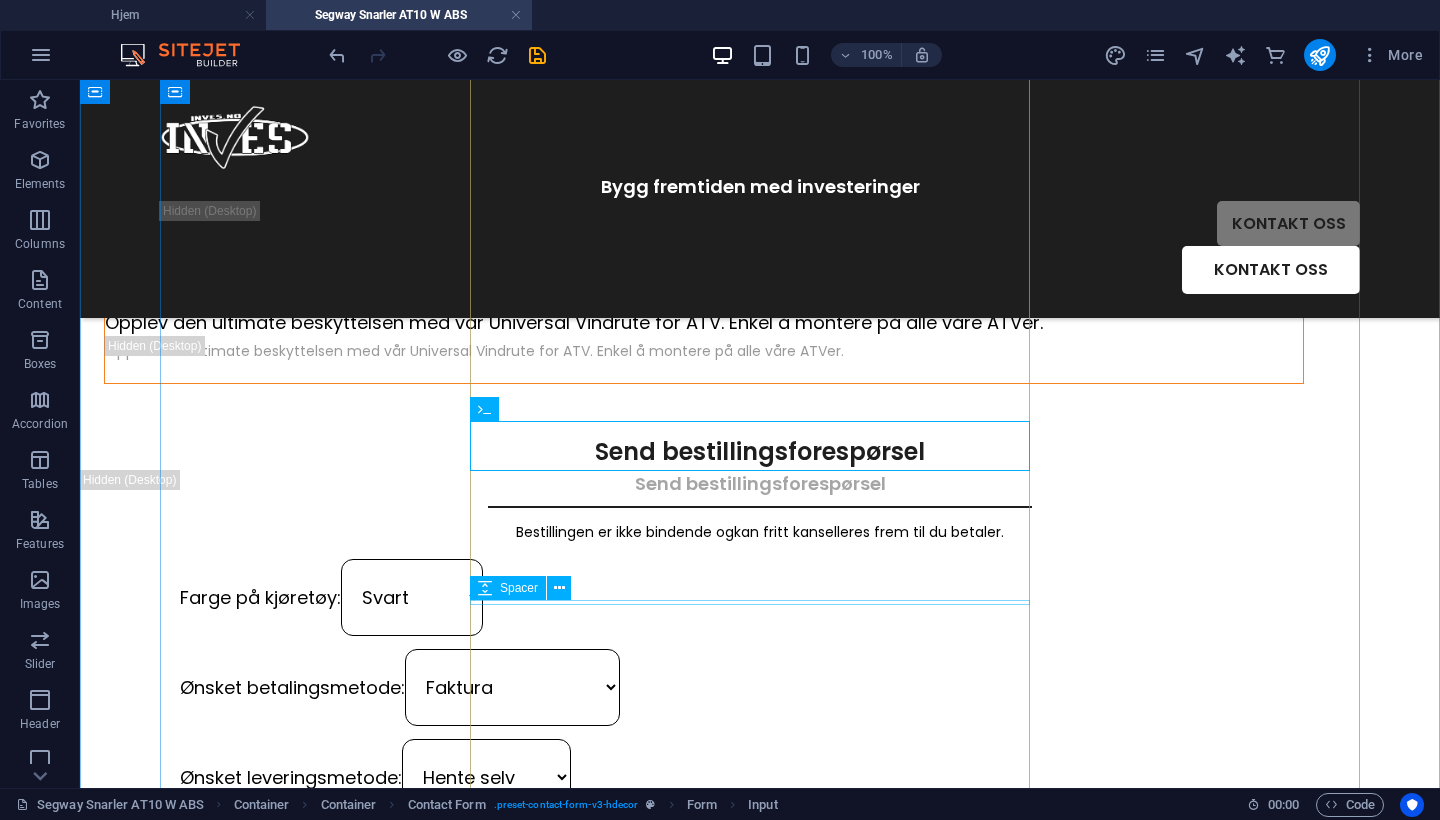 click 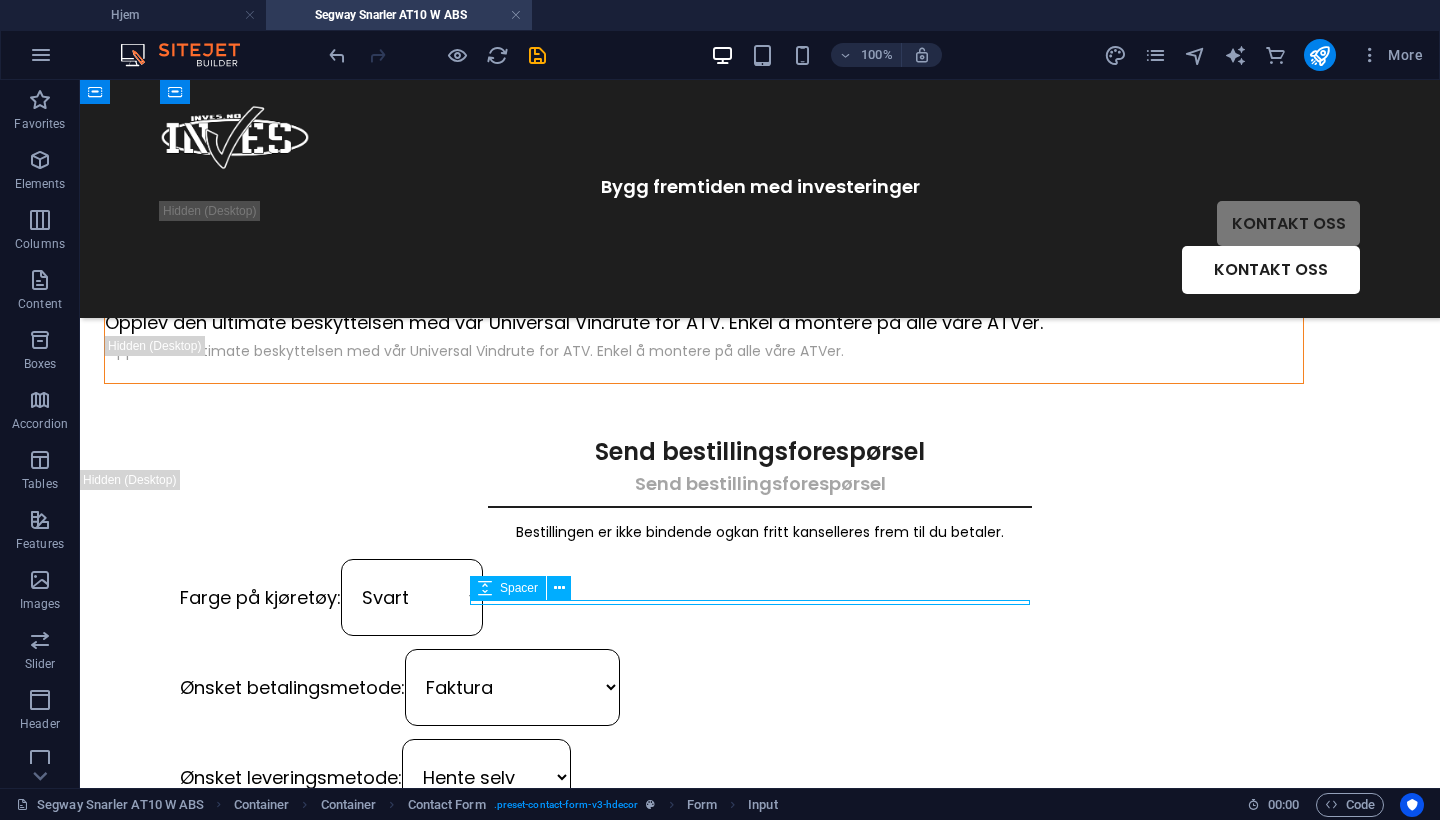 click 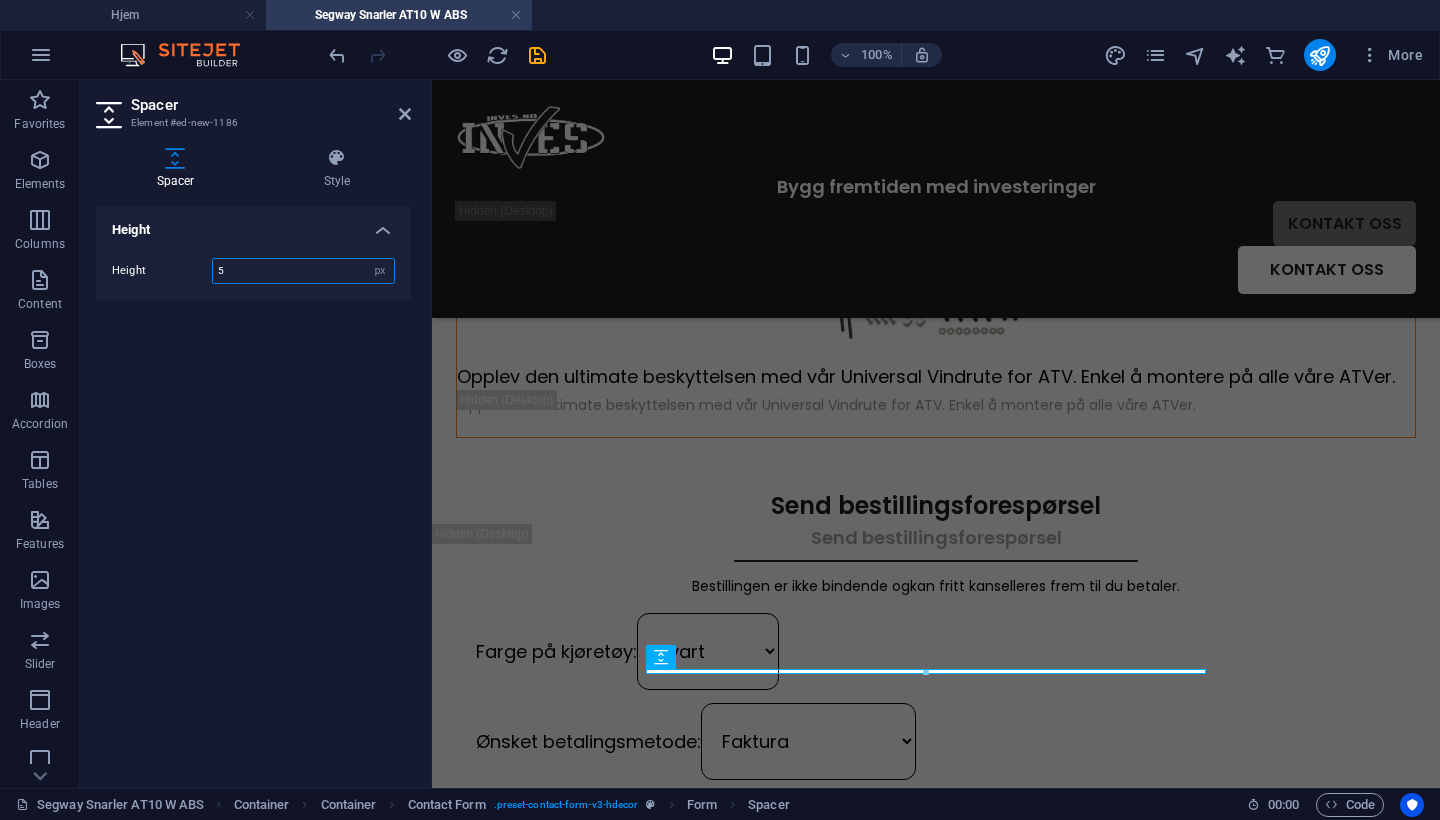 drag, startPoint x: 293, startPoint y: 262, endPoint x: 125, endPoint y: 256, distance: 168.1071 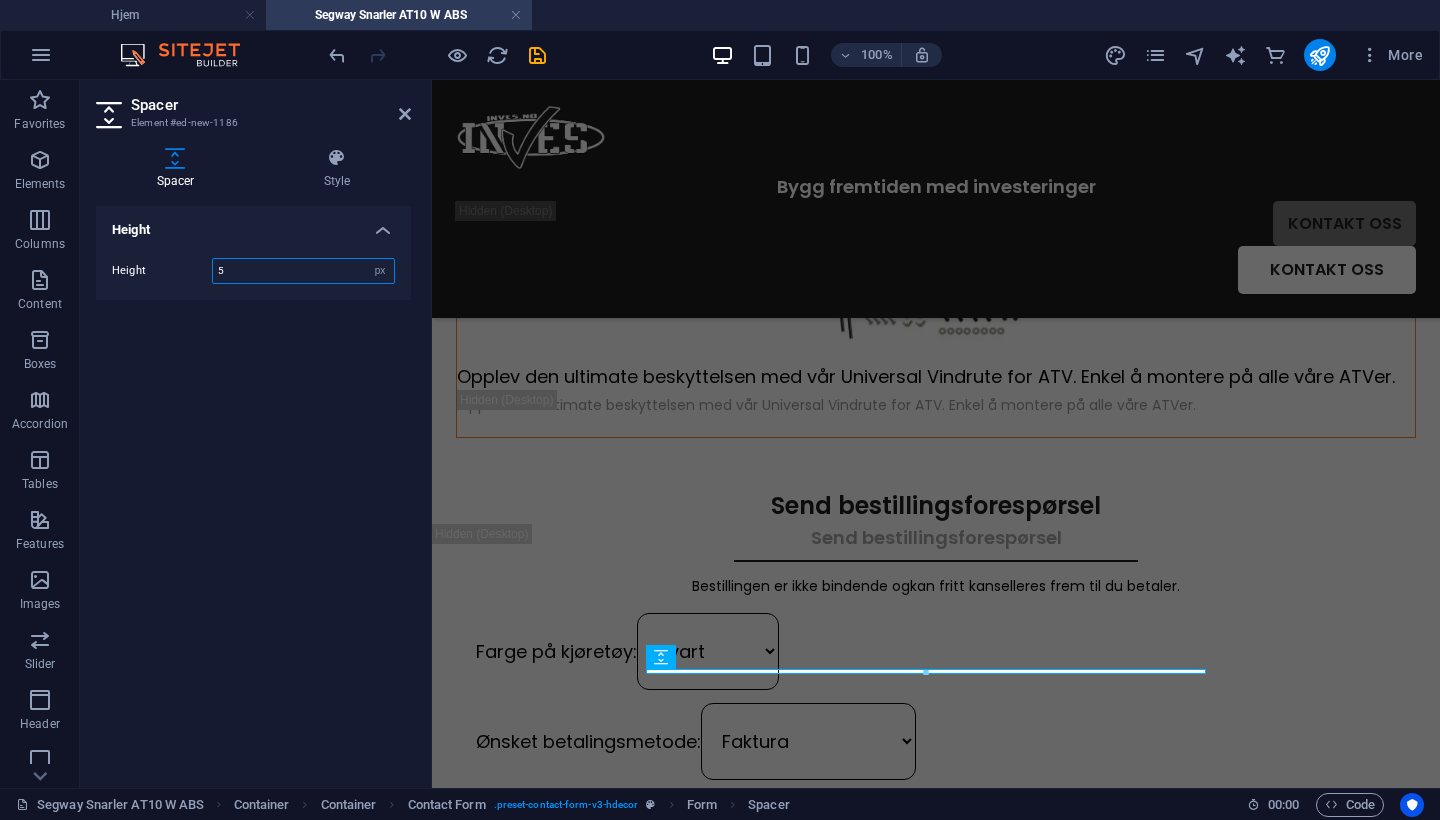 click on "Height 5 px rem vh vw" at bounding box center (253, 271) 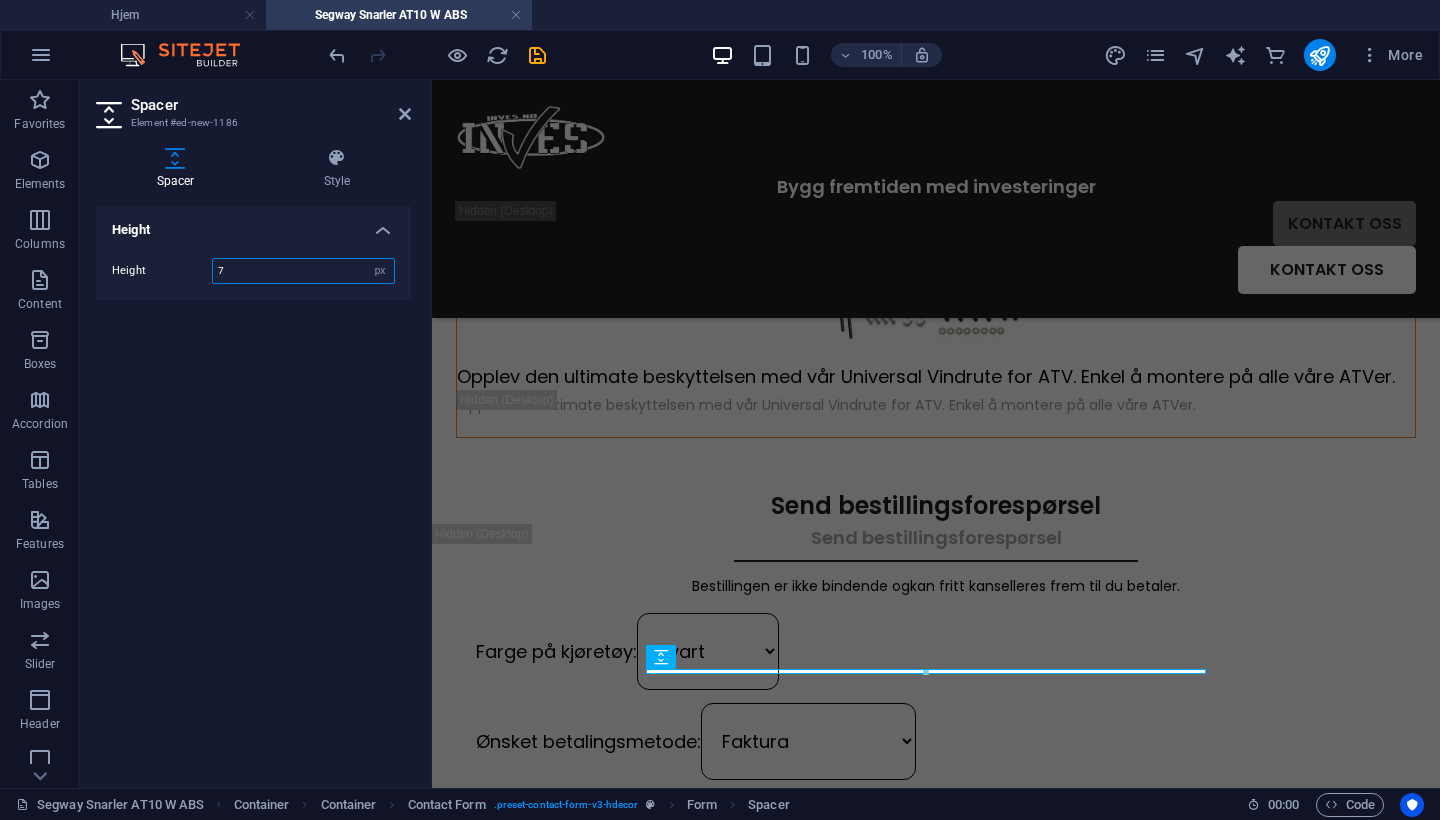 type on "7" 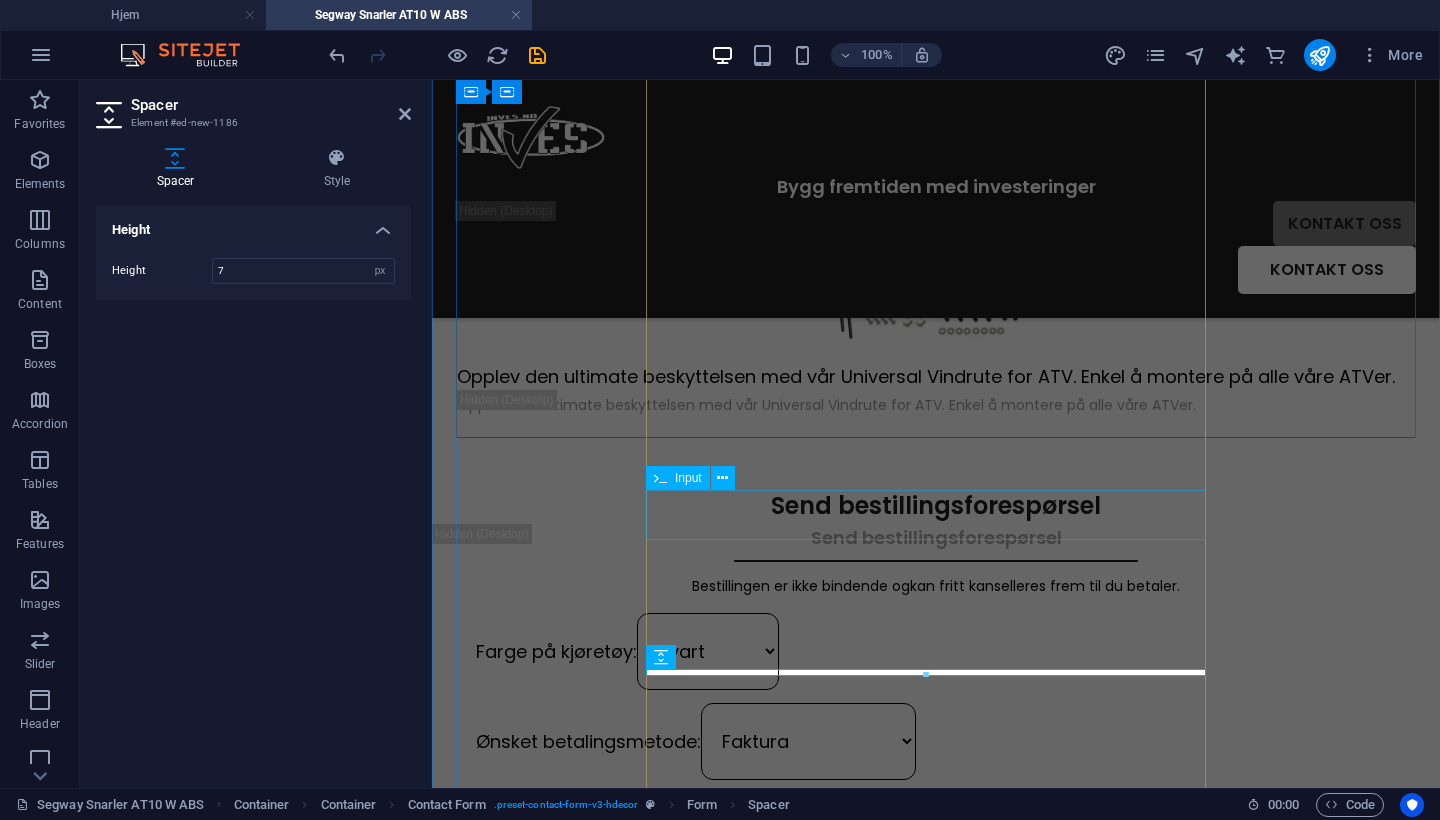 click 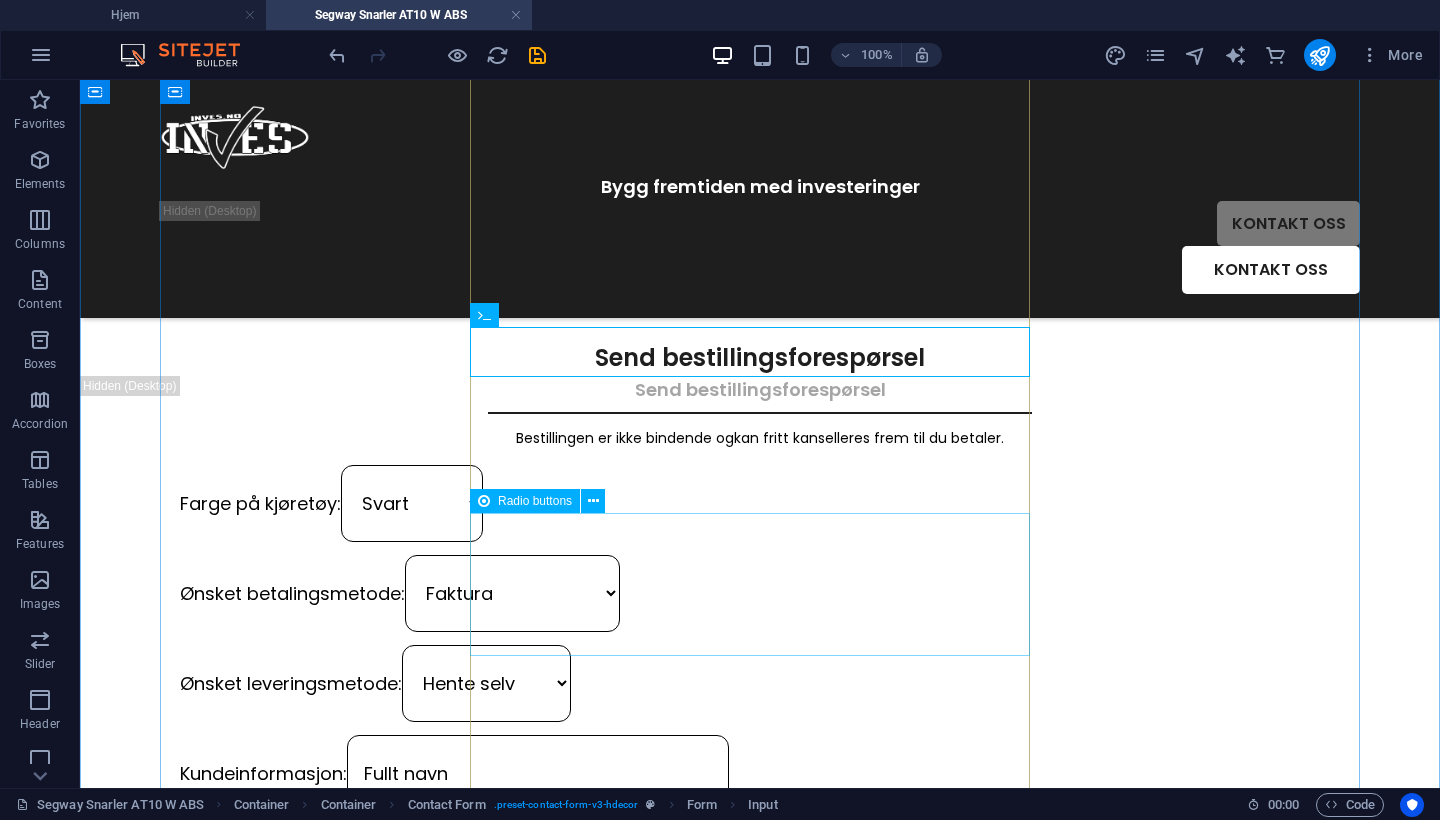 scroll, scrollTop: 2598, scrollLeft: 0, axis: vertical 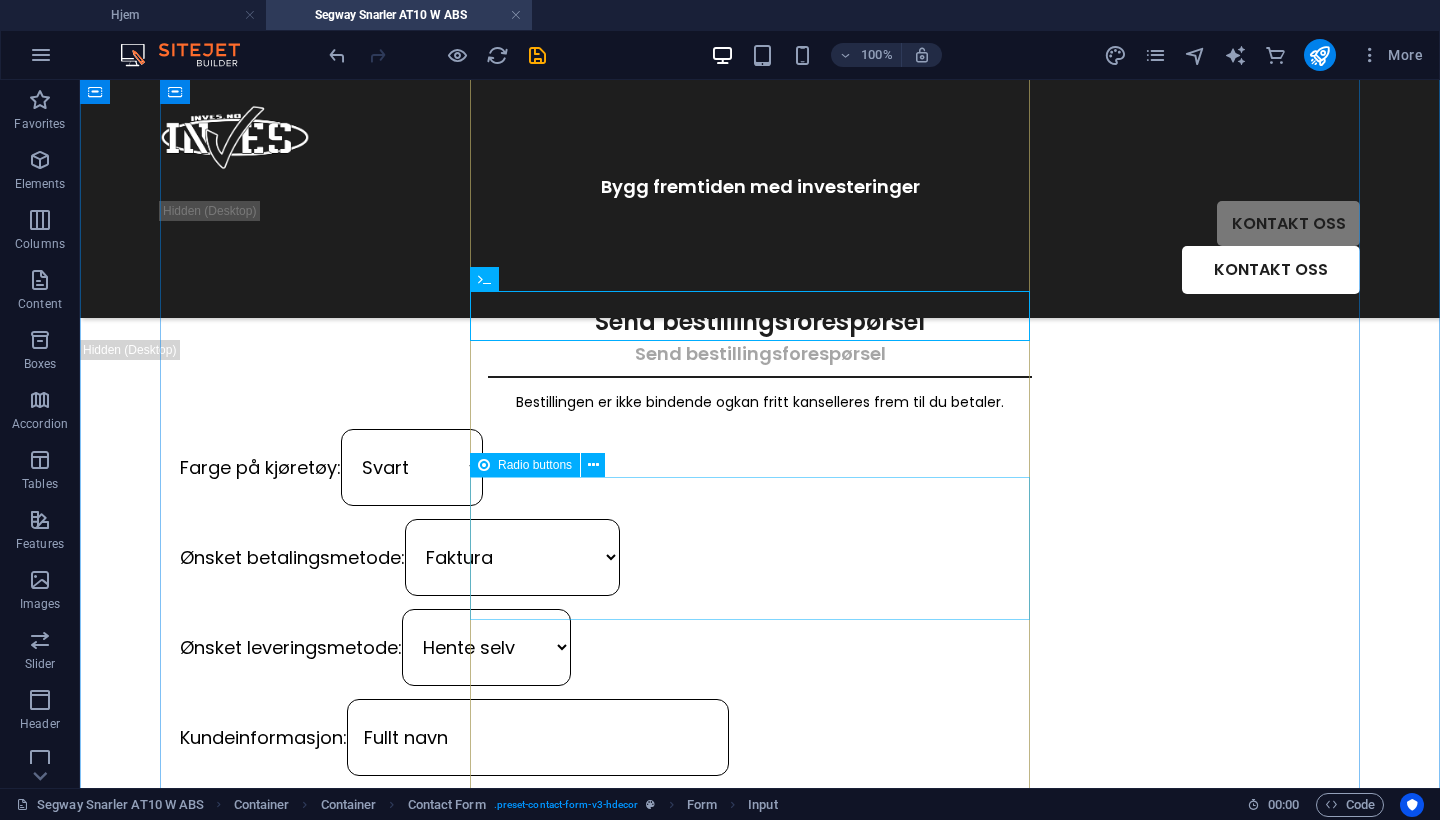 click on "Montering og registrering: Kun montering Kun registrering Begge deler (vanligst) Ingen (jeg ordner alt selv)" 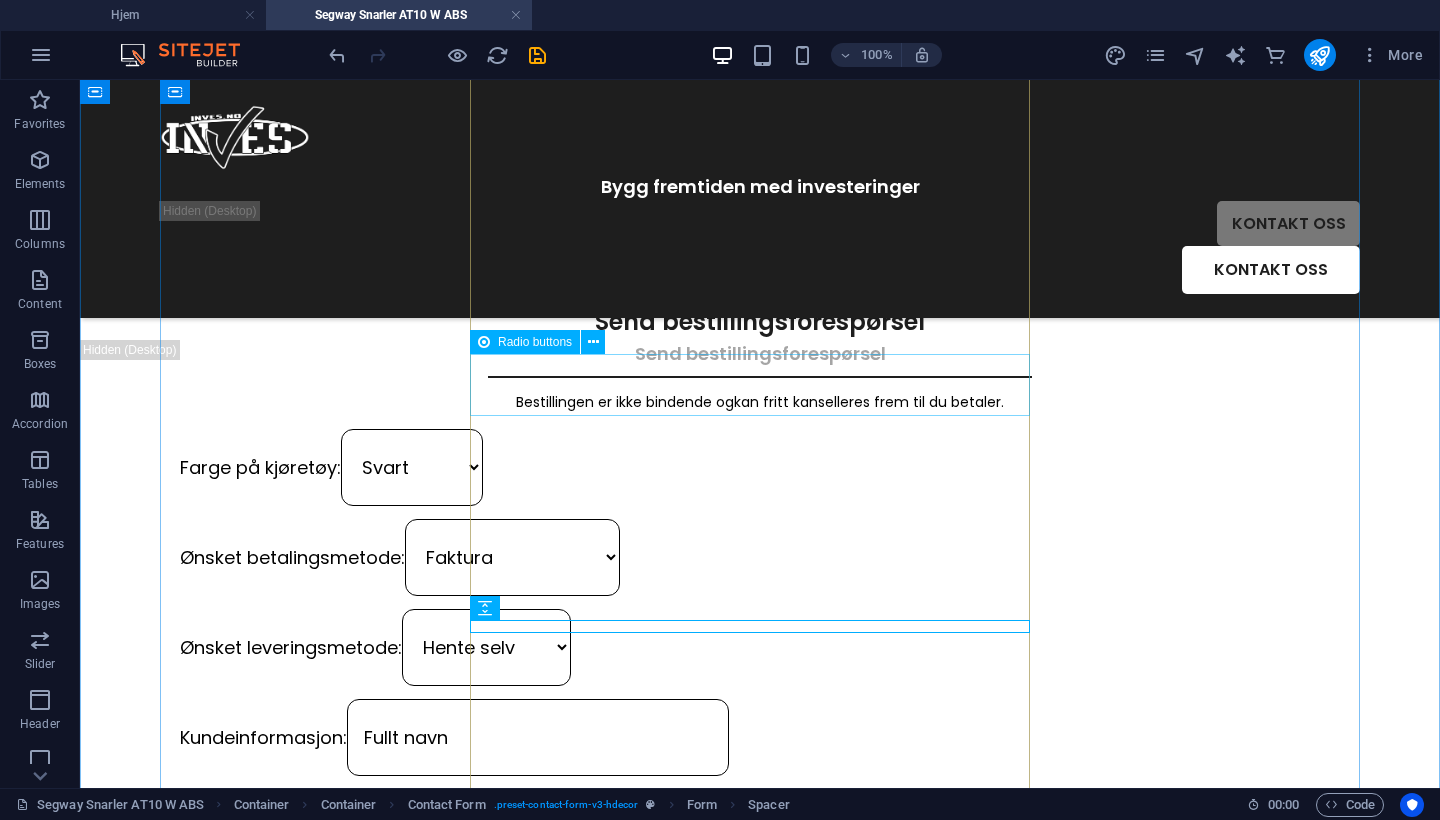 click on "Ekstrautstyr:   AT10 front fanger kit" 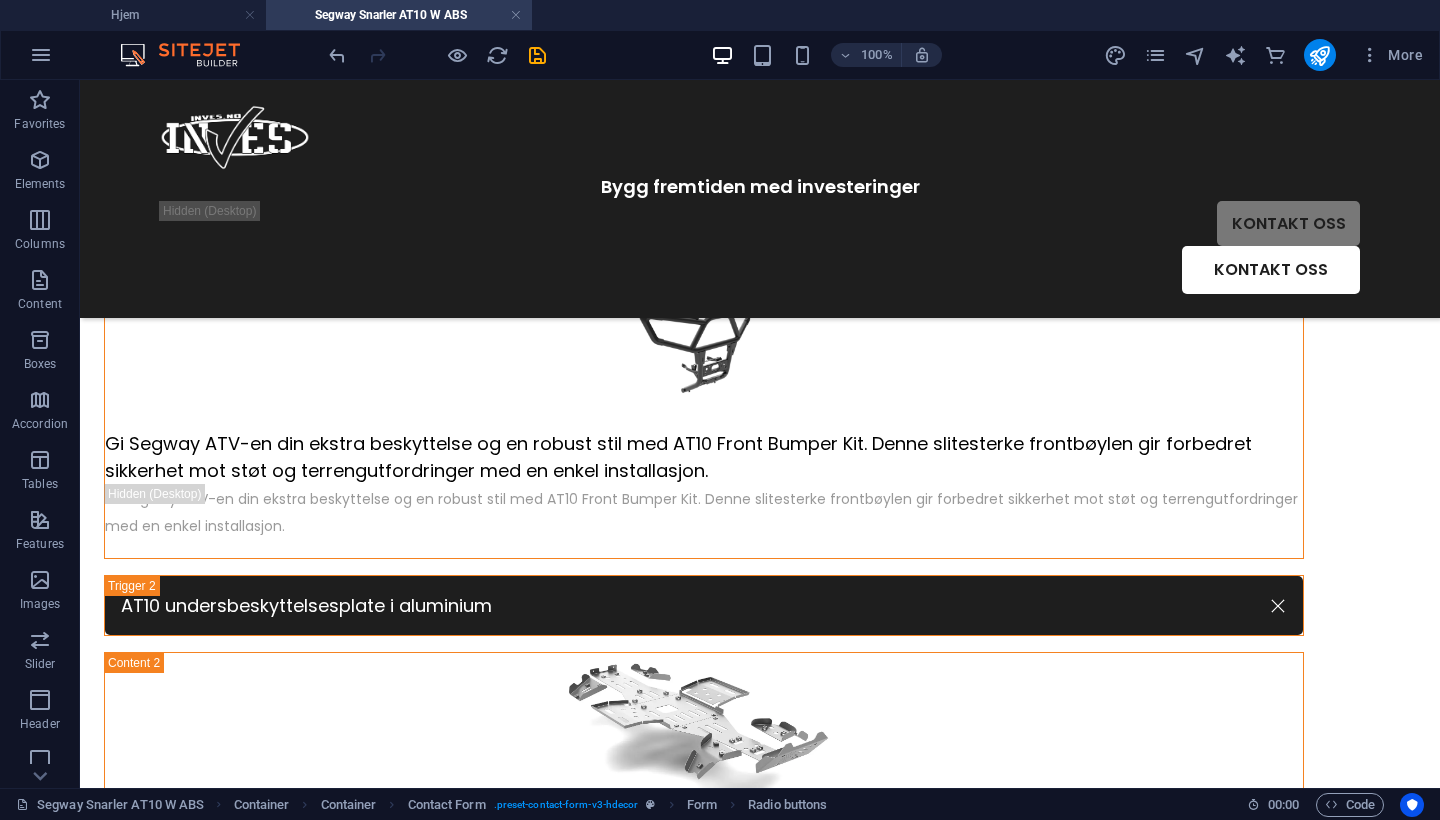 scroll, scrollTop: 1510, scrollLeft: 0, axis: vertical 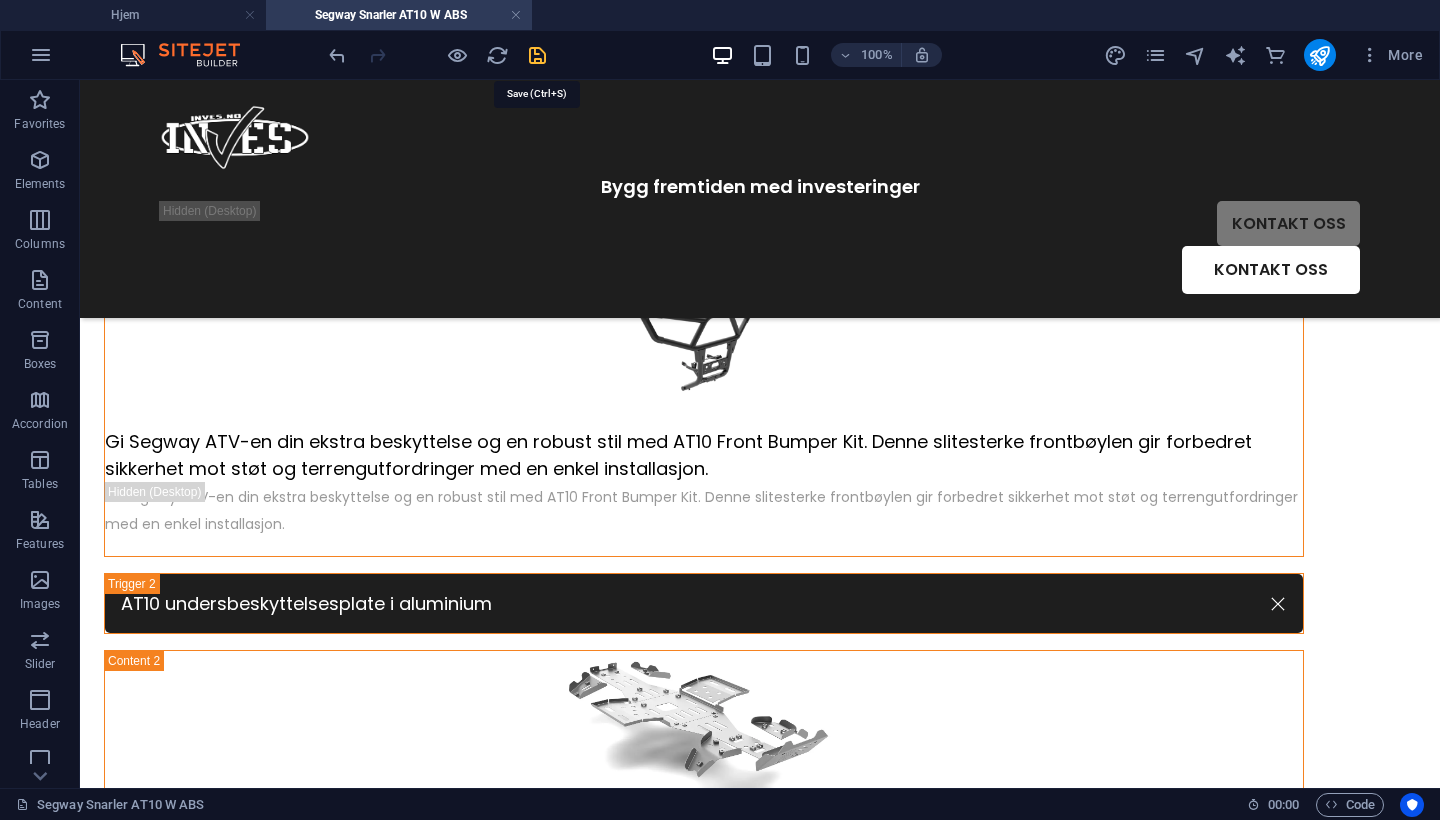 click at bounding box center [537, 55] 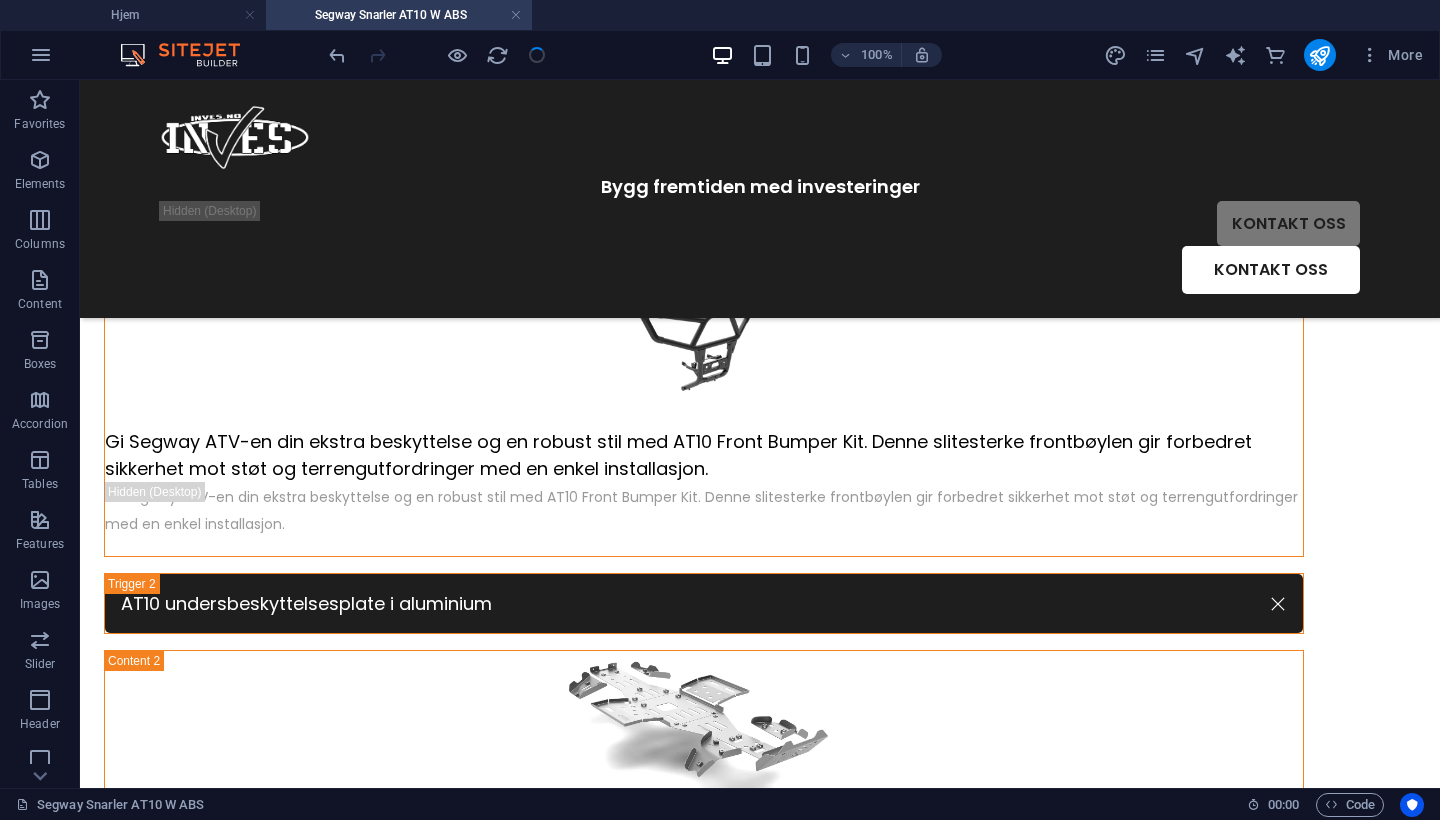 click at bounding box center [437, 55] 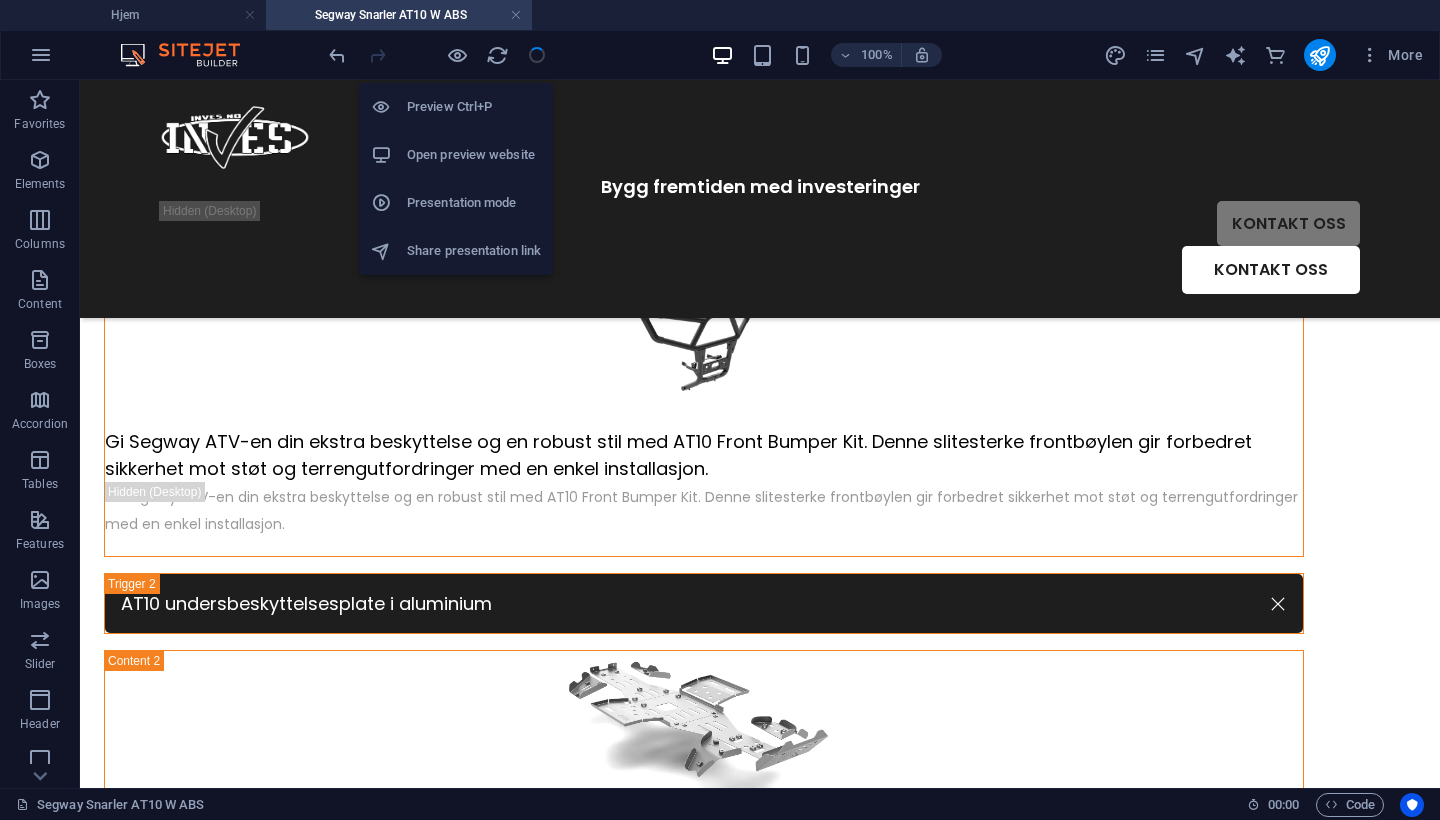click on "Open preview website" at bounding box center [474, 155] 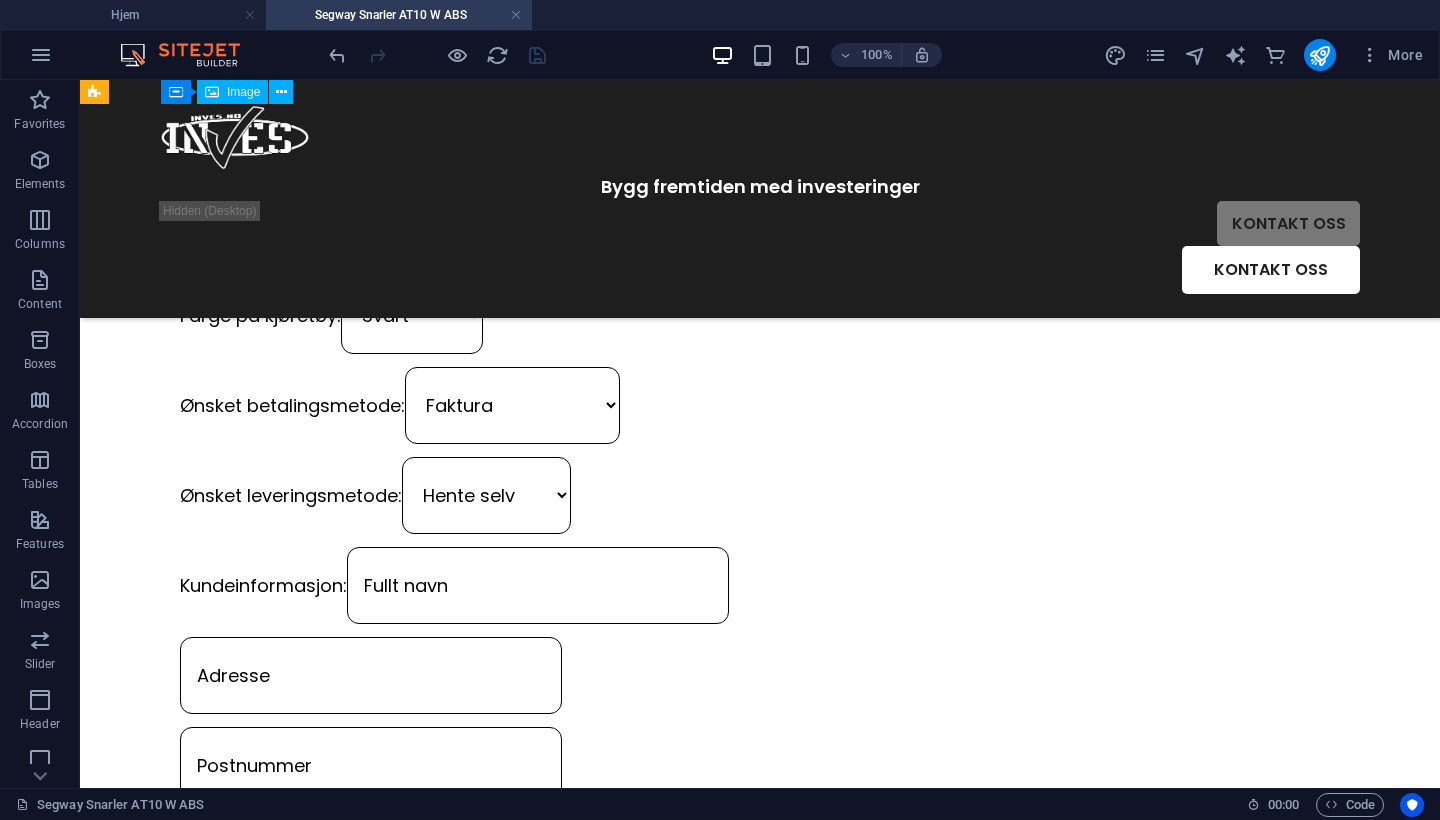 scroll, scrollTop: 2775, scrollLeft: 0, axis: vertical 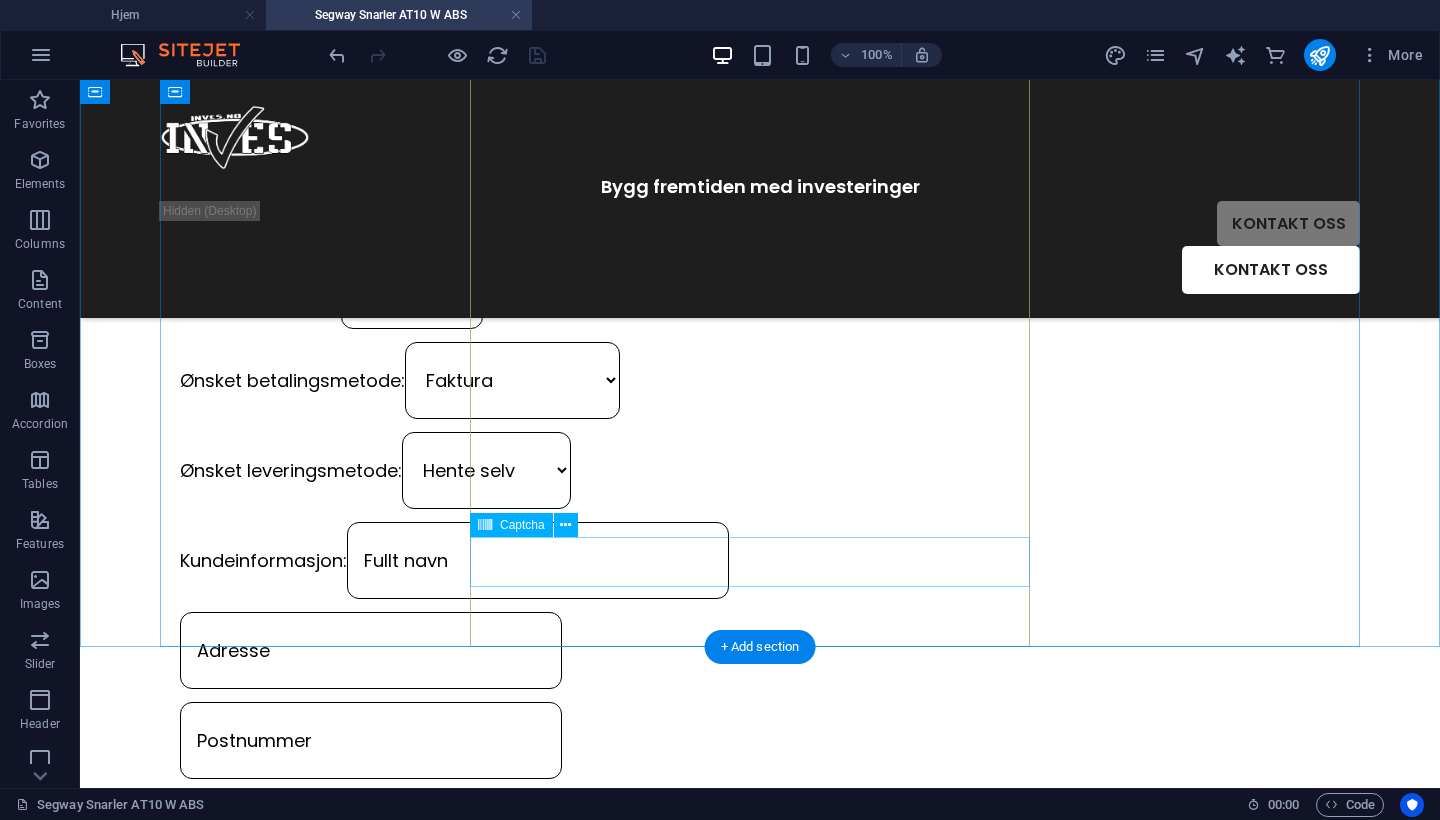 click on "Unreadable? Load new" 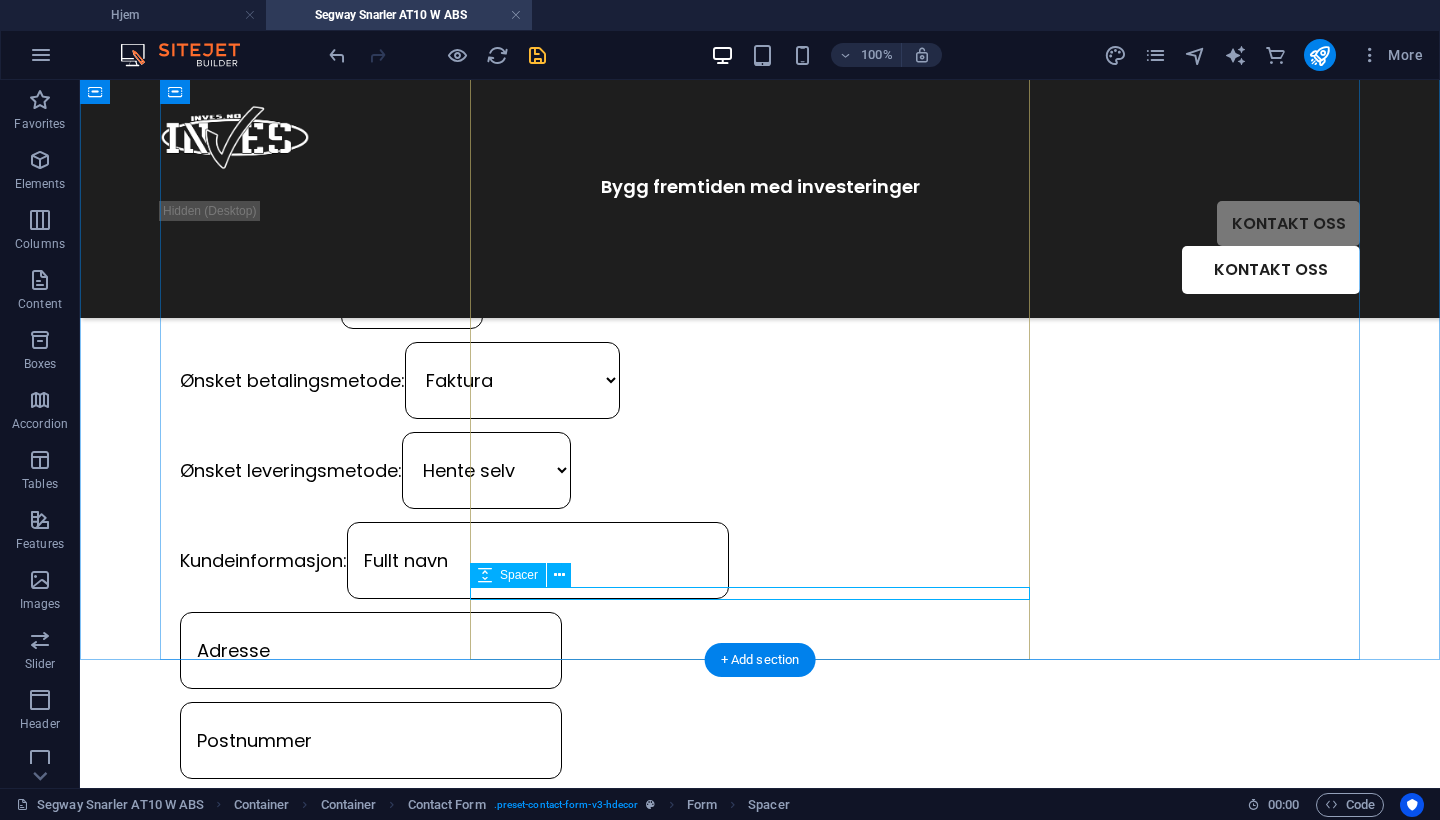 click 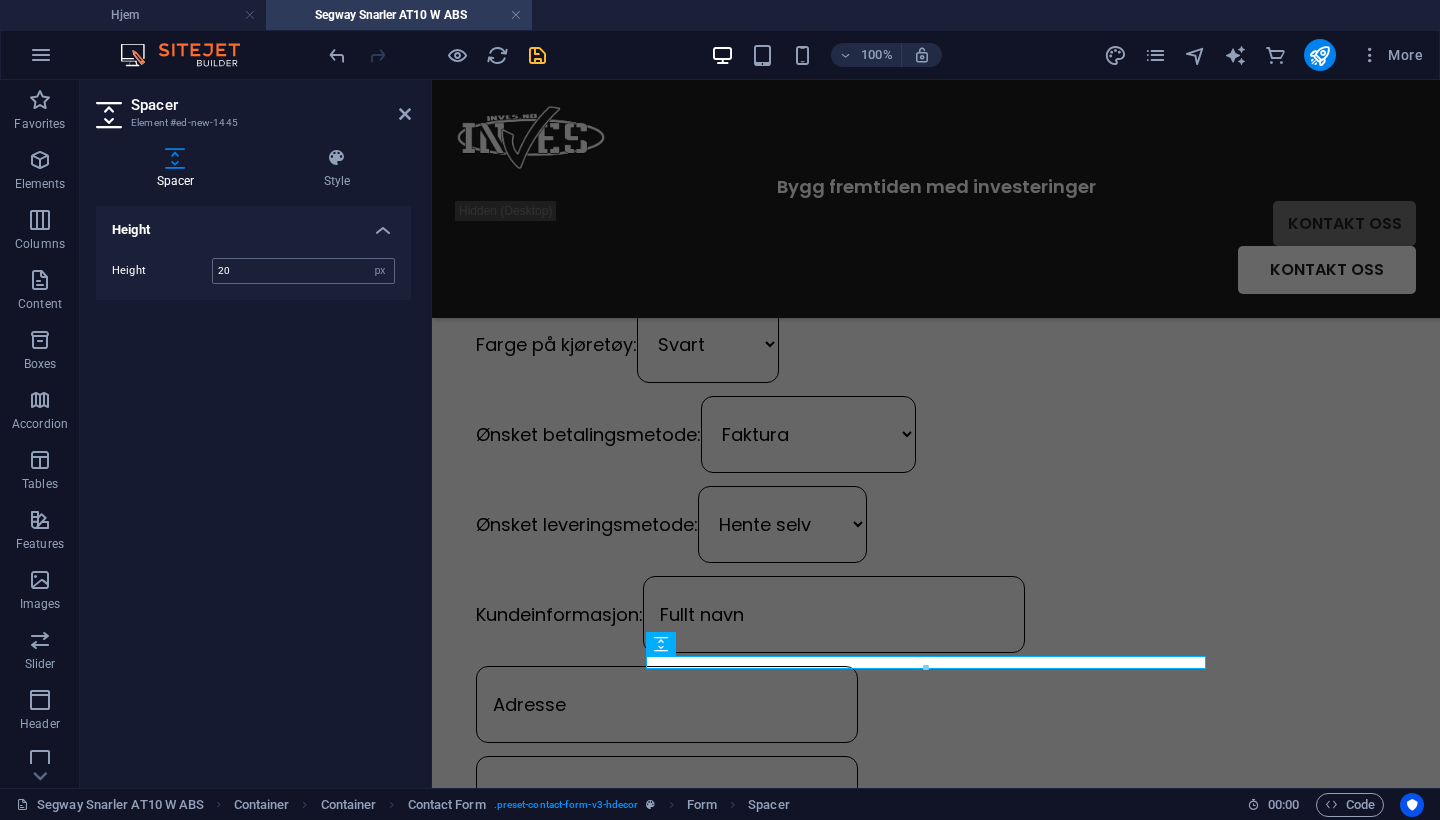 type on "20" 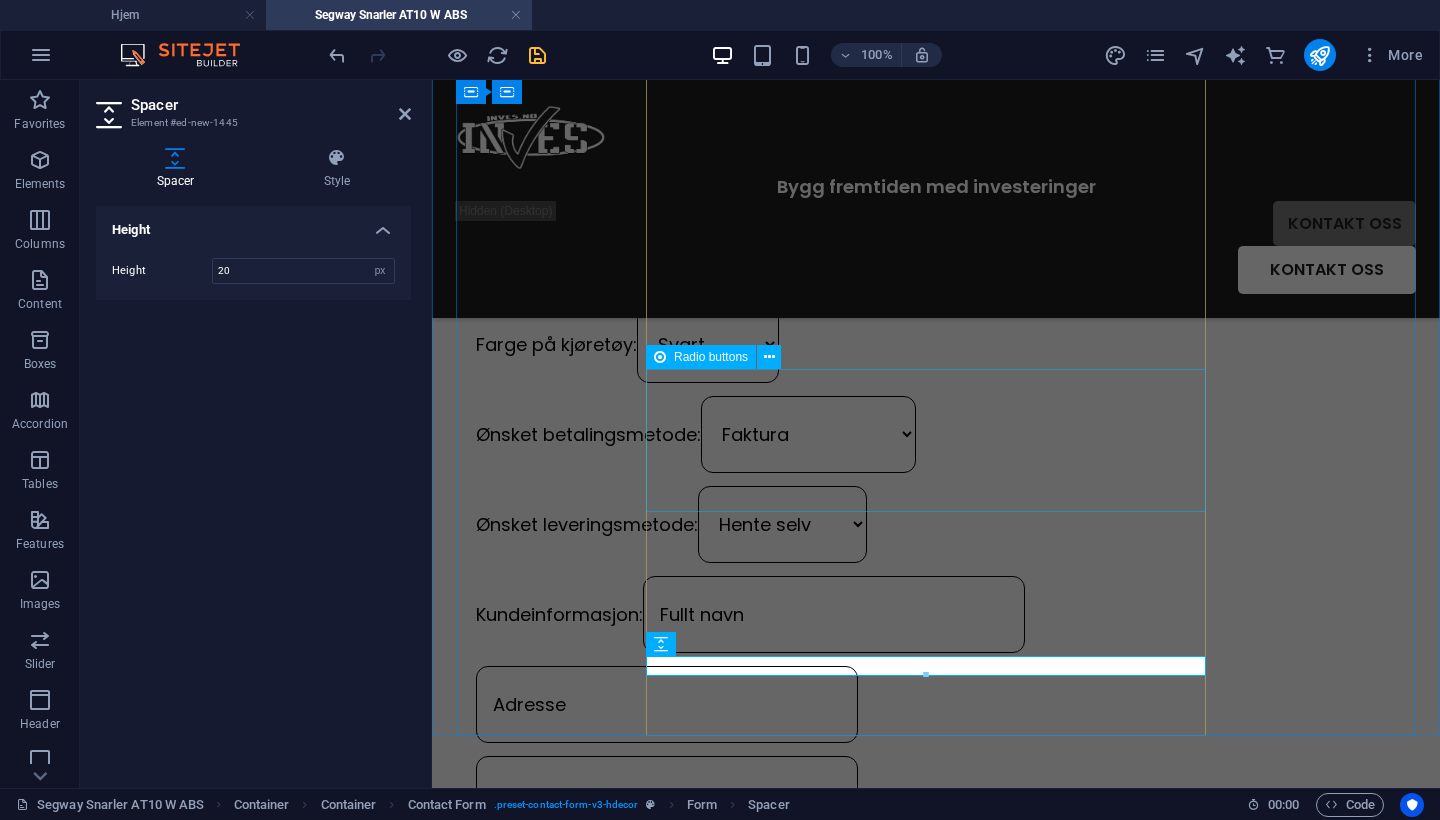 click on "Montering og registrering: Kun montering Kun registrering Begge deler (vanligst) Ingen (jeg ordner alt selv)" 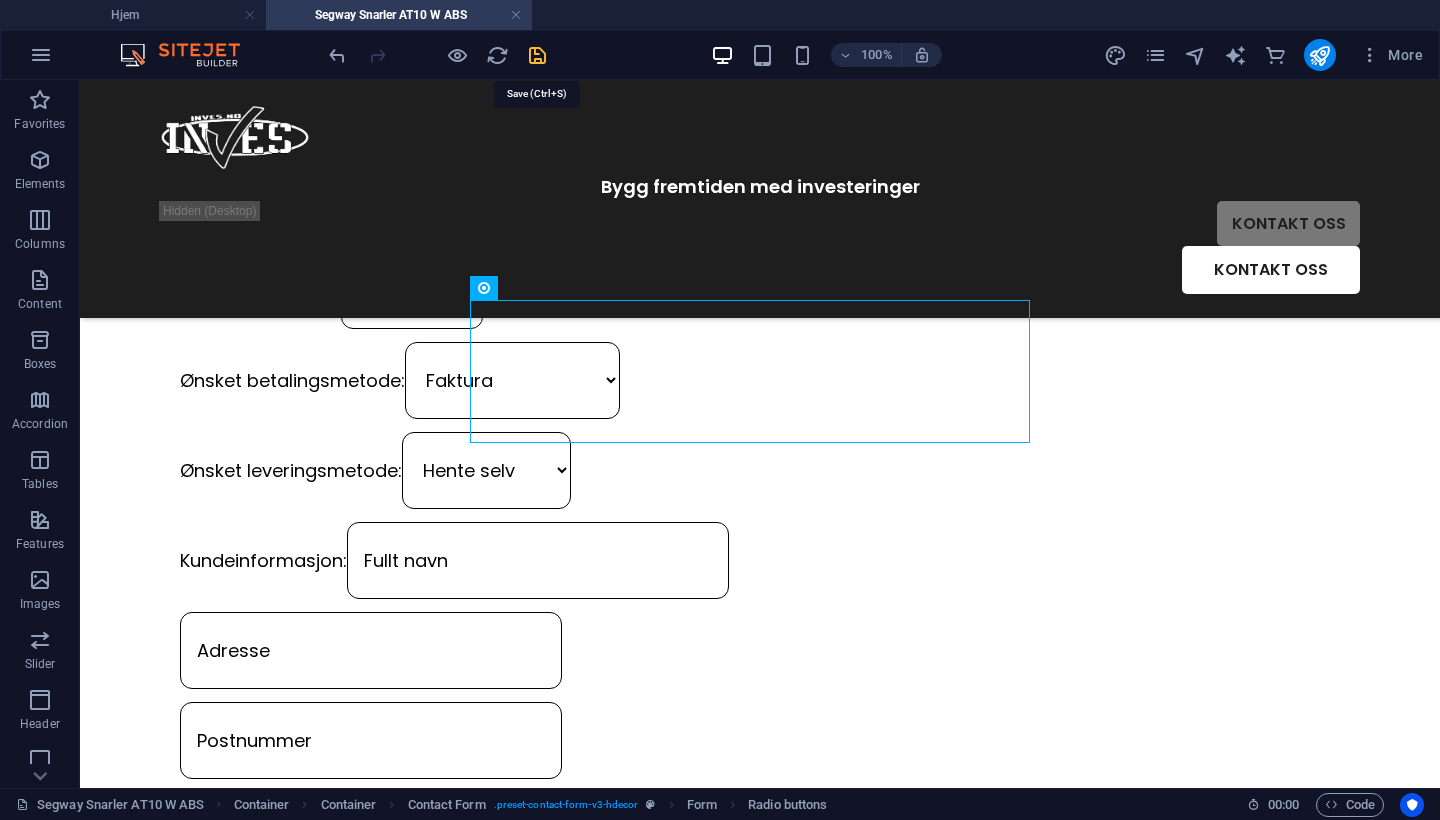 click at bounding box center (537, 55) 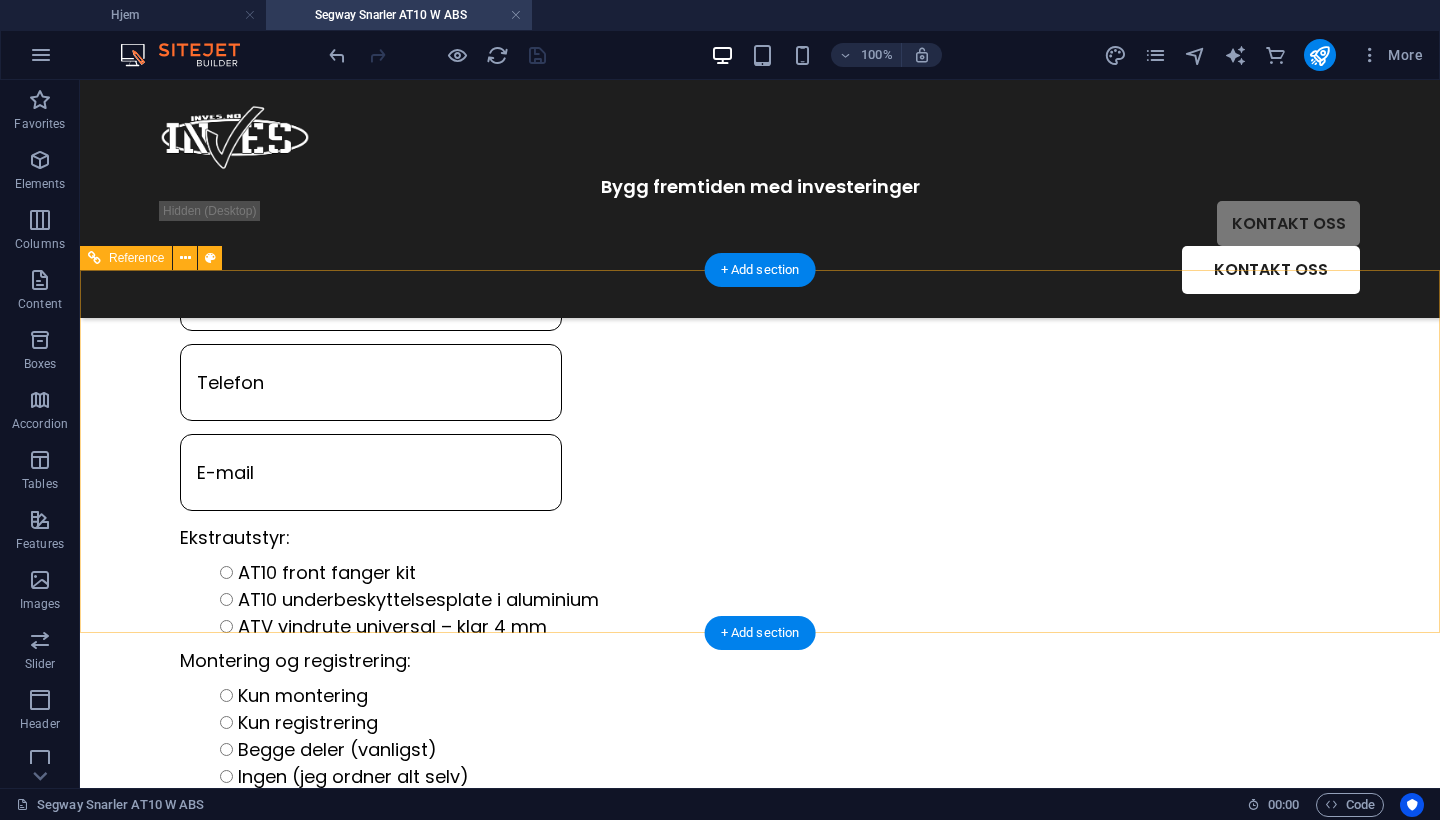 scroll, scrollTop: 3222, scrollLeft: 0, axis: vertical 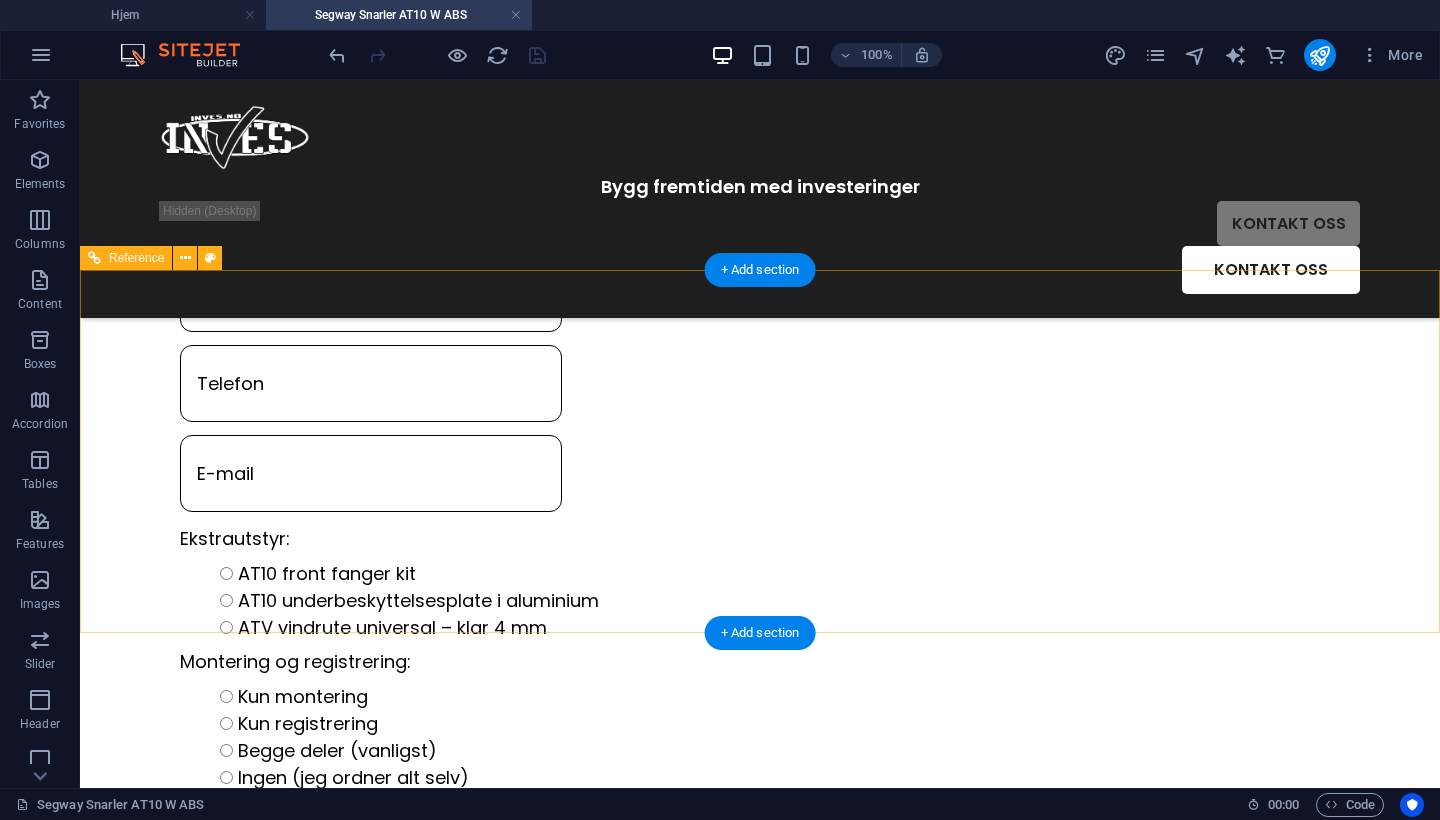 click on "Få veibeskrivelse" at bounding box center [230, 2814] 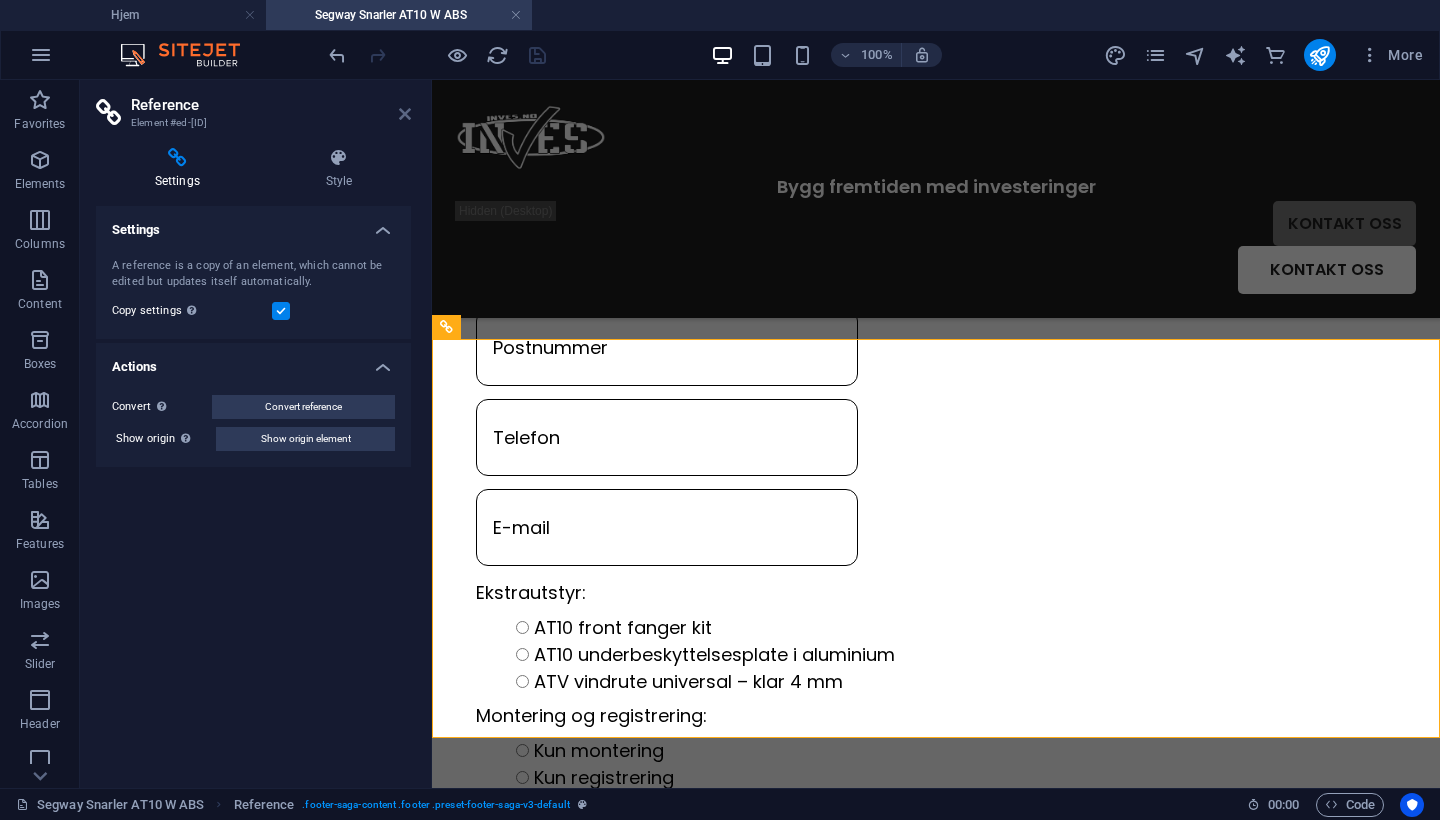 drag, startPoint x: 405, startPoint y: 111, endPoint x: 319, endPoint y: 38, distance: 112.805145 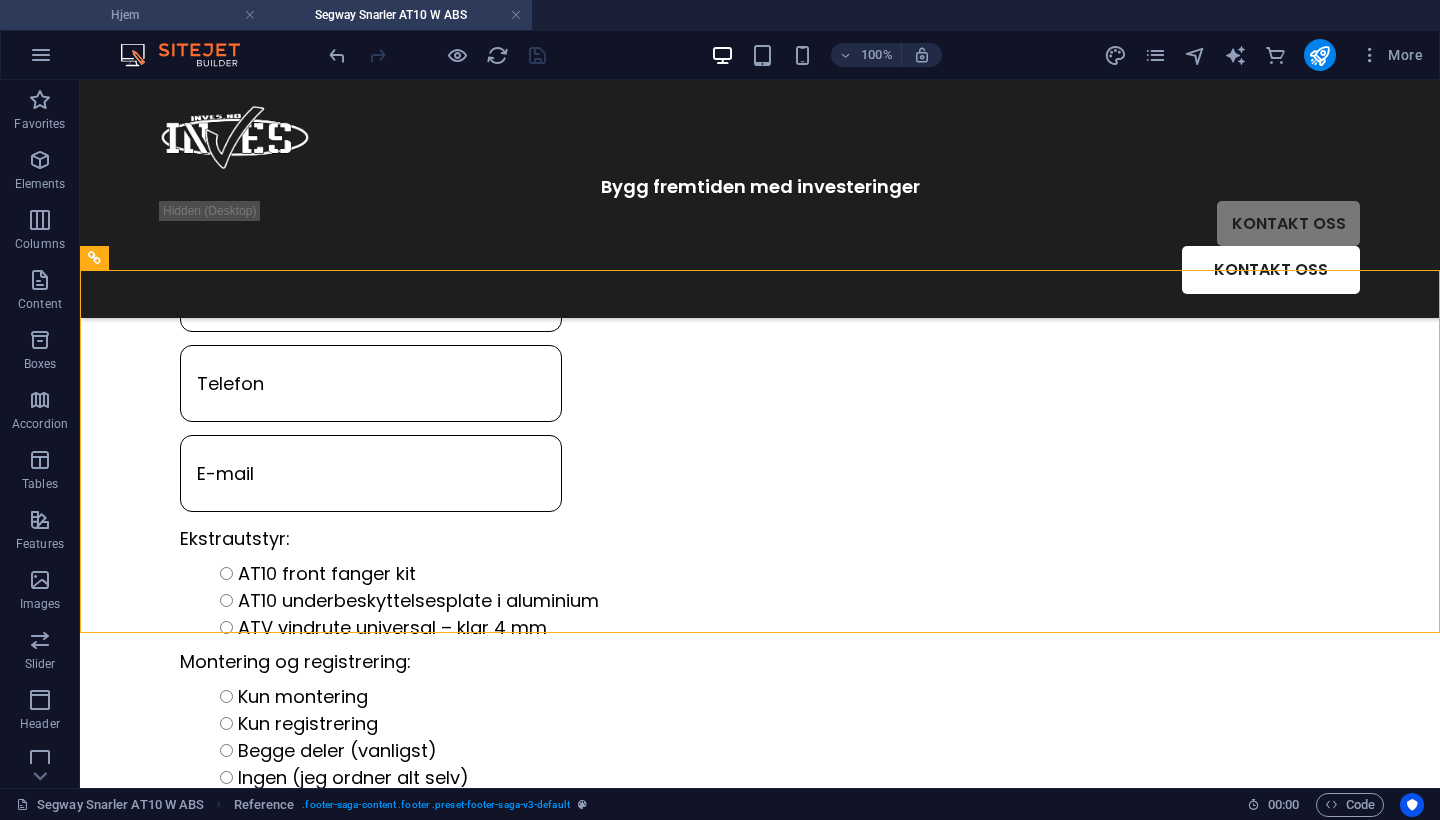 click on "Hjem" at bounding box center (133, 15) 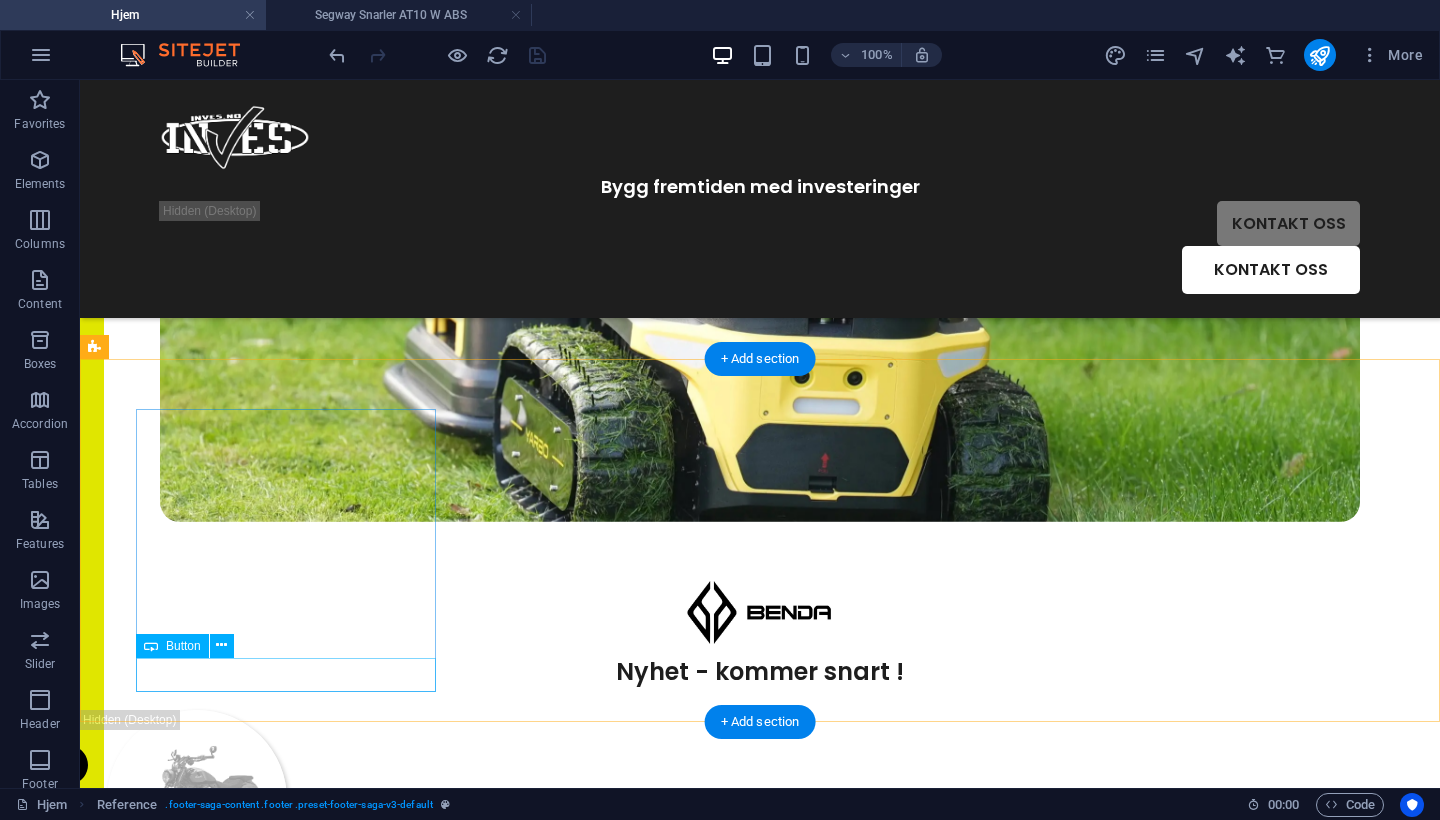 click on "Få veibeskrivelse" at bounding box center (230, 8134) 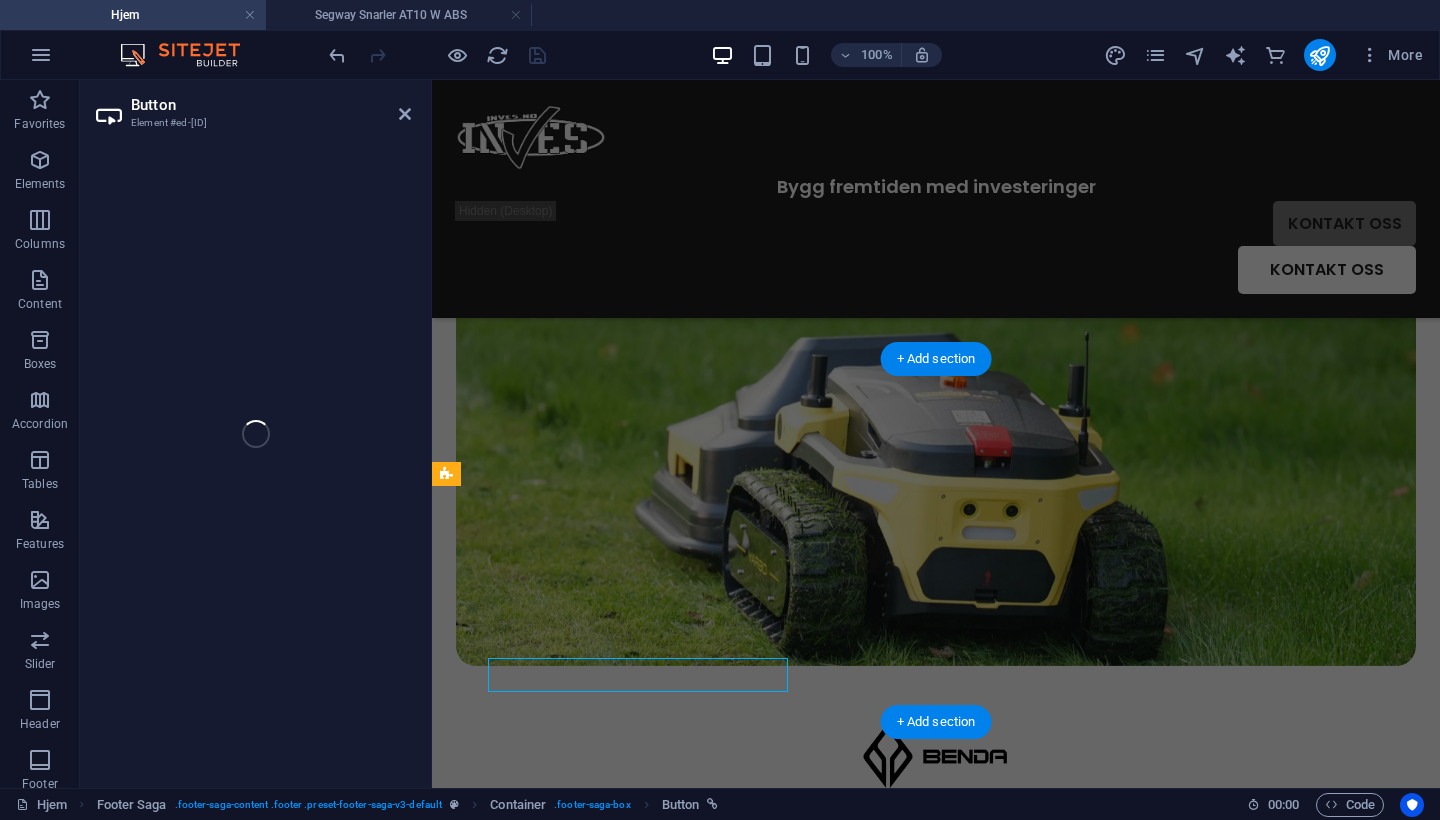 scroll, scrollTop: 4861, scrollLeft: 0, axis: vertical 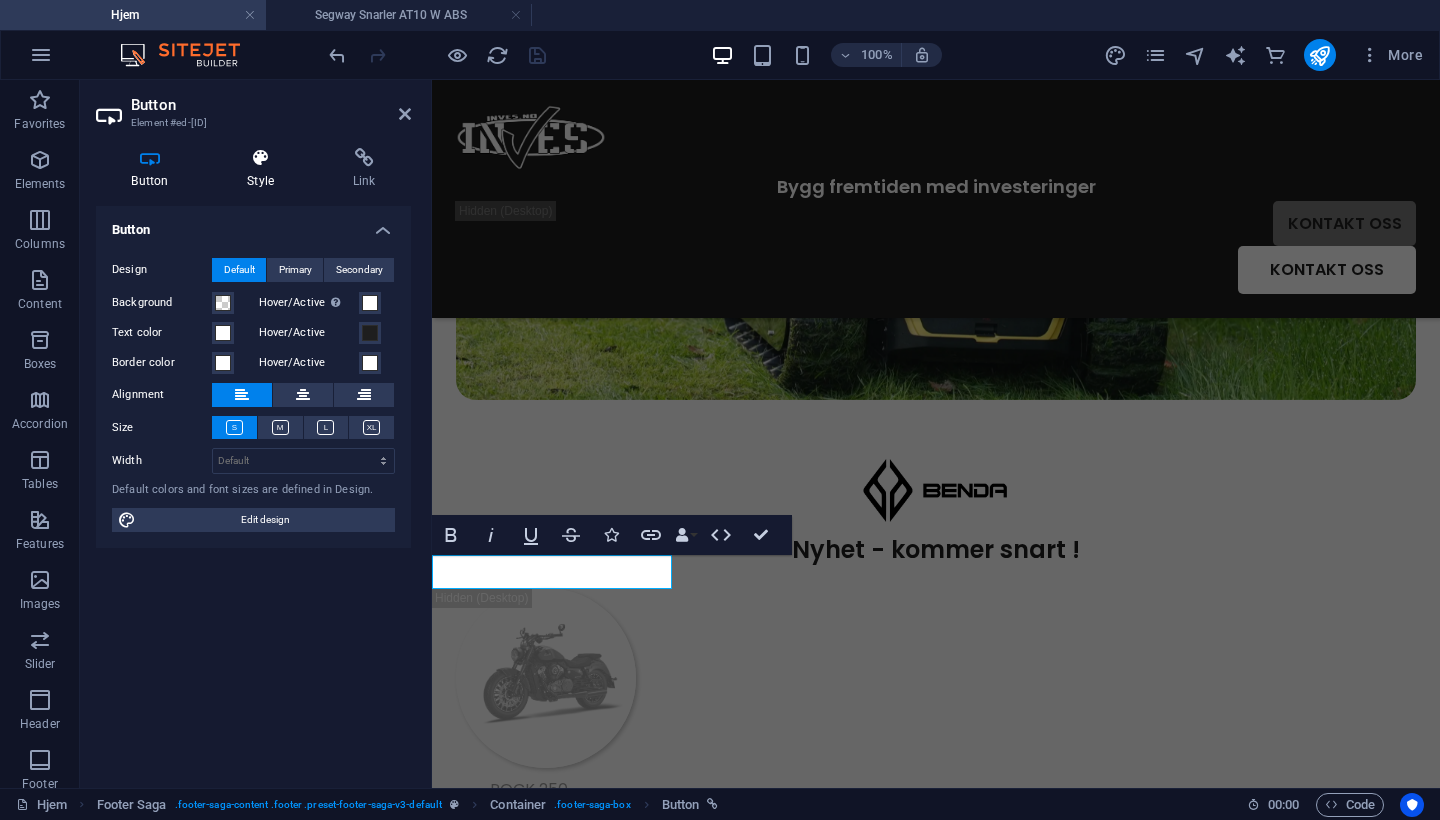 click on "Style" at bounding box center [265, 169] 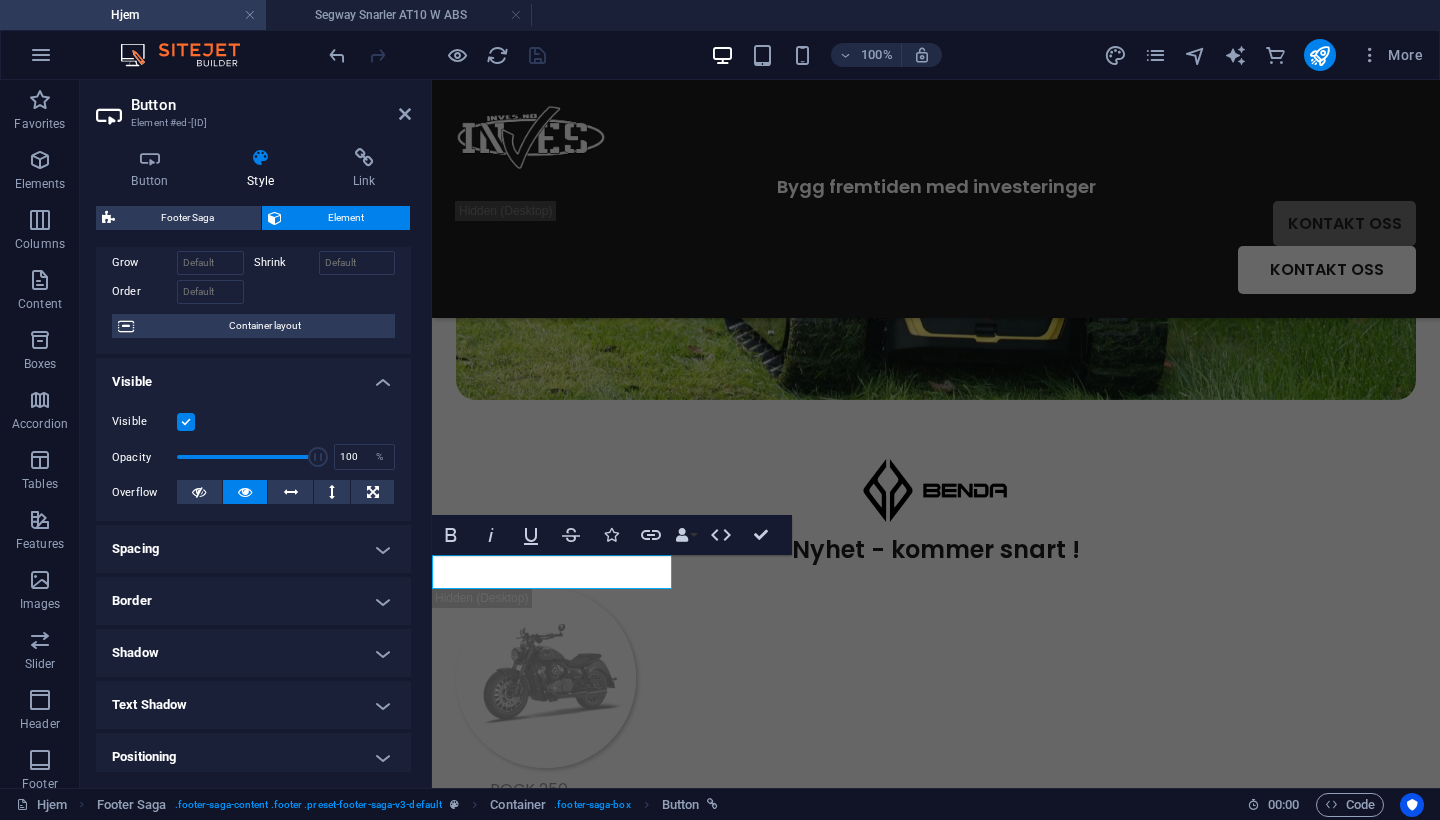 scroll, scrollTop: 105, scrollLeft: 0, axis: vertical 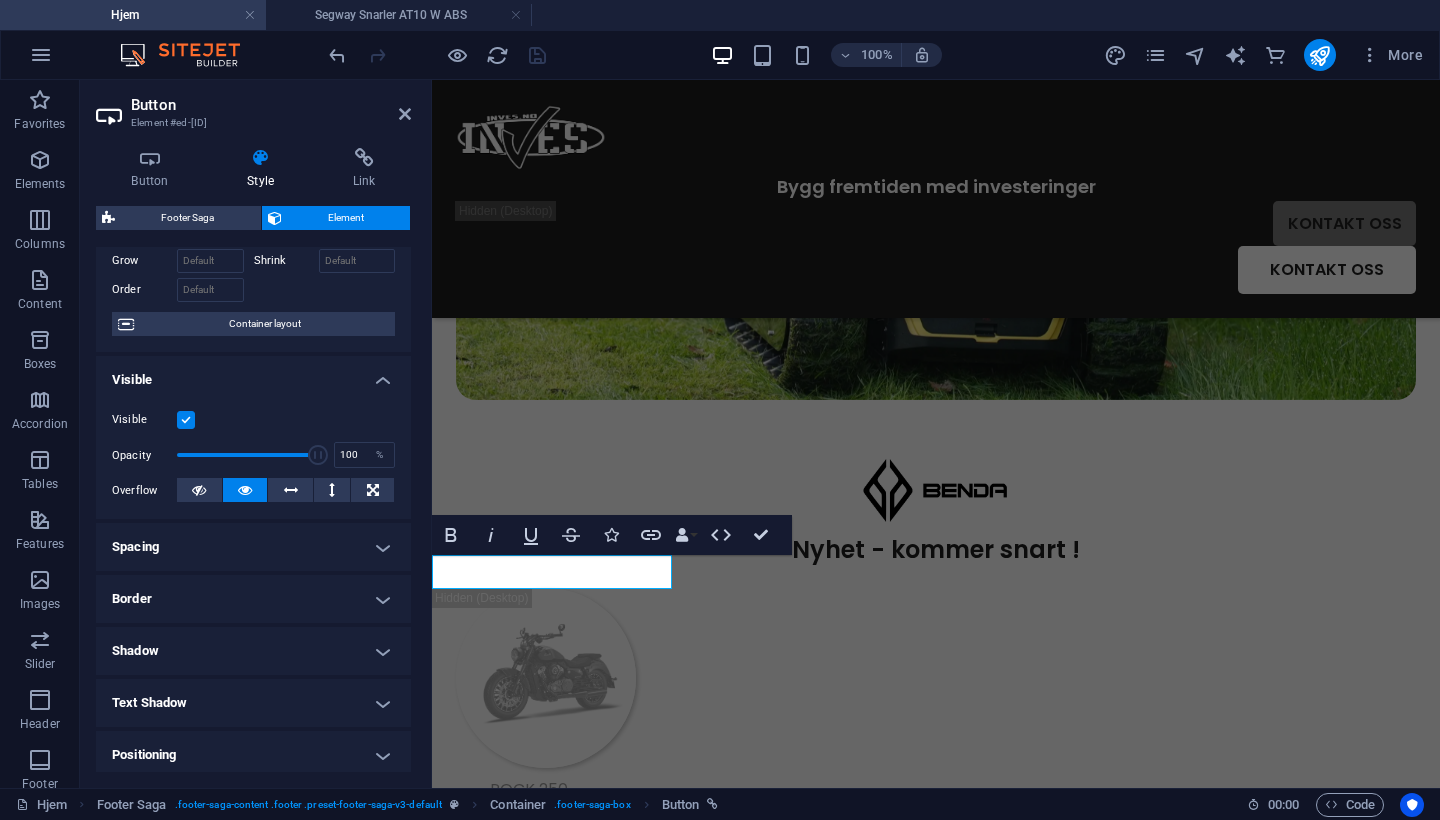 click on "Spacing" at bounding box center [253, 547] 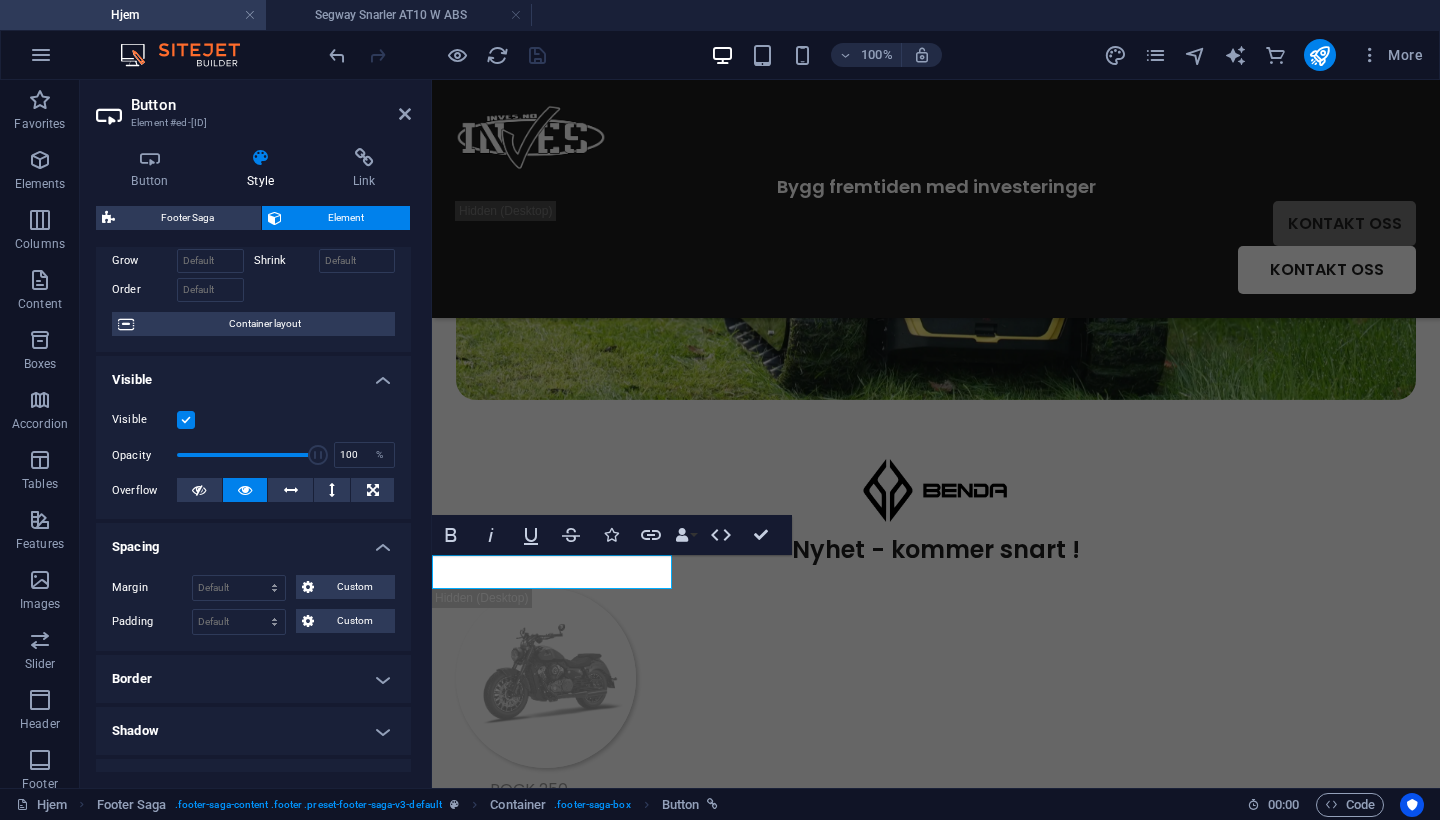 click on "Border" at bounding box center (253, 679) 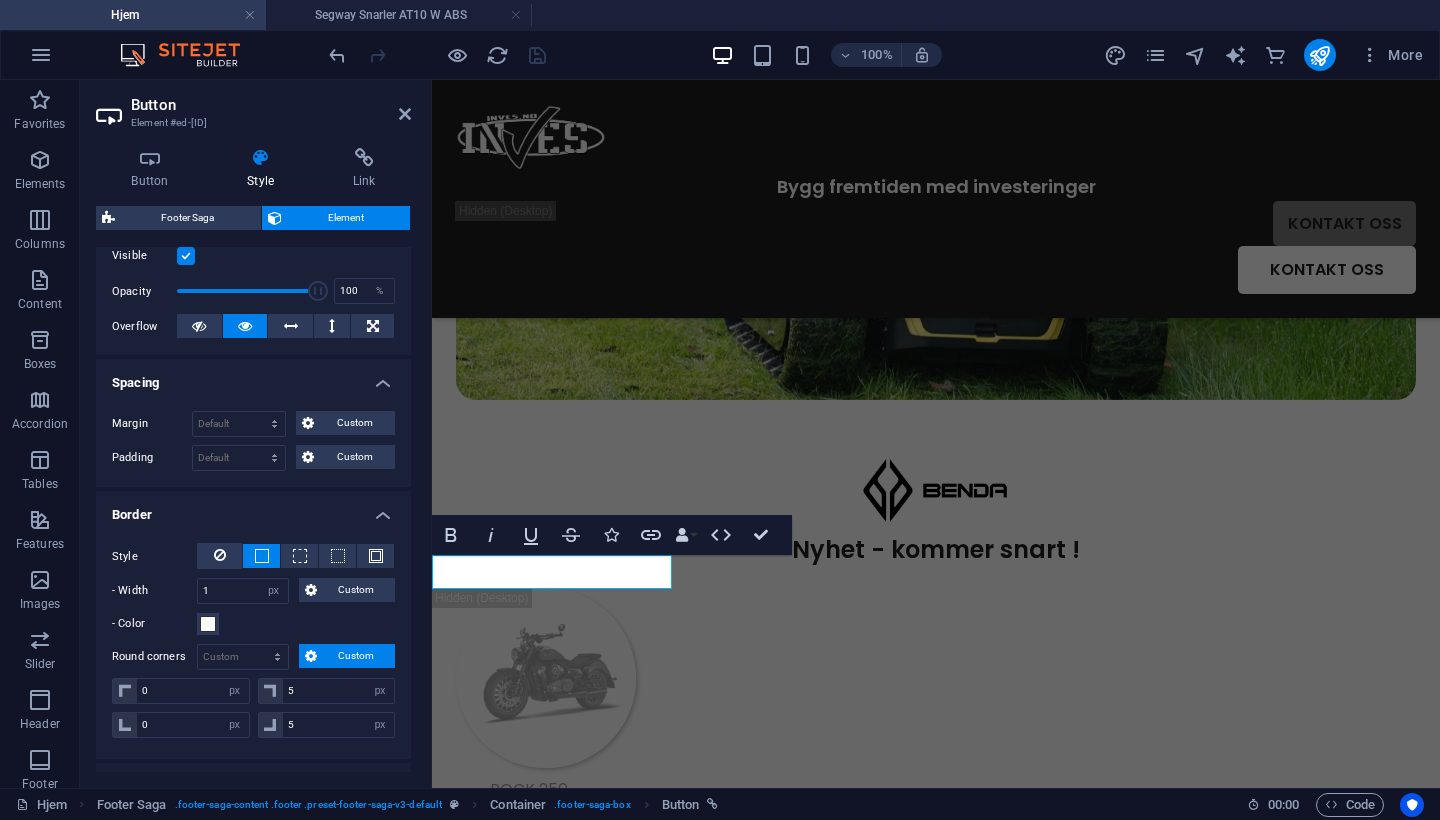 scroll, scrollTop: 276, scrollLeft: 0, axis: vertical 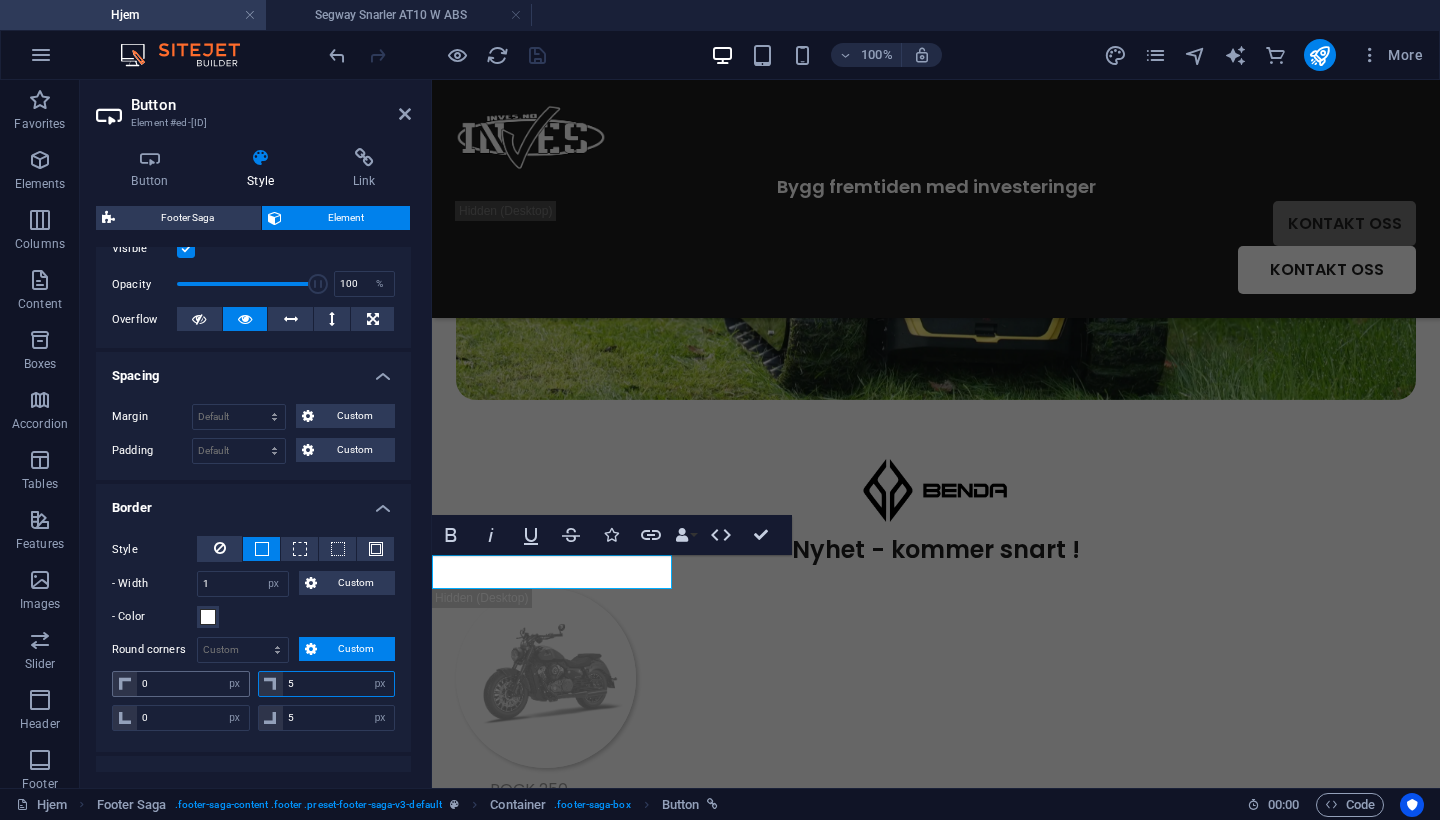 drag, startPoint x: 324, startPoint y: 680, endPoint x: 198, endPoint y: 680, distance: 126 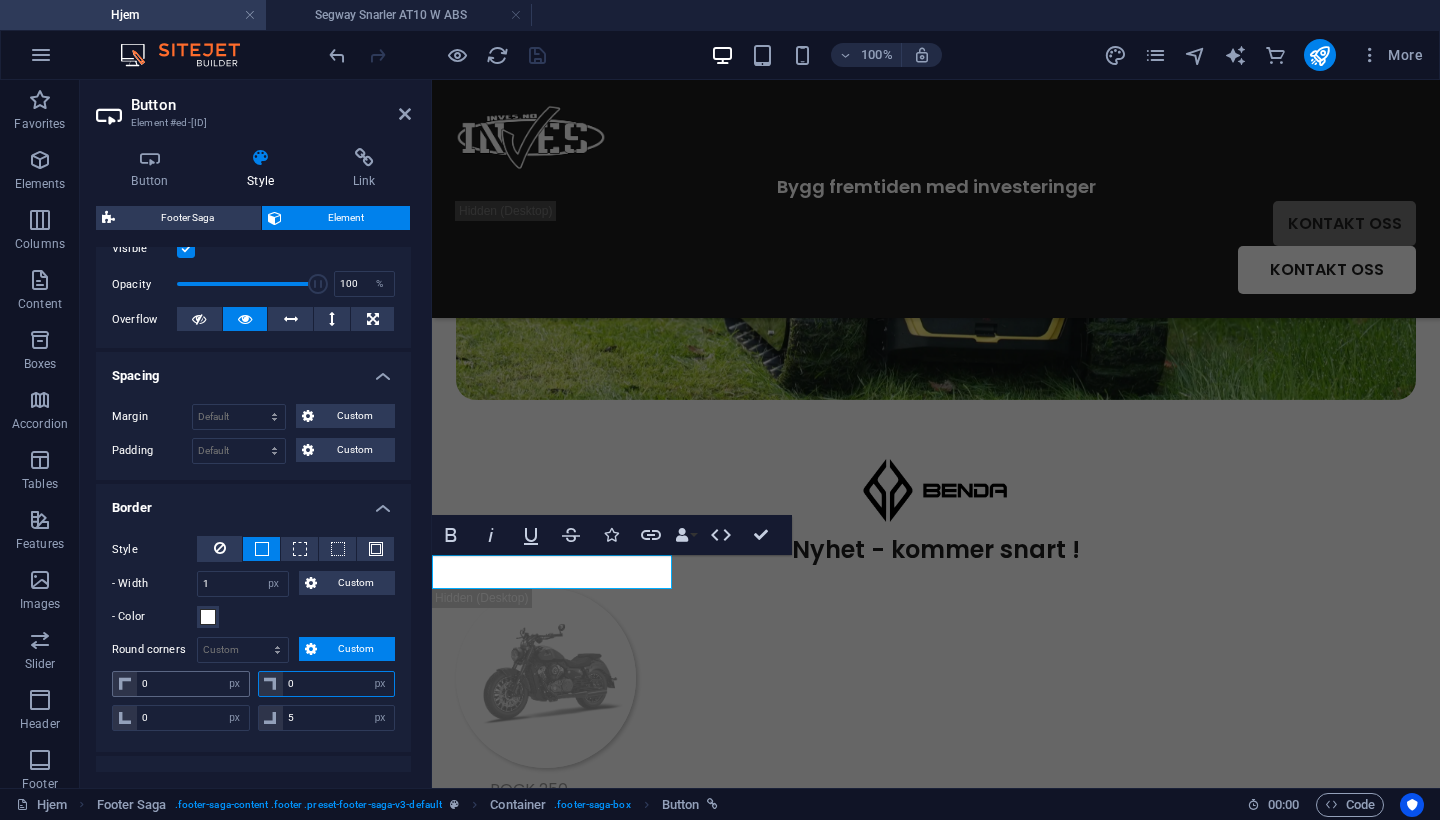 type on "0" 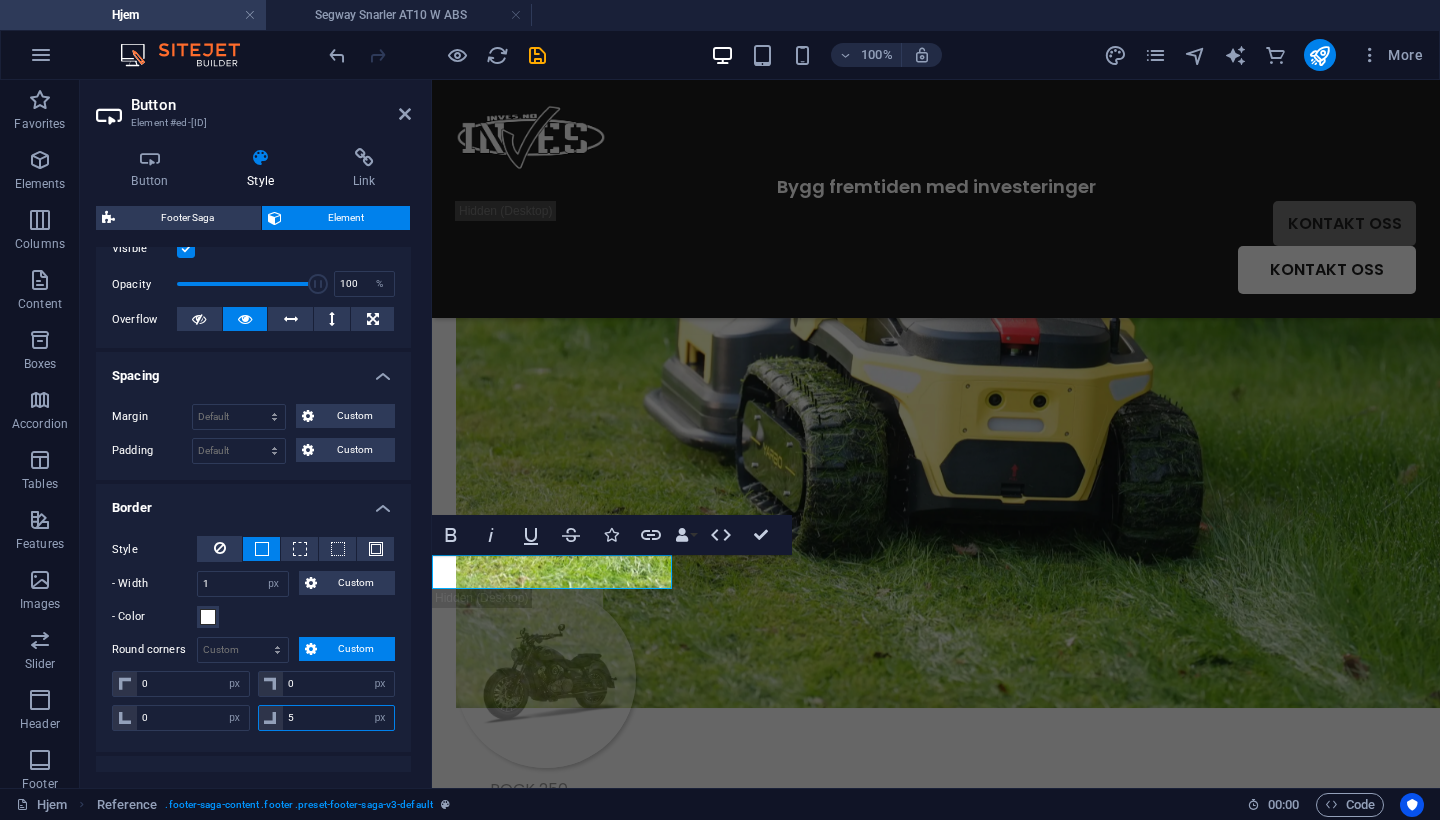 drag, startPoint x: 340, startPoint y: 721, endPoint x: 186, endPoint y: 696, distance: 156.01602 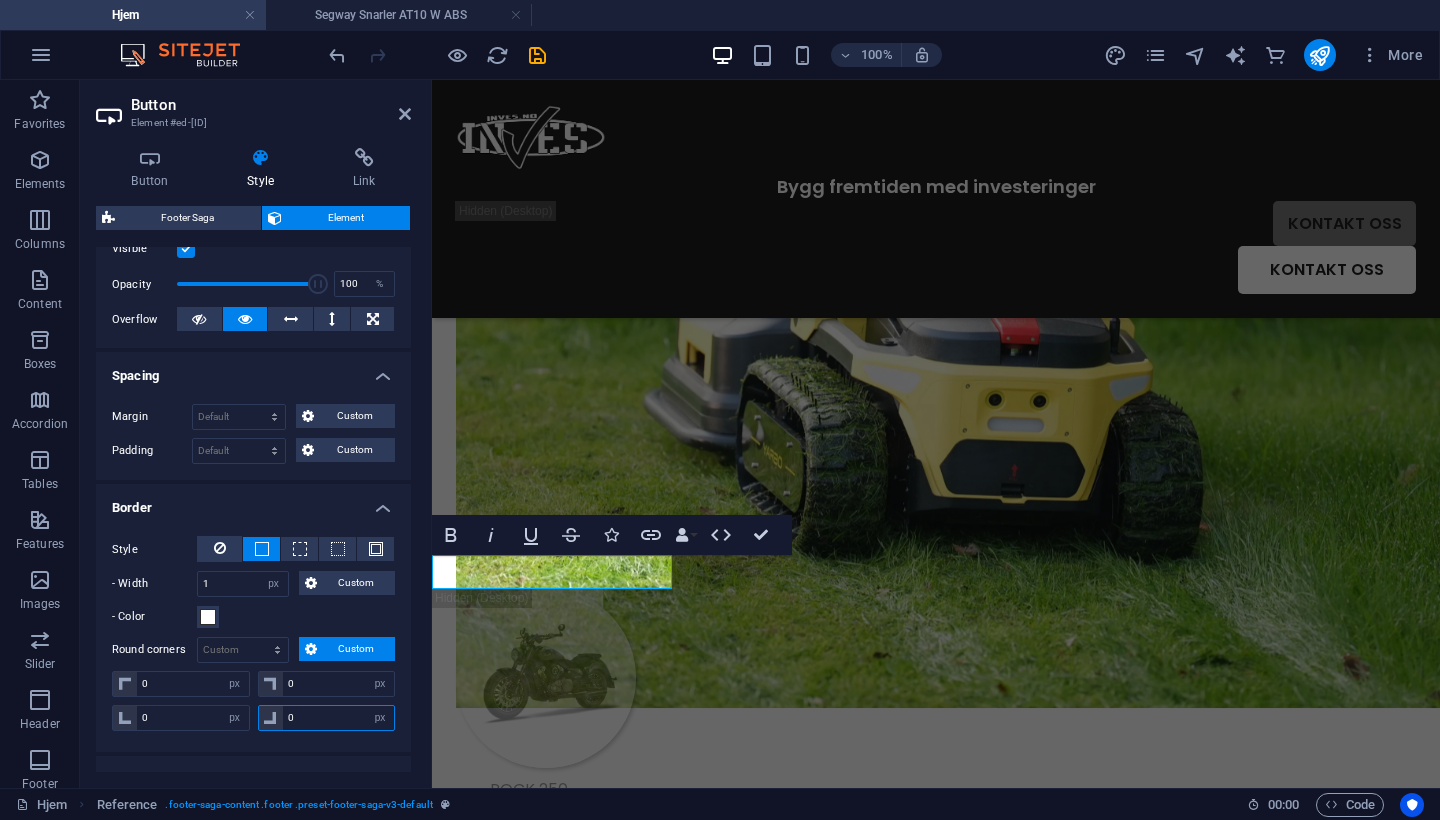 type on "0" 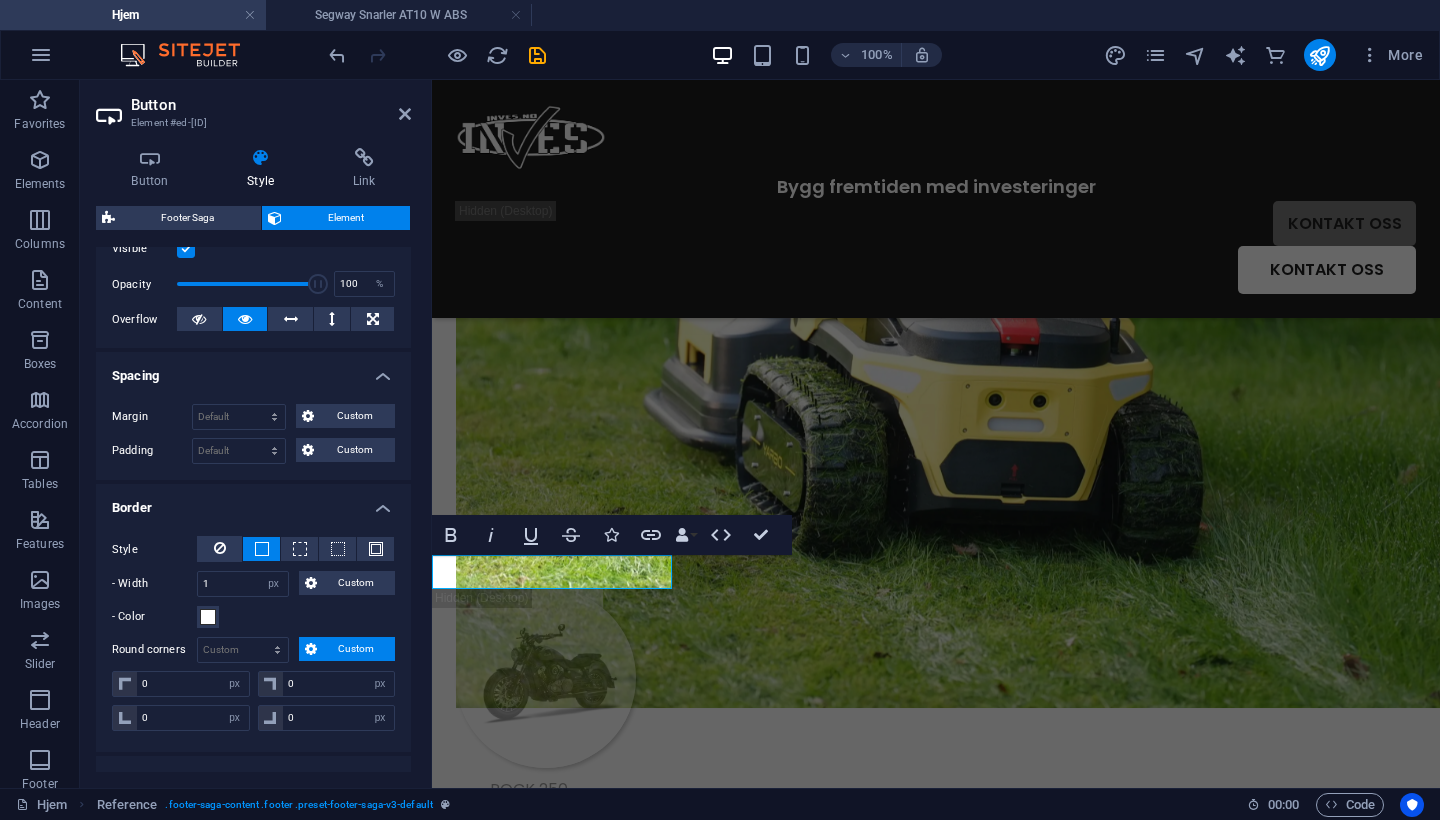 type on "0" 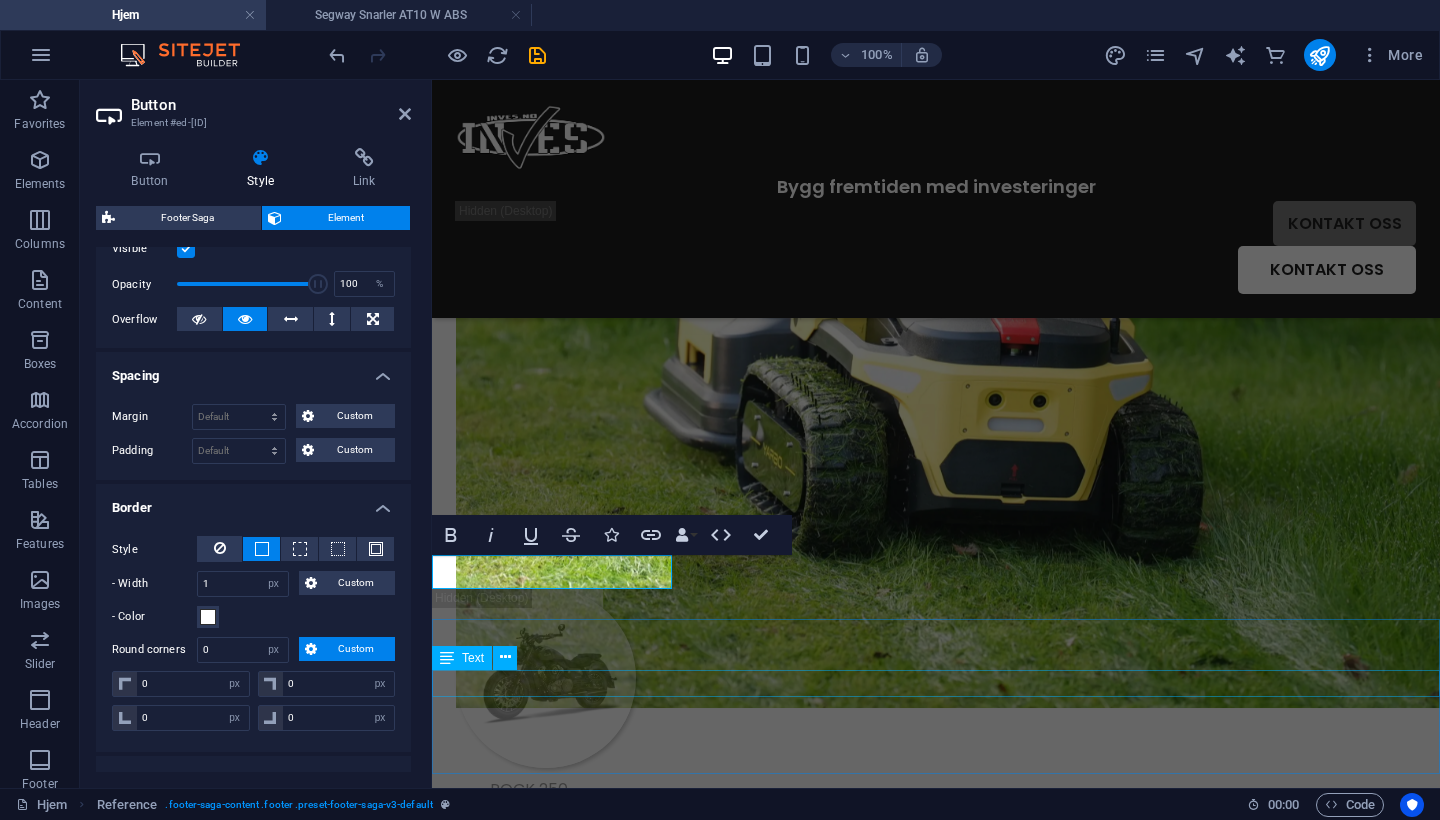 click on "© Design av Urke Bedriftsnettsider" at bounding box center [936, 9042] 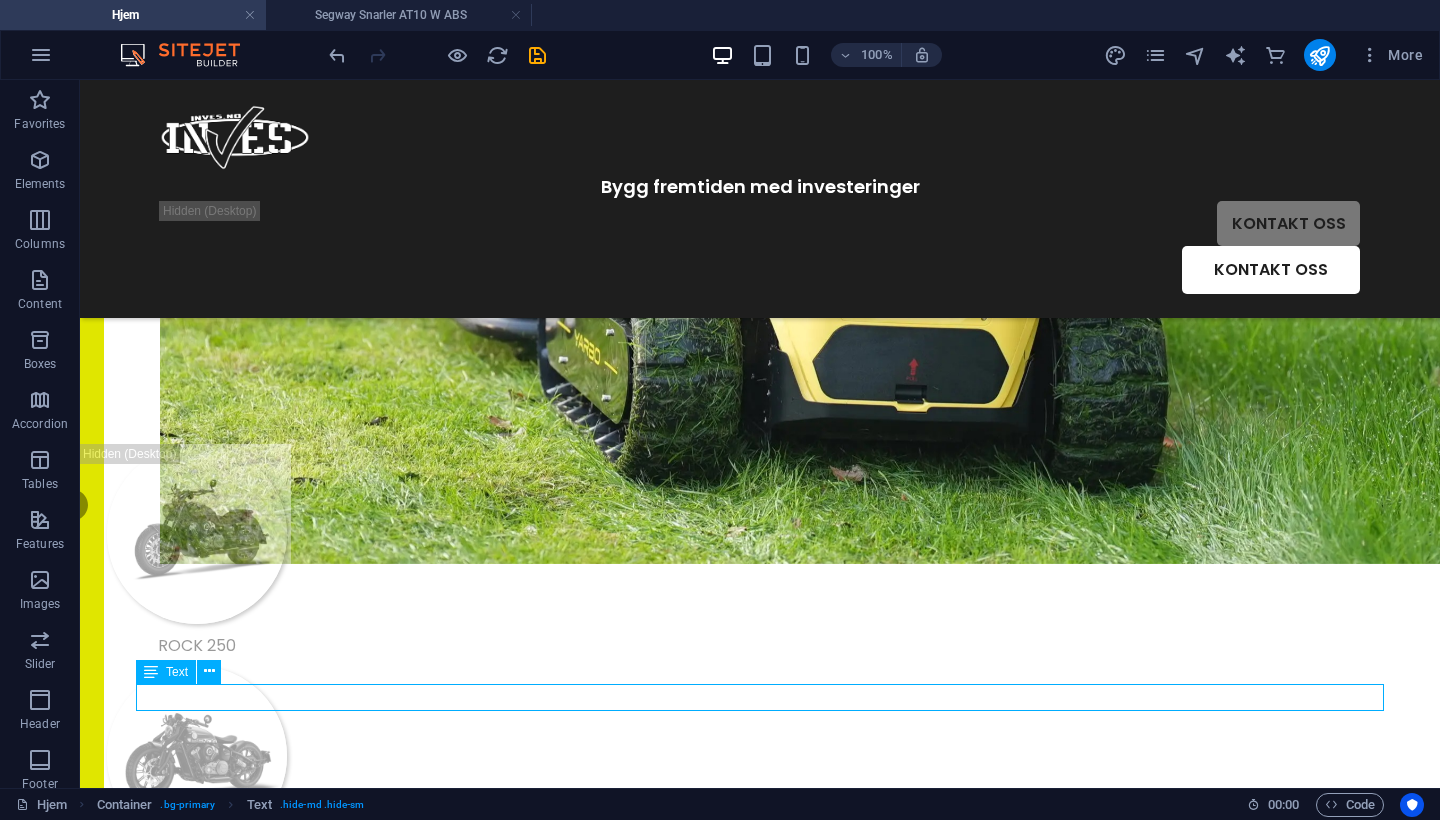 scroll, scrollTop: 4684, scrollLeft: 0, axis: vertical 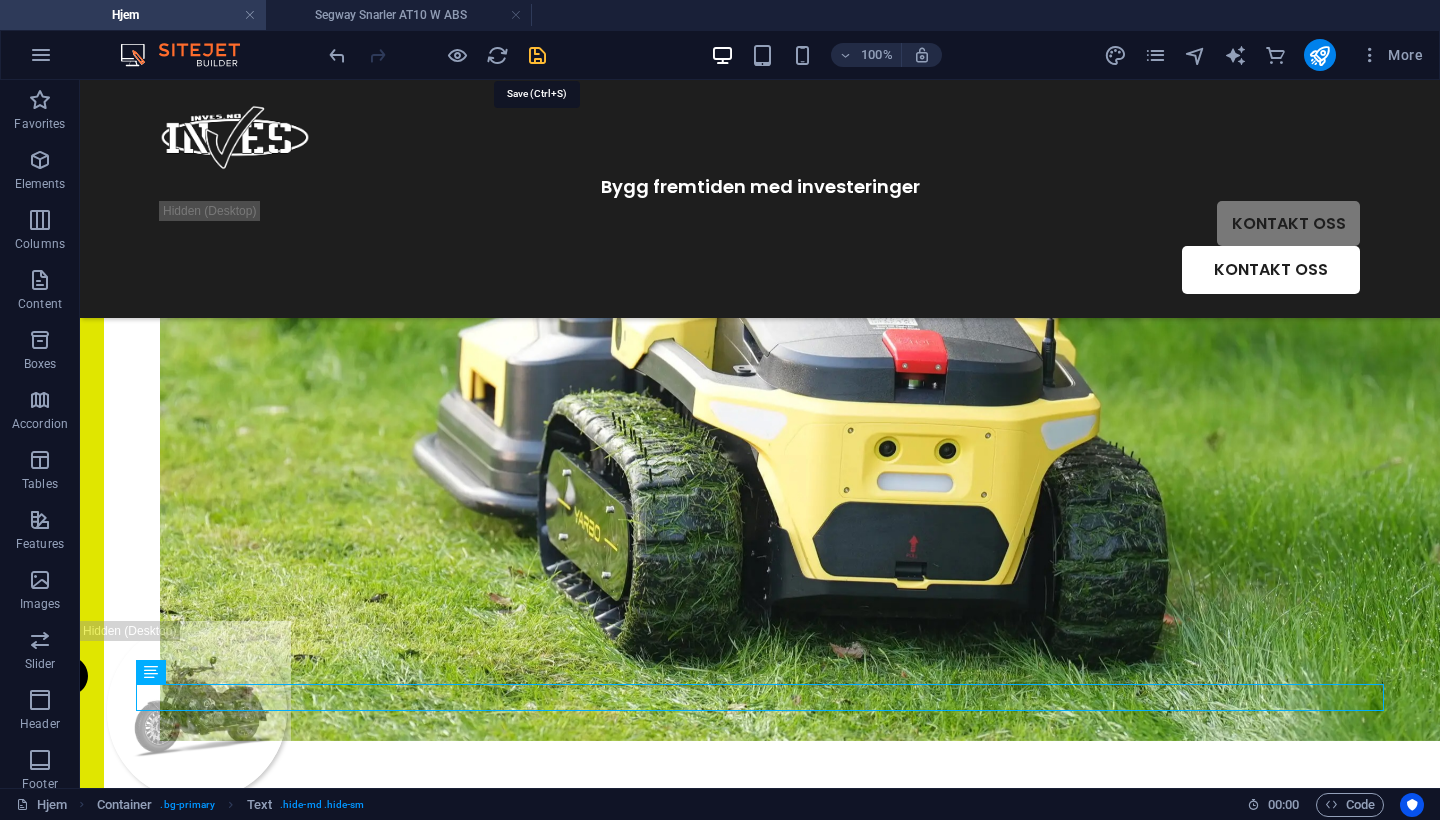 click at bounding box center (537, 55) 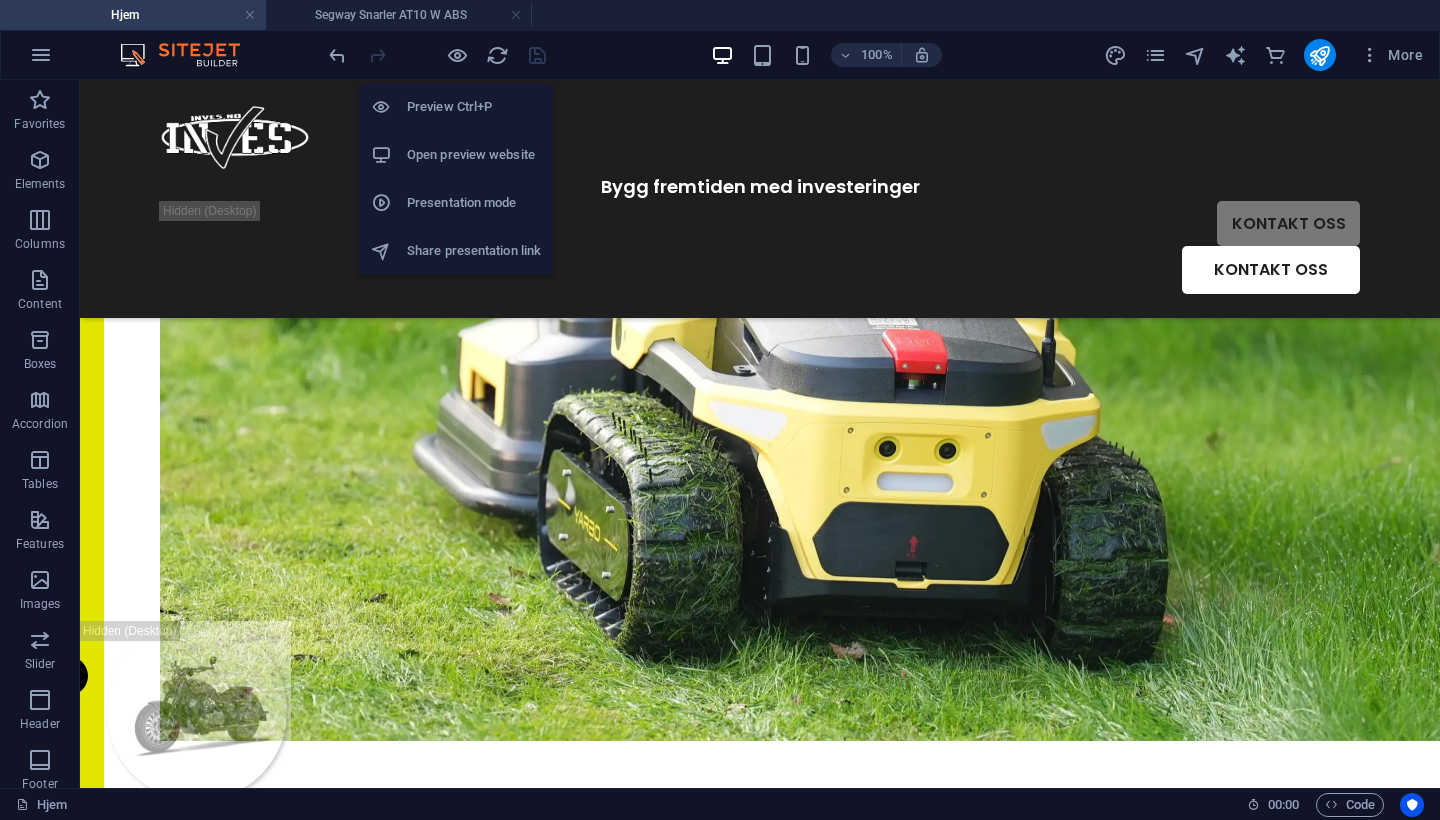 click on "Open preview website" at bounding box center (474, 155) 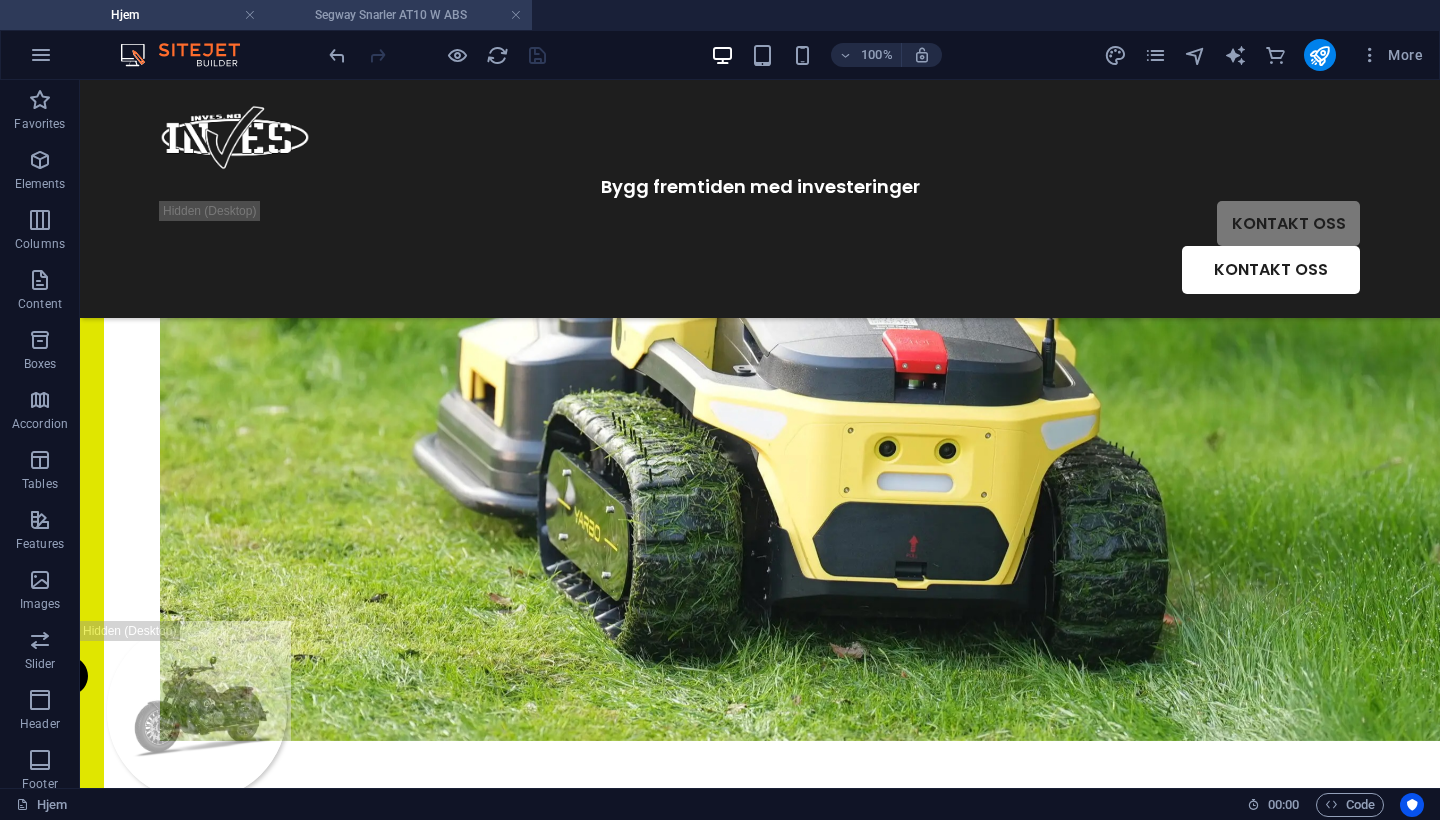 click on "Segway Snarler AT10 W ABS" at bounding box center [399, 15] 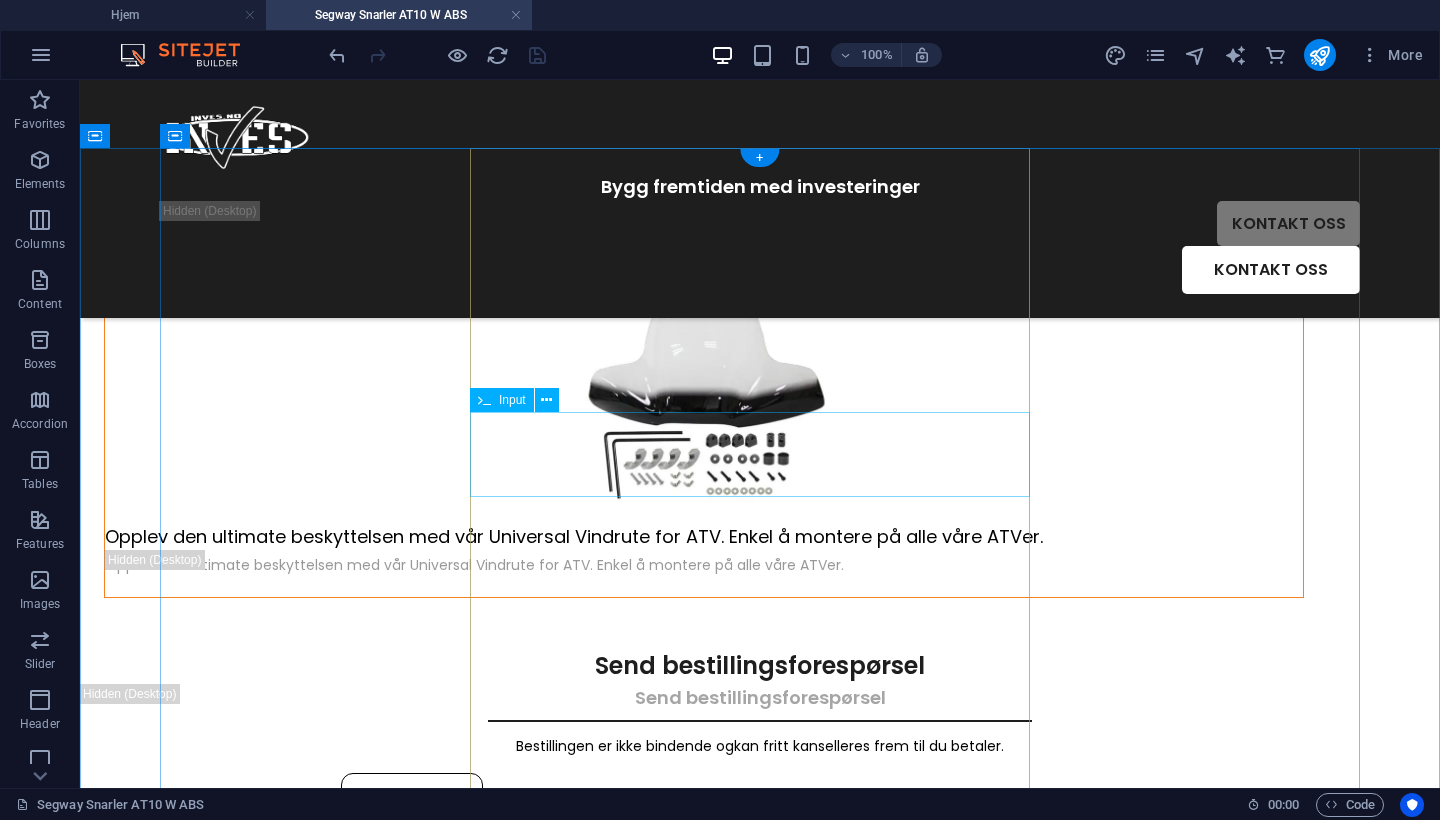scroll, scrollTop: 1687, scrollLeft: 0, axis: vertical 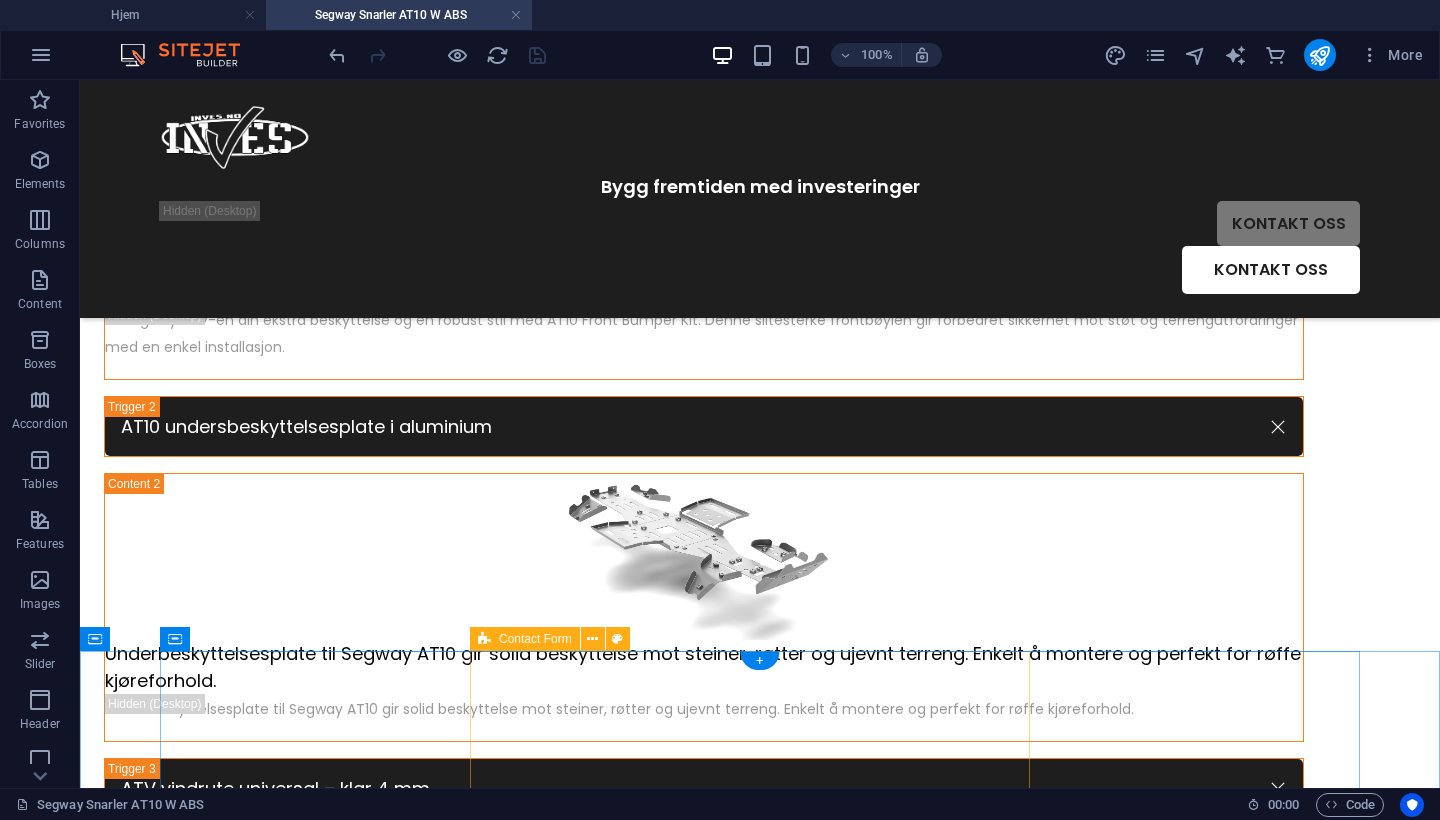 click on "Contact Form" at bounding box center [525, 639] 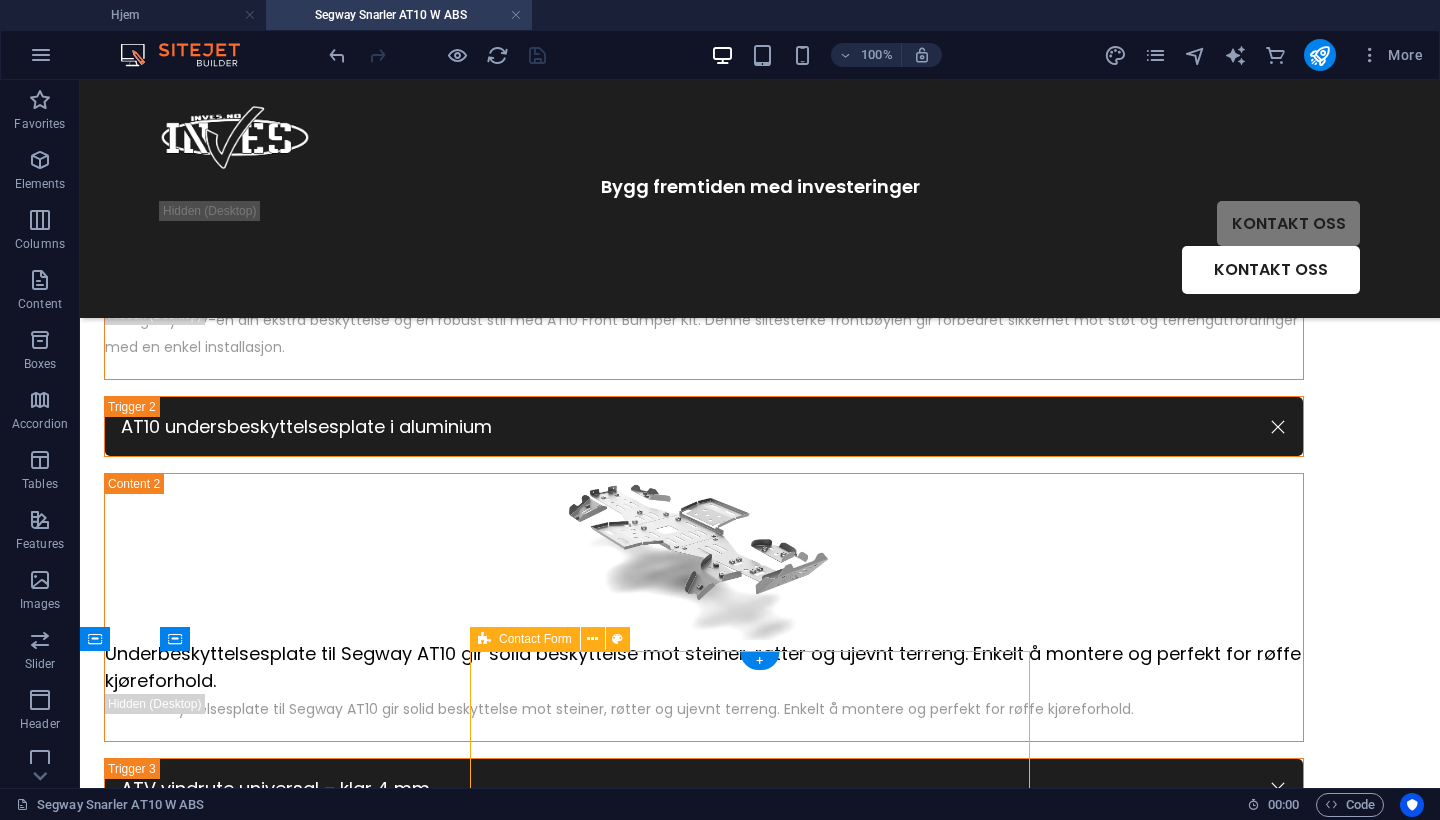 click on "Contact Form" at bounding box center [525, 639] 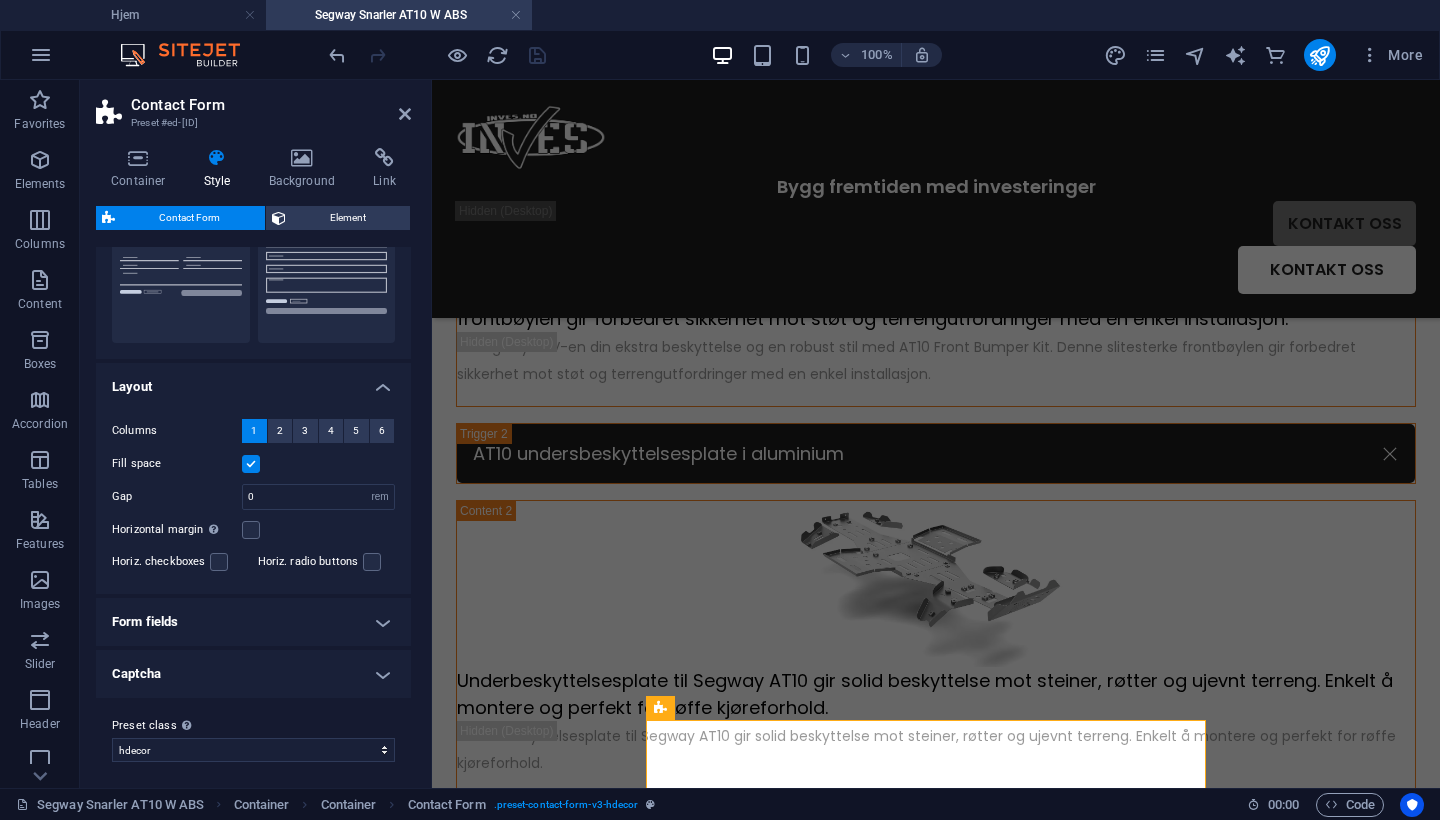 scroll, scrollTop: 233, scrollLeft: 0, axis: vertical 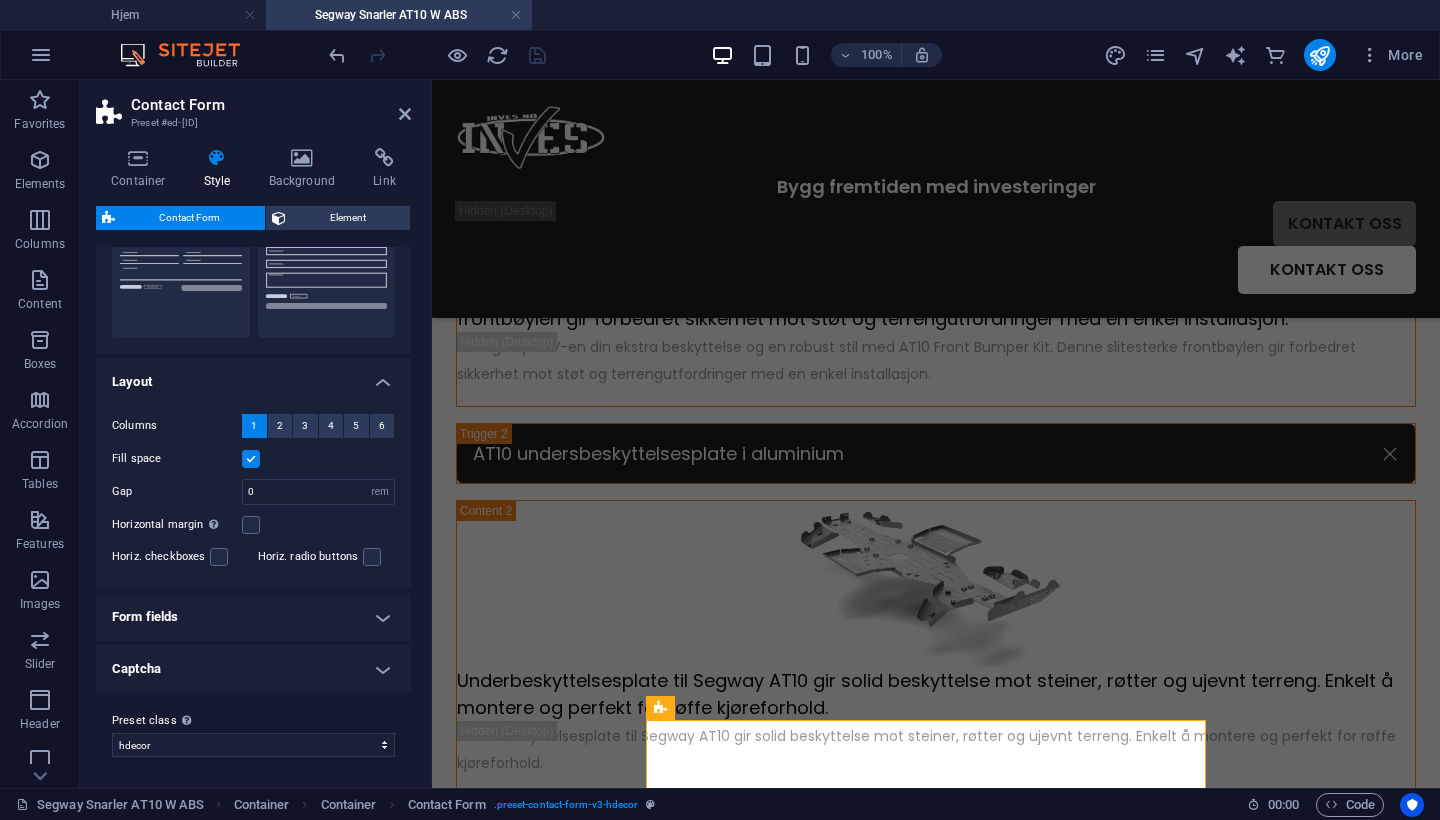 click on "Form fields" at bounding box center [253, 617] 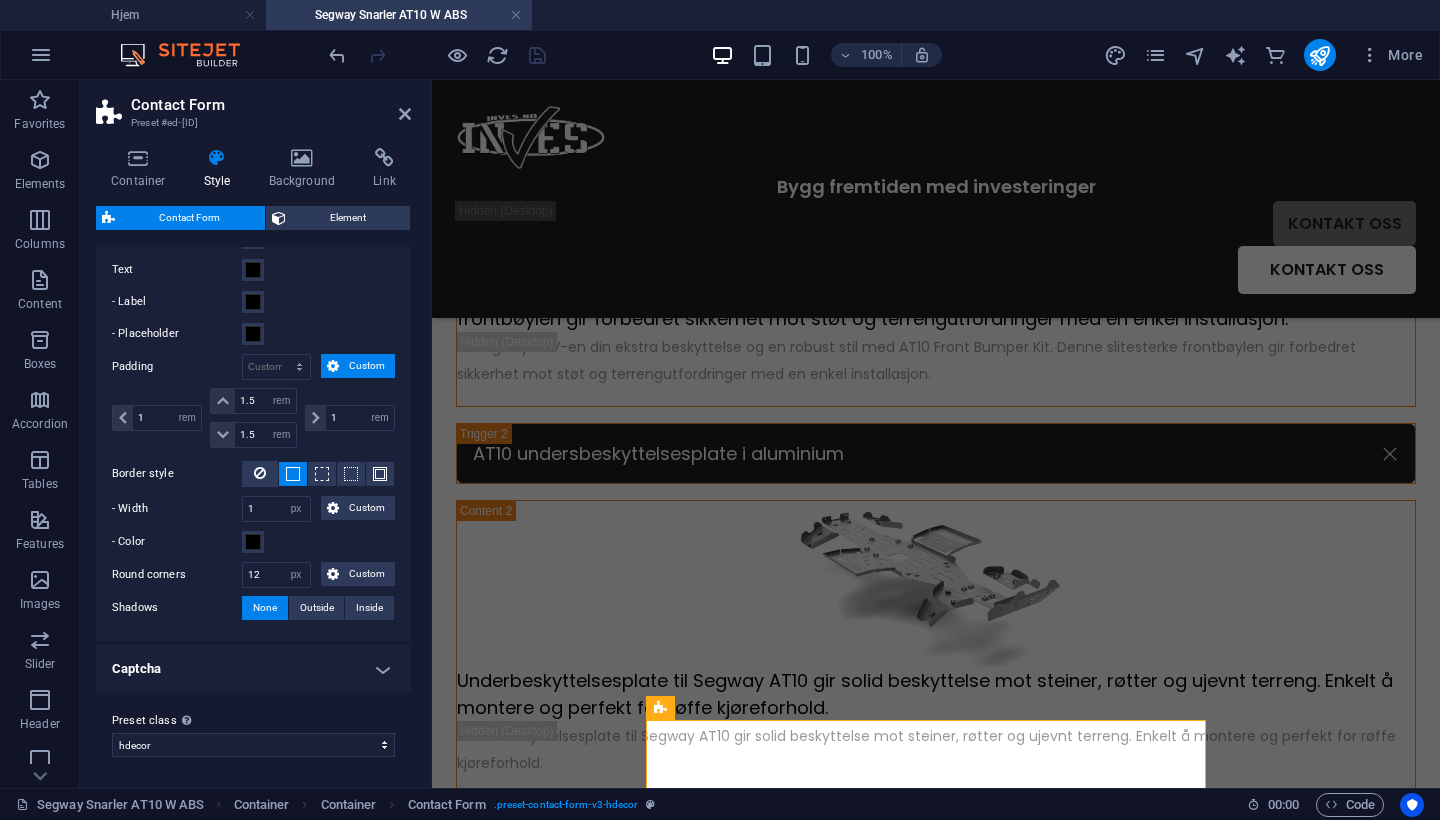 scroll, scrollTop: 729, scrollLeft: 0, axis: vertical 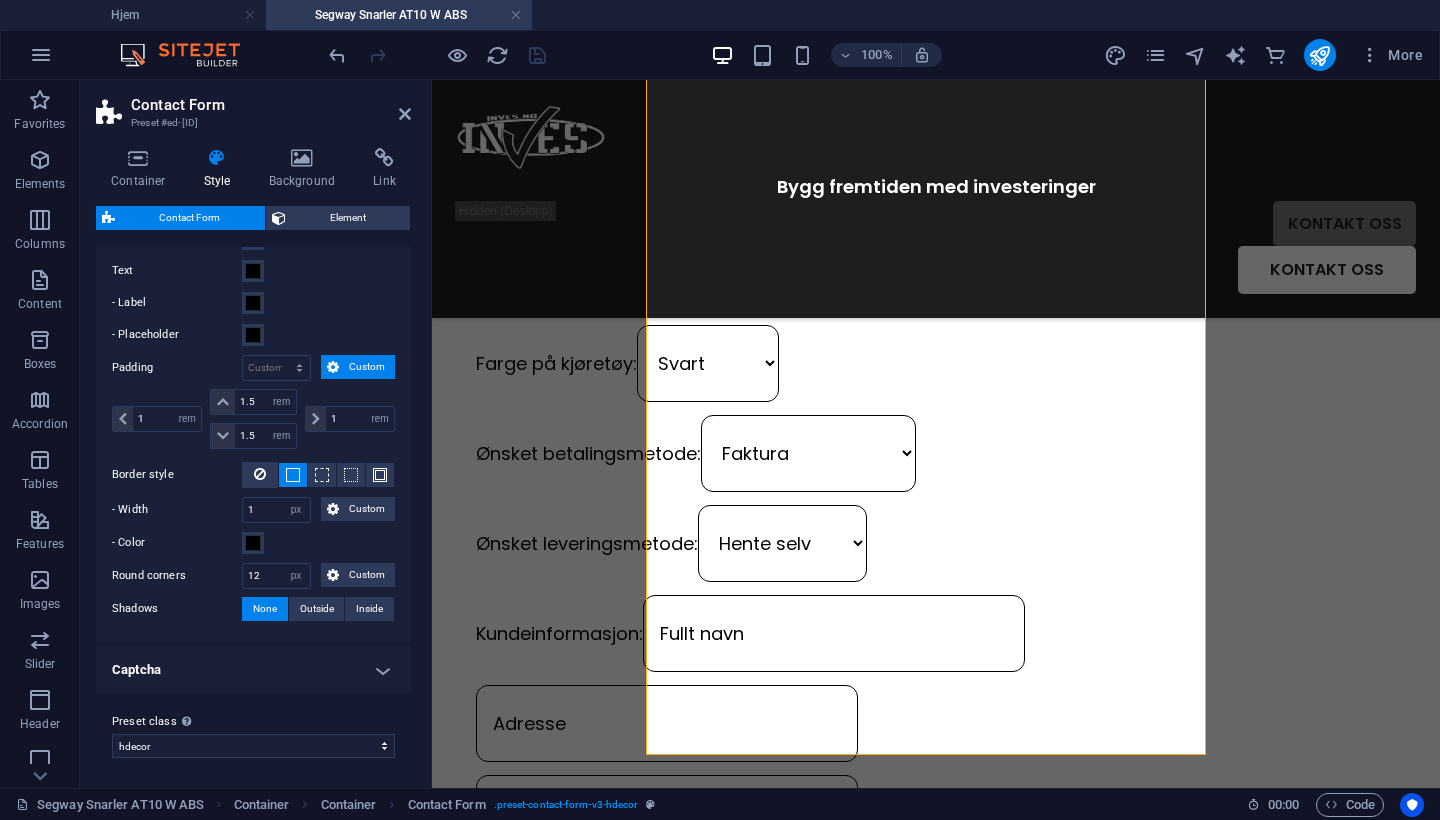 click on "Captcha" at bounding box center (253, 670) 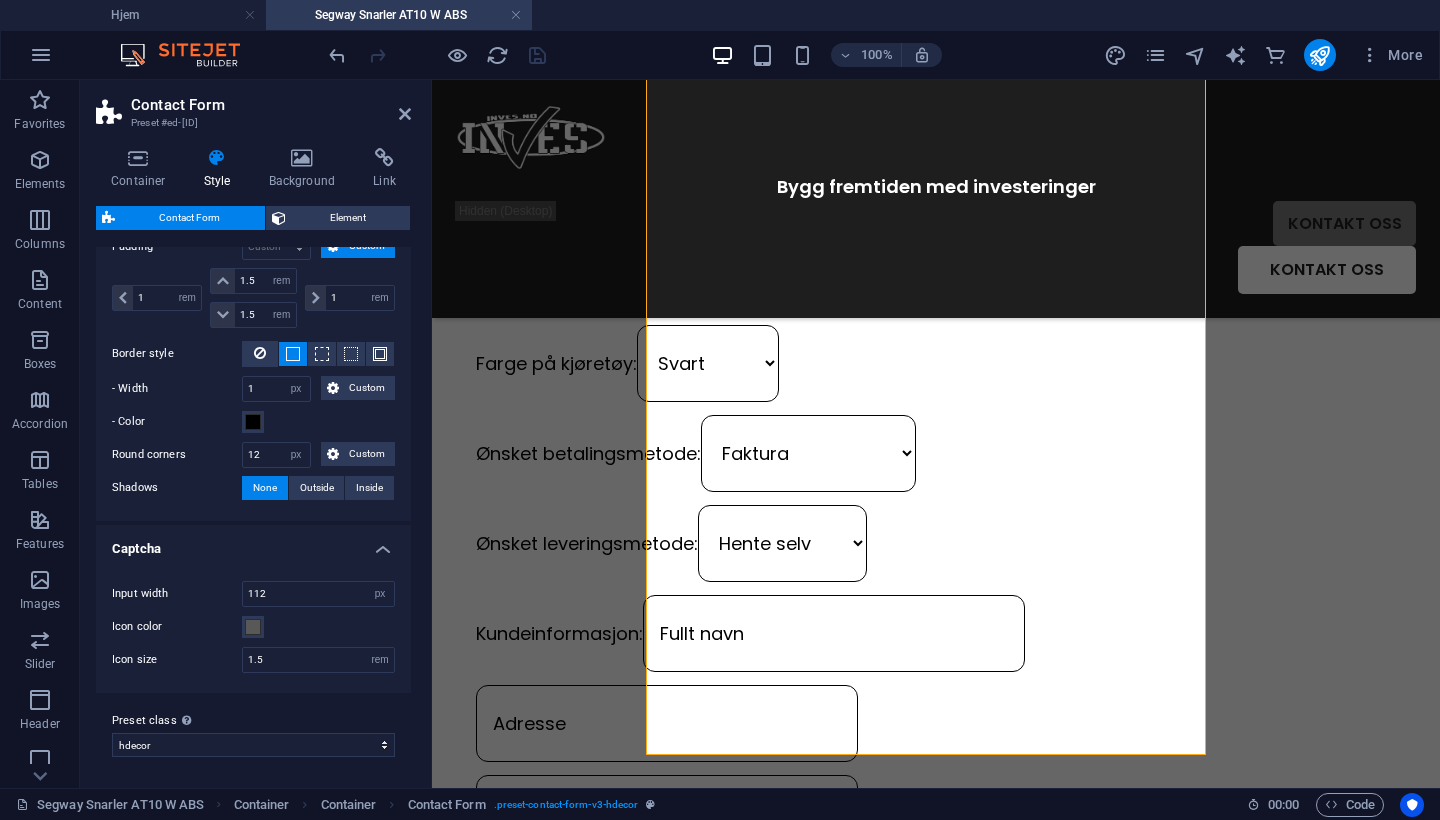 scroll, scrollTop: 849, scrollLeft: 0, axis: vertical 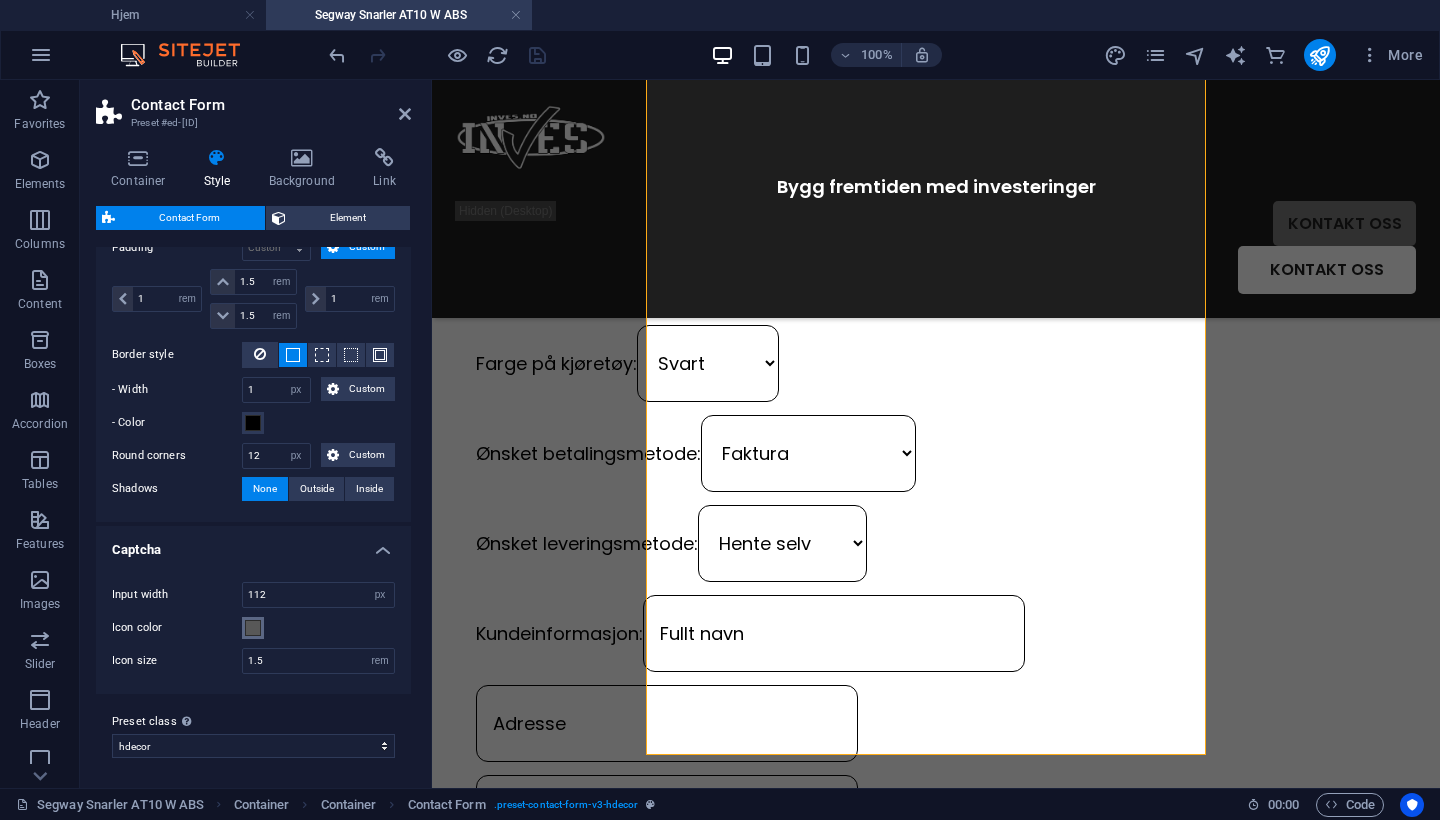 click at bounding box center [253, 628] 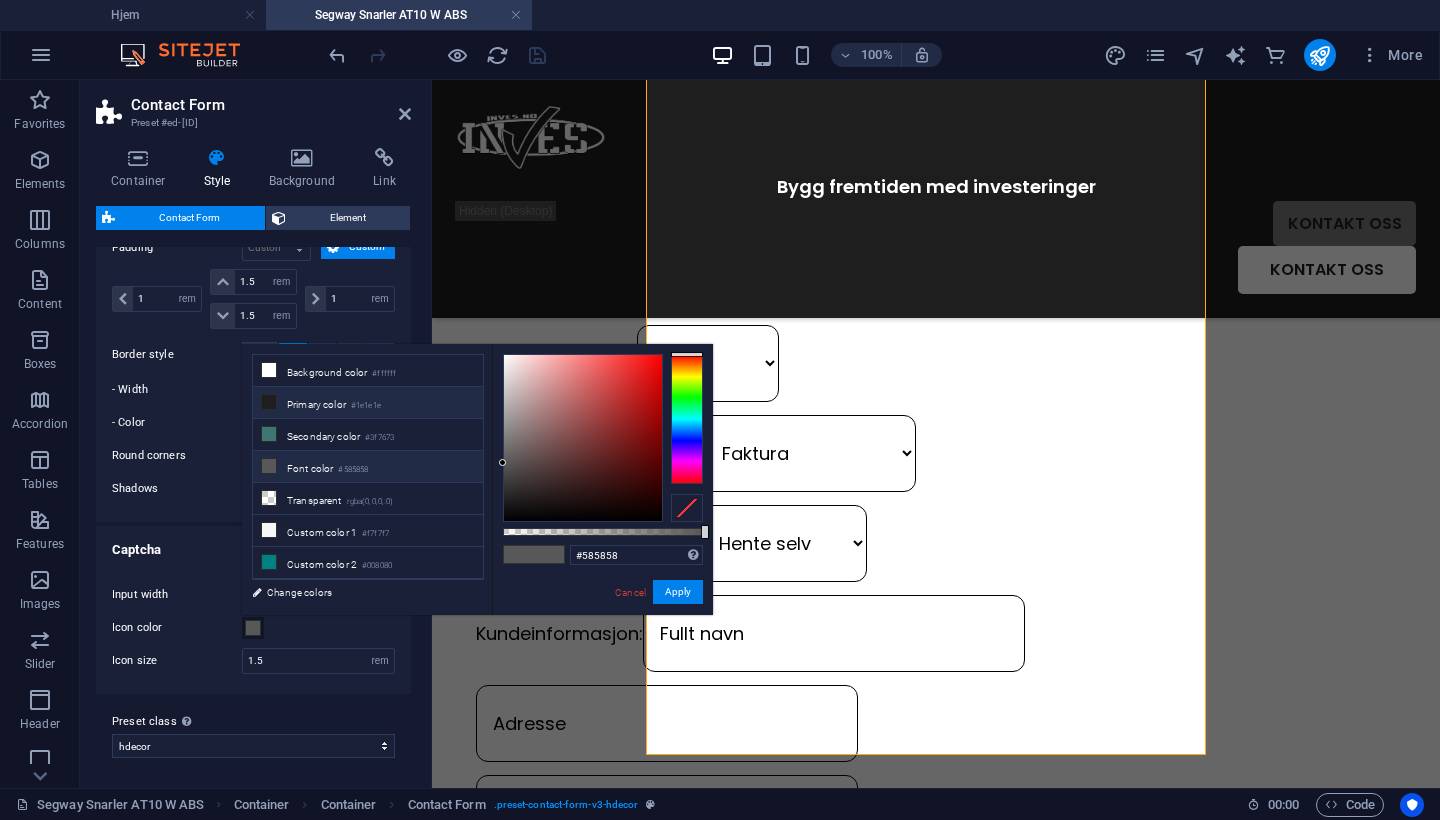 click on "Primary color
#1e1e1e" at bounding box center (368, 403) 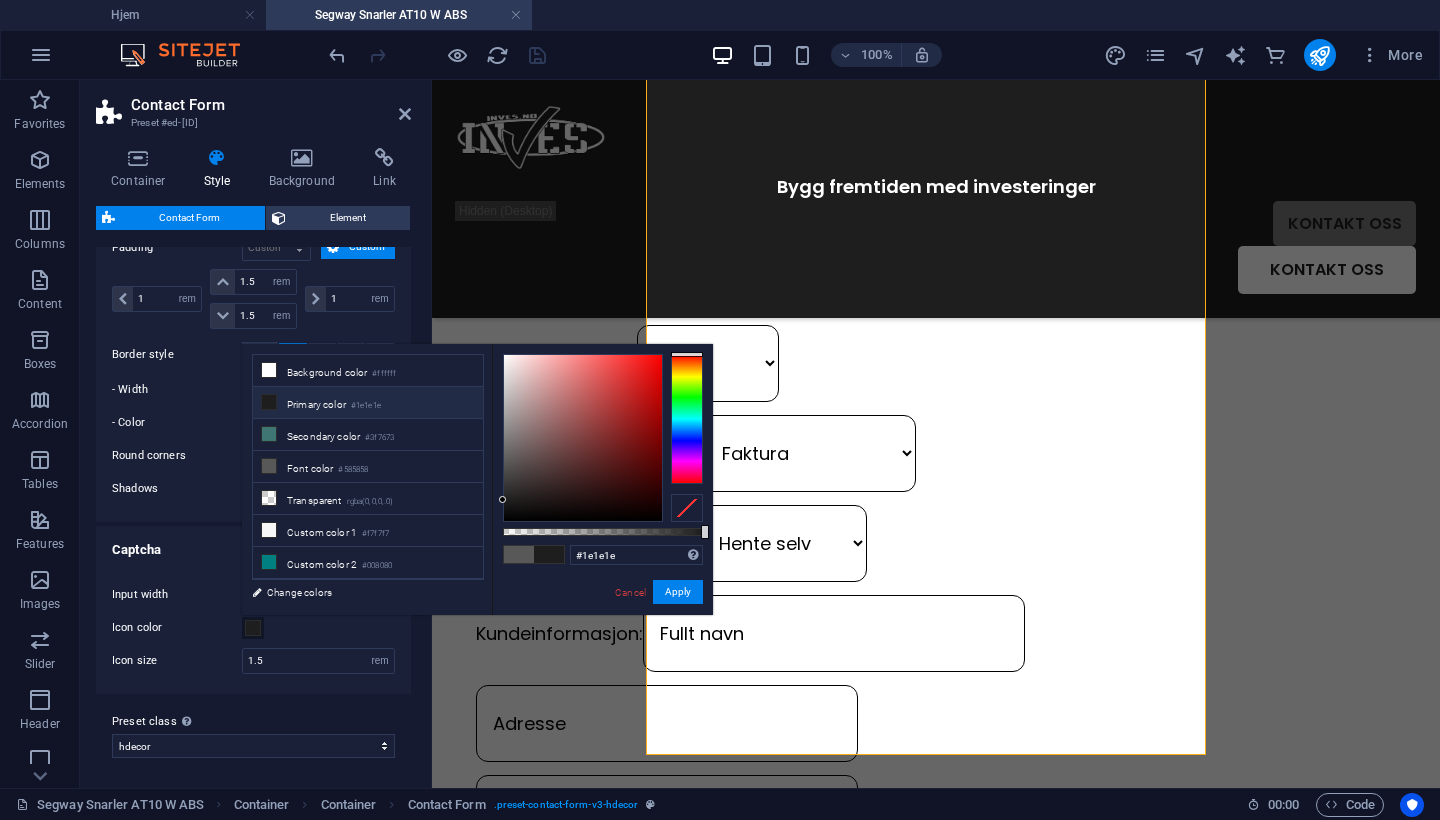 click on "#1e1e1e Supported formats #0852ed rgb(8, 82, 237) rgba(8, 82, 237, 90%) hsv(221,97,93) hsl(221, 93%, 48%) Cancel Apply" at bounding box center (602, 624) 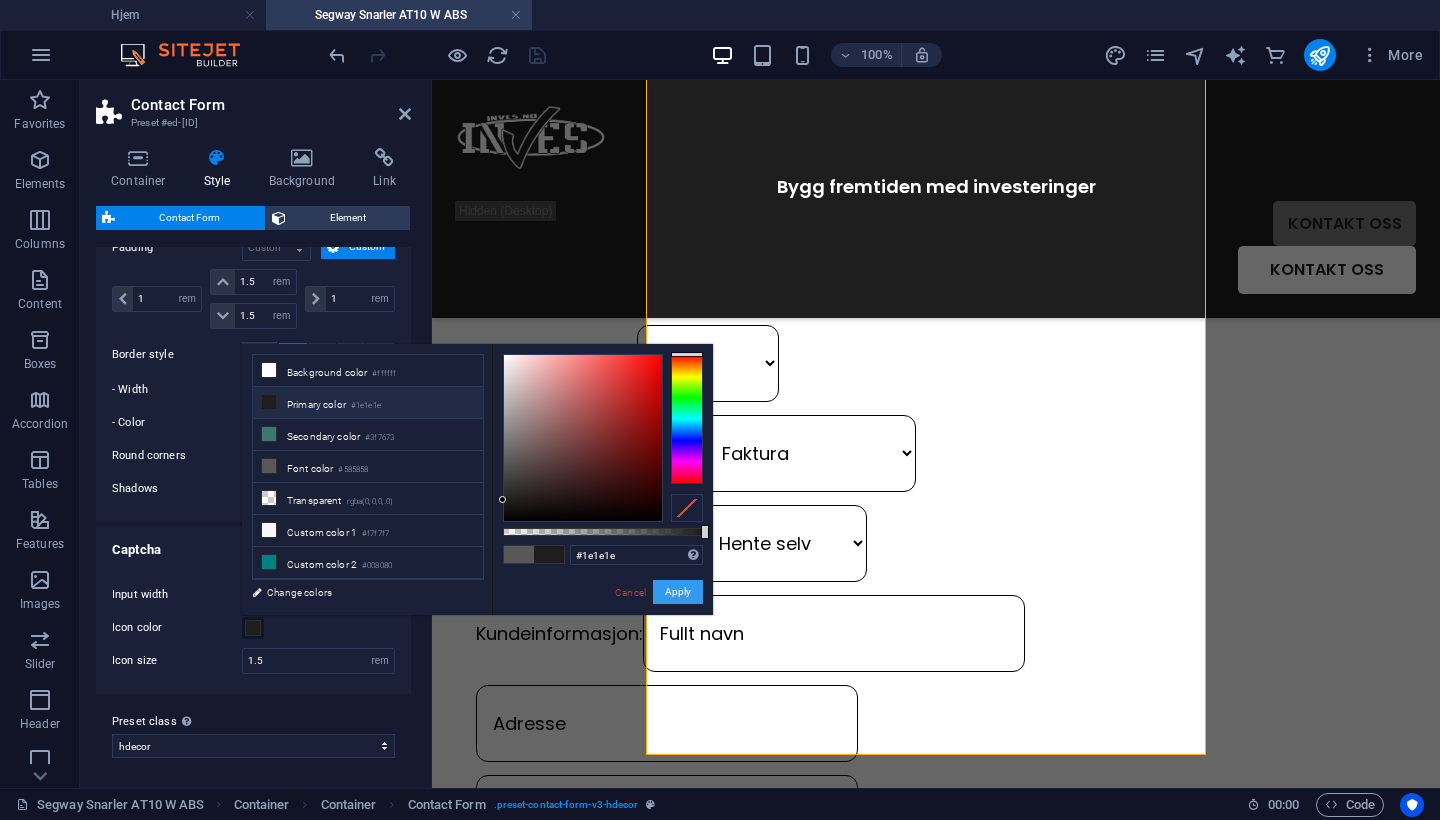 click on "Apply" at bounding box center (678, 592) 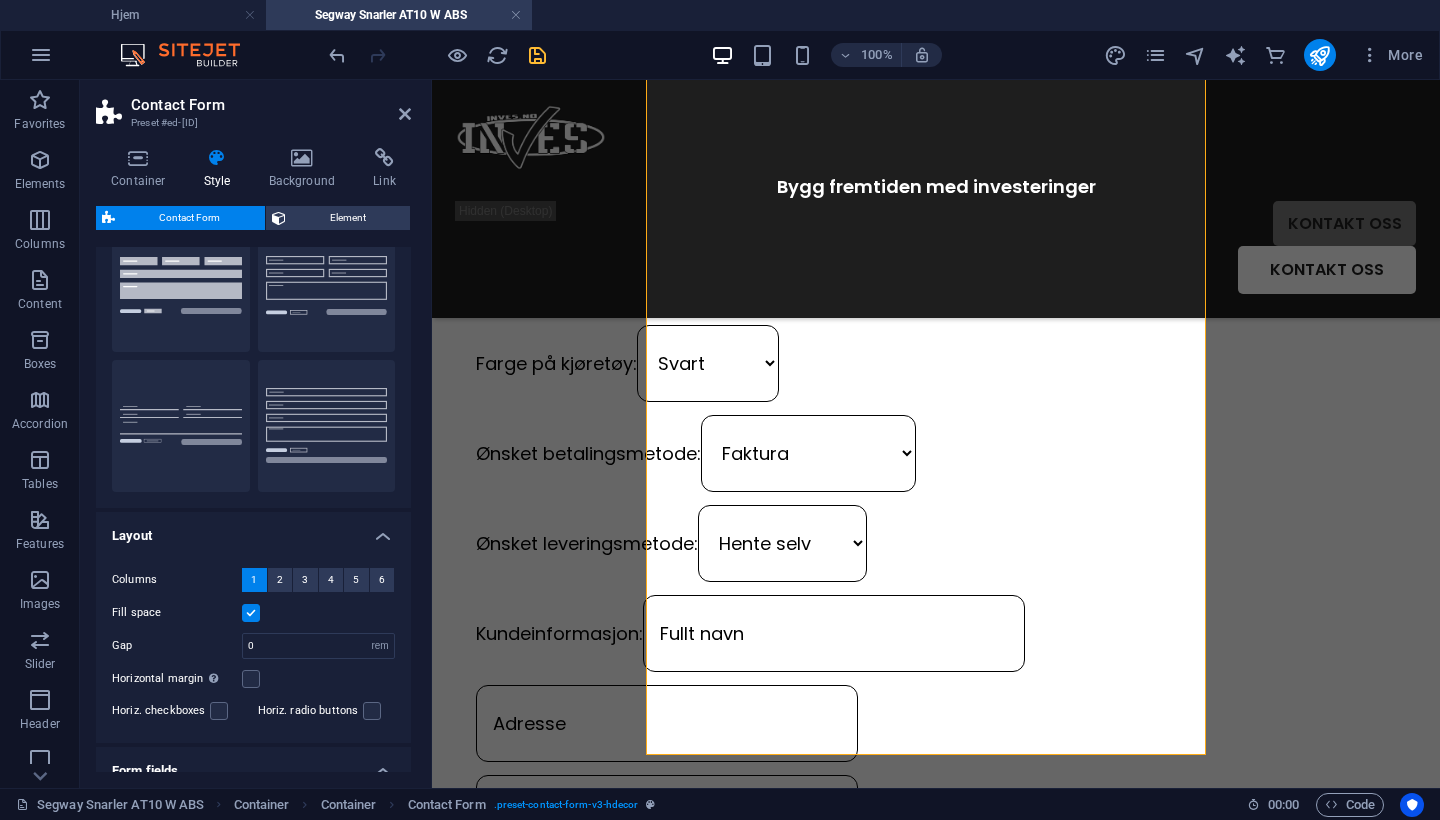 scroll, scrollTop: 59, scrollLeft: 0, axis: vertical 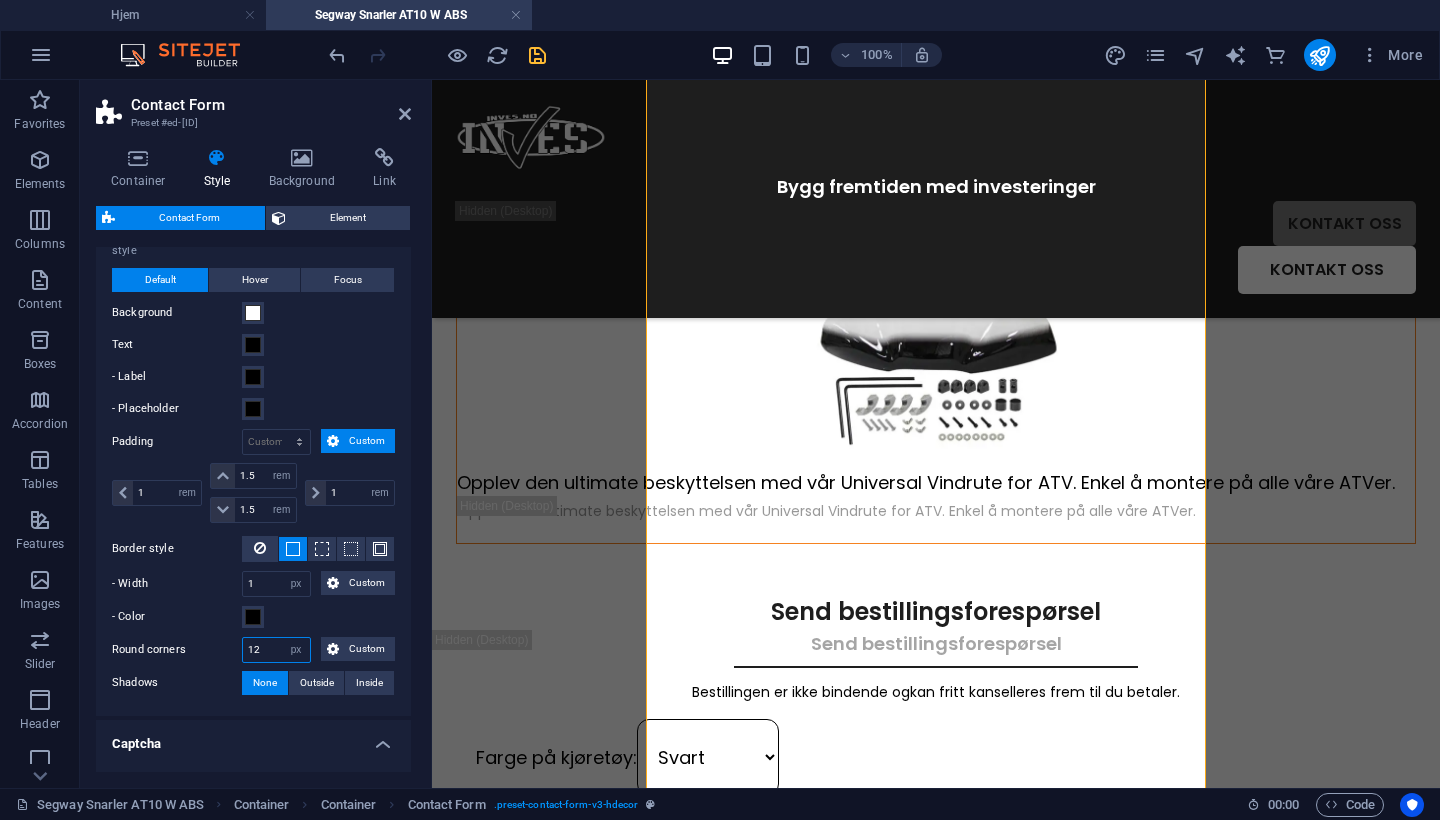 drag, startPoint x: 266, startPoint y: 649, endPoint x: 118, endPoint y: 621, distance: 150.62537 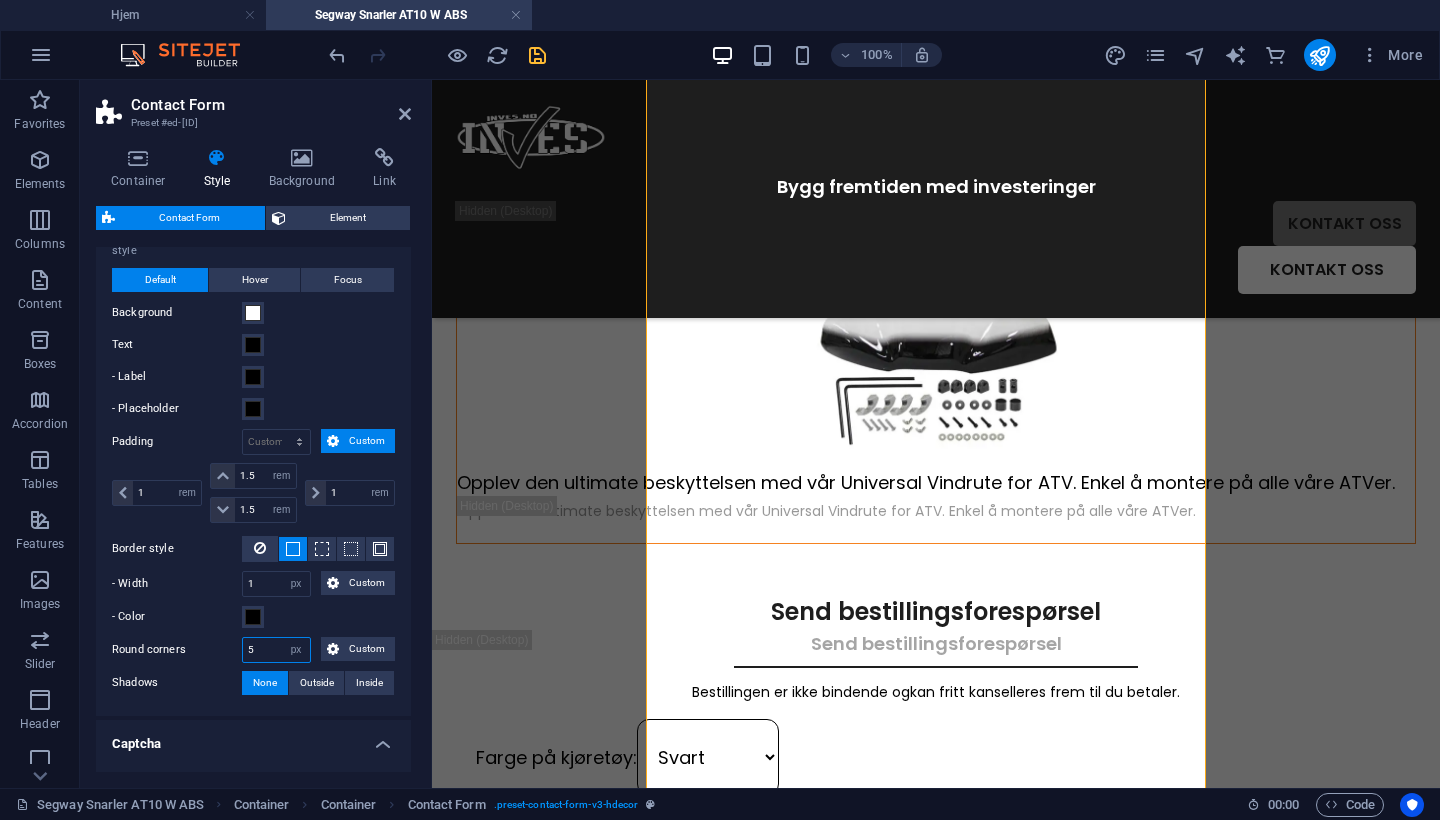 type on "5" 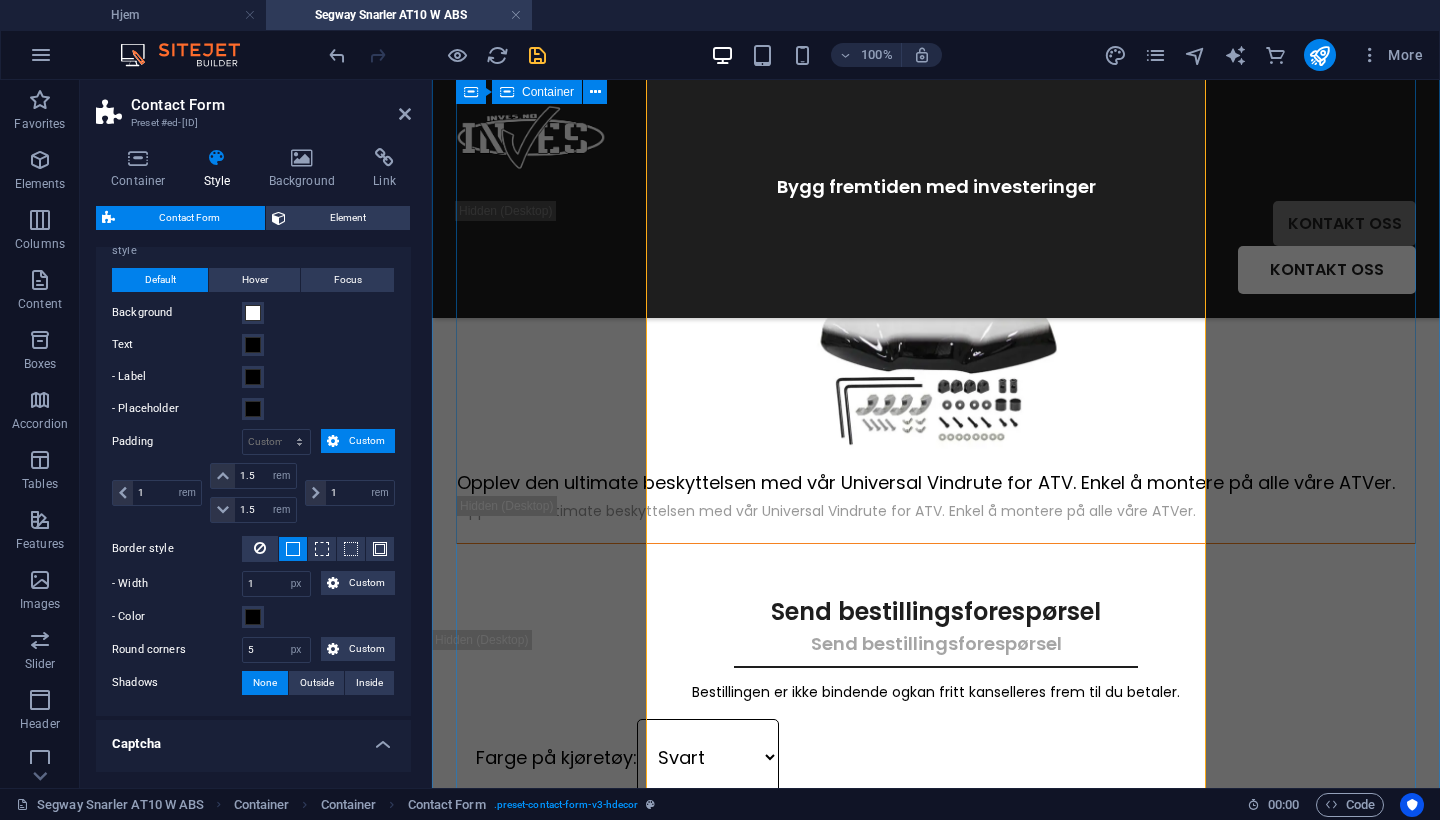click on "Farge på kjøretøy: Svart Grå + rød Camo Ønsket betalingsmetode: Faktura Vipps Delbetaling Svea Delbetaling Klarna Ønsket leveringsmetode: Hente selv Hjemlevering Kundeinformasjon: Ekstrautstyr: AT10 front fanger kit AT10 underbeskyttelsesplate i aluminium ATV vindrute universal – klar 4 mm Montering og registrering: Kun montering Hent selv Hjemlevering Kundeinformasjon: Ekstrautstyr: AT10 front fanger kit AT10 underbeskyttelsesplate i aluminium ATV vindrute universal – klar 4 mm Montering og registrering: Kun montering Kun registrering Begge deler (vanligst) Ingen (jeg ordner alt selv) Jeg er klar over at selvmontering kan påvirke garantien, da enkelte garantivilkår krever at produktet monteres av fagpersoner for at garantien skal gjelde. Unreadable? Load new Send forespørsel" at bounding box center (936, 1337) 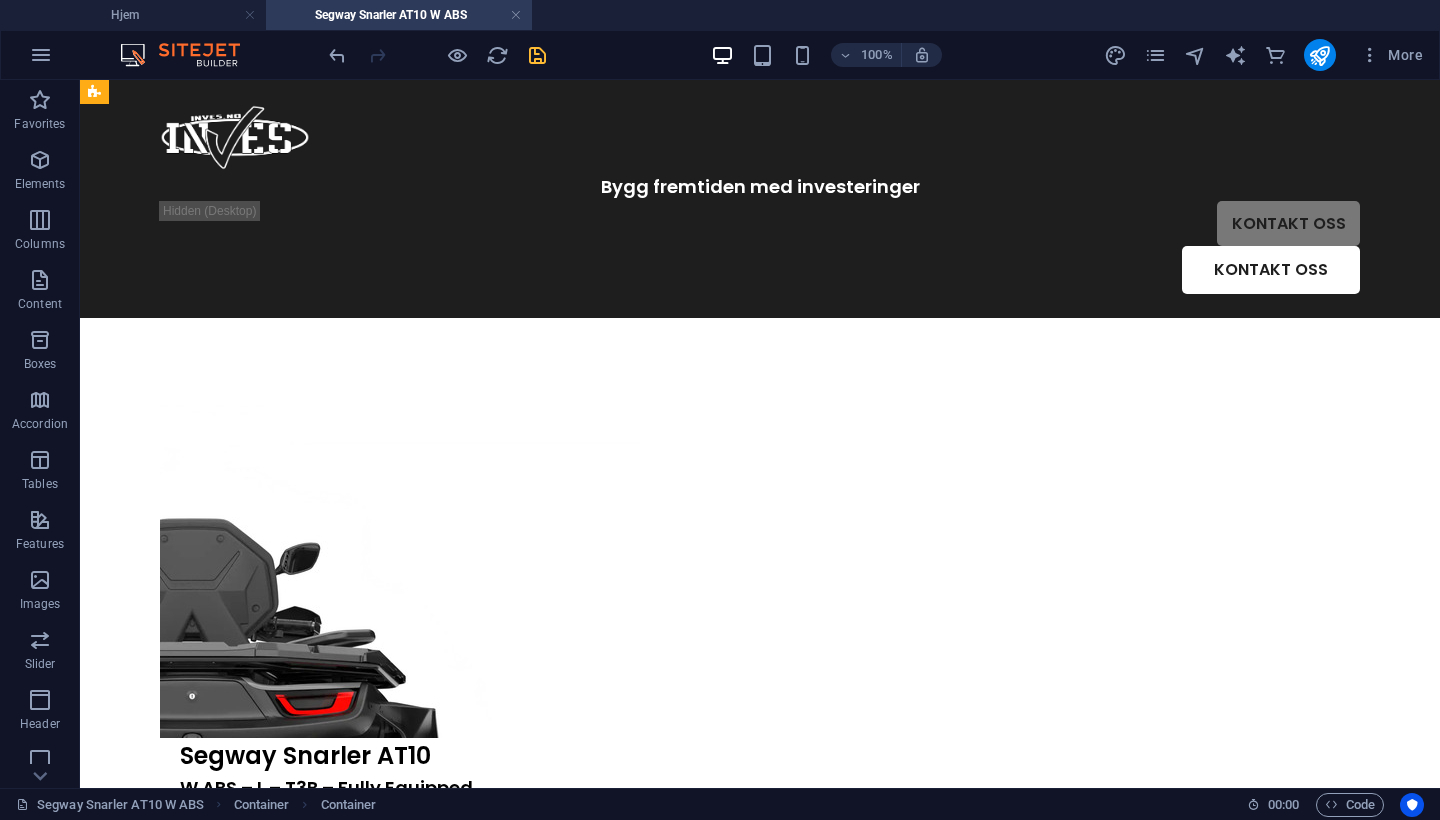 scroll, scrollTop: 0, scrollLeft: 0, axis: both 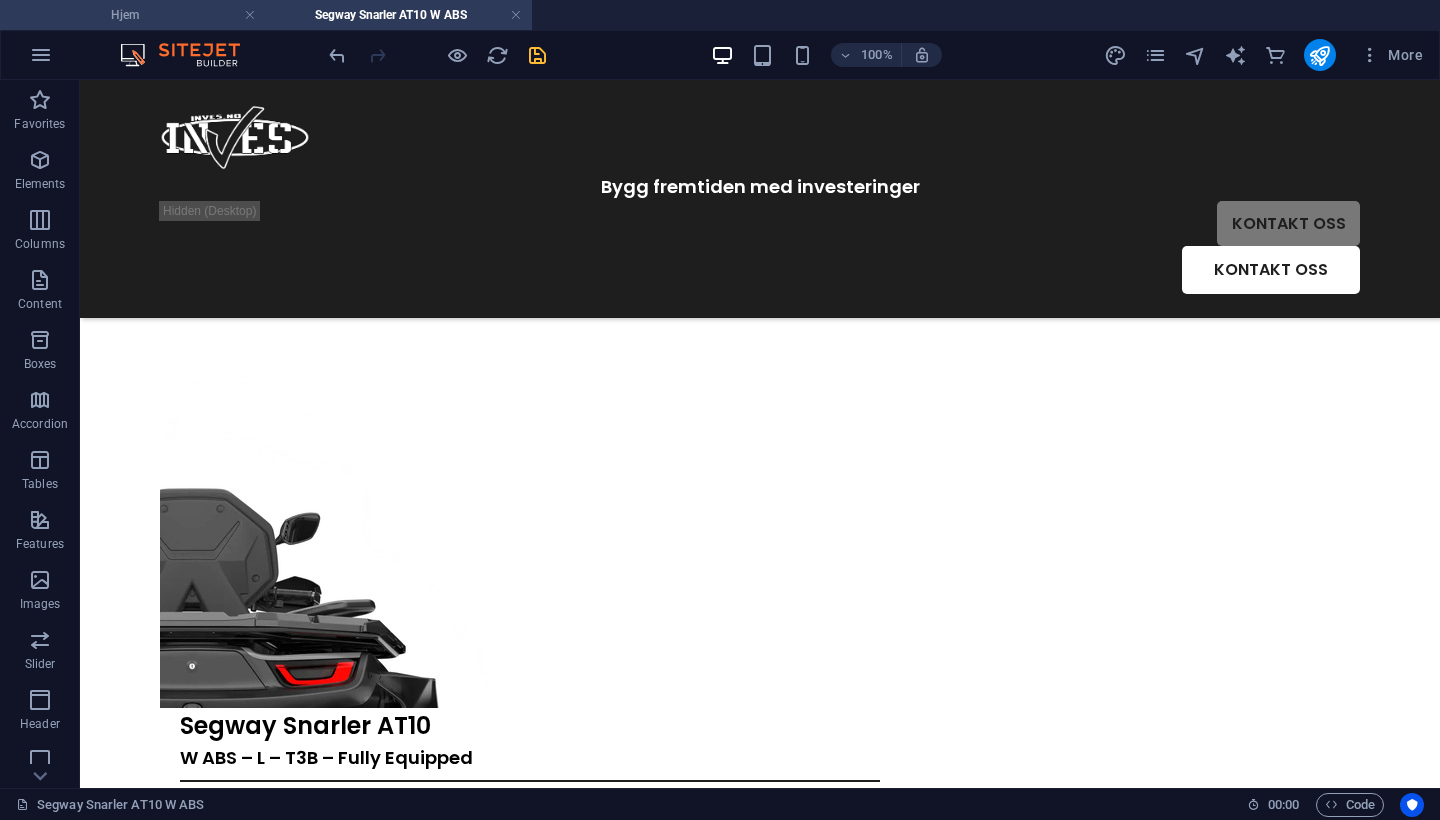 click on "Hjem" at bounding box center [133, 15] 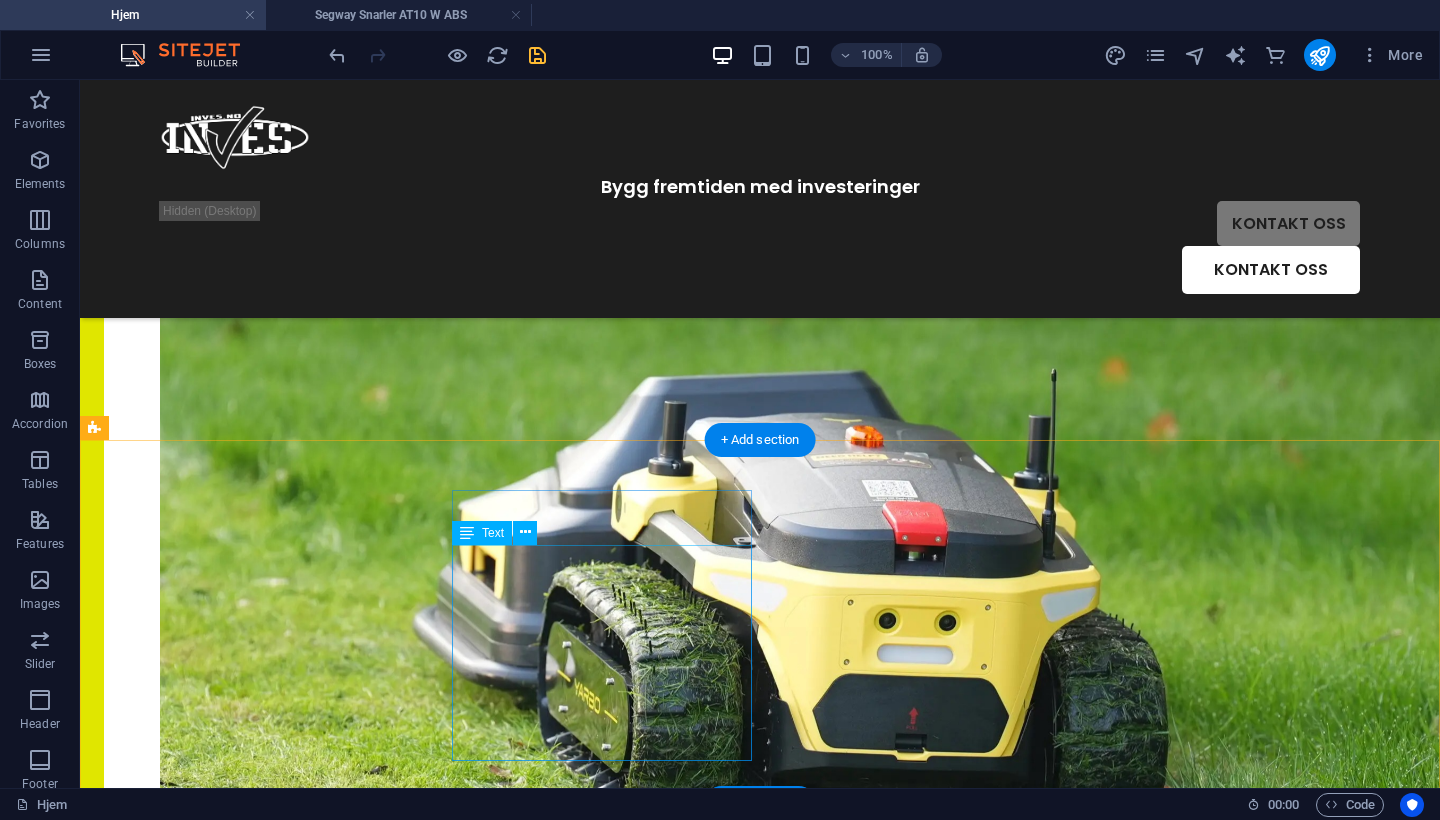 scroll, scrollTop: 4516, scrollLeft: 0, axis: vertical 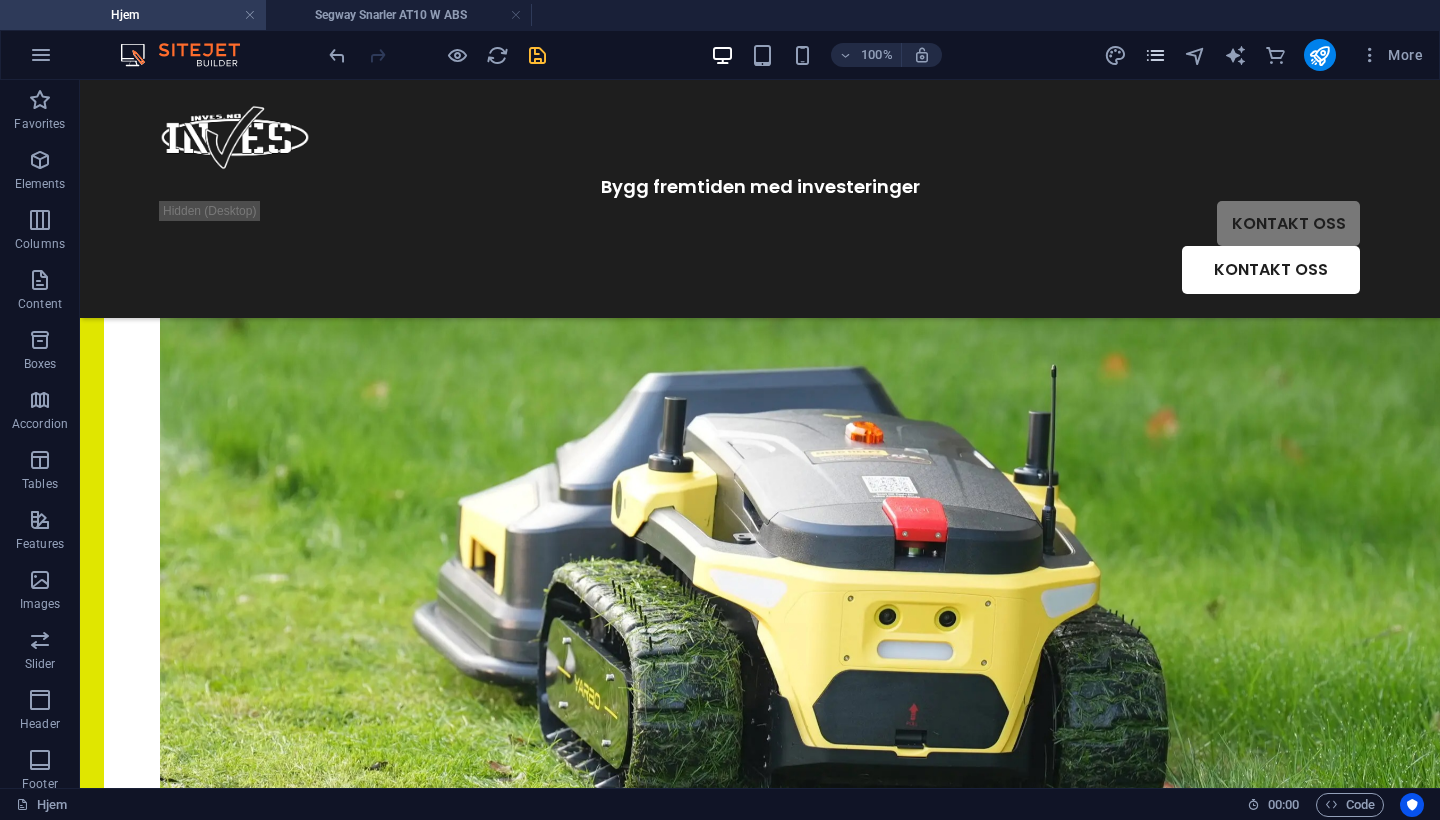 click at bounding box center (1155, 55) 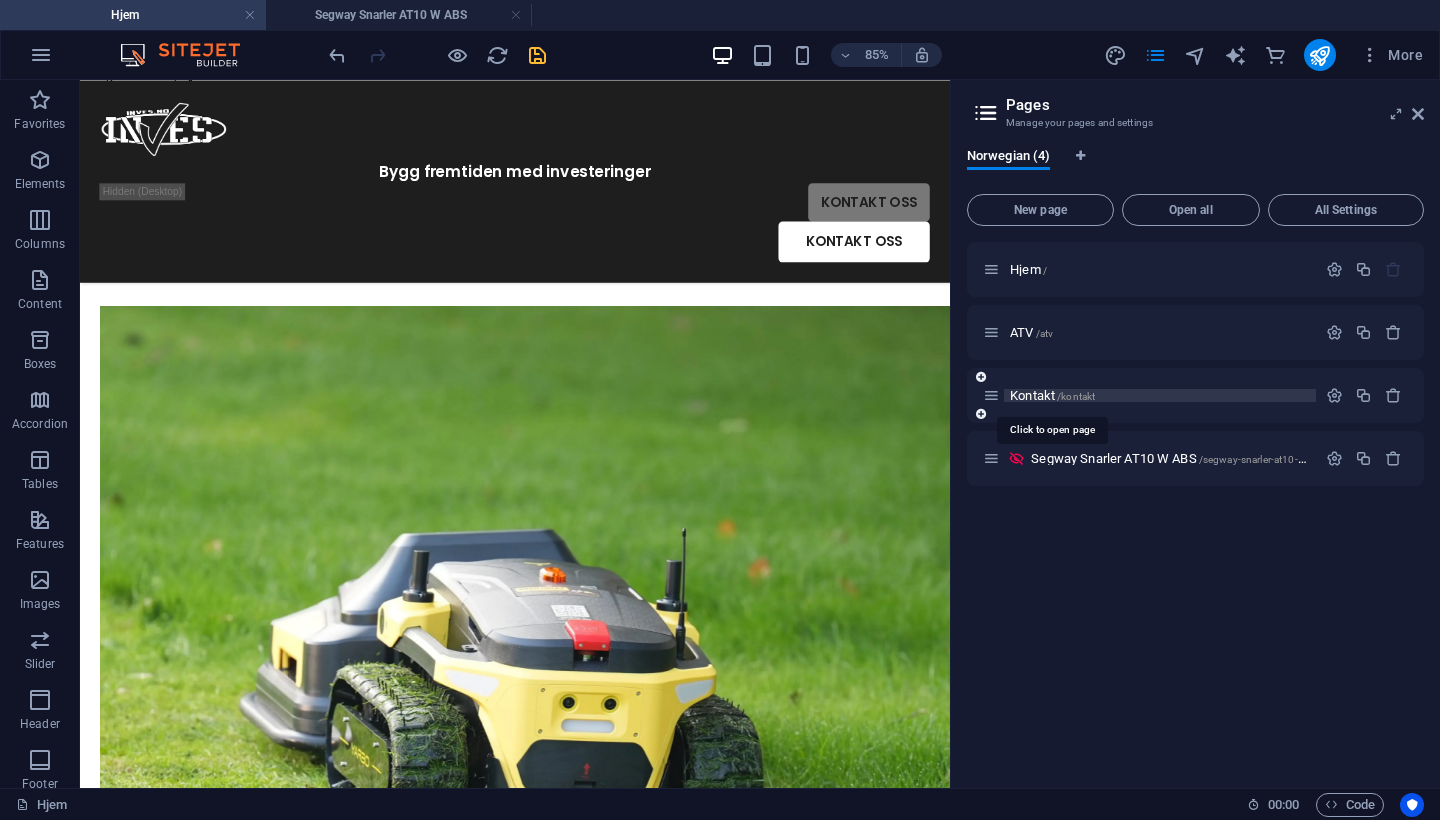 click on "Kontakt /kontakt" at bounding box center (1052, 395) 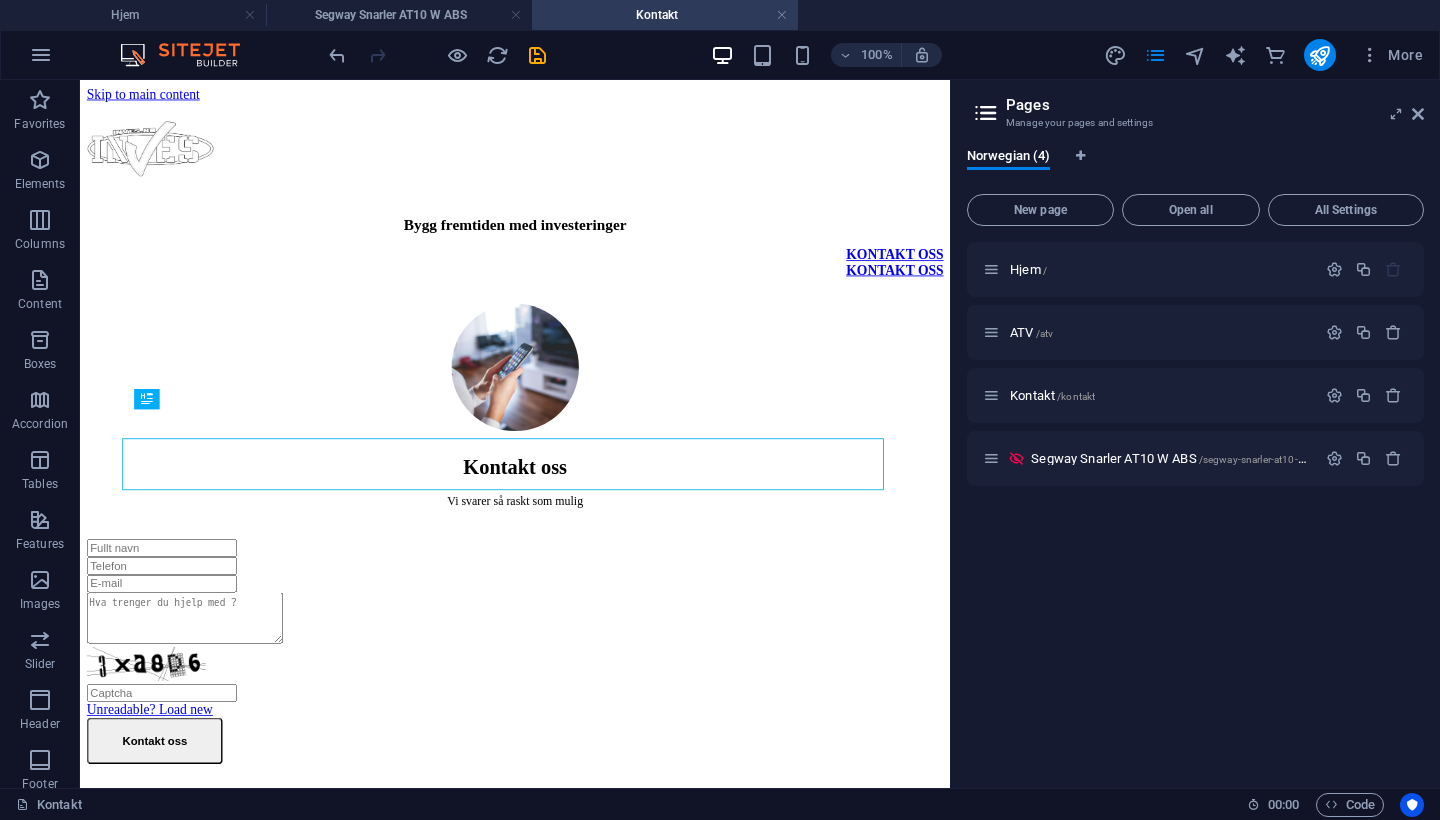 scroll, scrollTop: 601, scrollLeft: 0, axis: vertical 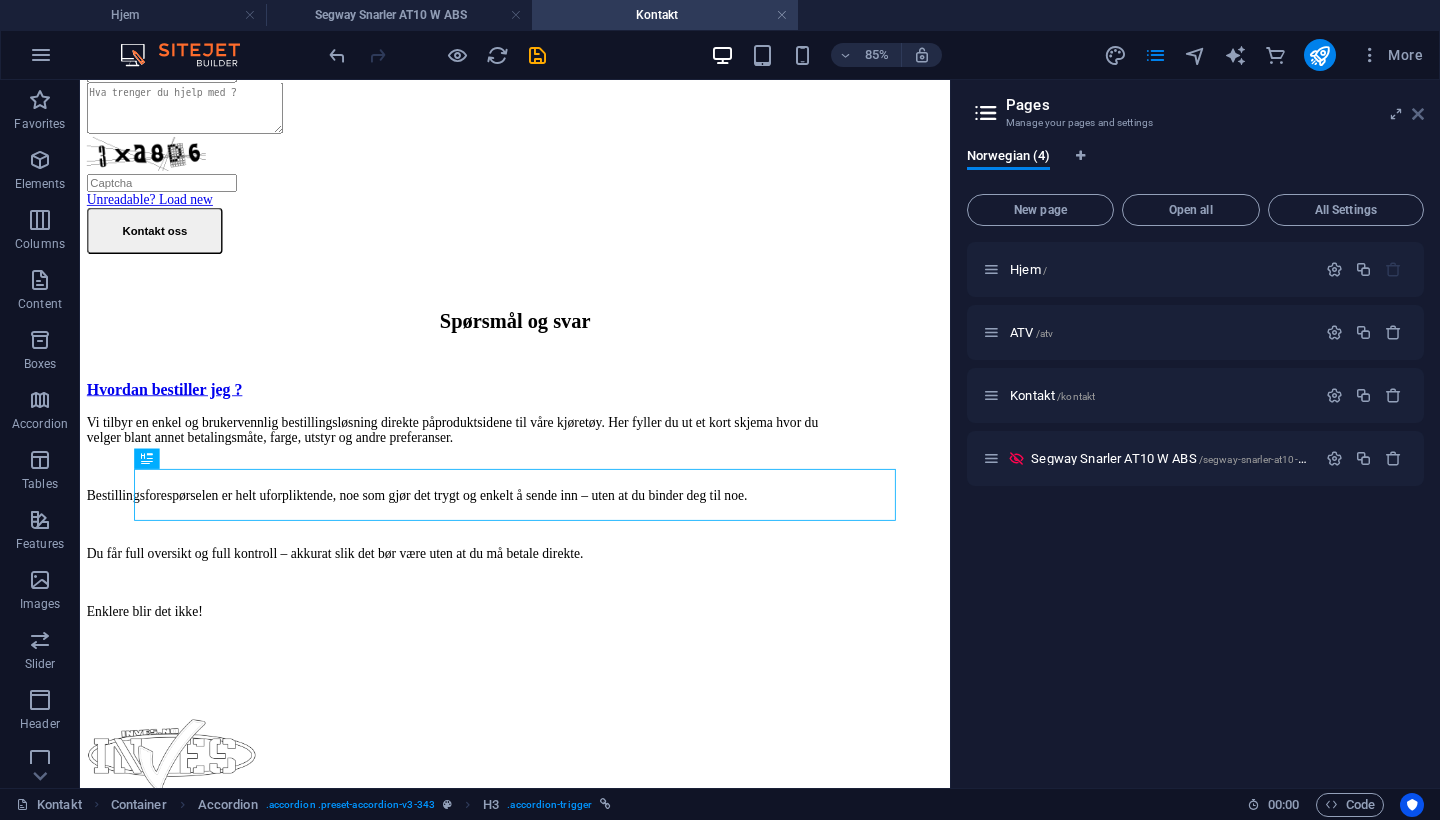 click at bounding box center (1418, 114) 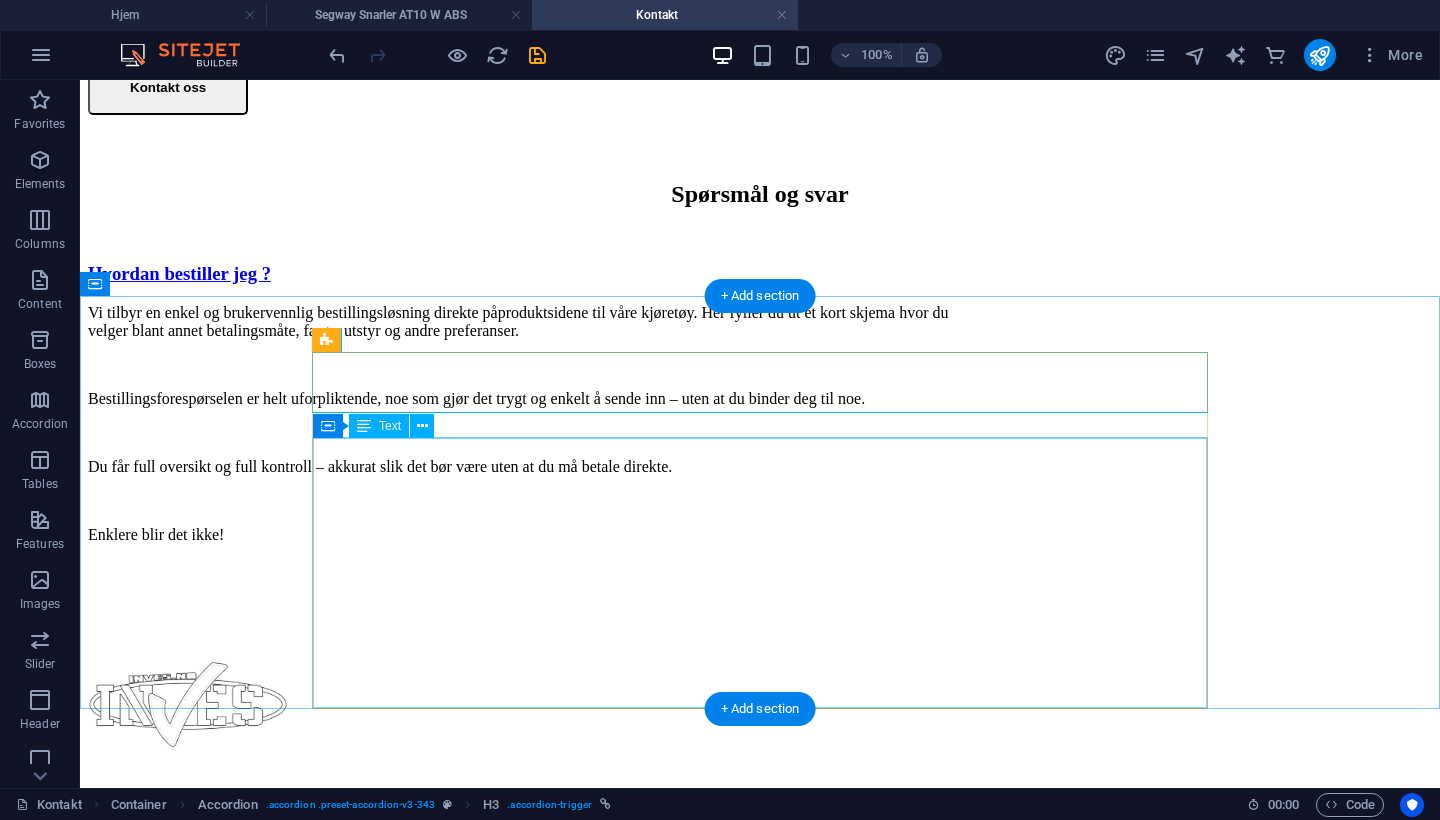 scroll, scrollTop: 754, scrollLeft: 0, axis: vertical 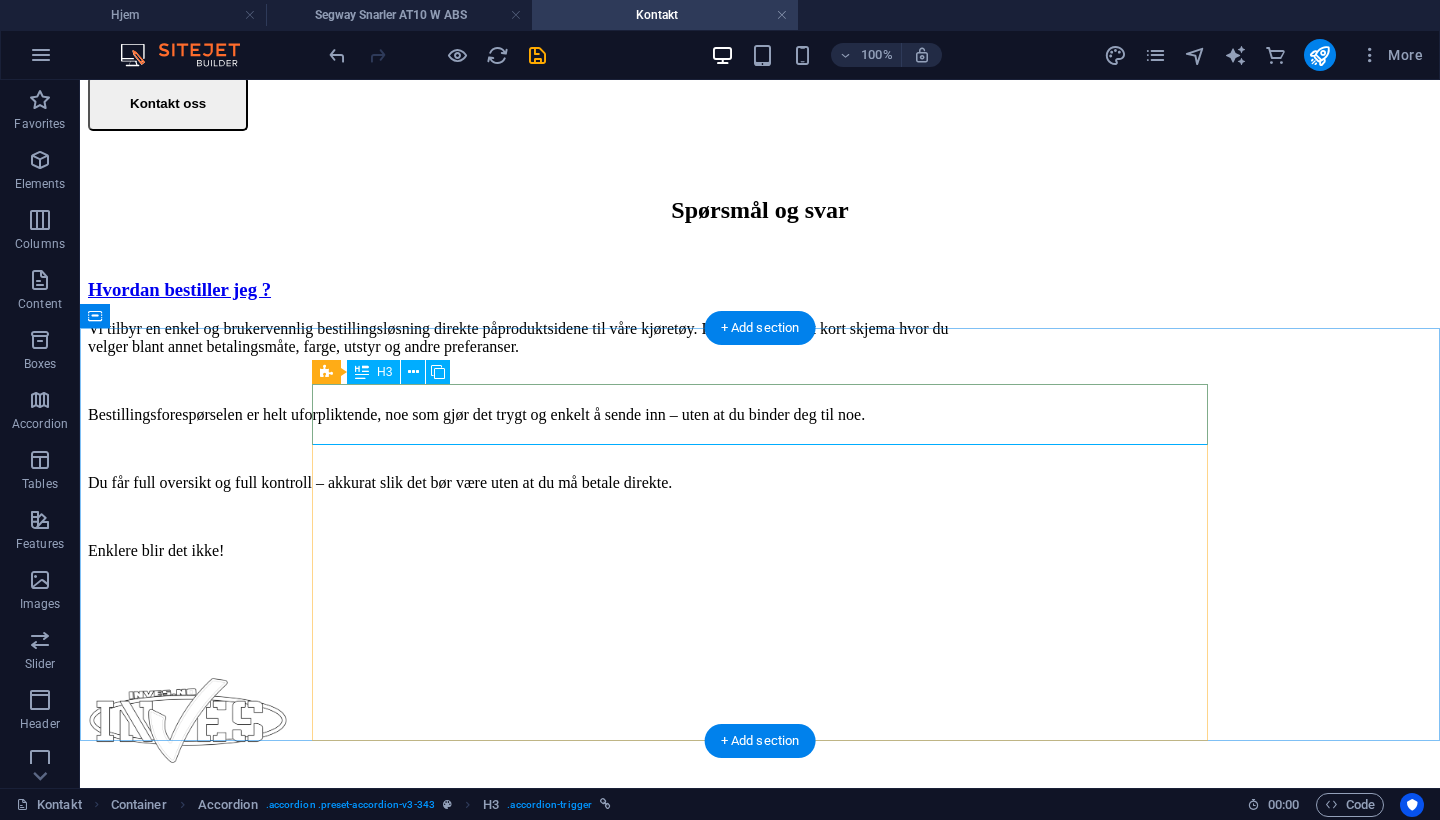 click on "Hvordan bestiller jeg ?" at bounding box center [536, 290] 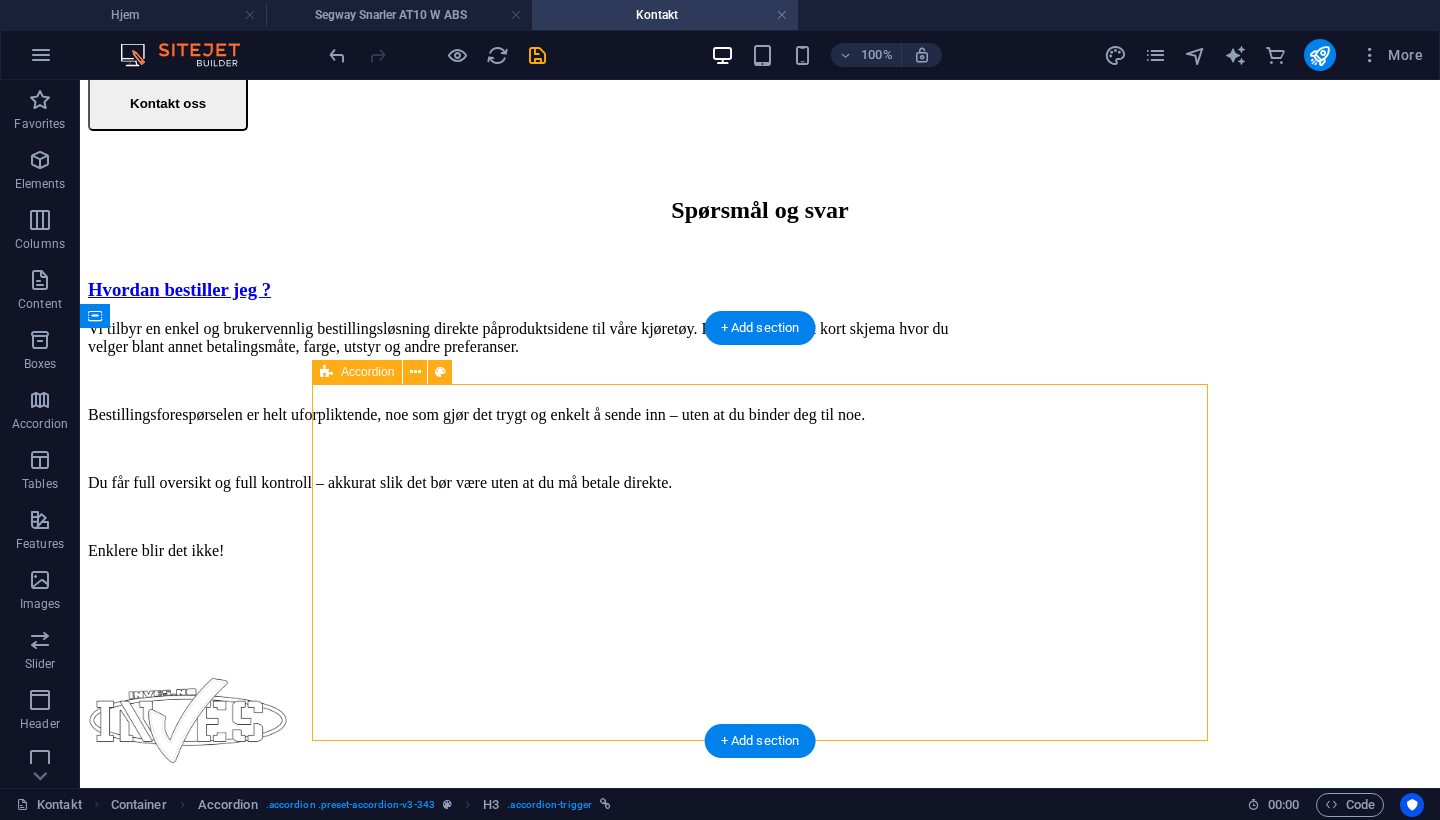 click on "Accordion" at bounding box center (357, 372) 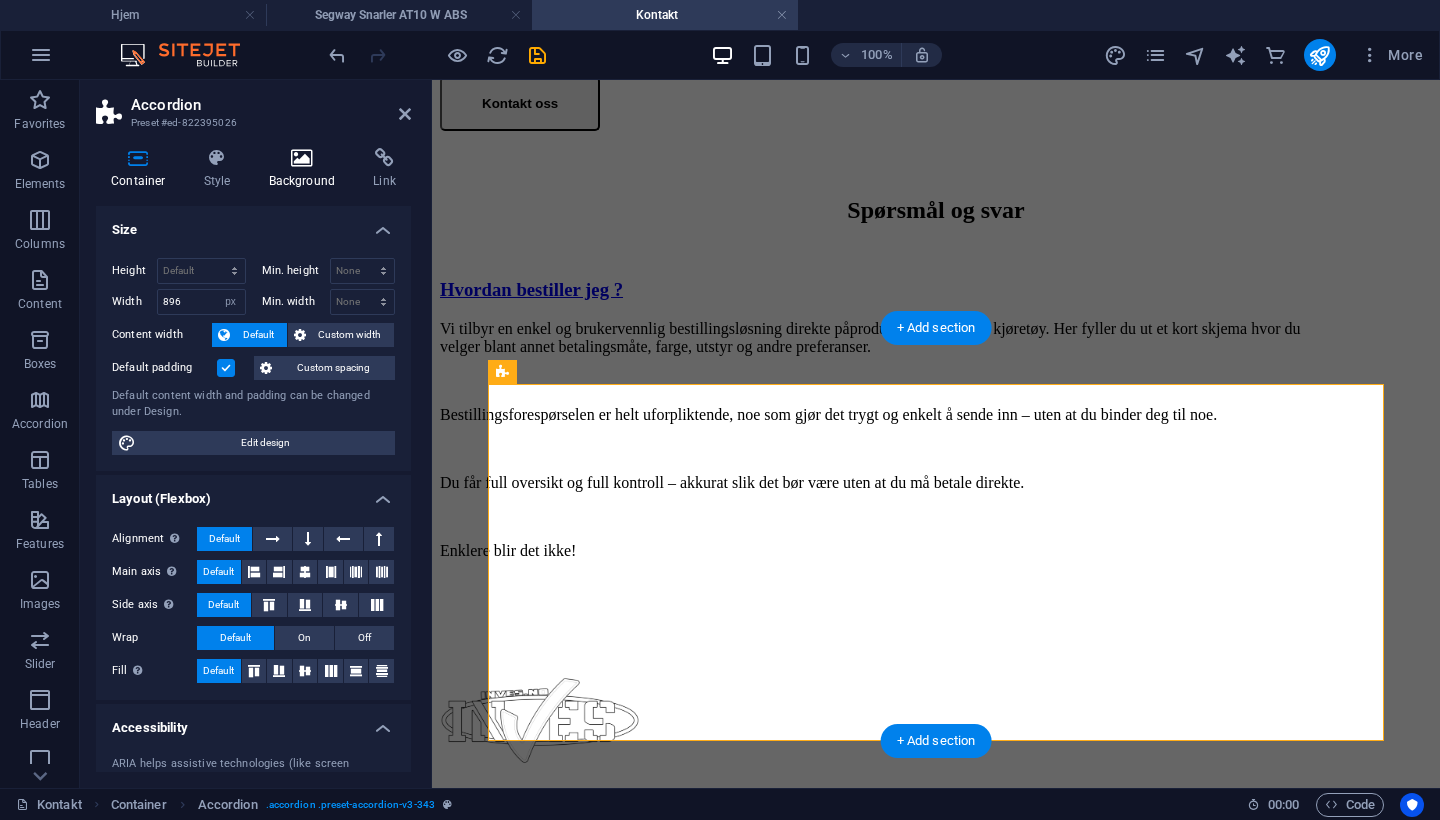 click on "Background" at bounding box center [306, 169] 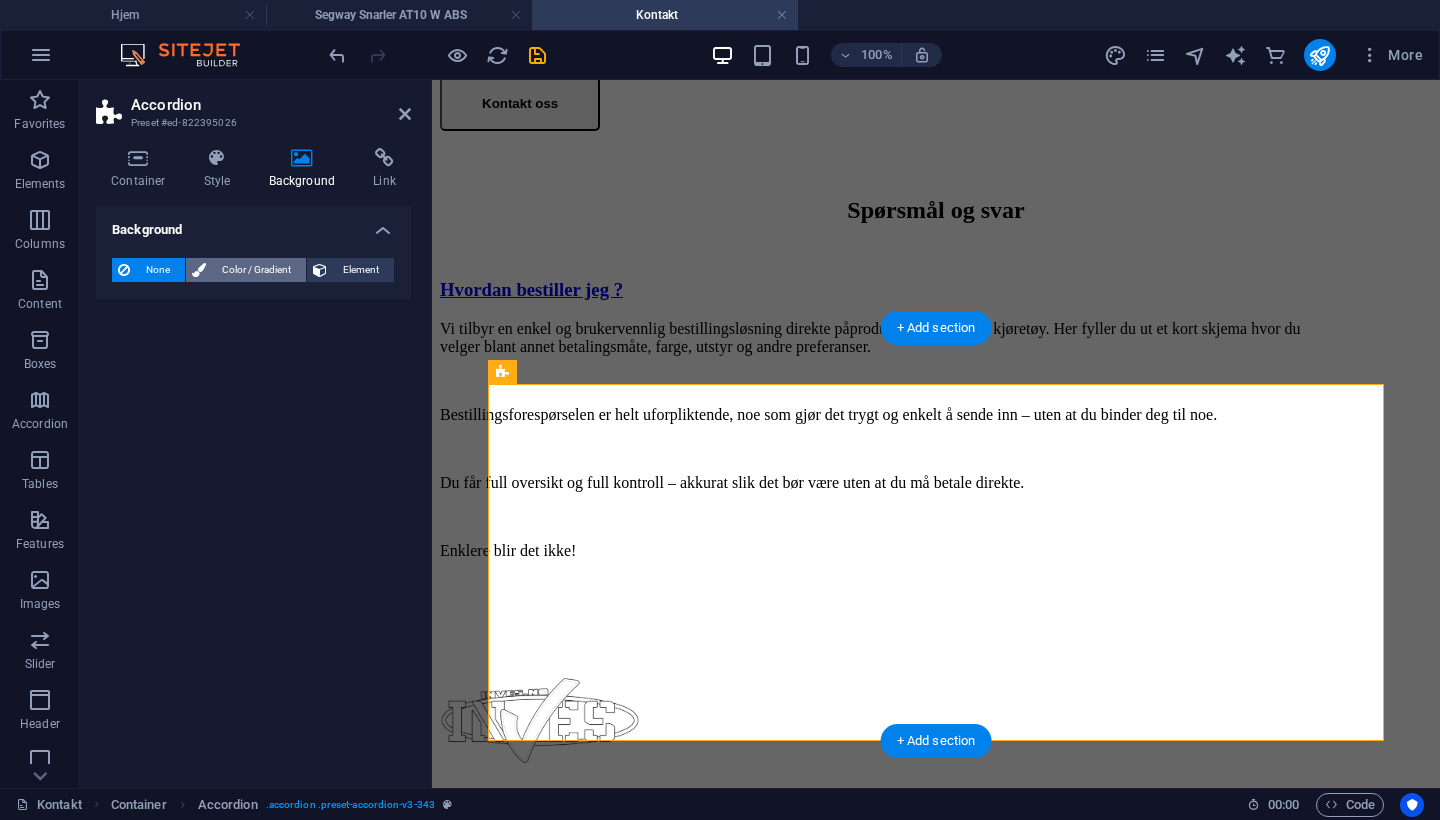 click on "Color / Gradient" at bounding box center [256, 270] 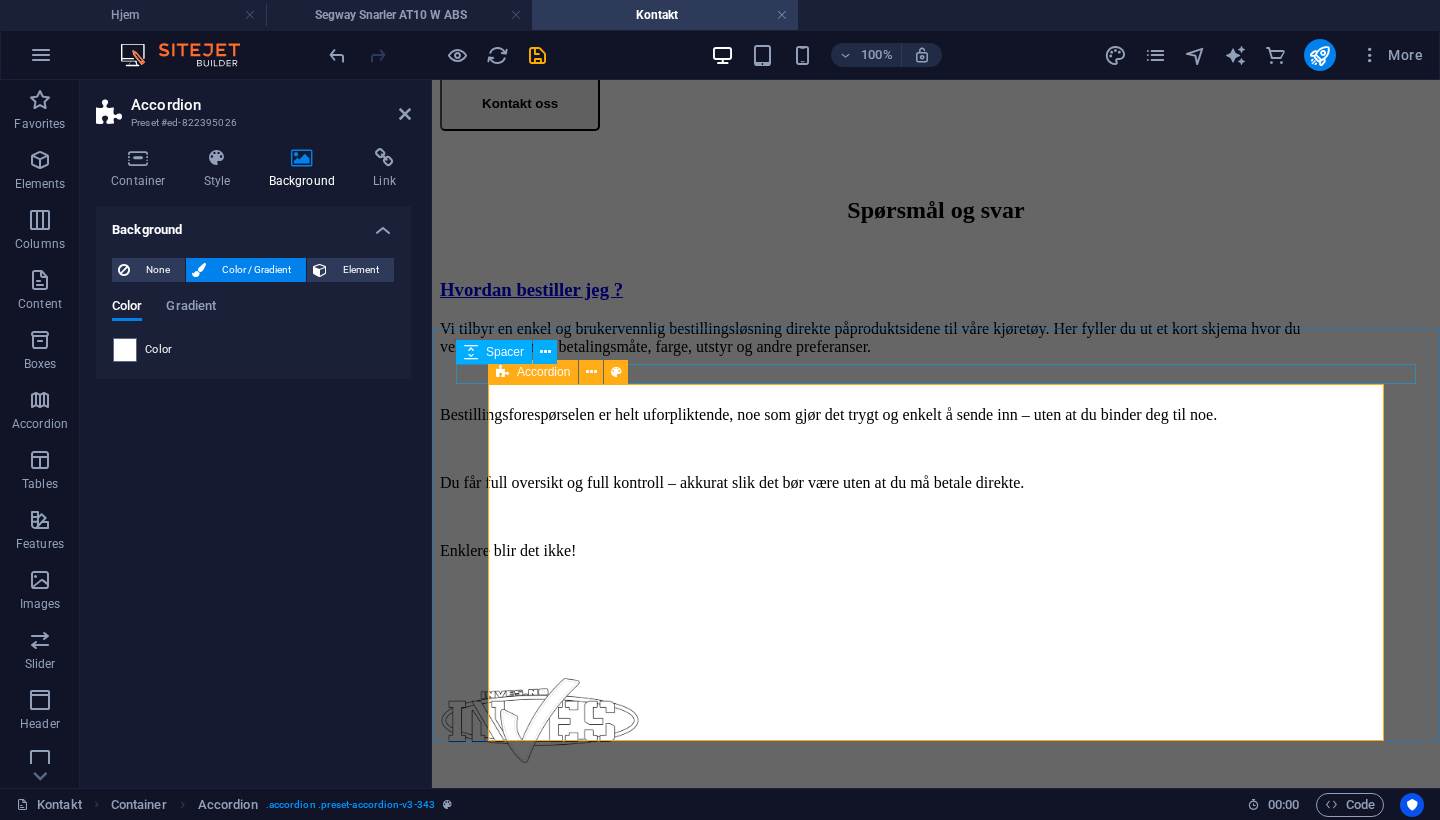 click on "Accordion" at bounding box center (533, 372) 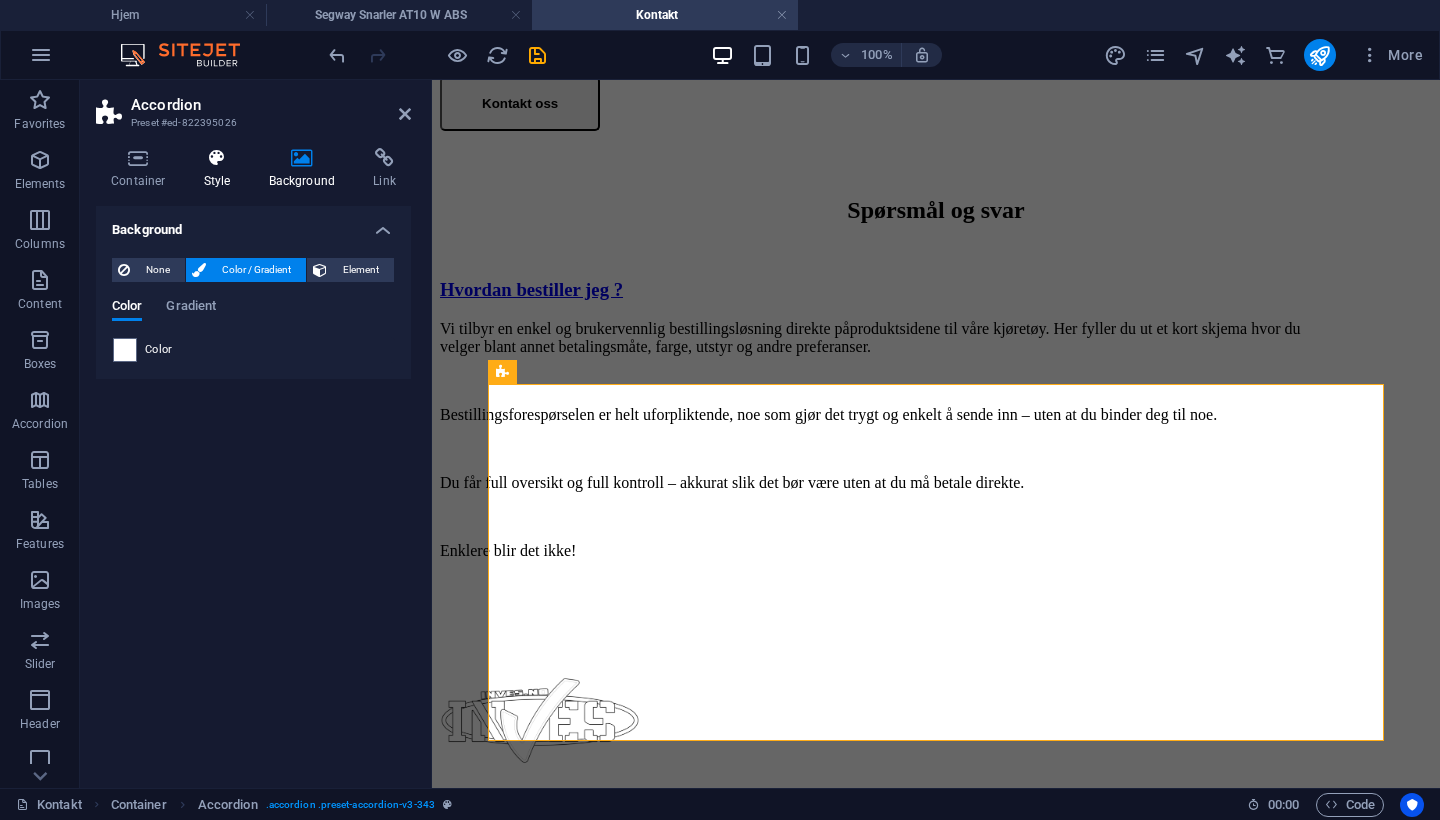 click on "Style" at bounding box center (221, 169) 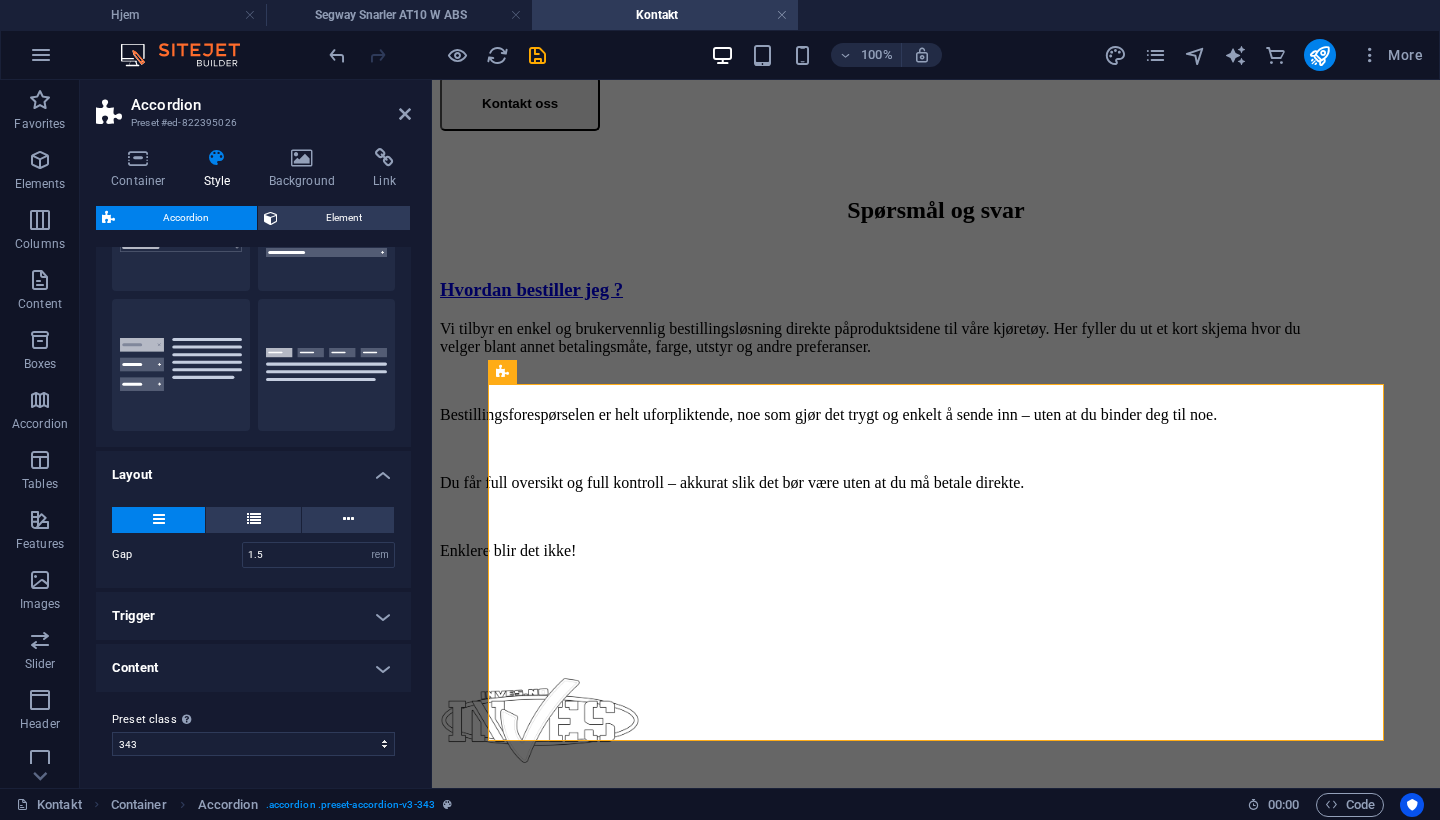 scroll, scrollTop: 139, scrollLeft: 0, axis: vertical 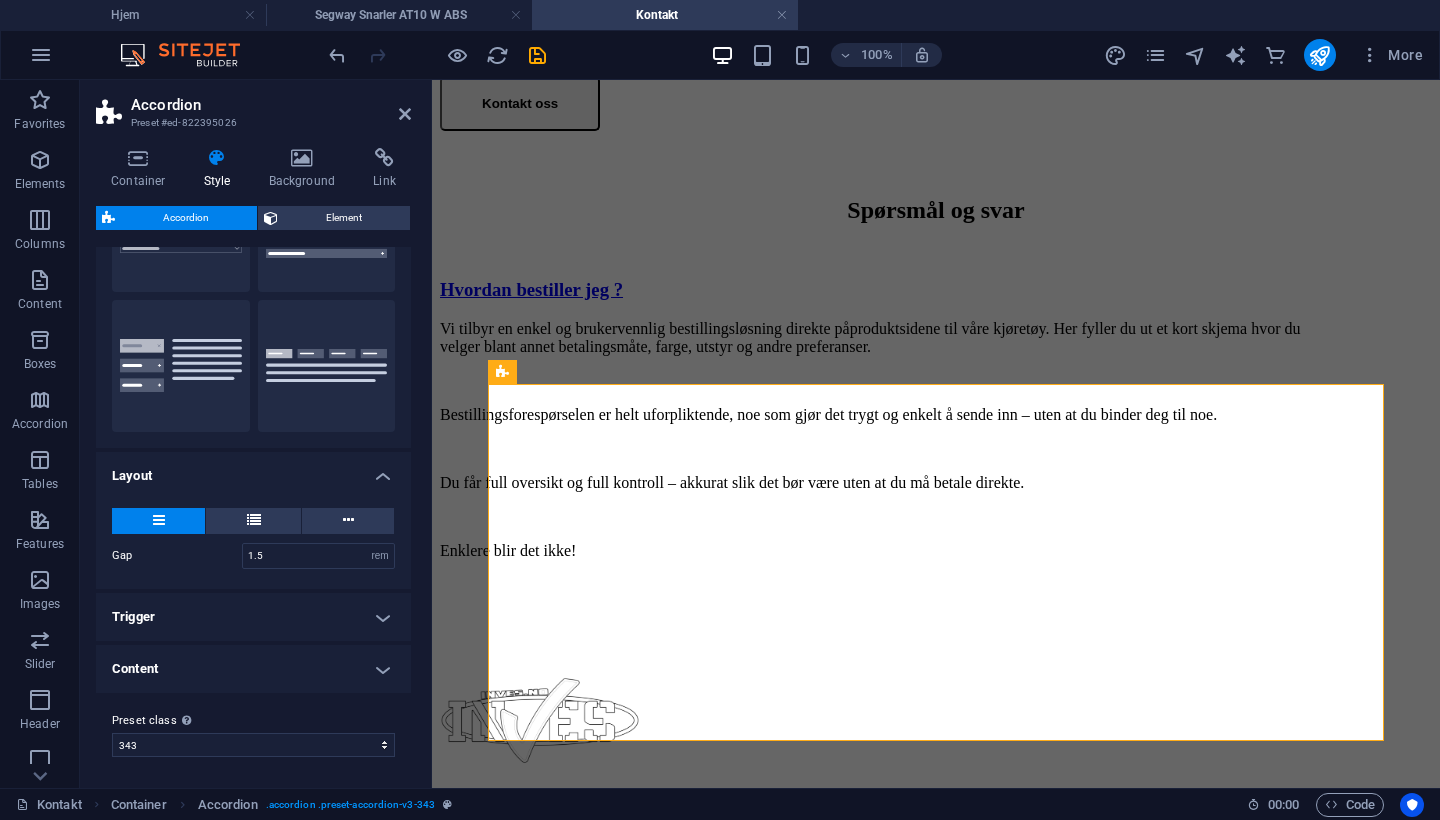 click on "Trigger" at bounding box center [253, 617] 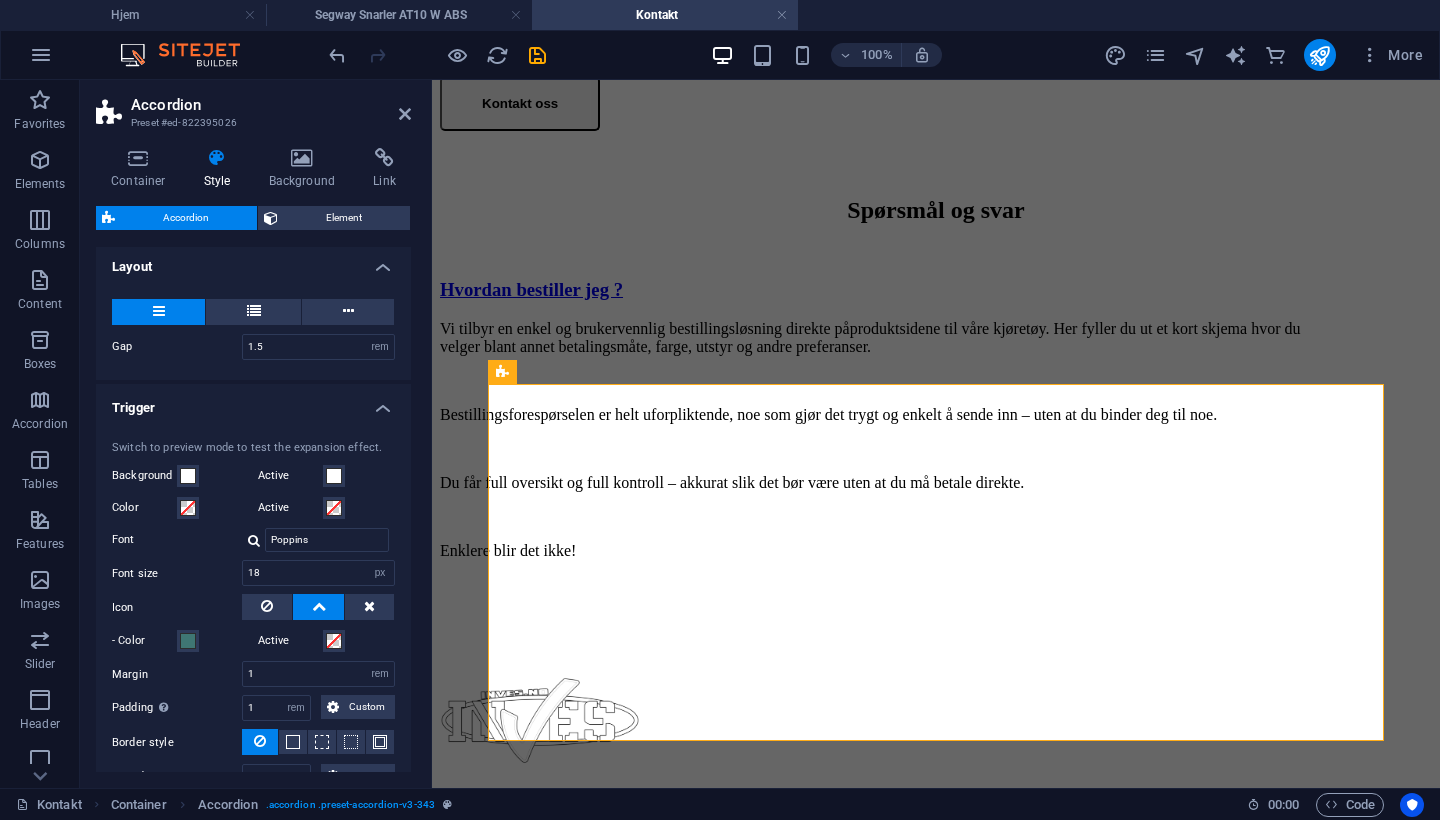 scroll, scrollTop: 357, scrollLeft: 0, axis: vertical 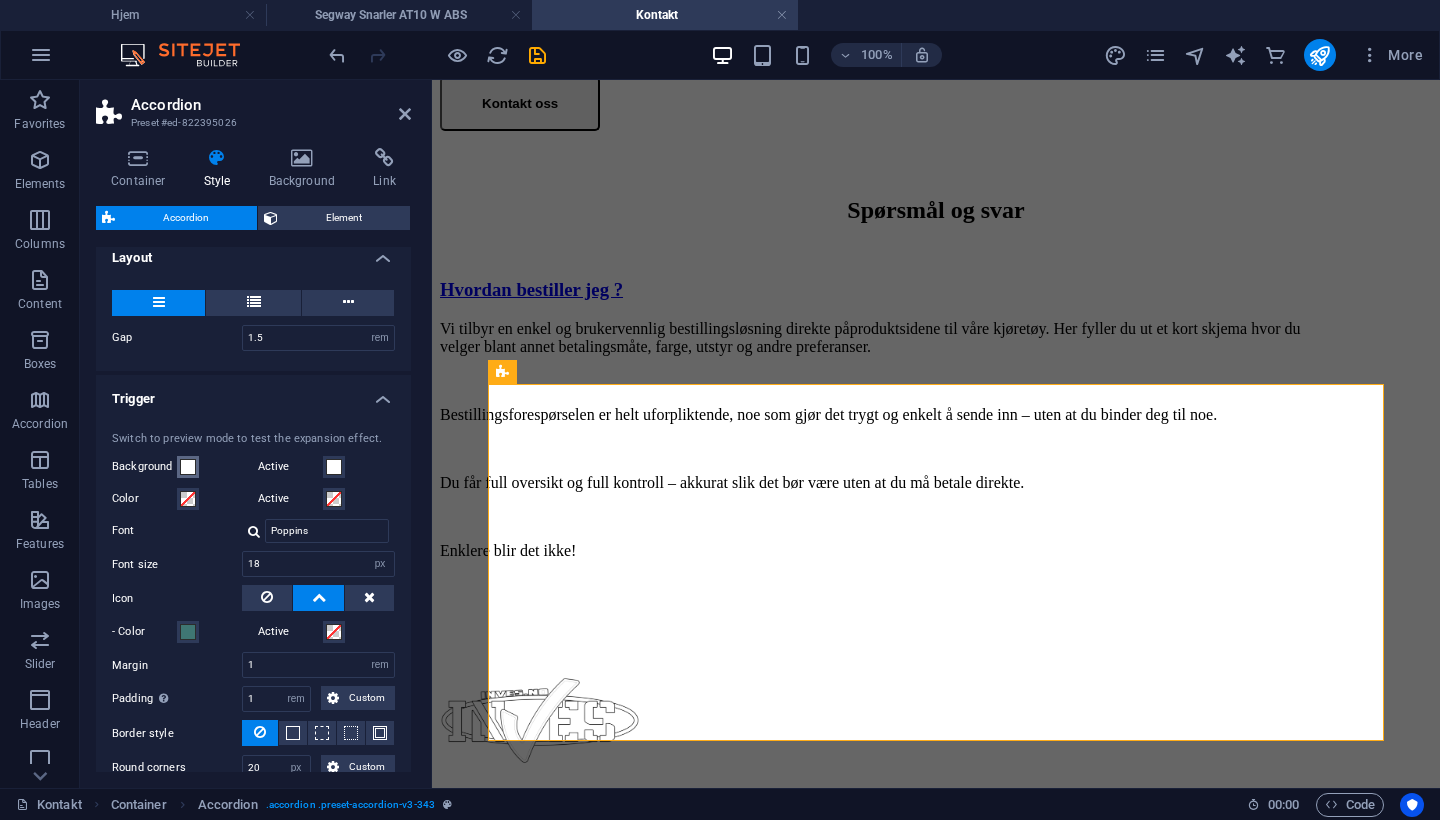 click at bounding box center [188, 467] 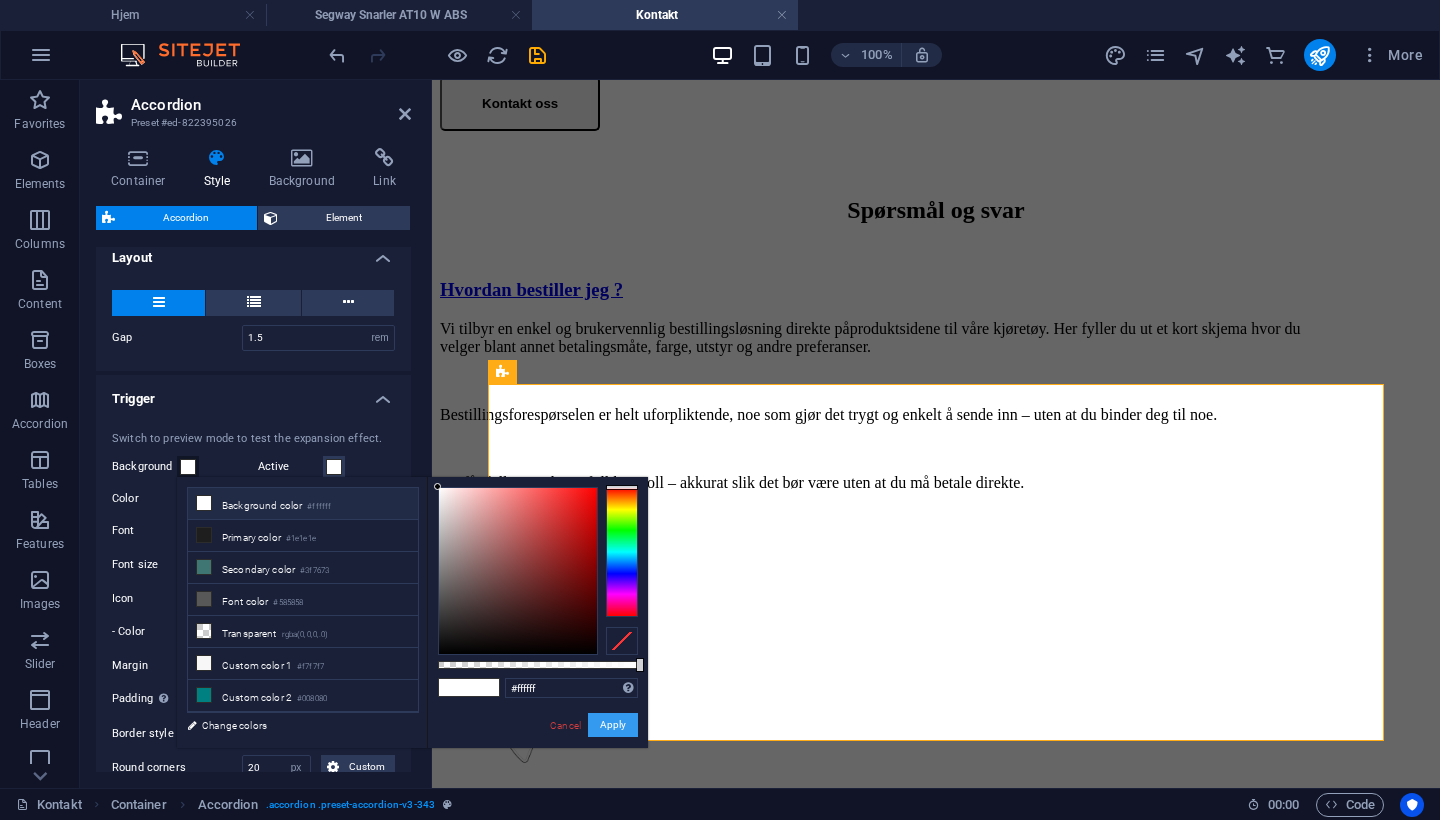 click on "Apply" at bounding box center (613, 725) 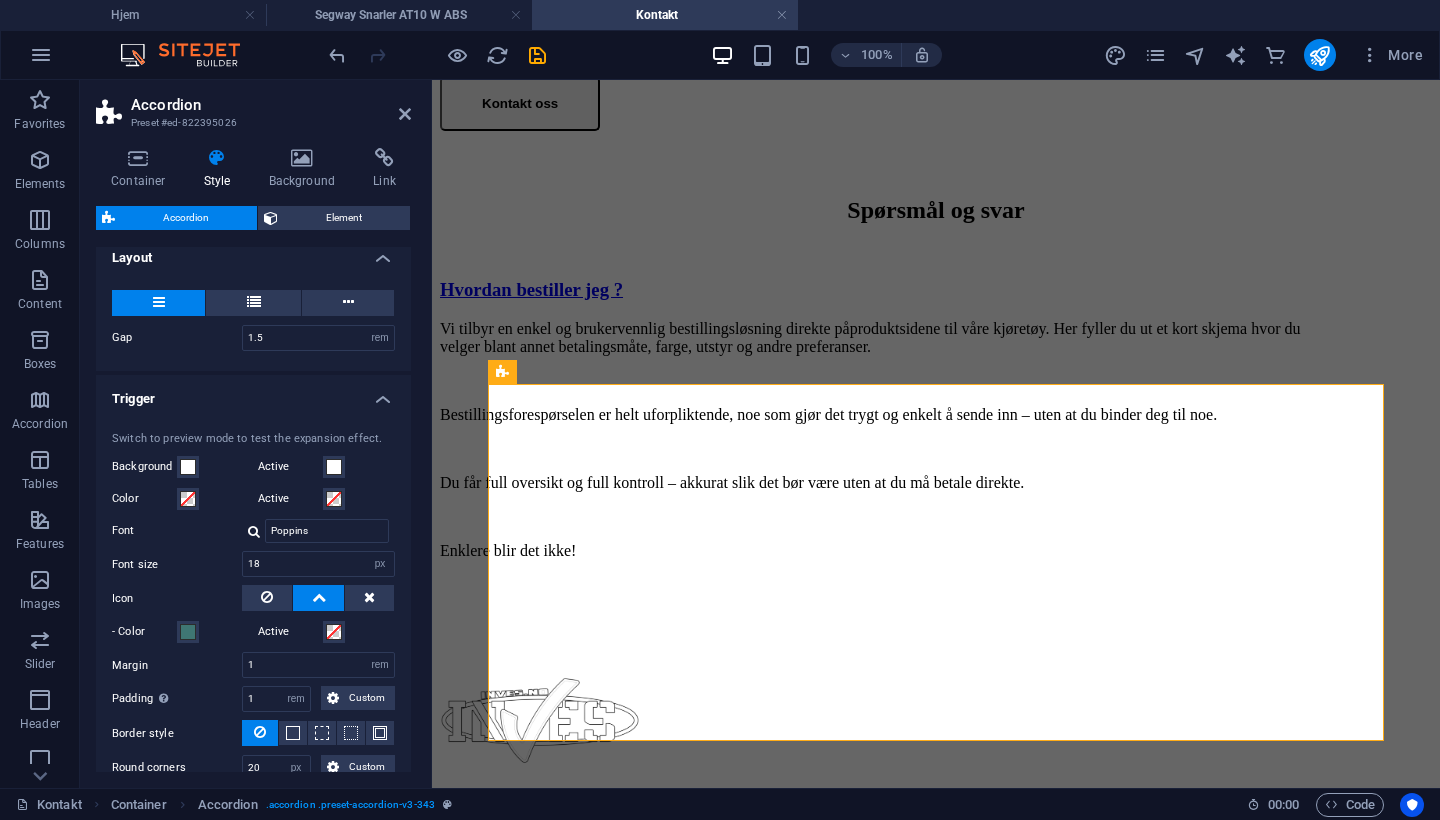 click on "Active" at bounding box center [290, 467] 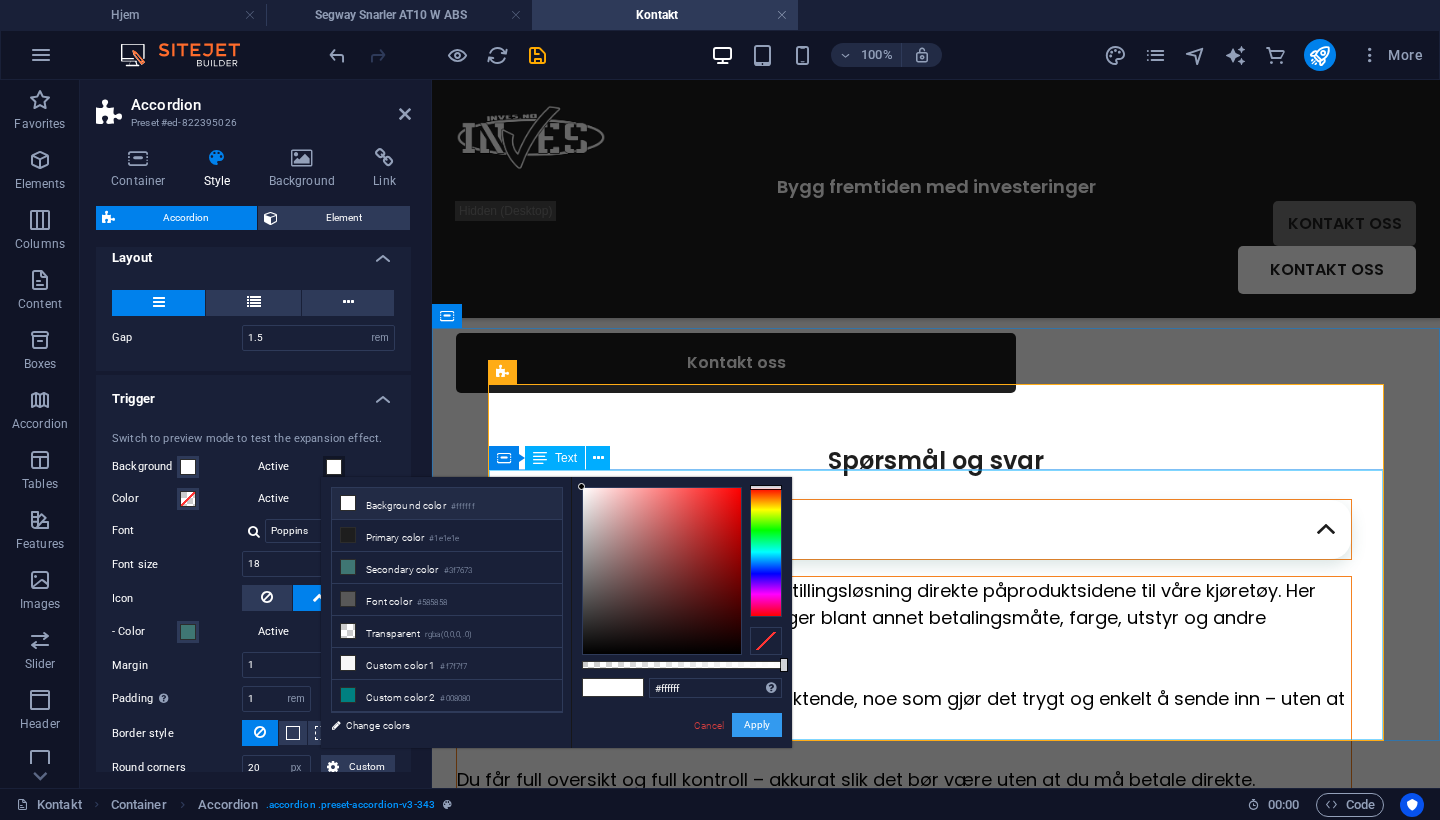 click on "Apply" at bounding box center (757, 725) 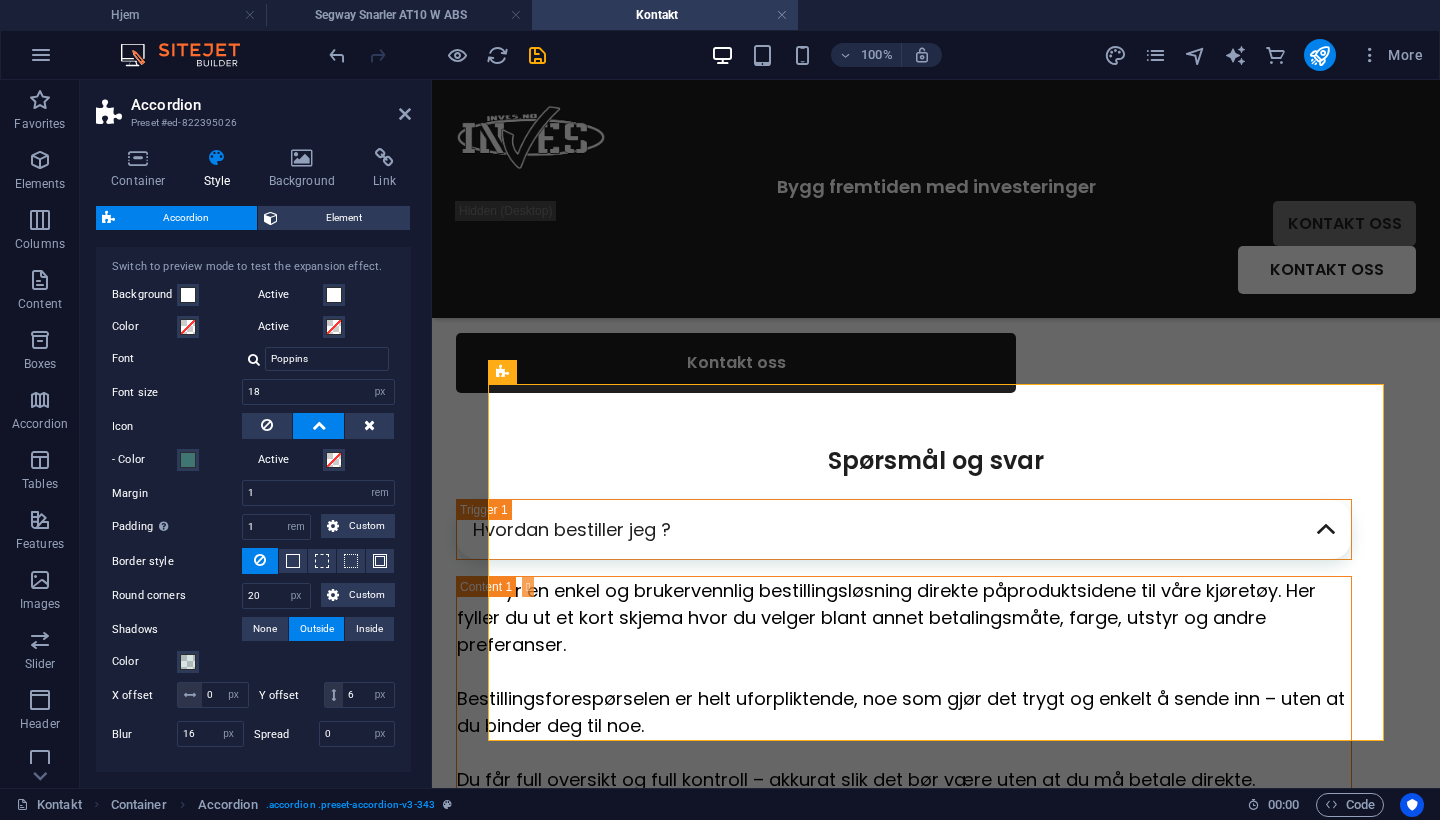 scroll, scrollTop: 537, scrollLeft: 0, axis: vertical 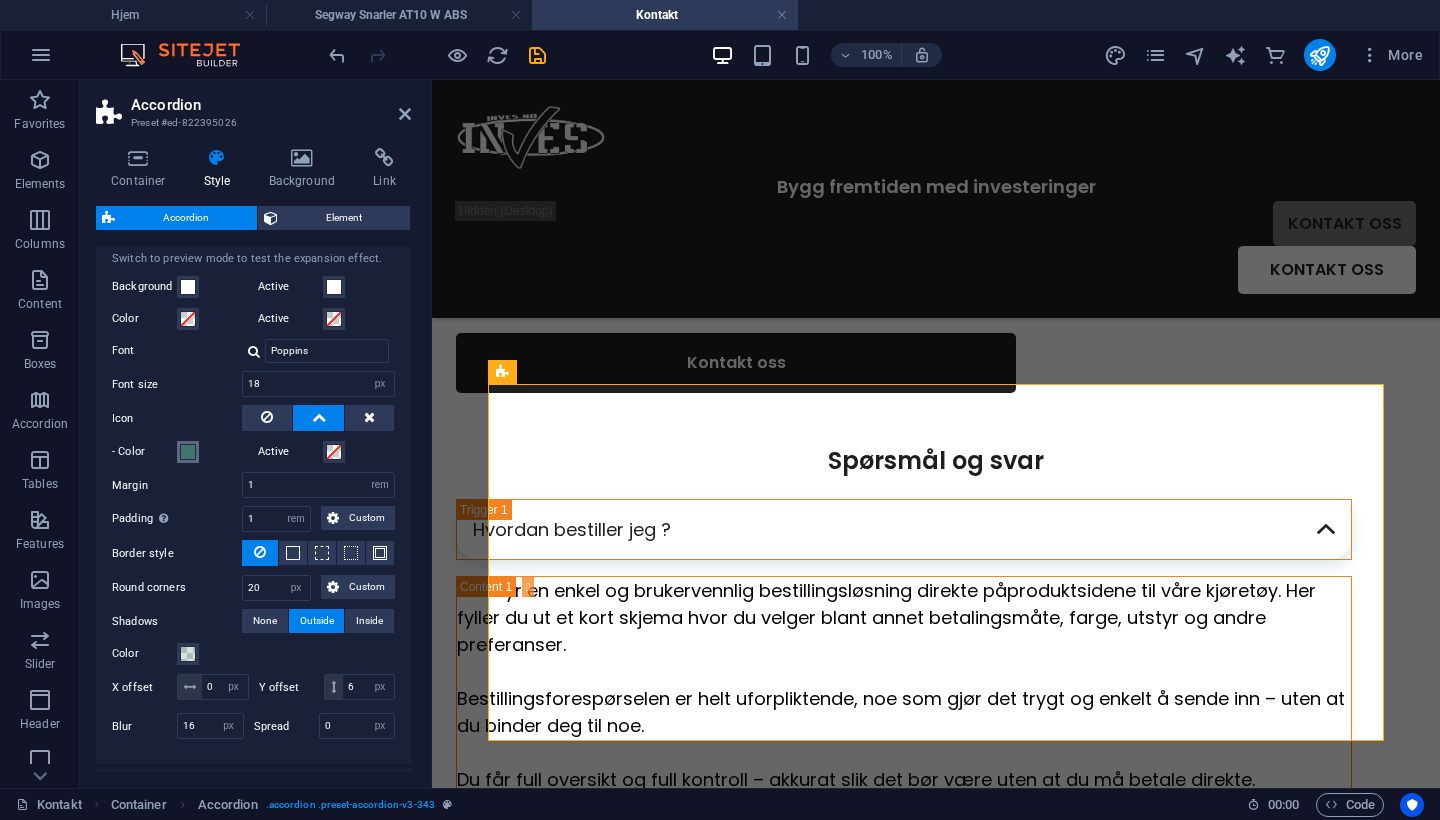 click at bounding box center (188, 452) 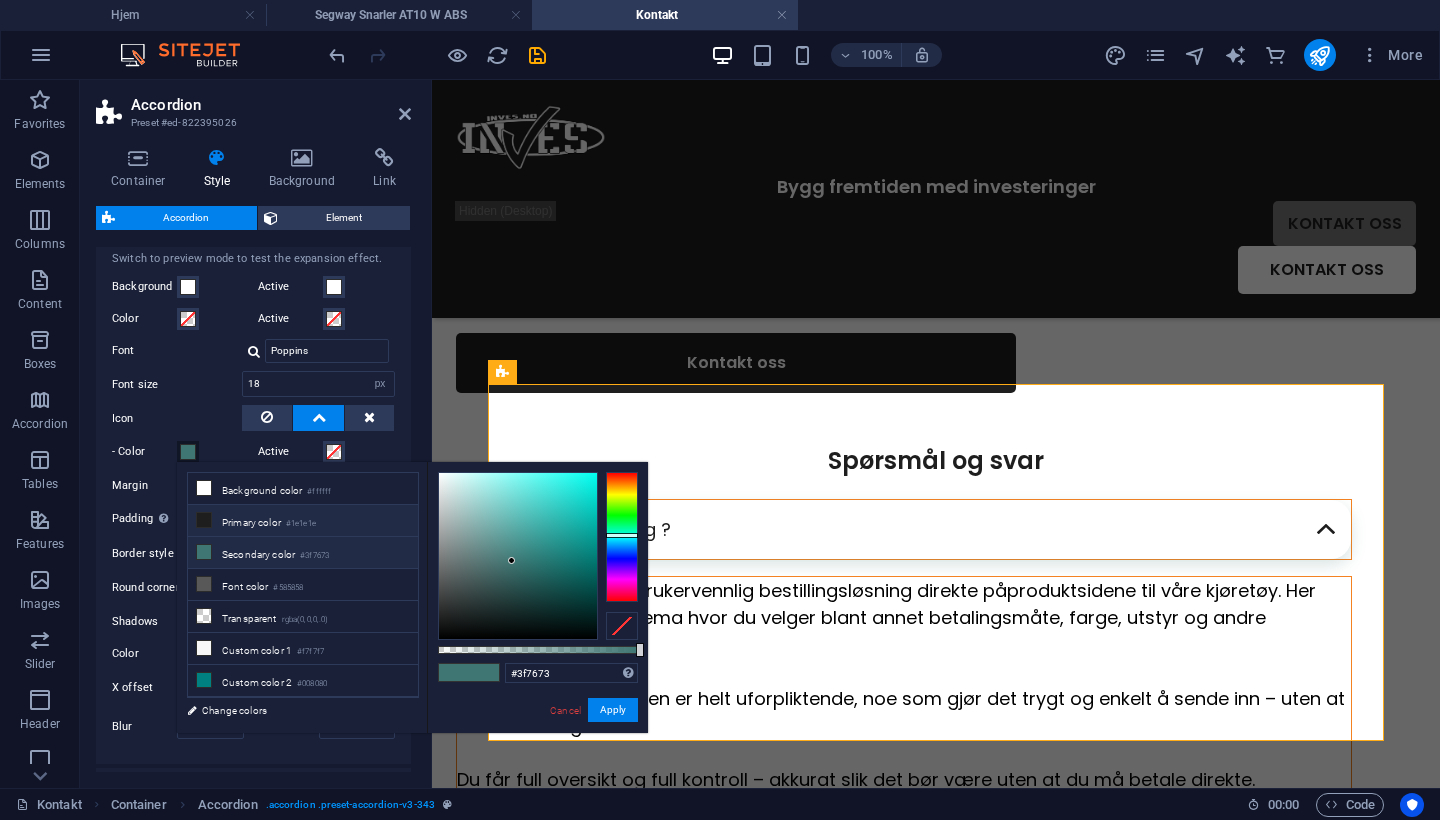 click on "Primary color
#1e1e1e" at bounding box center [303, 521] 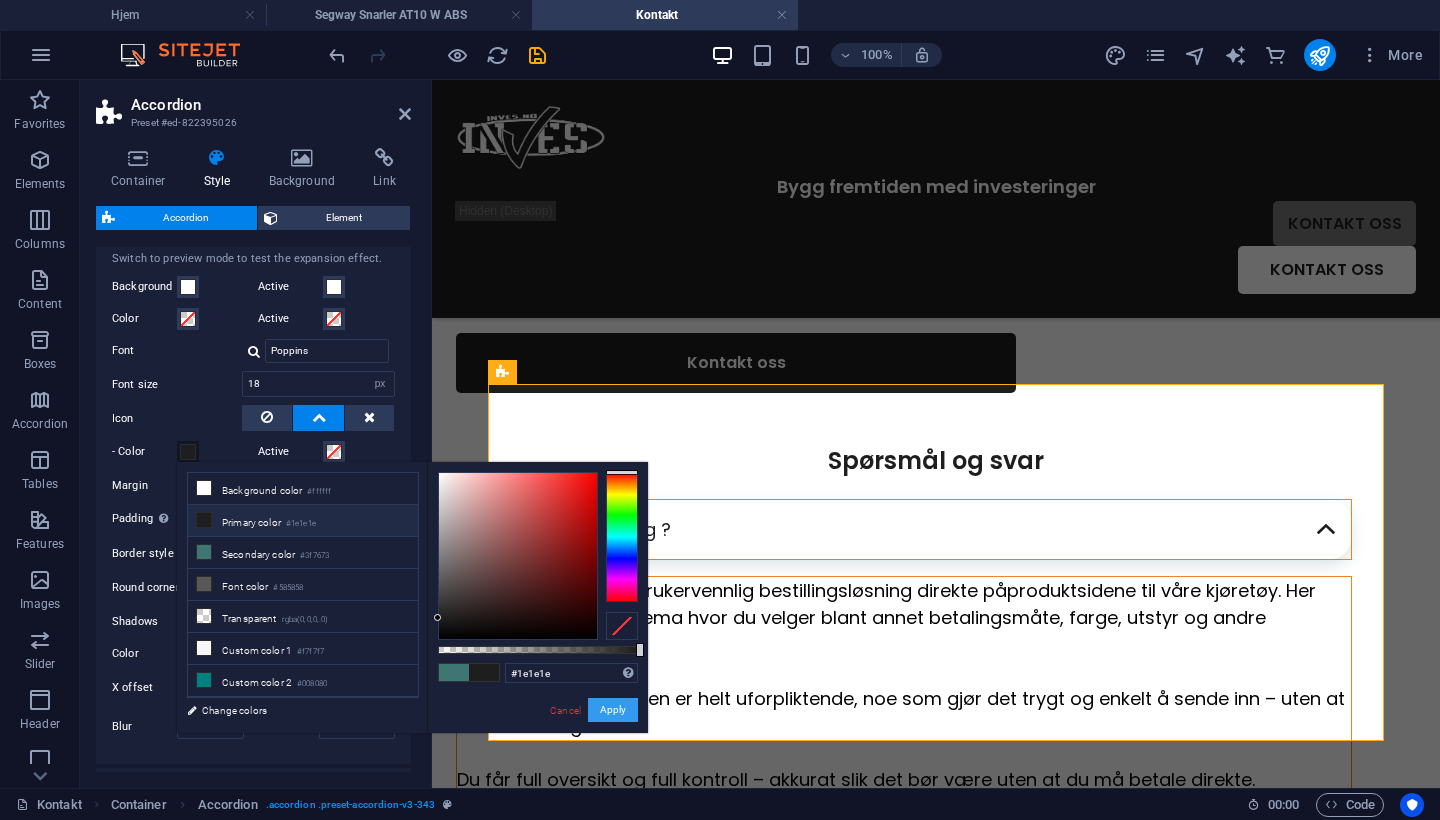 click on "Apply" at bounding box center [613, 710] 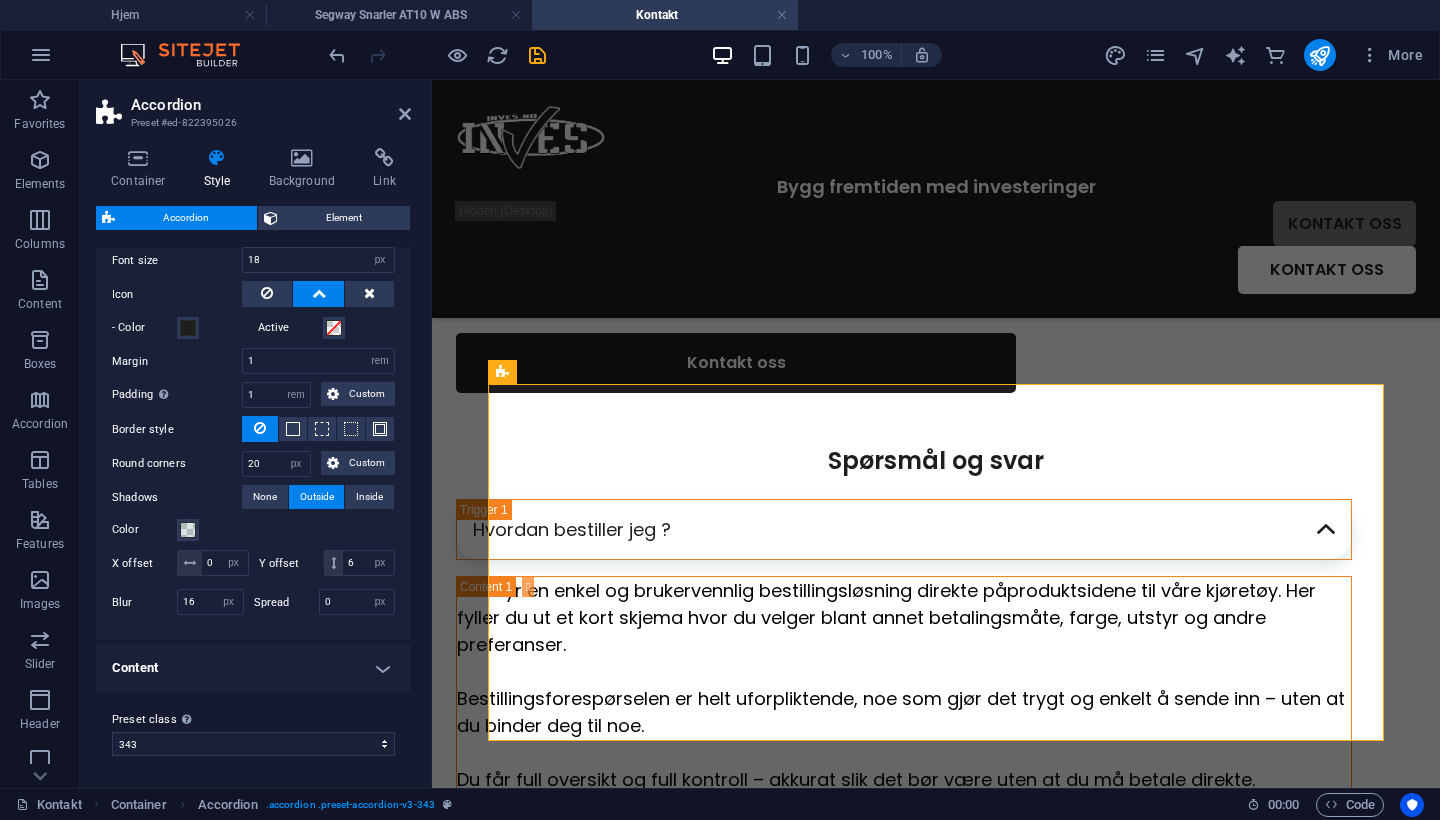 scroll, scrollTop: 660, scrollLeft: 0, axis: vertical 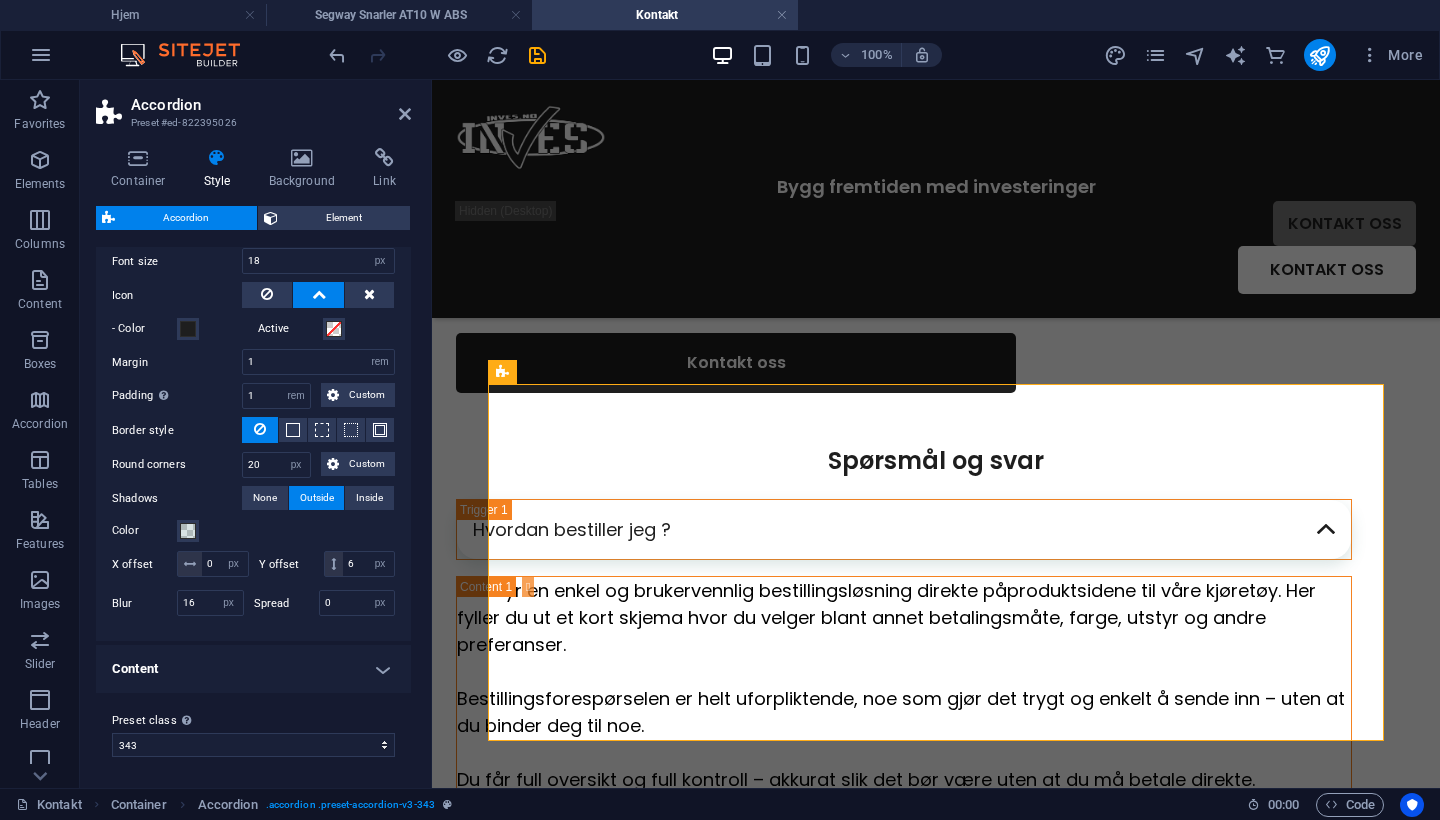 click on "Content" at bounding box center [253, 669] 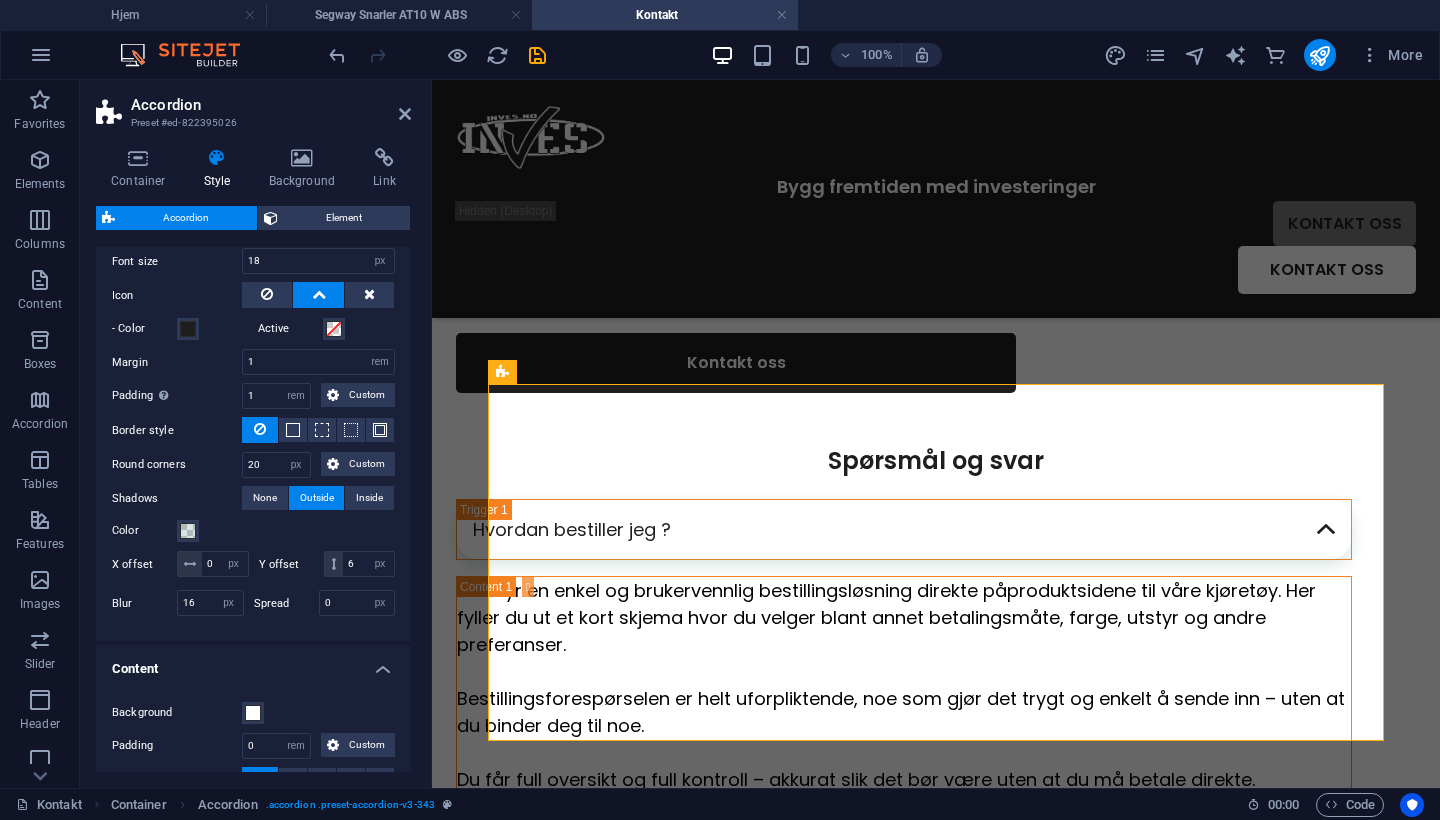 scroll, scrollTop: 716, scrollLeft: 0, axis: vertical 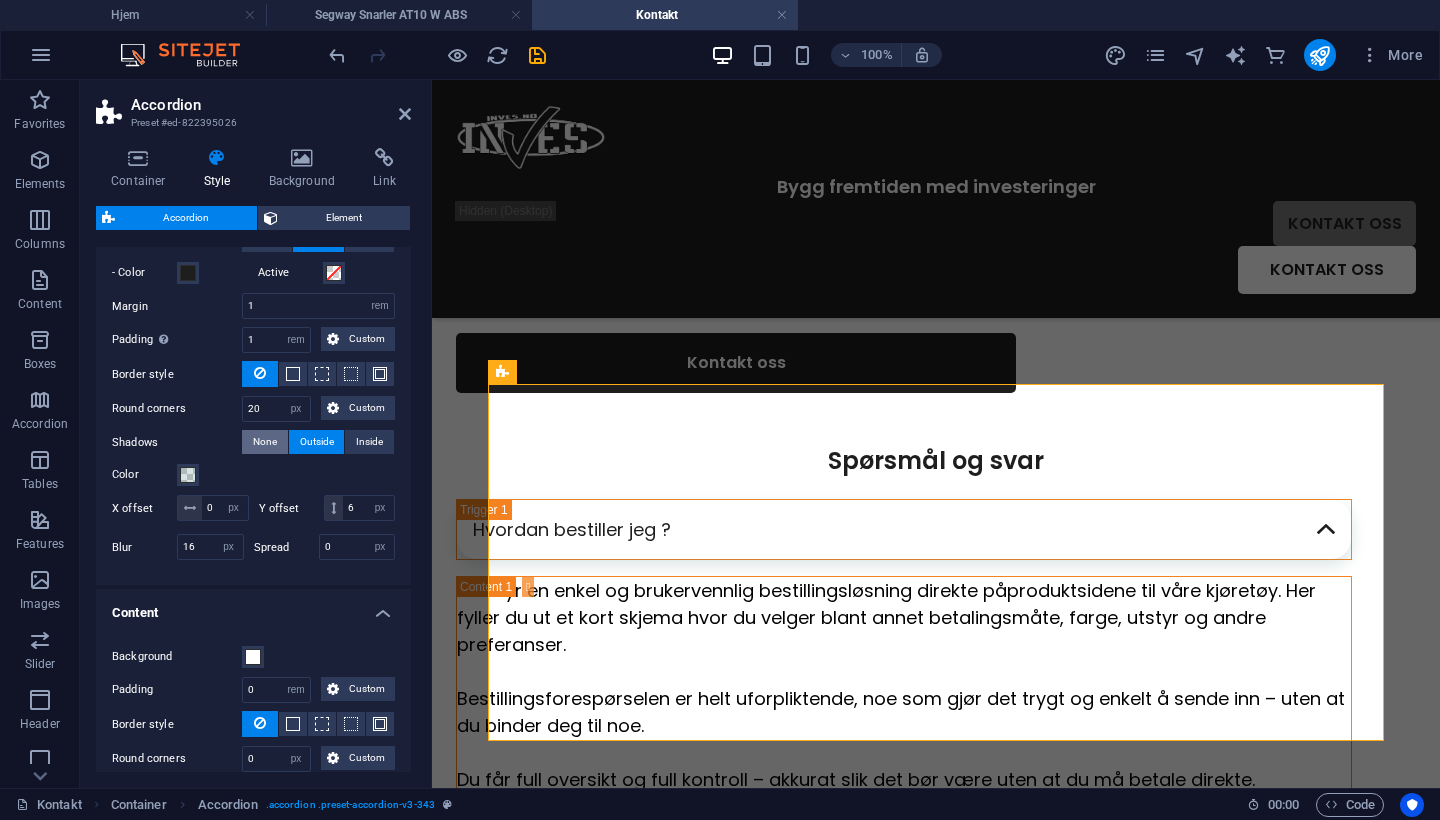 click on "None" at bounding box center [265, 442] 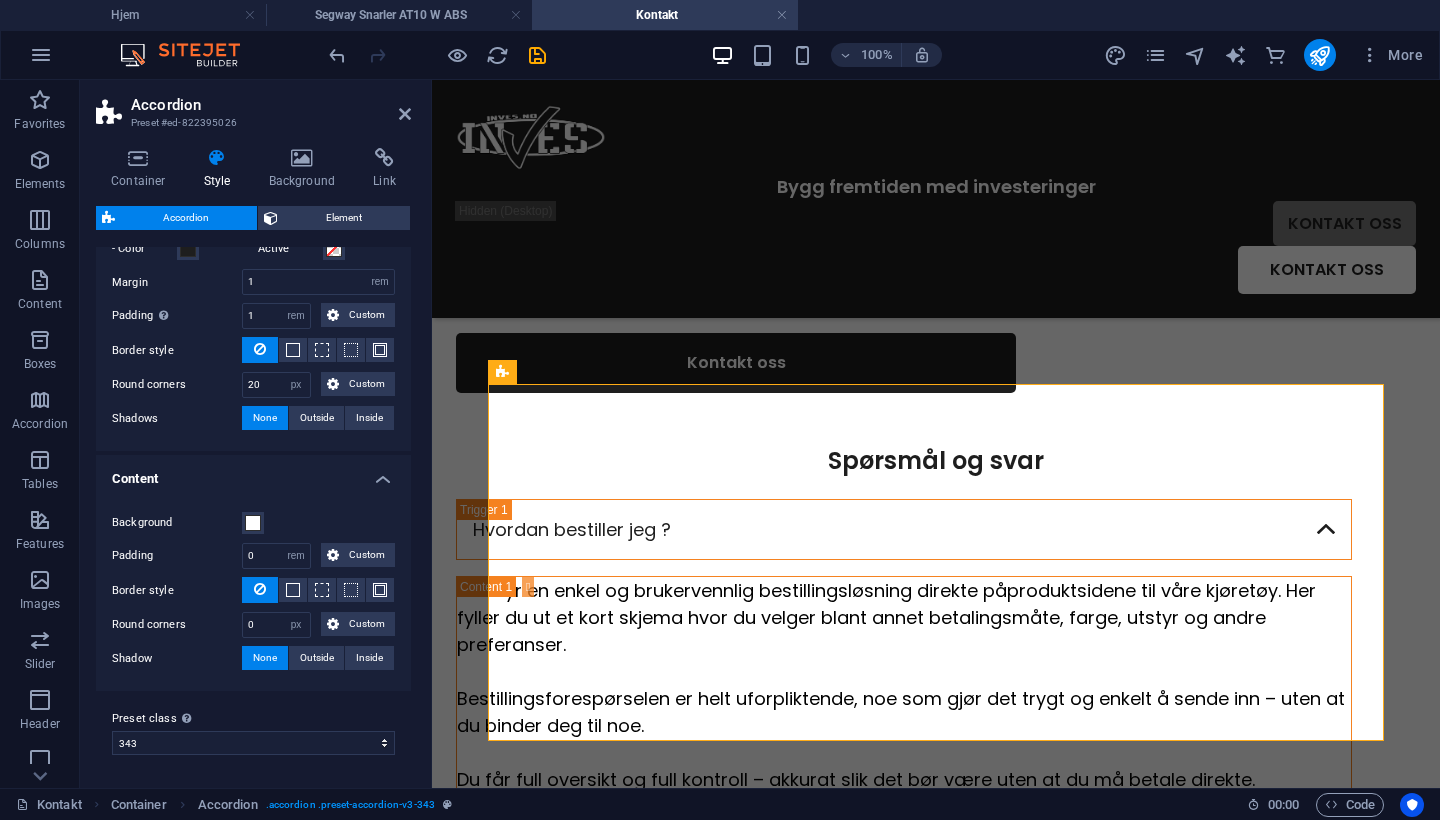 scroll, scrollTop: 738, scrollLeft: 0, axis: vertical 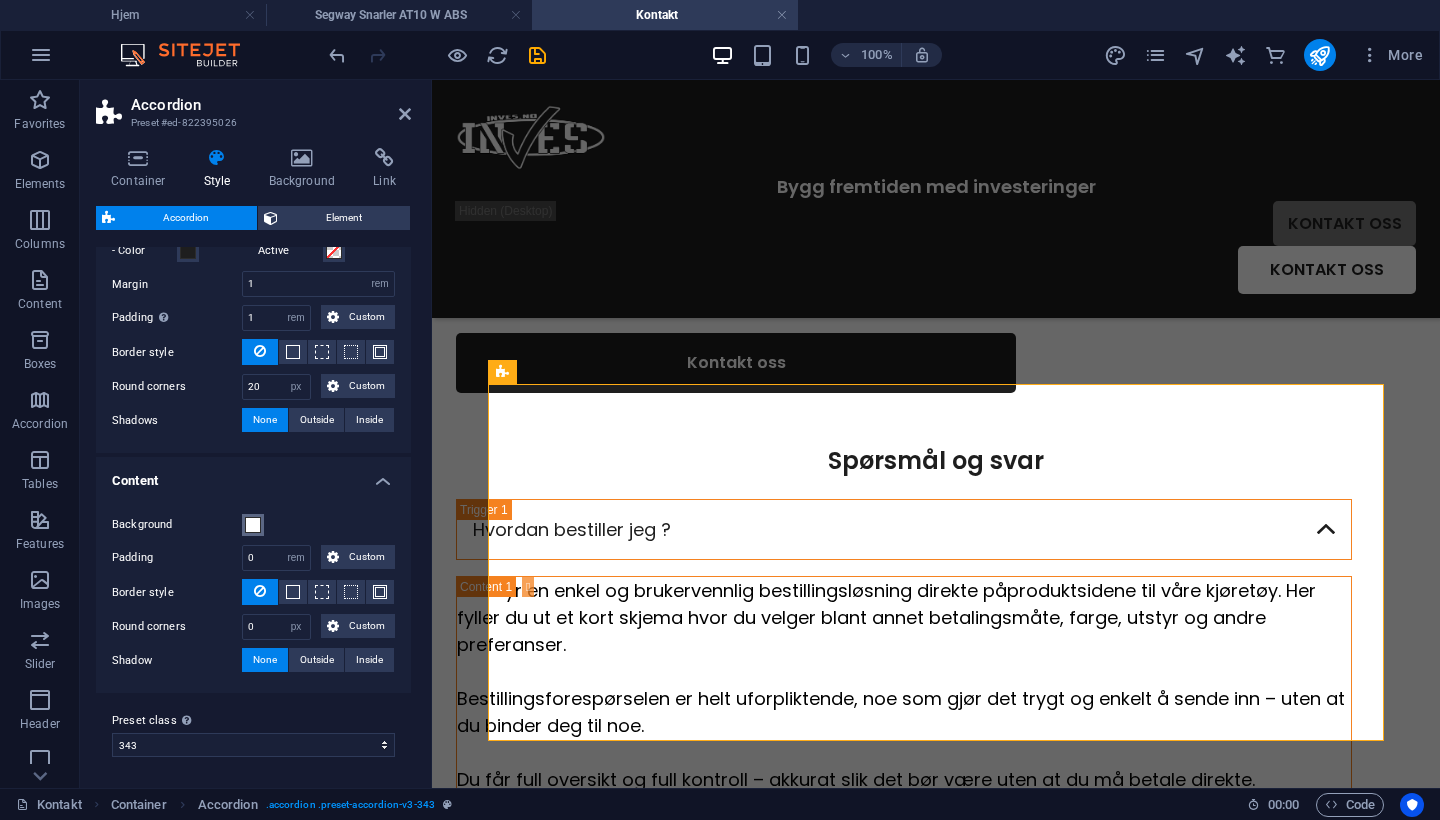 click at bounding box center (253, 525) 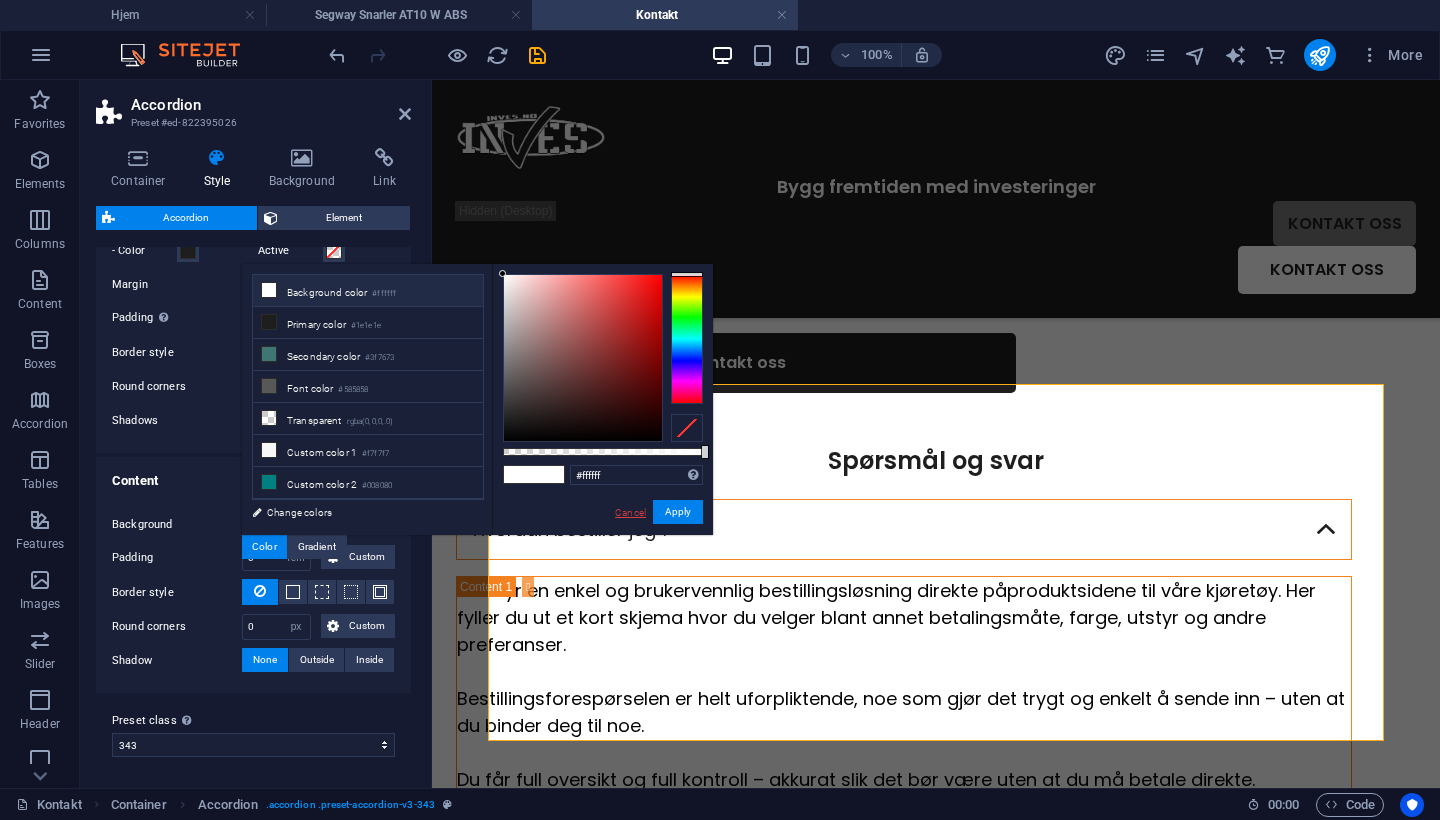 click on "Cancel" at bounding box center [630, 512] 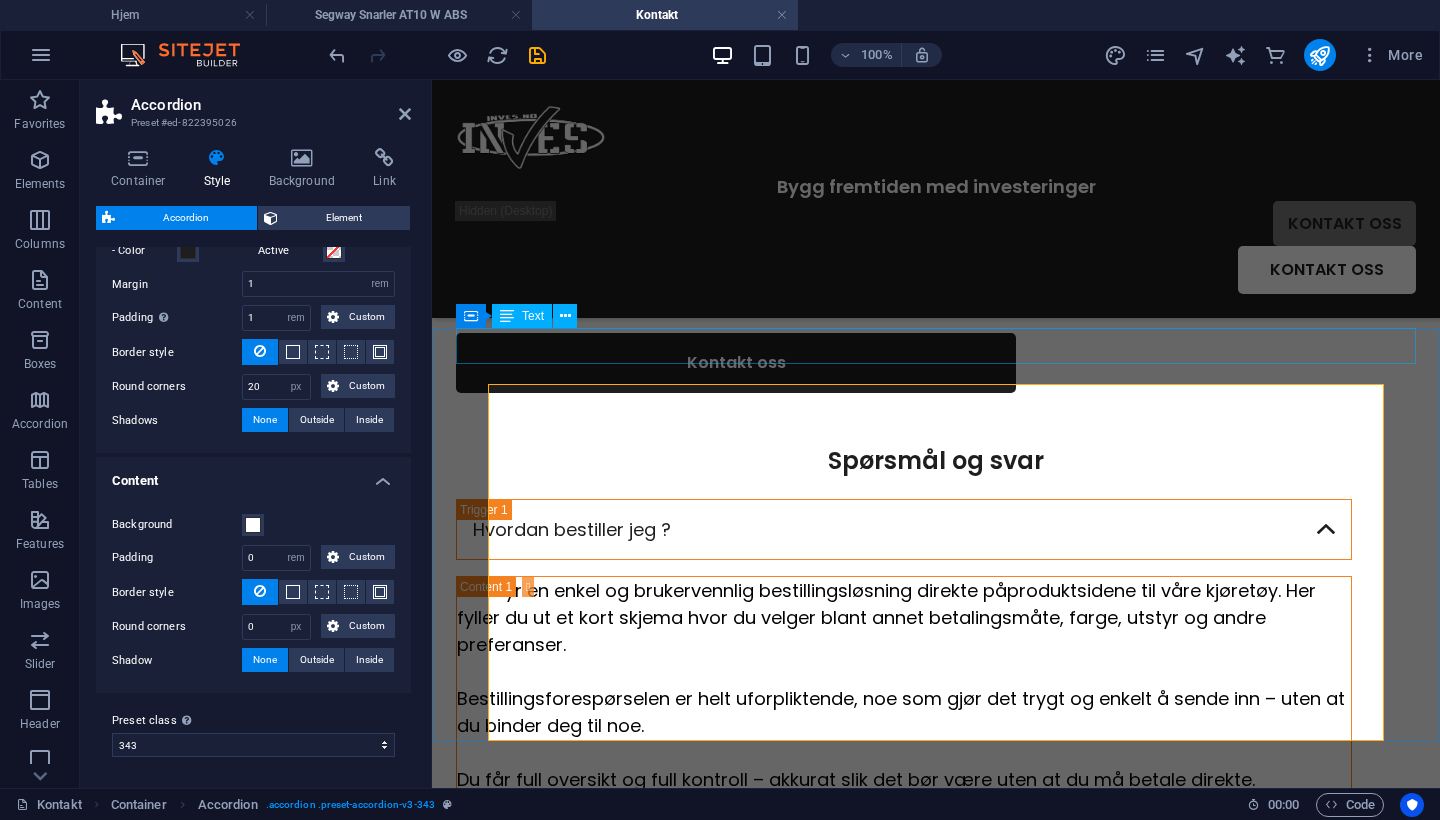 click on "Spørsmål og svar" at bounding box center (936, 461) 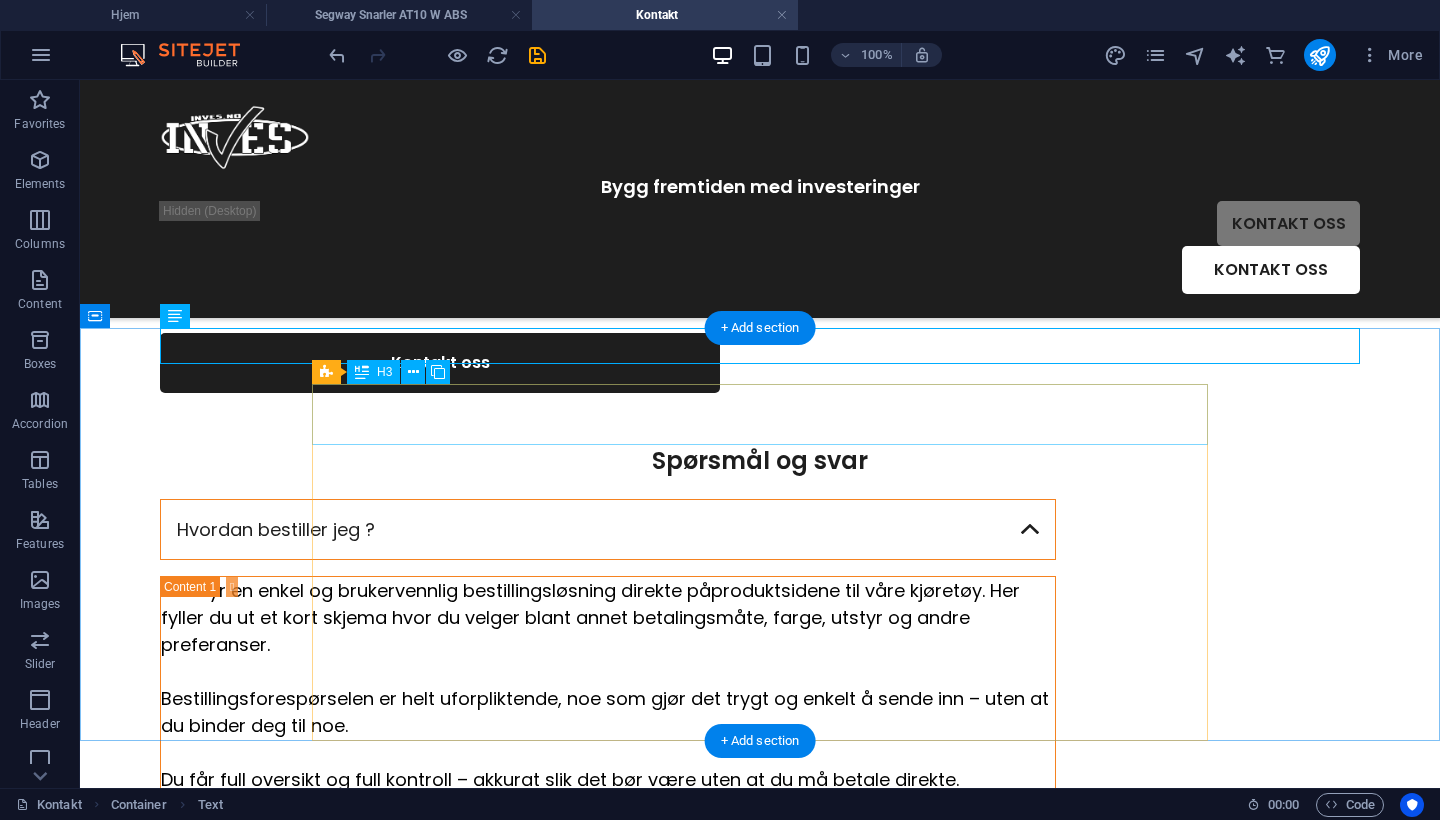 click on "Hvordan bestiller jeg ?" at bounding box center (608, 529) 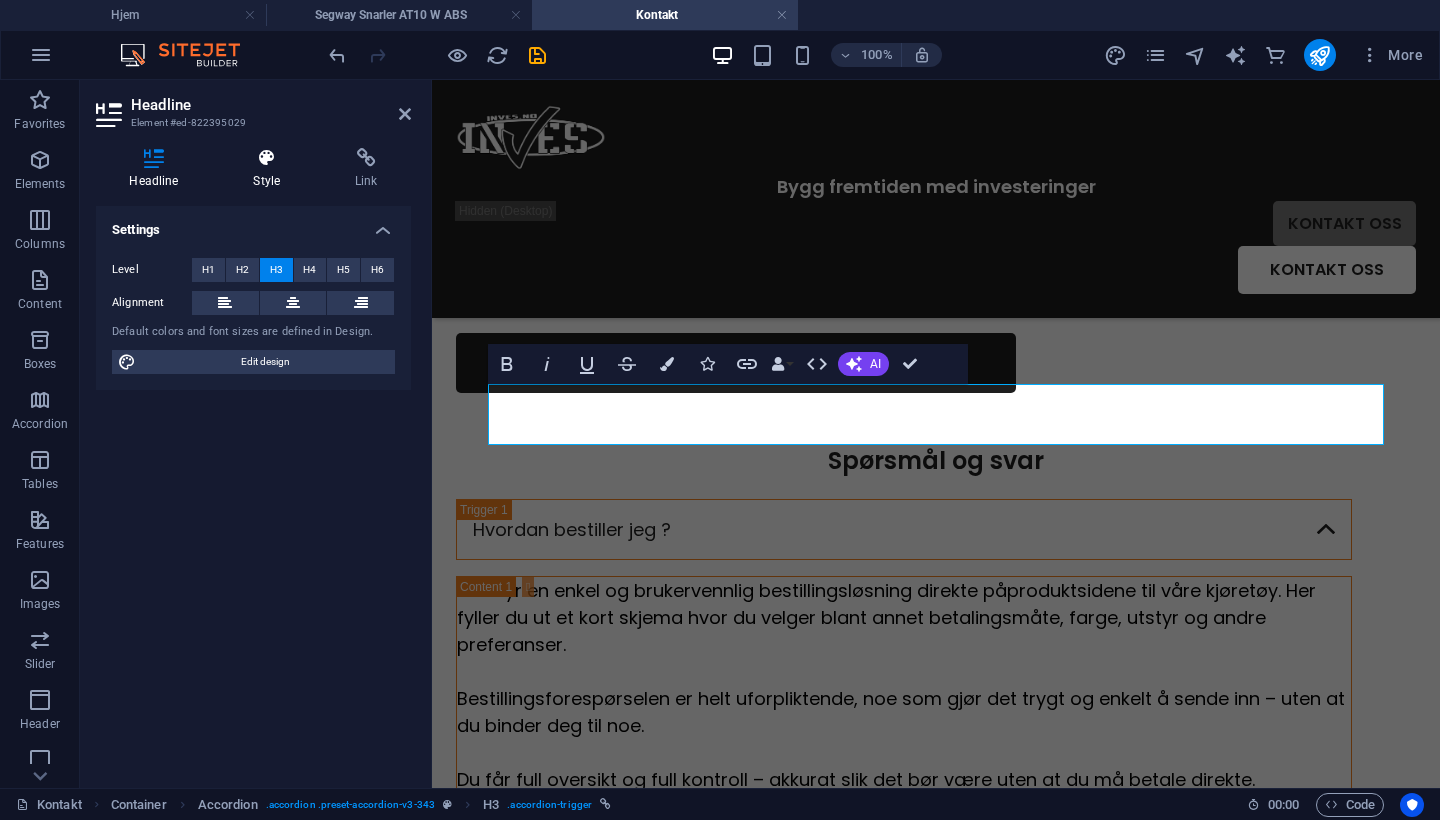 click on "Style" at bounding box center (271, 169) 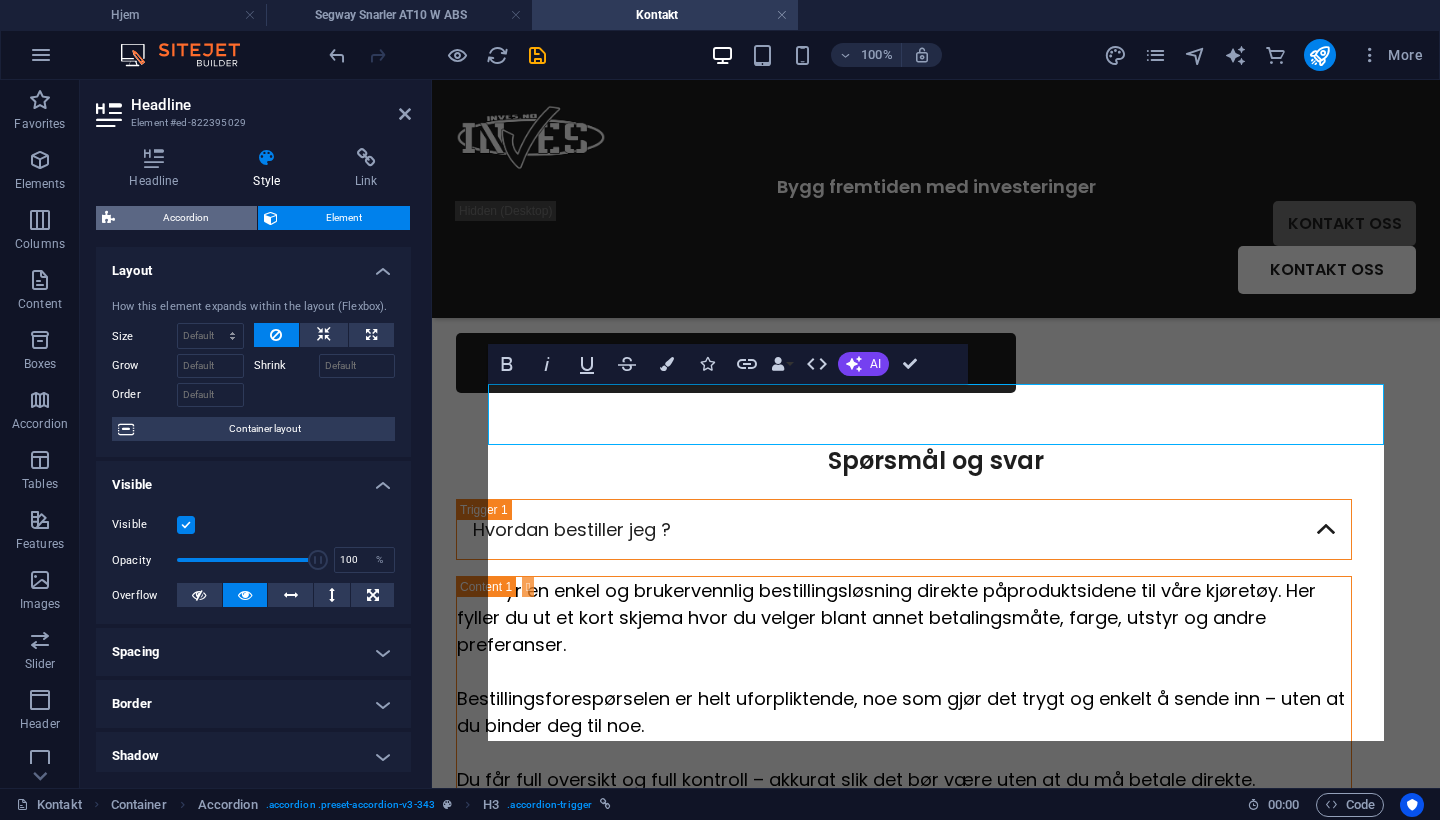 click on "Accordion" at bounding box center (186, 218) 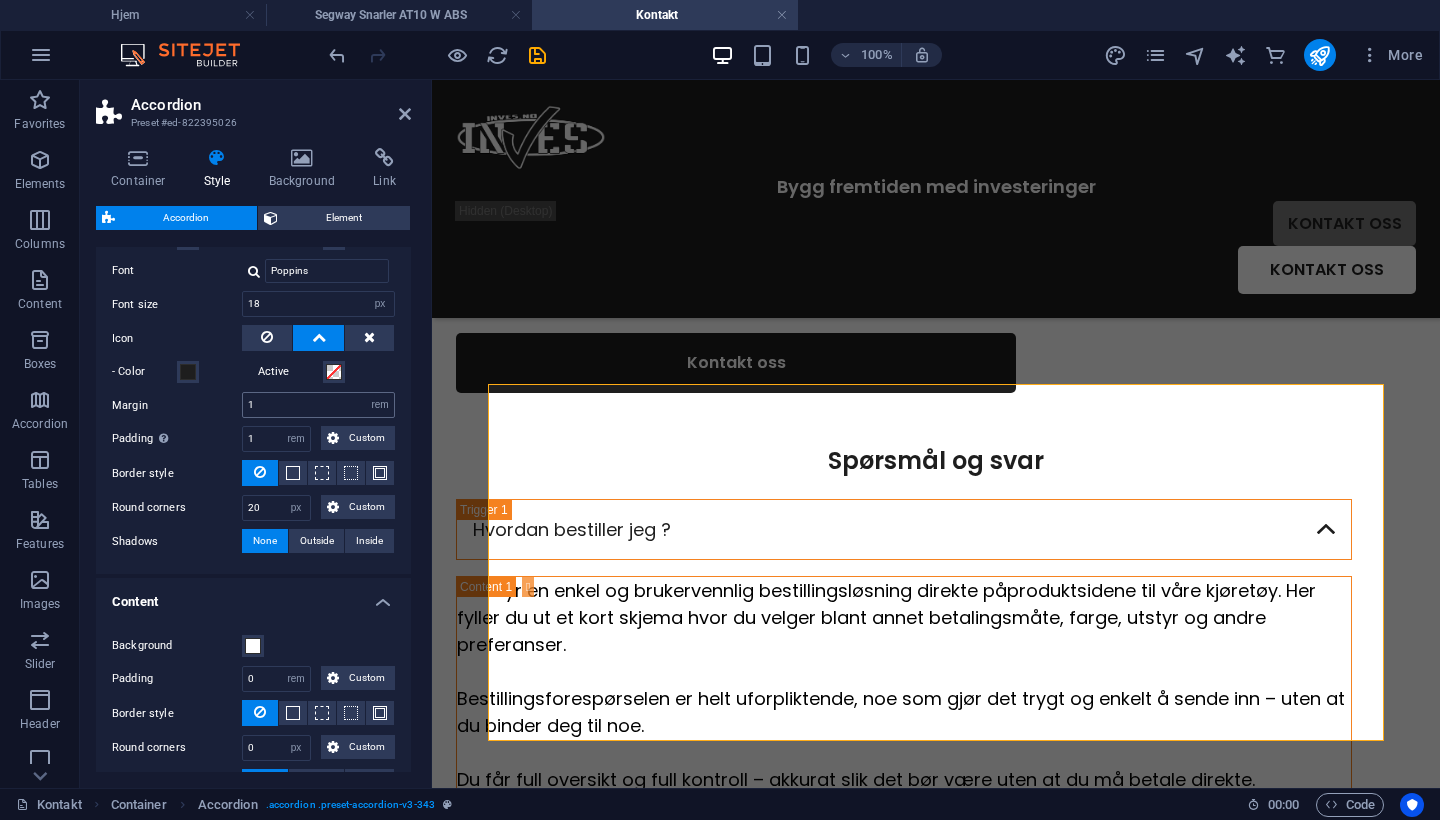 scroll, scrollTop: 680, scrollLeft: 0, axis: vertical 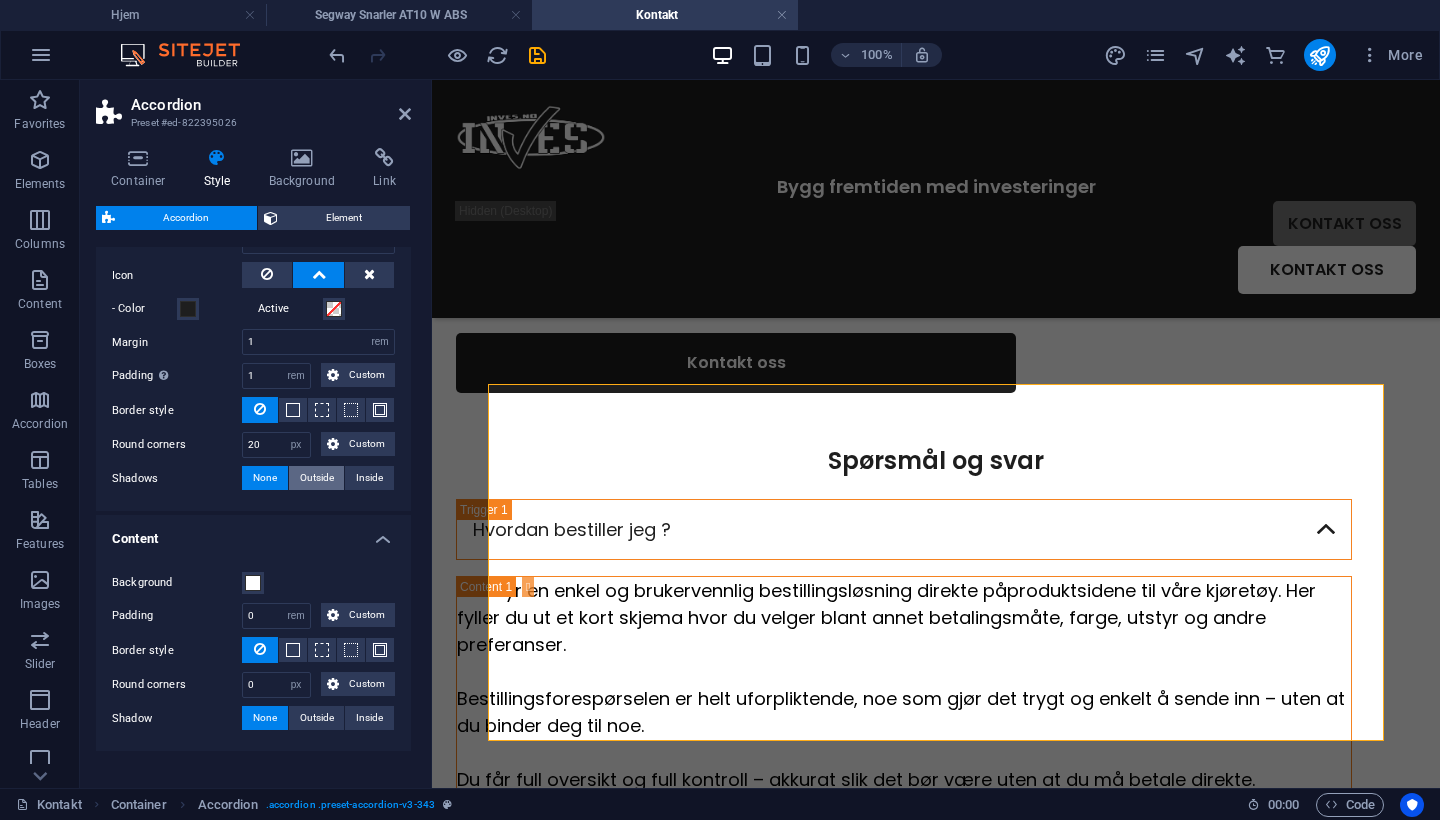click on "Outside" at bounding box center (317, 478) 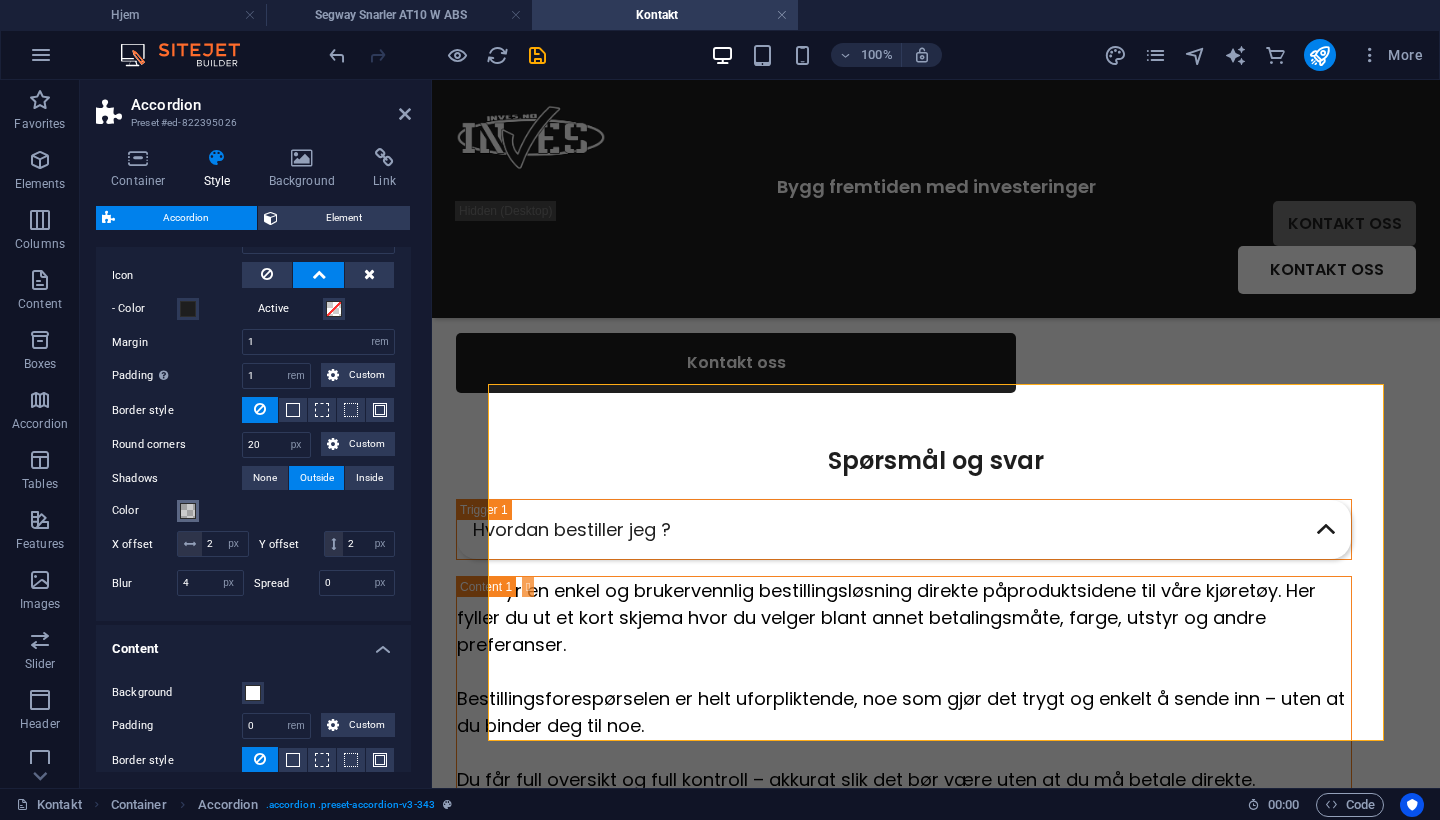 click at bounding box center [188, 511] 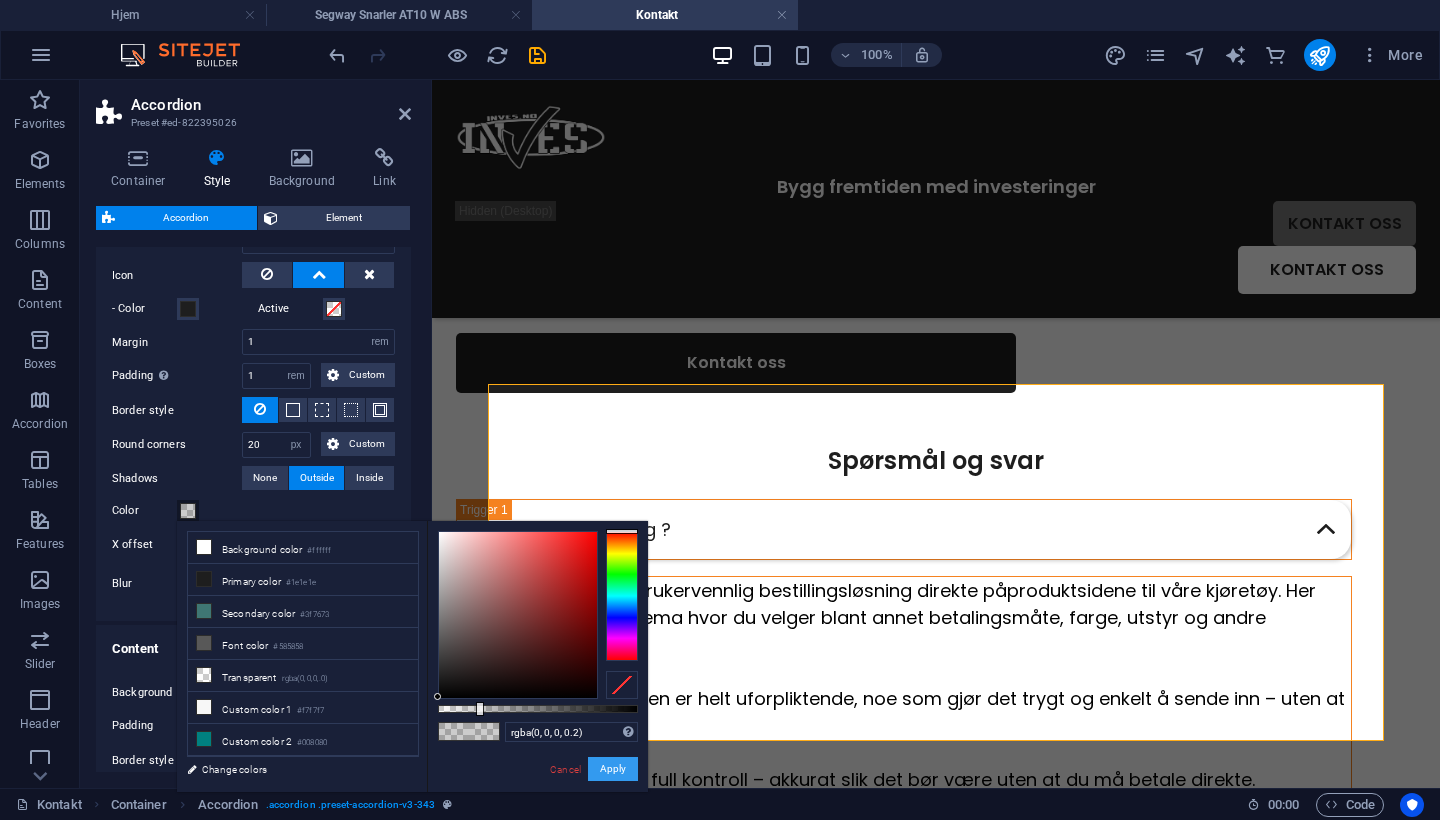 click on "Apply" at bounding box center [613, 769] 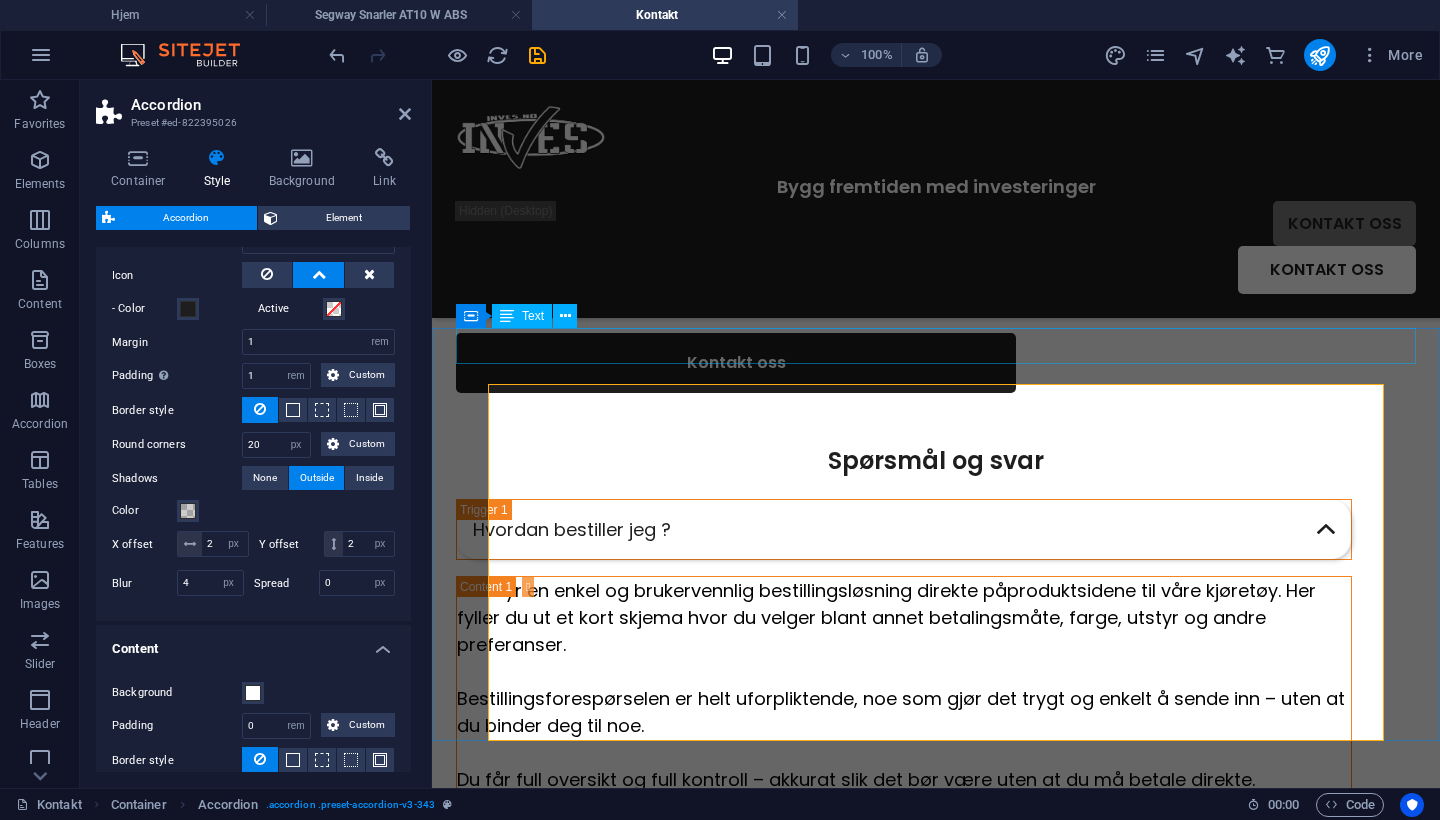 click on "Spørsmål og svar" at bounding box center [936, 461] 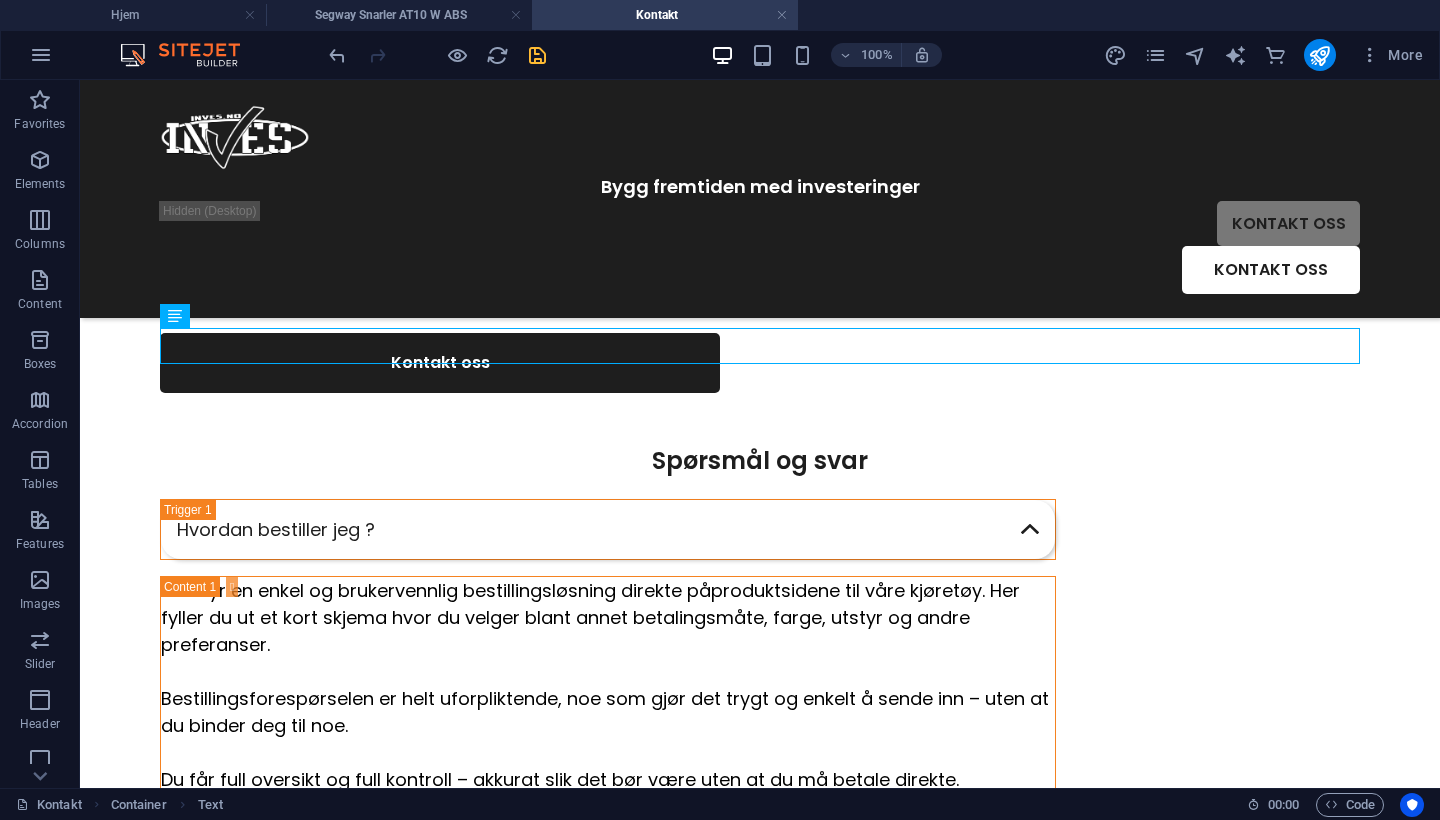 click at bounding box center [537, 55] 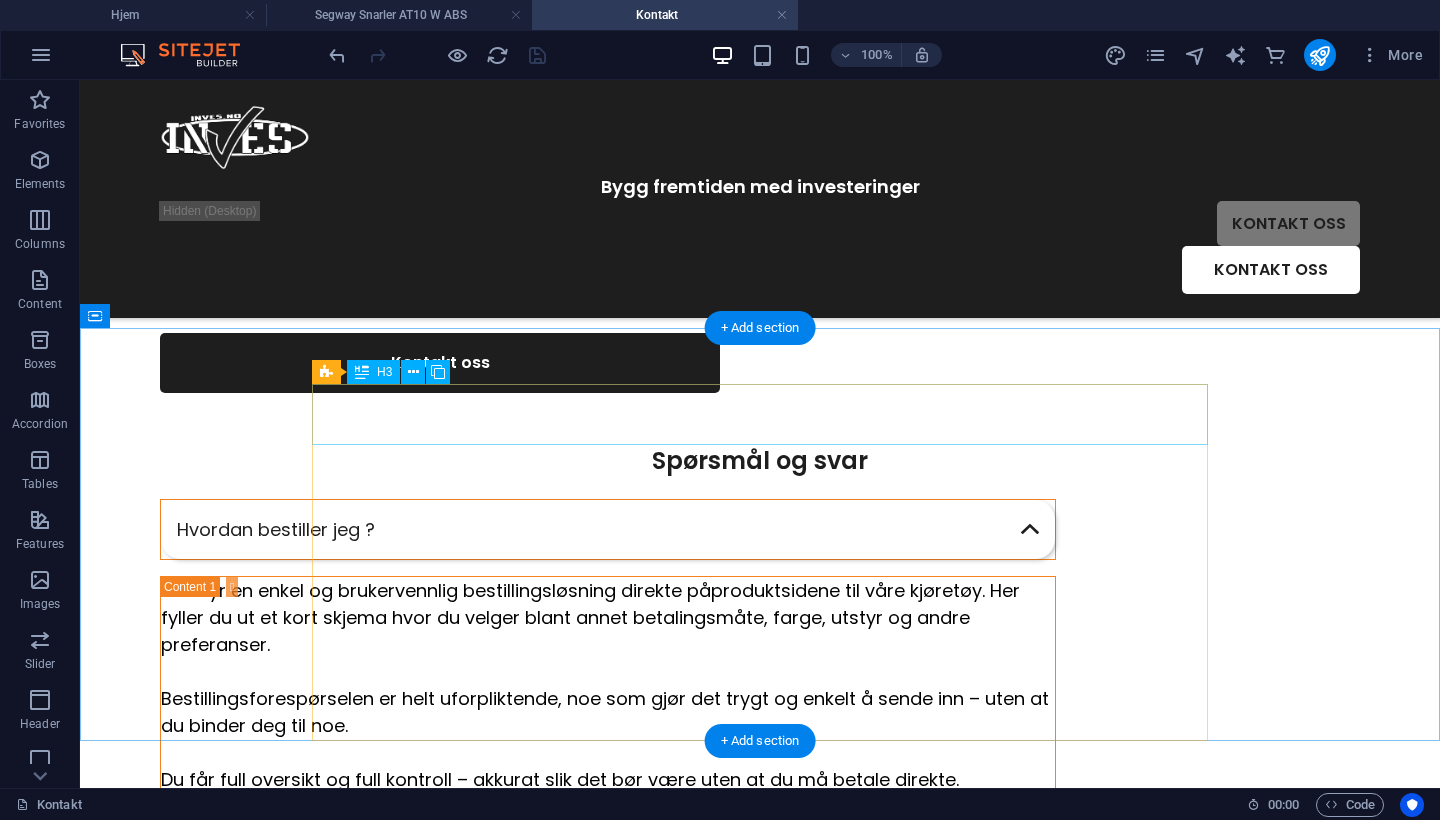 scroll, scrollTop: 835, scrollLeft: 0, axis: vertical 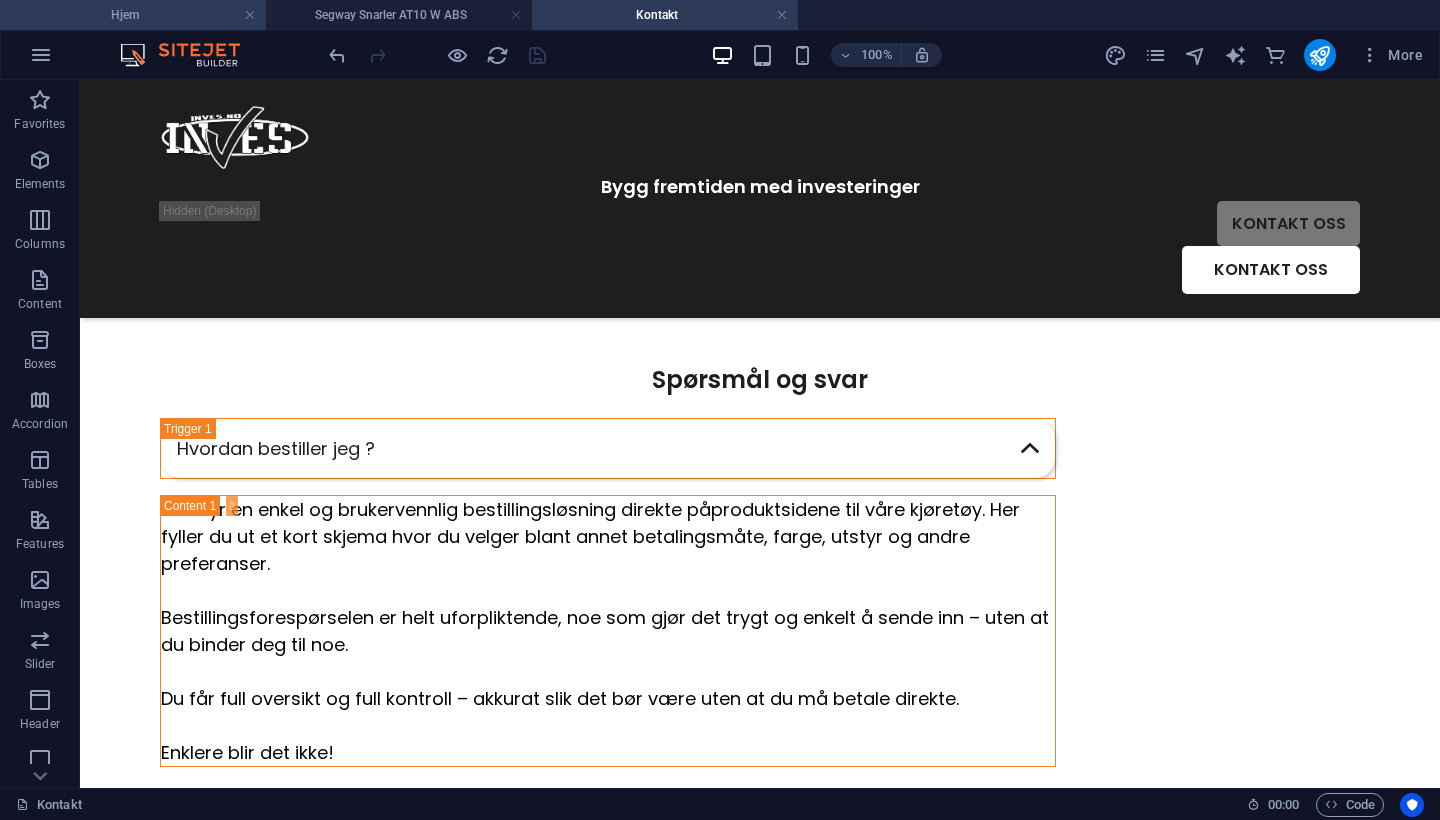 click on "Hjem" at bounding box center (133, 15) 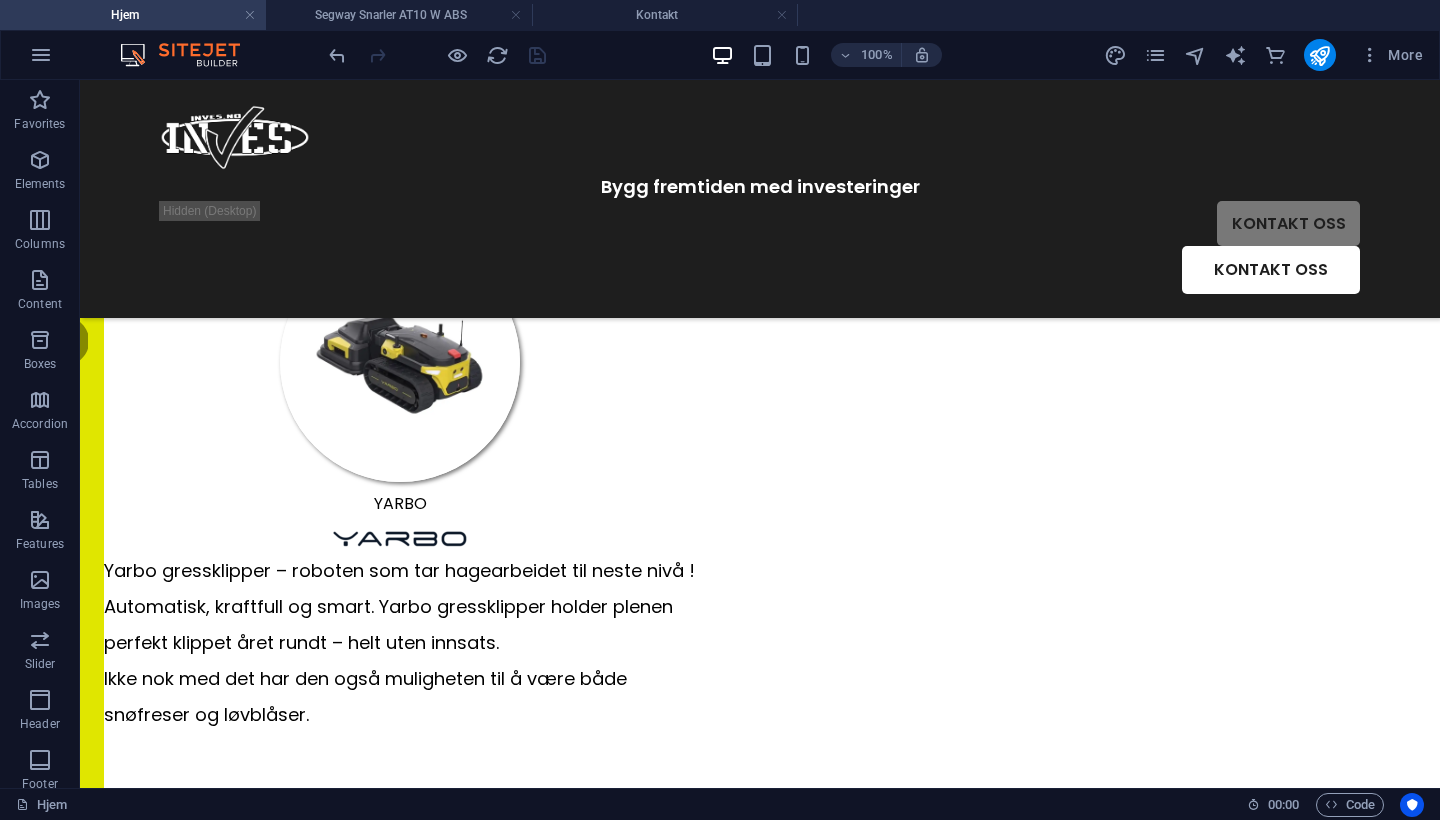 scroll, scrollTop: 3909, scrollLeft: 0, axis: vertical 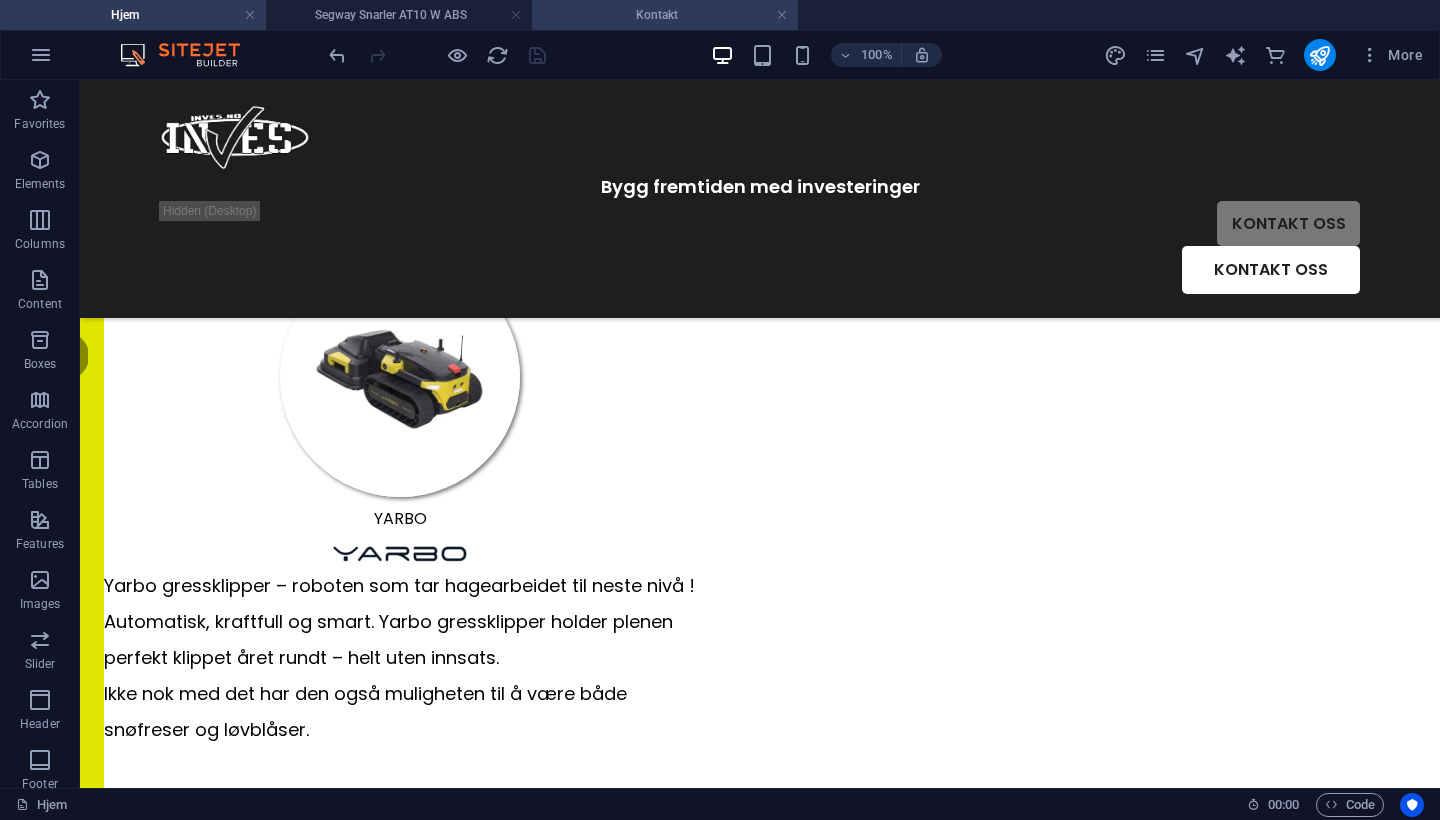 click on "Kontakt" at bounding box center (665, 15) 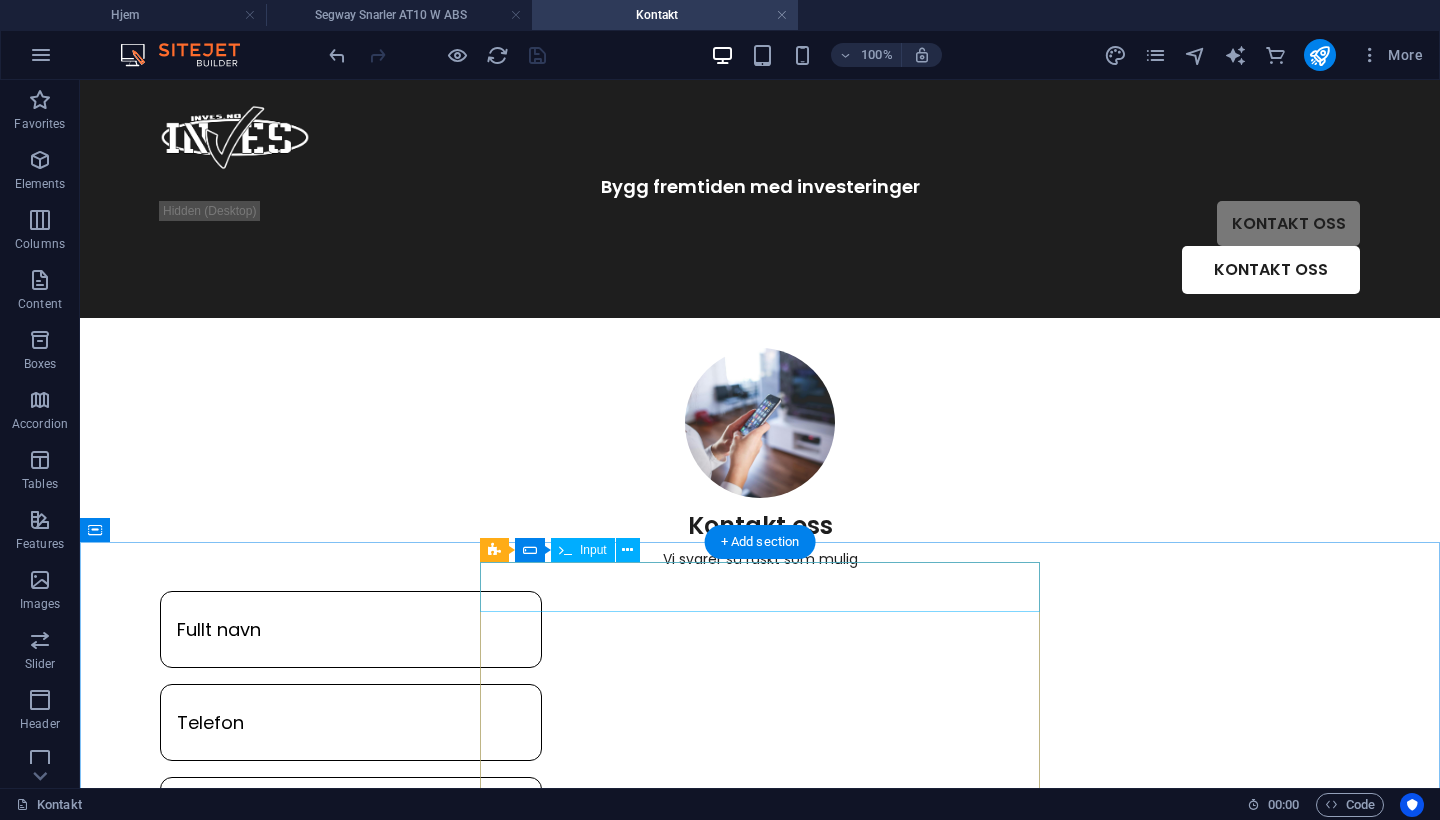 scroll, scrollTop: 0, scrollLeft: 0, axis: both 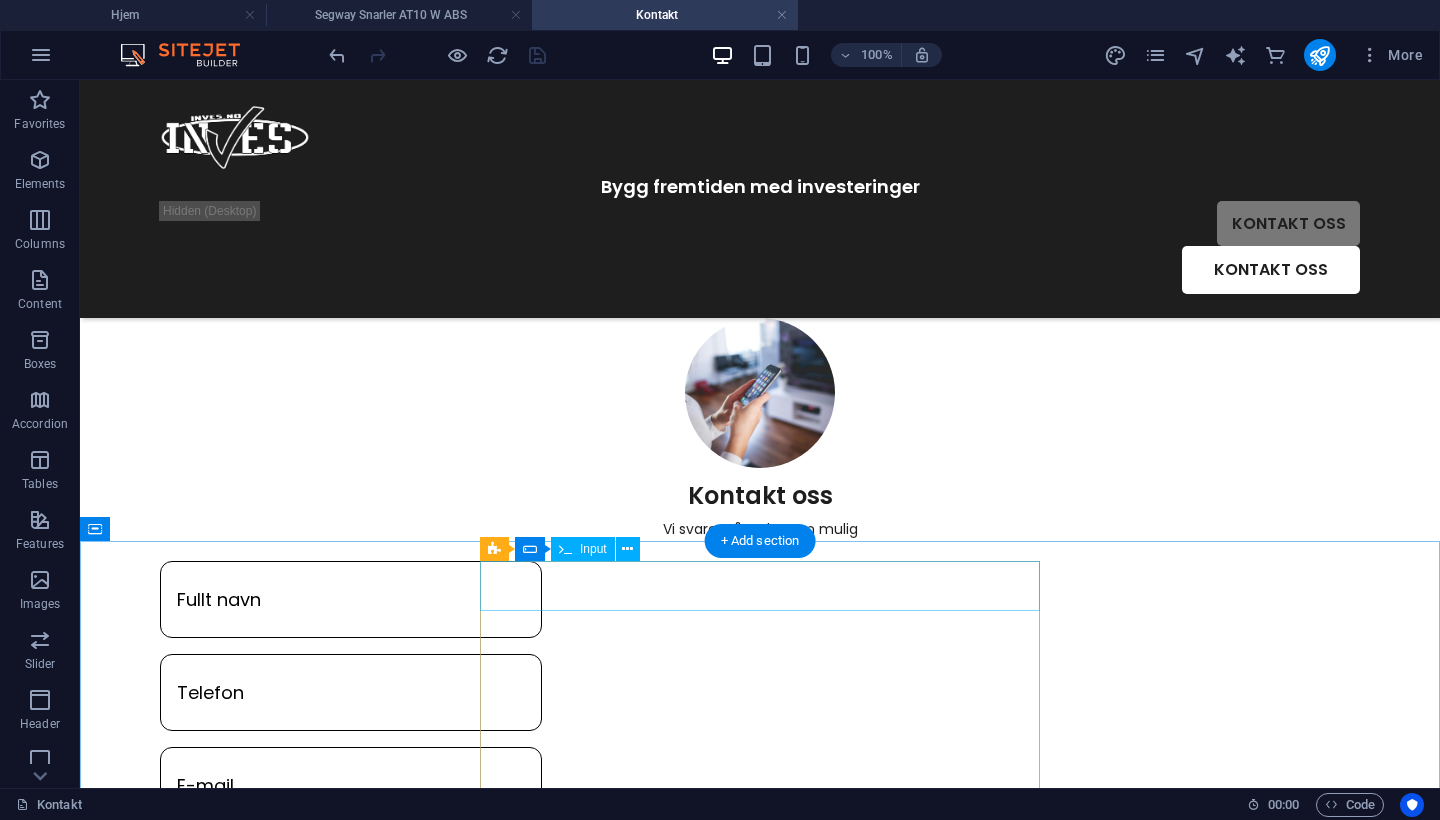 click on "Contact Form" at bounding box center (494, 549) 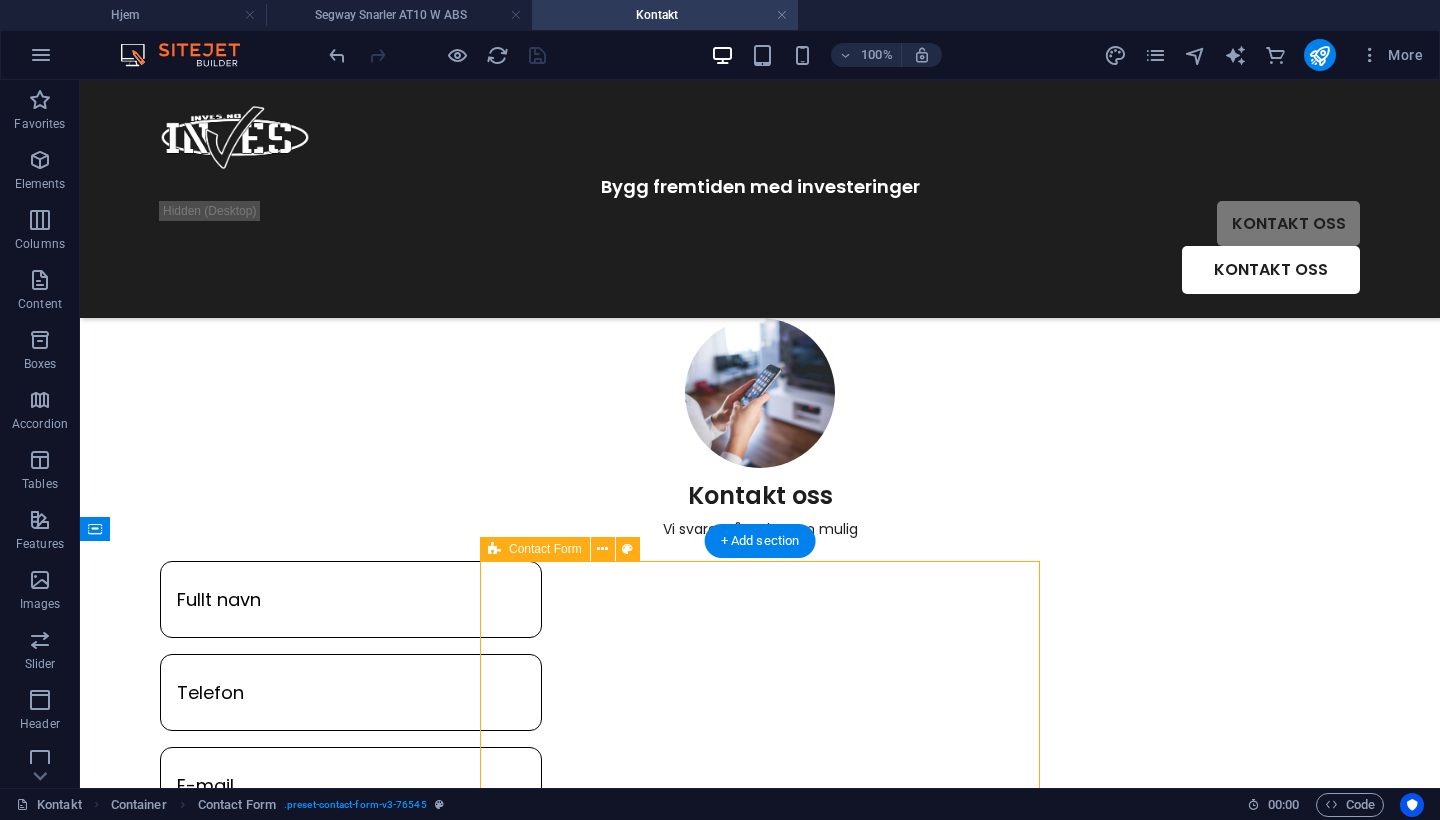 click on "Contact Form" at bounding box center (535, 549) 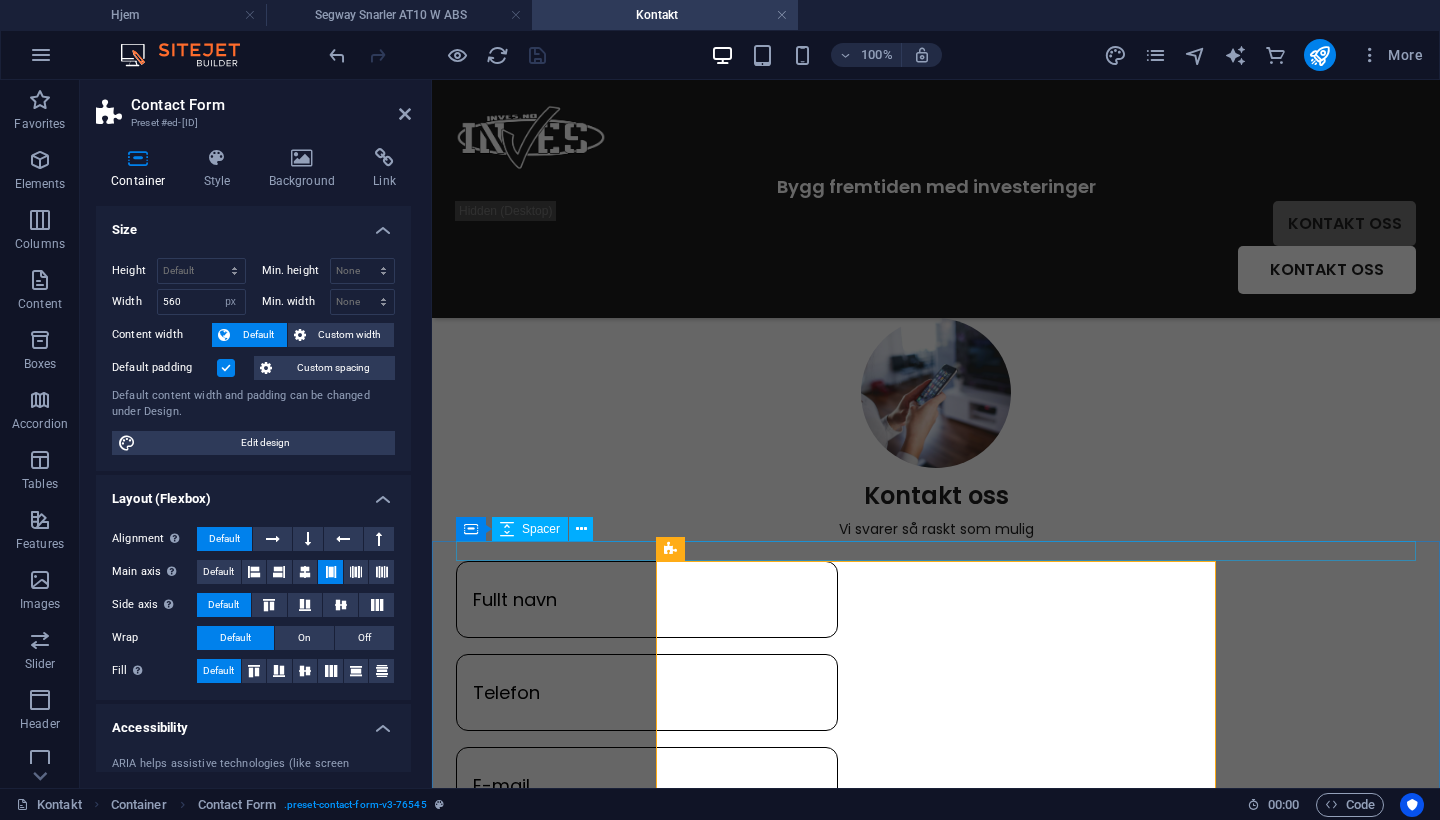 click at bounding box center (936, 551) 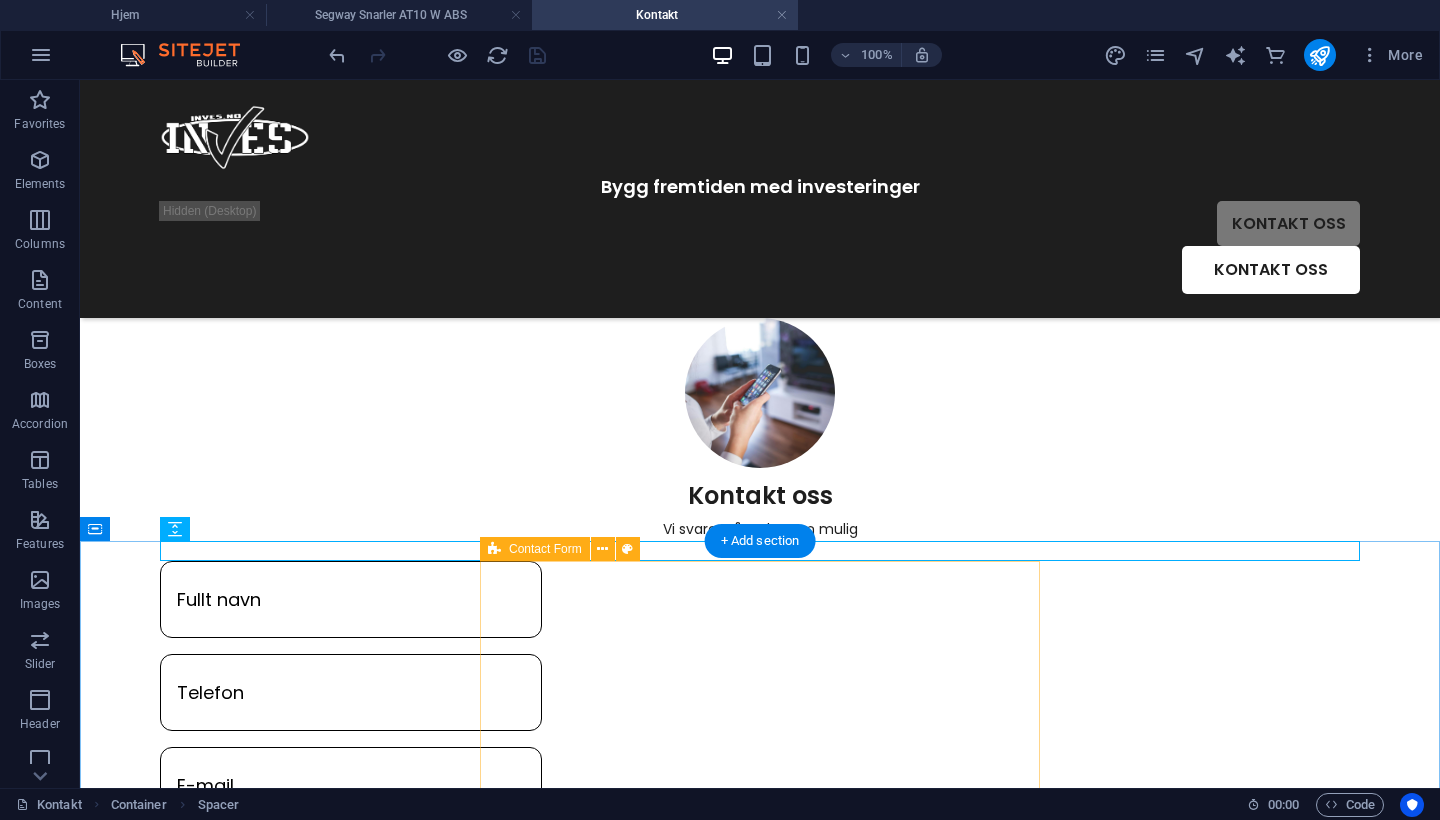 click at bounding box center [494, 549] 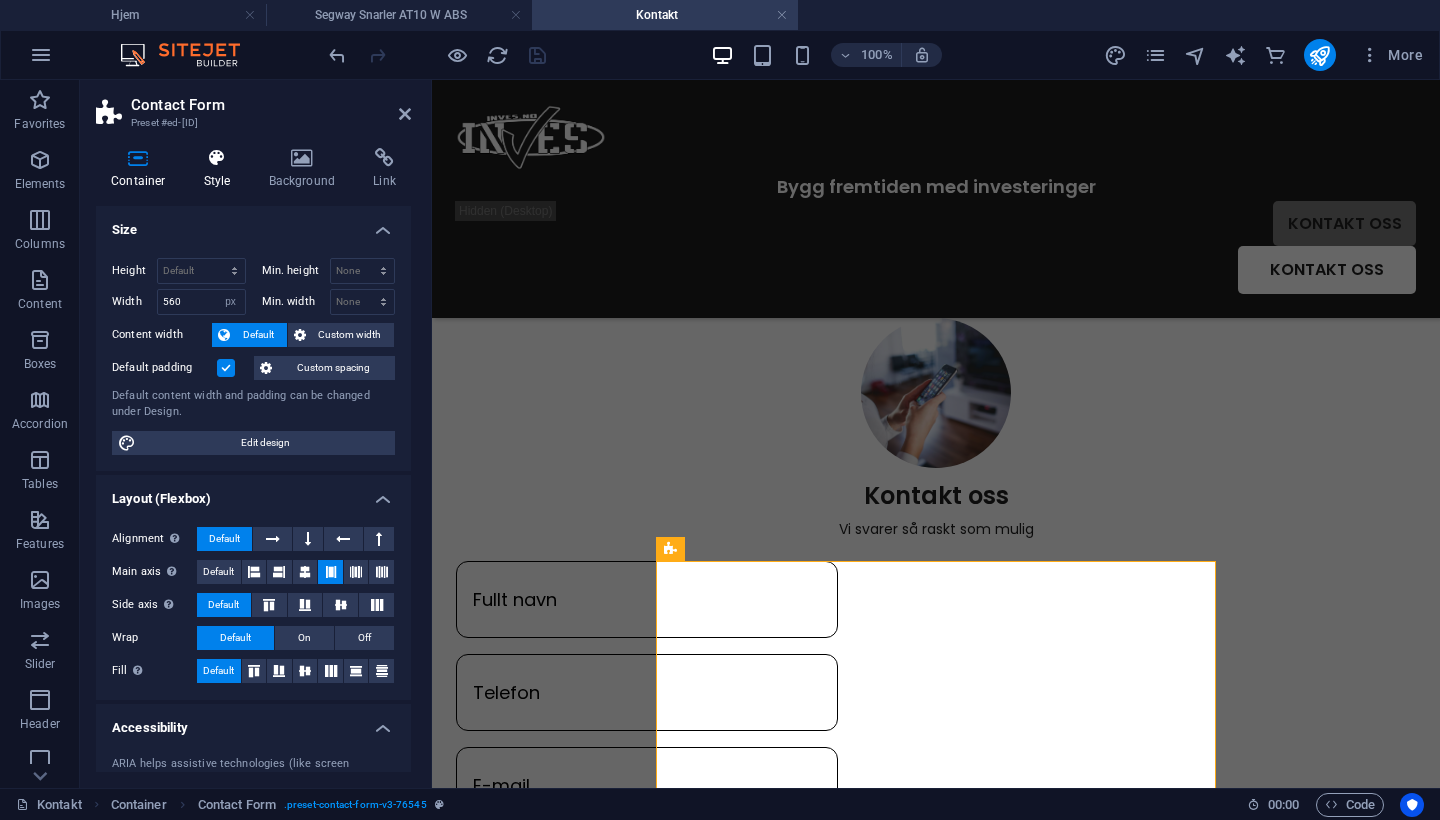 click on "Style" at bounding box center (221, 169) 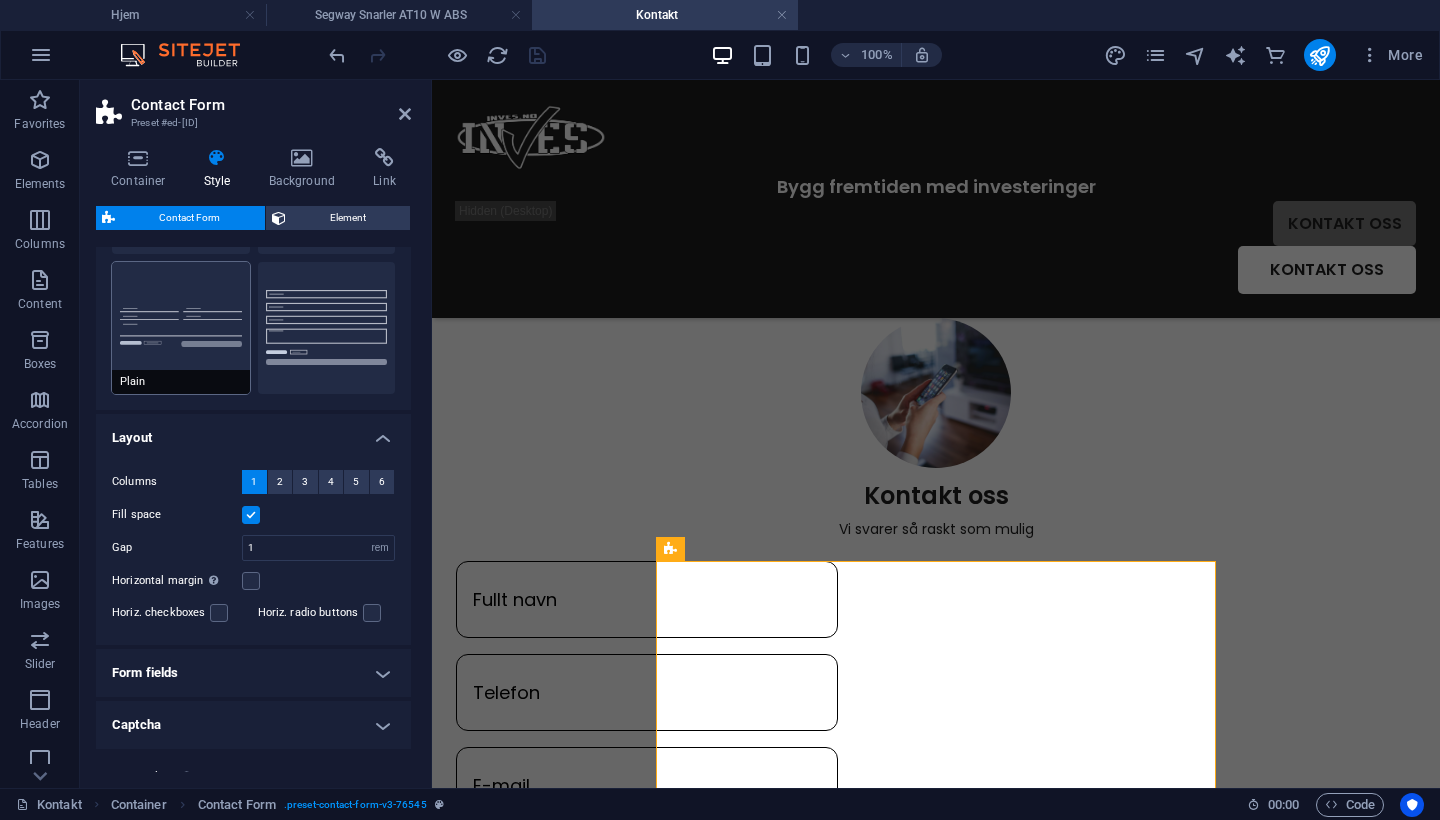 scroll, scrollTop: 206, scrollLeft: 0, axis: vertical 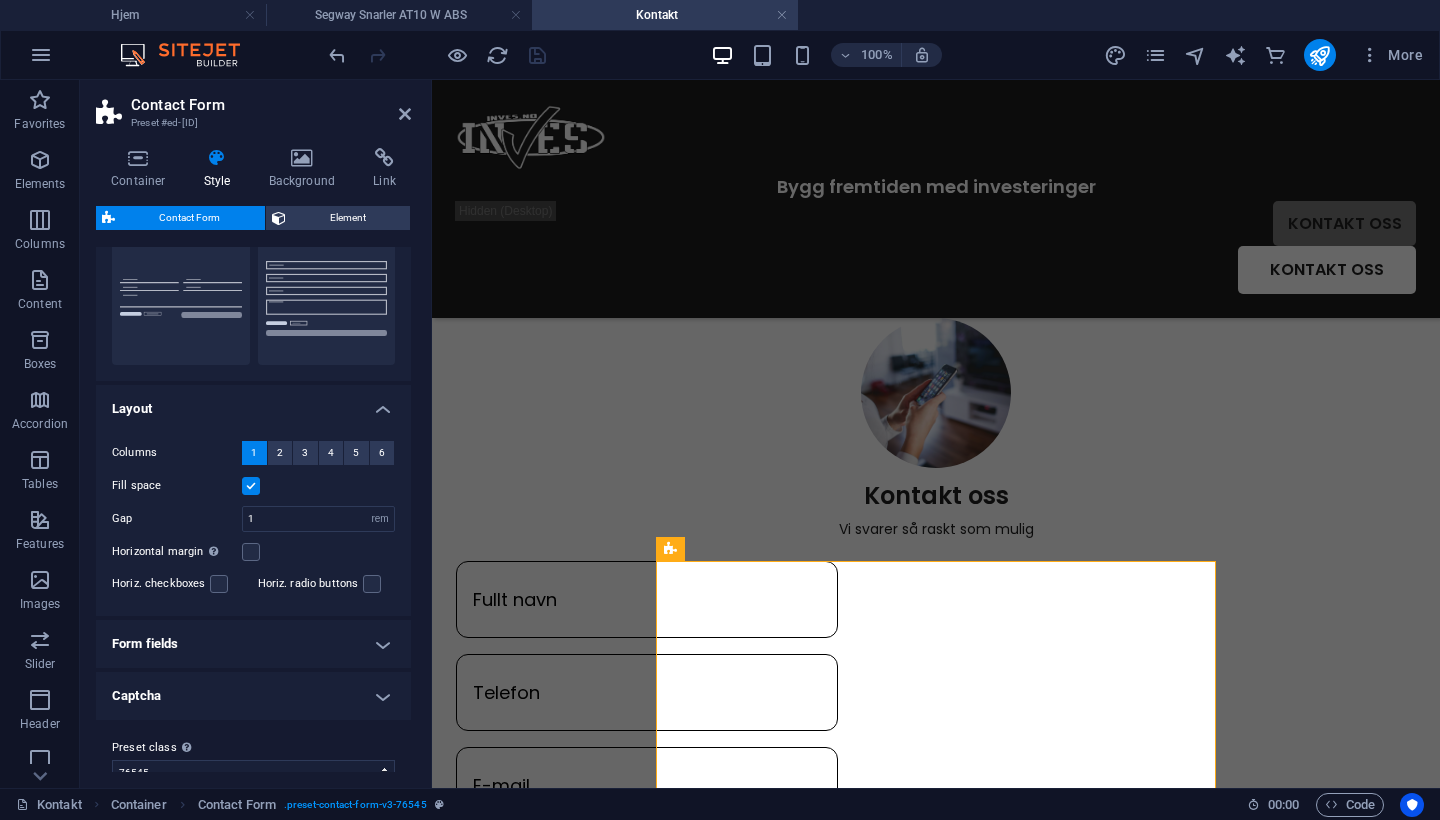 click on "Form fields" at bounding box center [253, 644] 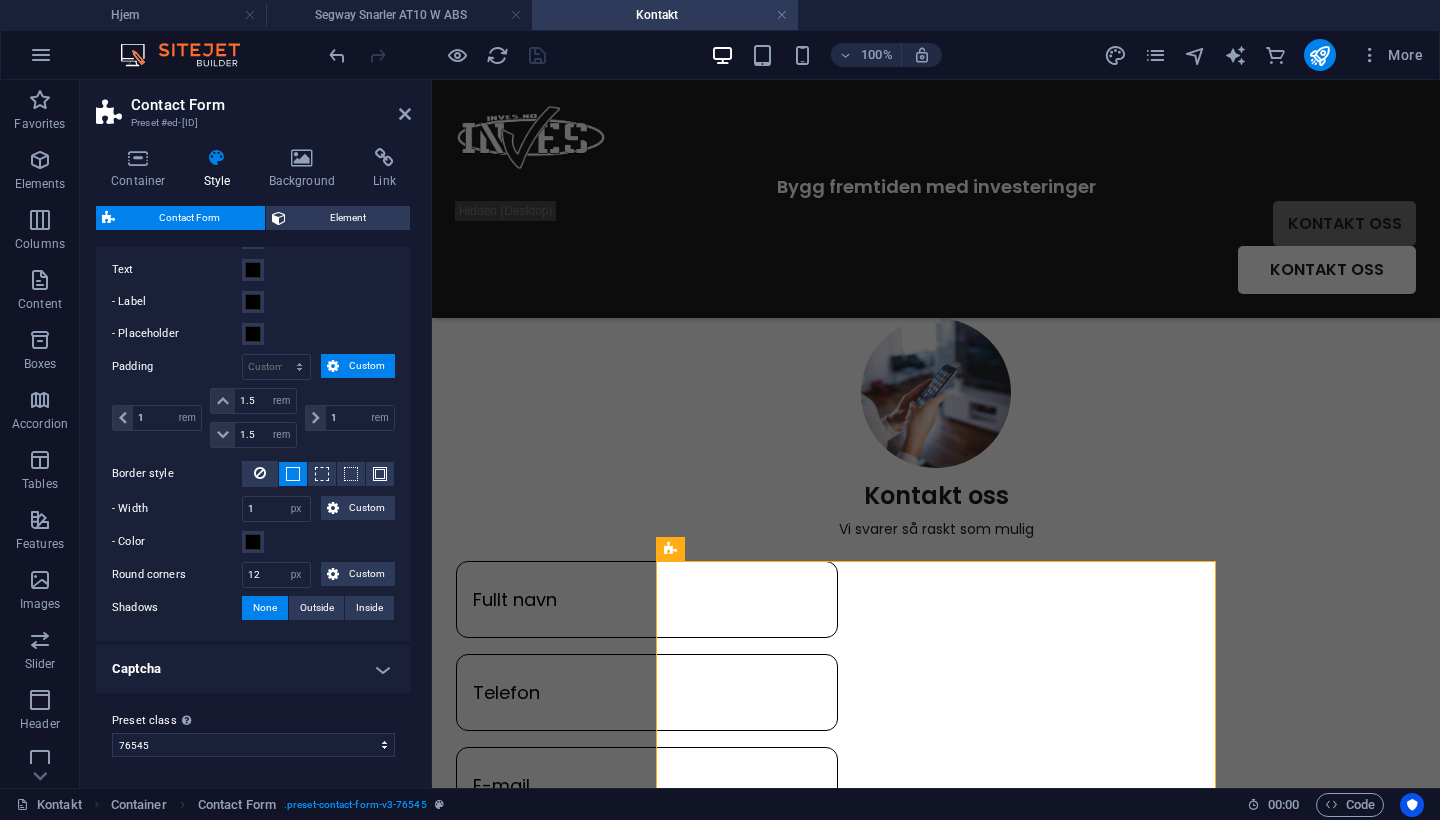 scroll, scrollTop: 729, scrollLeft: 0, axis: vertical 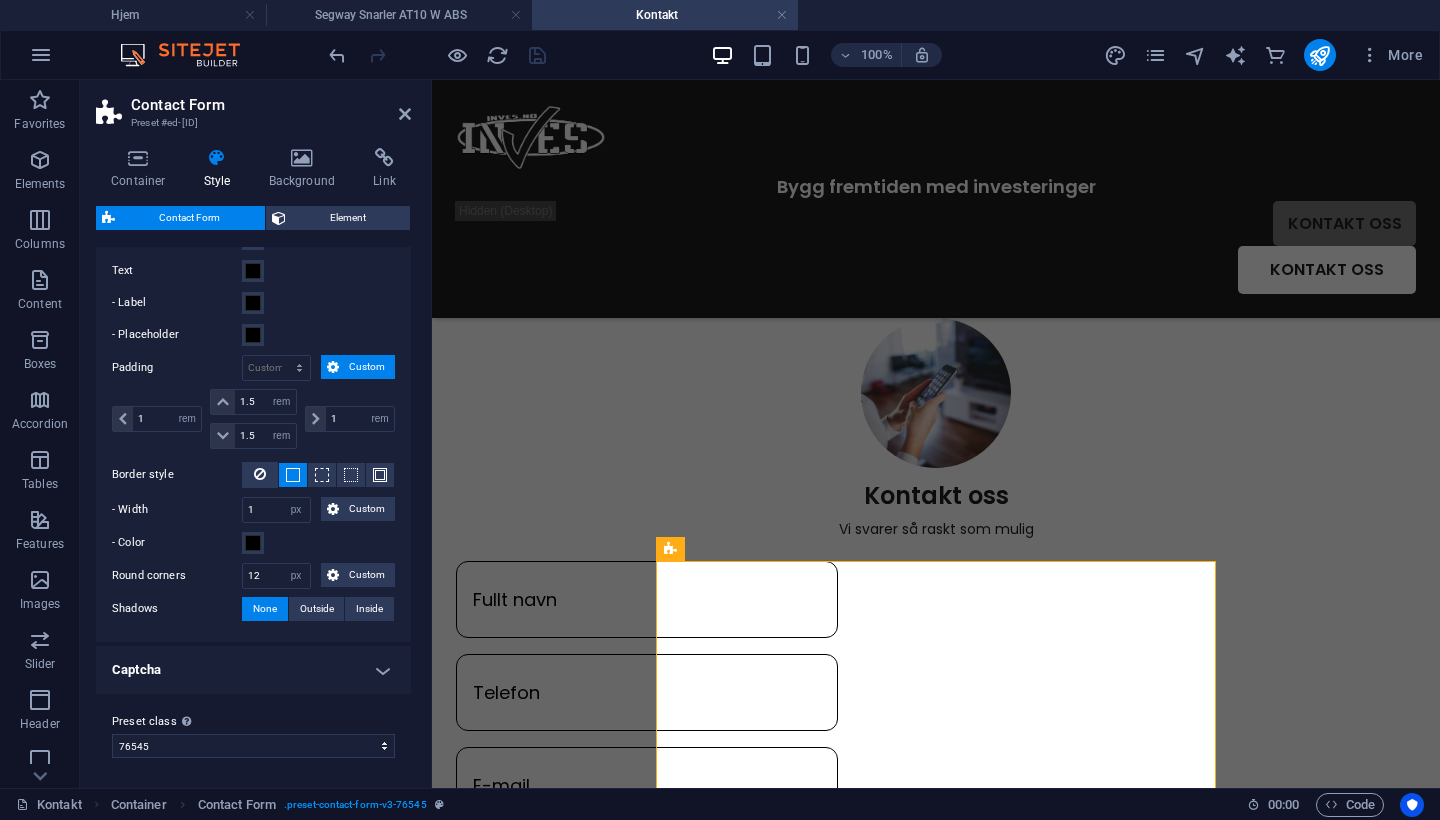 click on "Captcha" at bounding box center (253, 670) 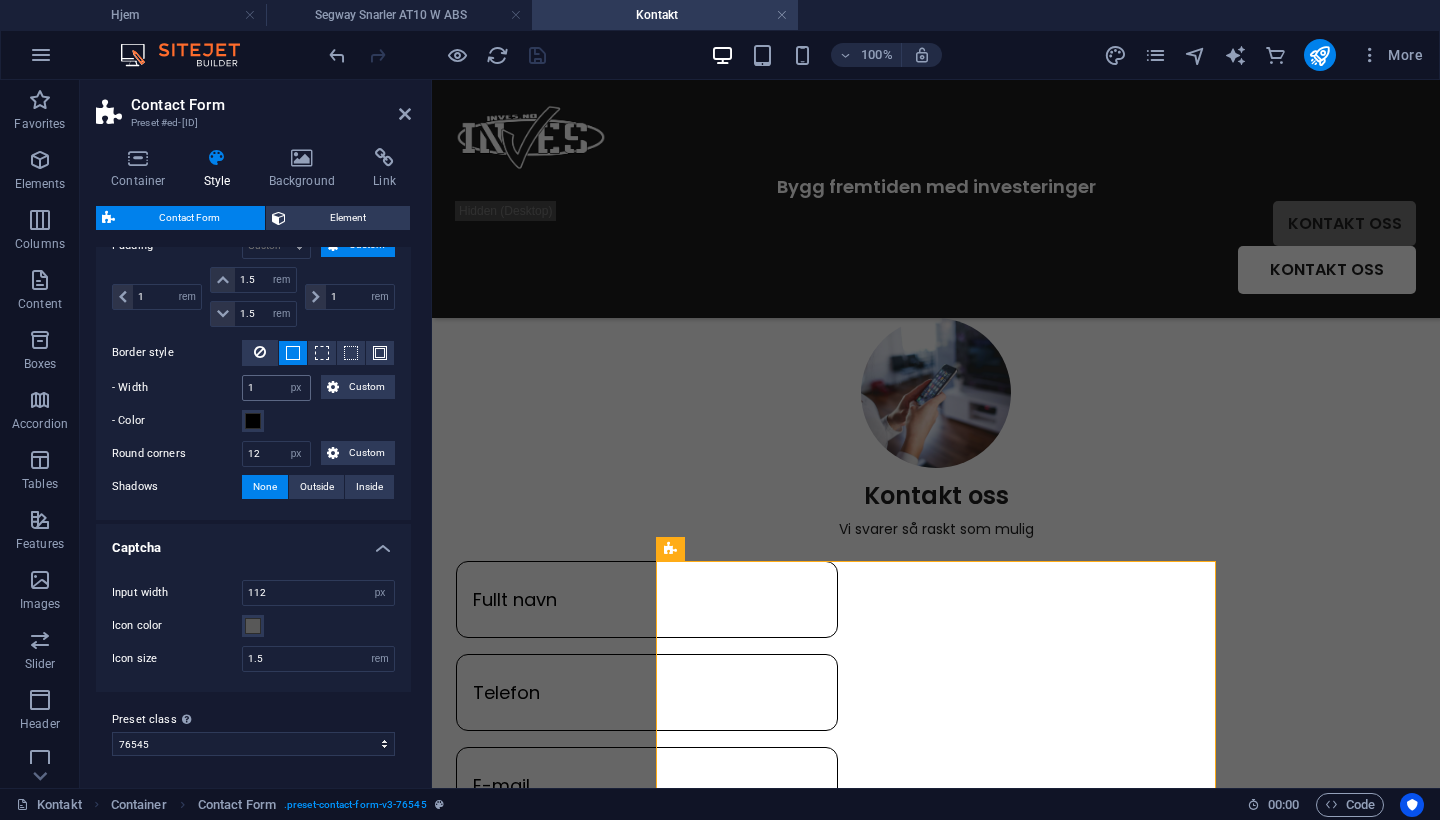 scroll, scrollTop: 849, scrollLeft: 0, axis: vertical 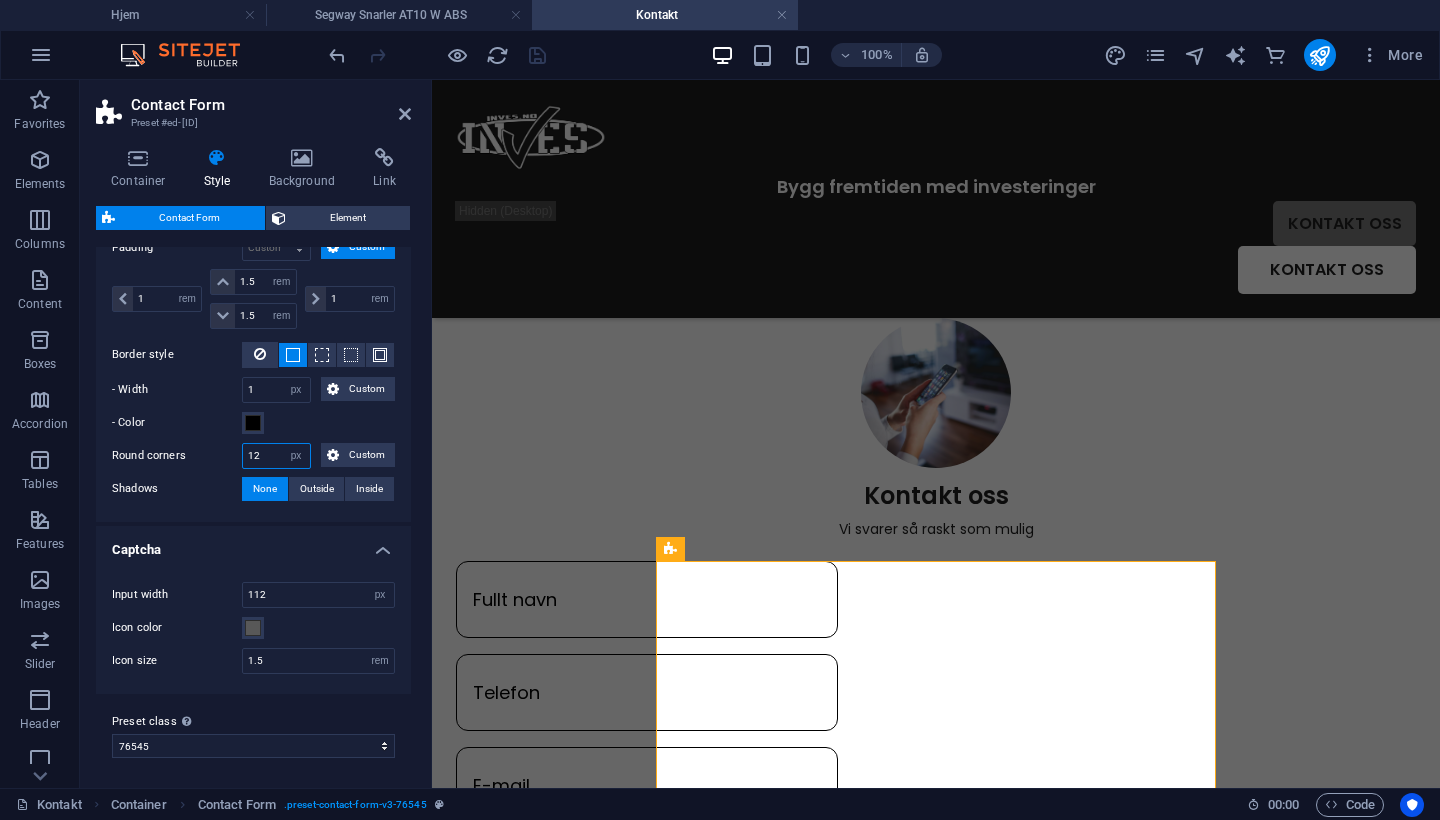 drag, startPoint x: 271, startPoint y: 453, endPoint x: 190, endPoint y: 452, distance: 81.00617 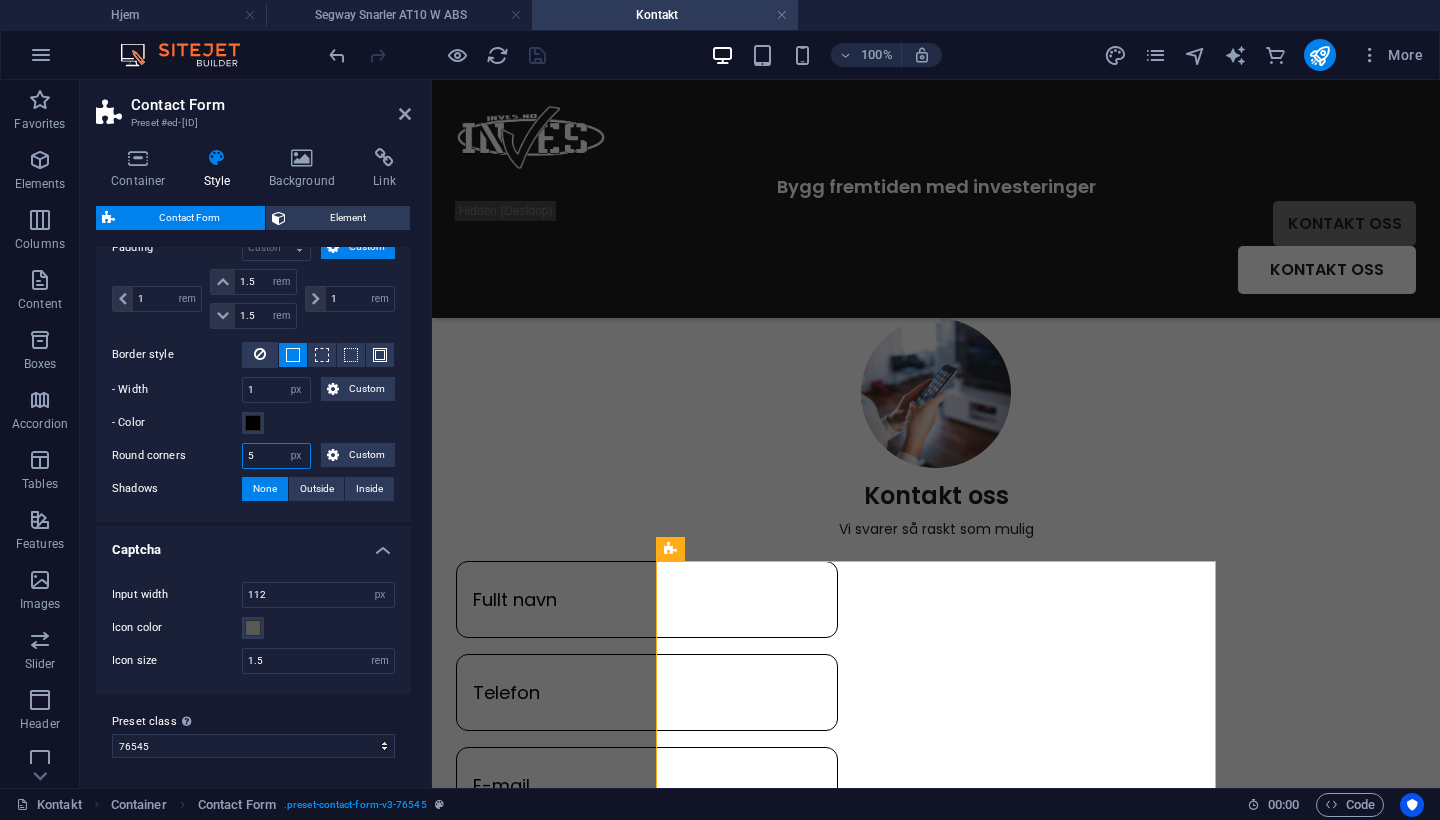 type on "5" 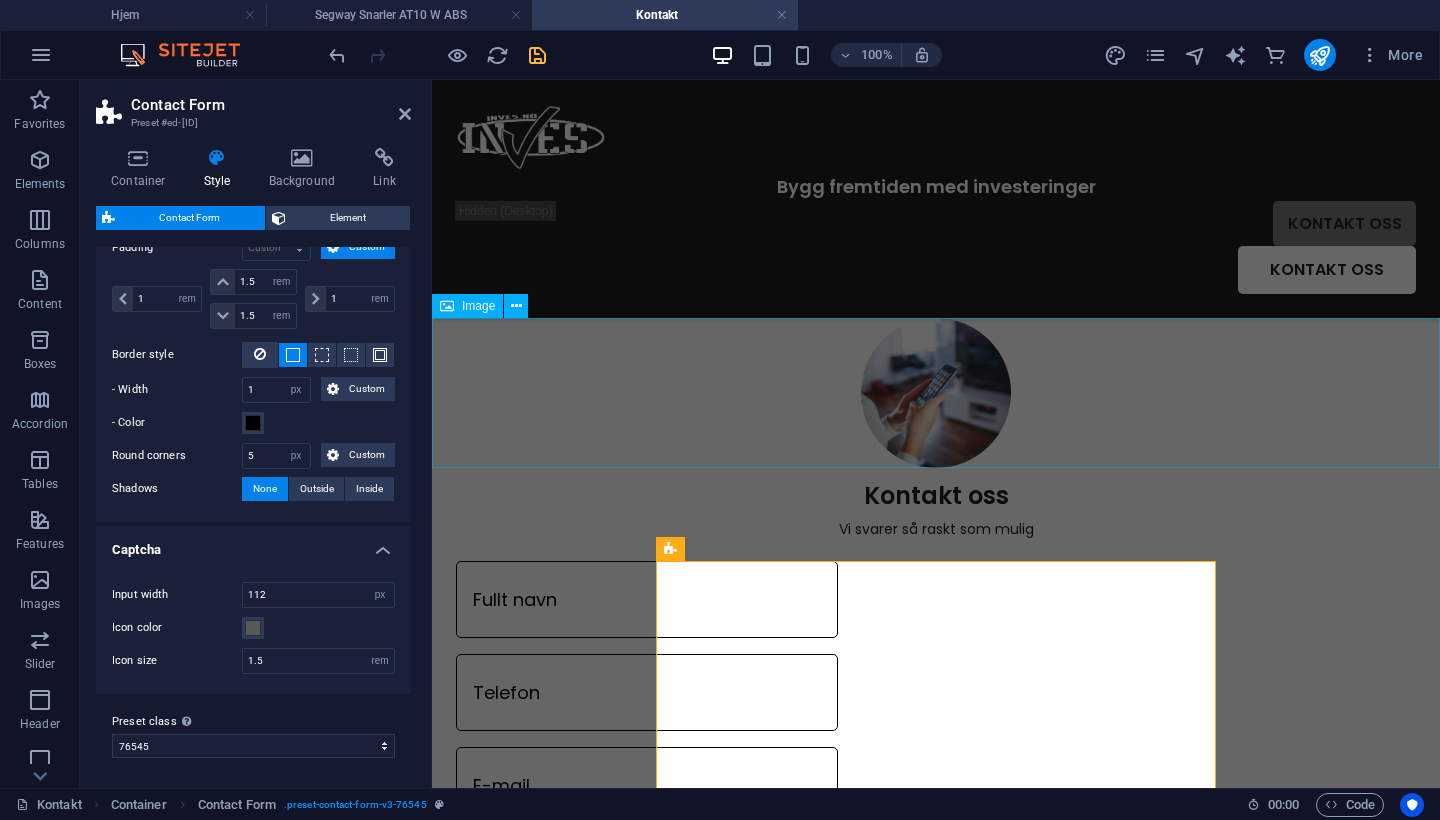 click at bounding box center [936, 393] 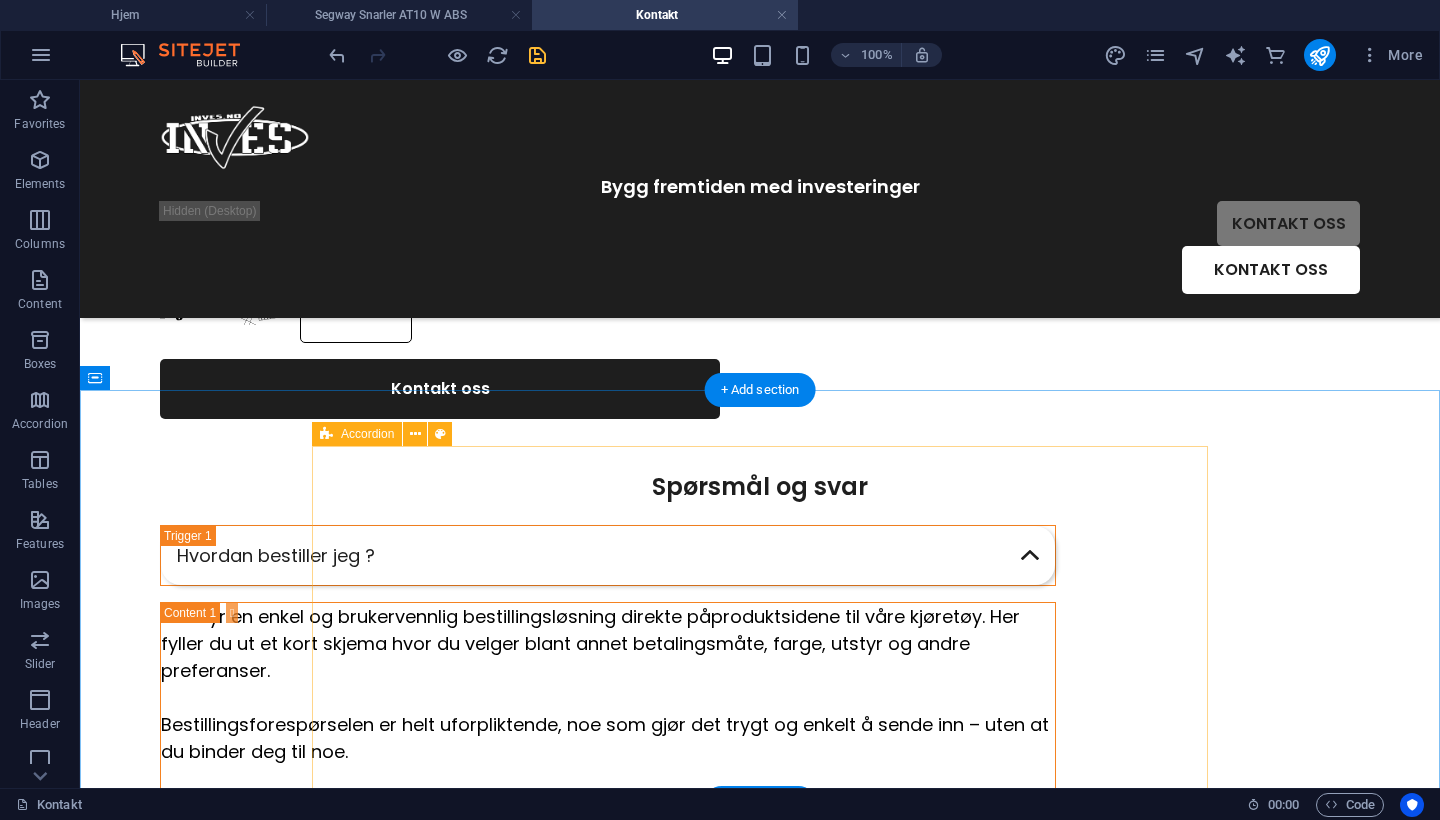 scroll, scrollTop: 729, scrollLeft: 0, axis: vertical 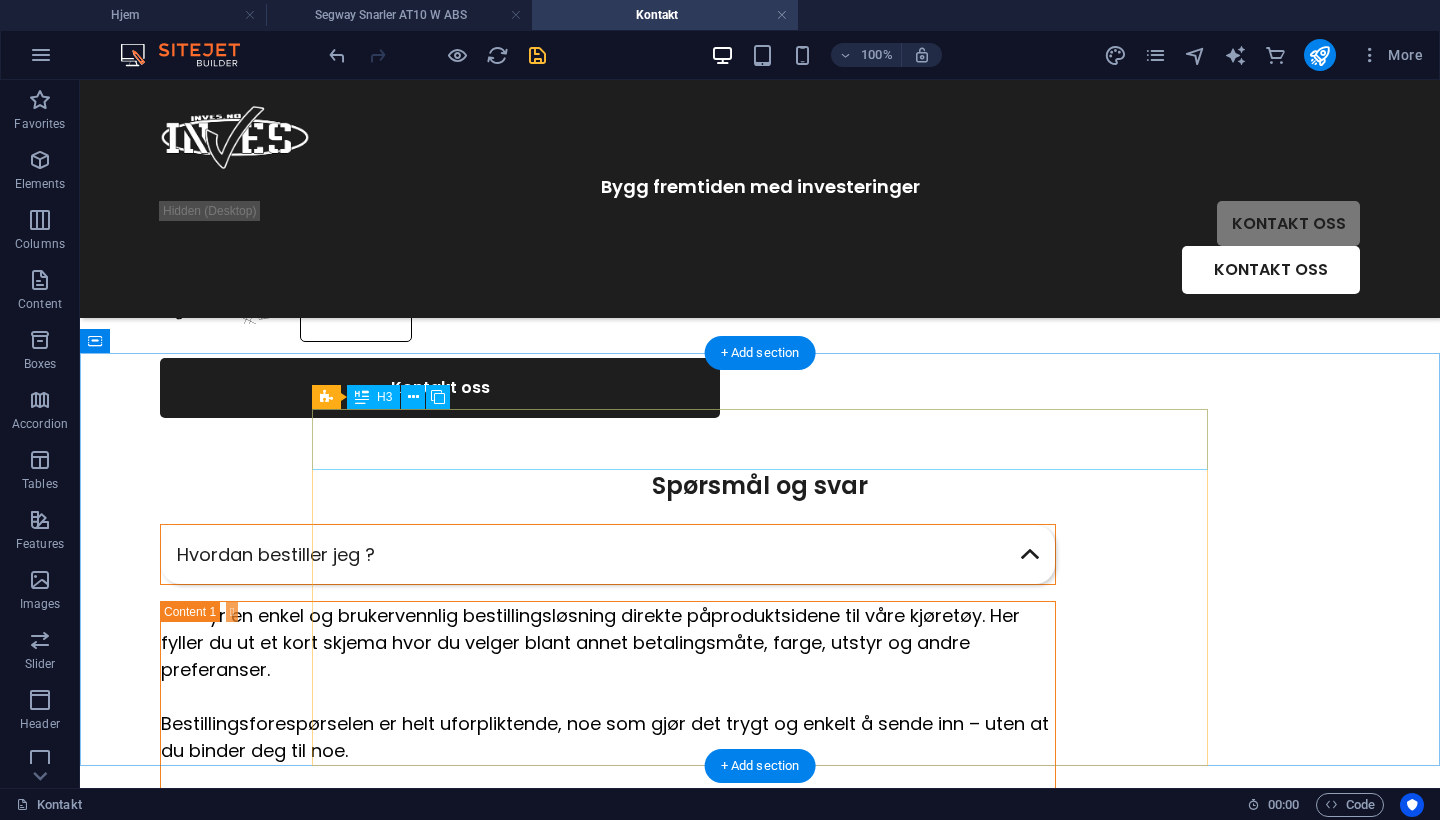 click on "Hvordan bestiller jeg ?" at bounding box center [608, 554] 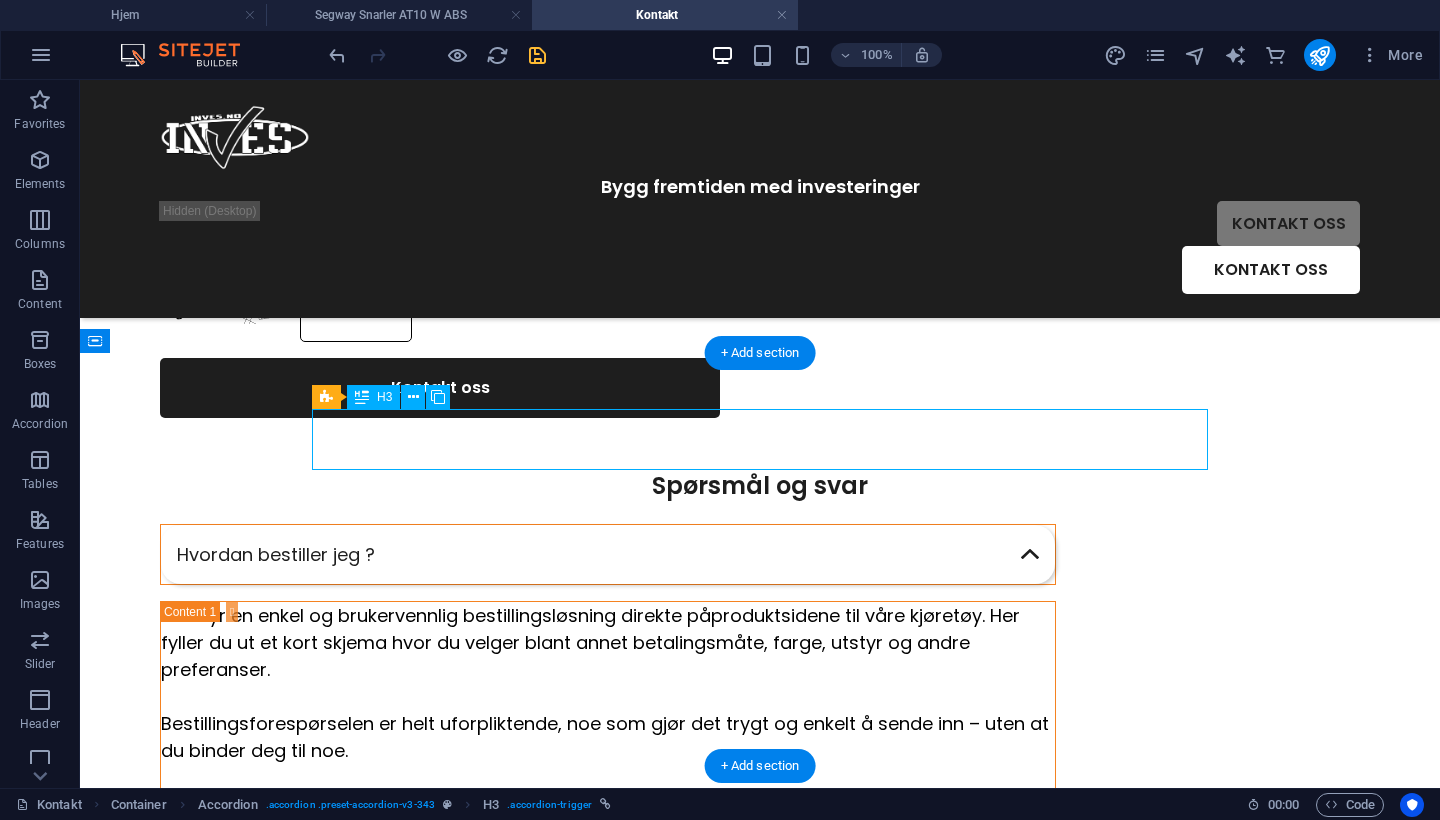 click on "Hvordan bestiller jeg ?" at bounding box center [608, 554] 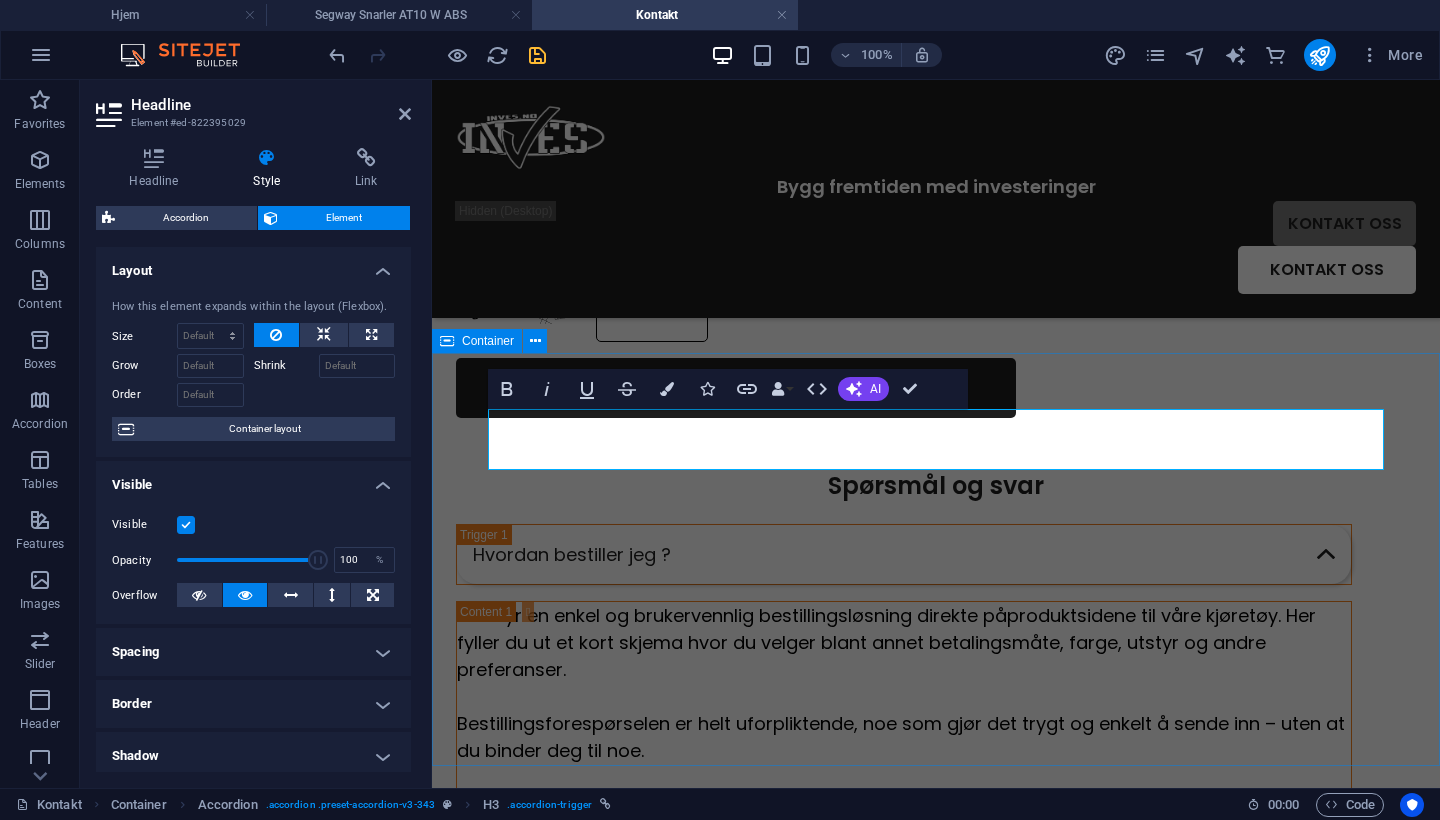 click on "Spørsmål og svar Hvordan bestiller jeg ? Vi tilbyr en enkel og brukervennlig bestillingsløsning direkte på  produktsidene til våre kjøretøy . Her fyller du ut et kort skjema hvor du velger blant annet betalingsmåte, farge, utstyr og andre preferanser. Bestillingsforespørselen er helt uforpliktende, noe som gjør det trygt og enkelt å sende inn – uten at du binder deg til noe.  Du får full oversikt og full kontroll – akkurat slik det bør være uten at du må betale direkte.  Enklere blir det ikke!" at bounding box center (936, 670) 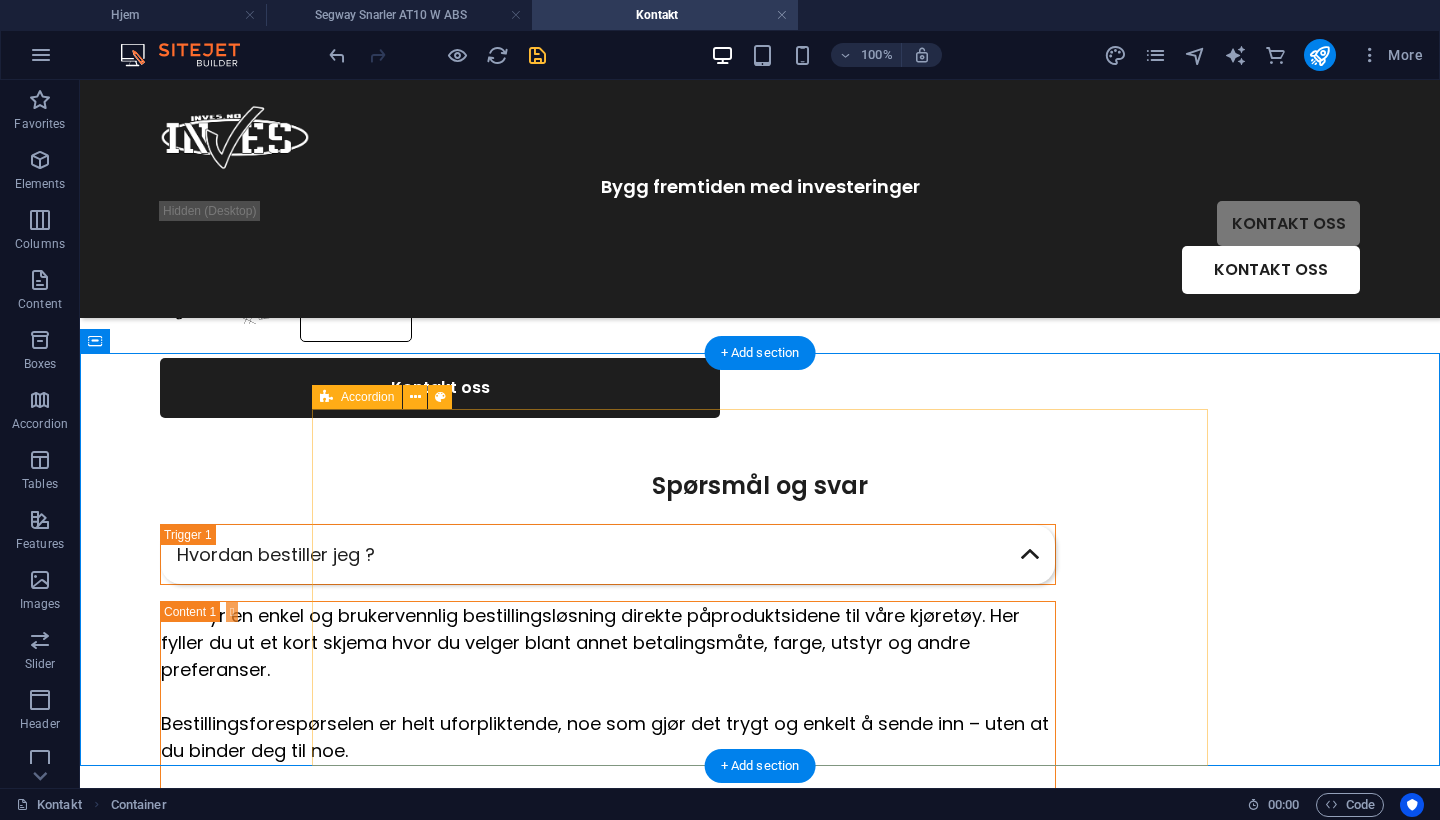 click at bounding box center (326, 397) 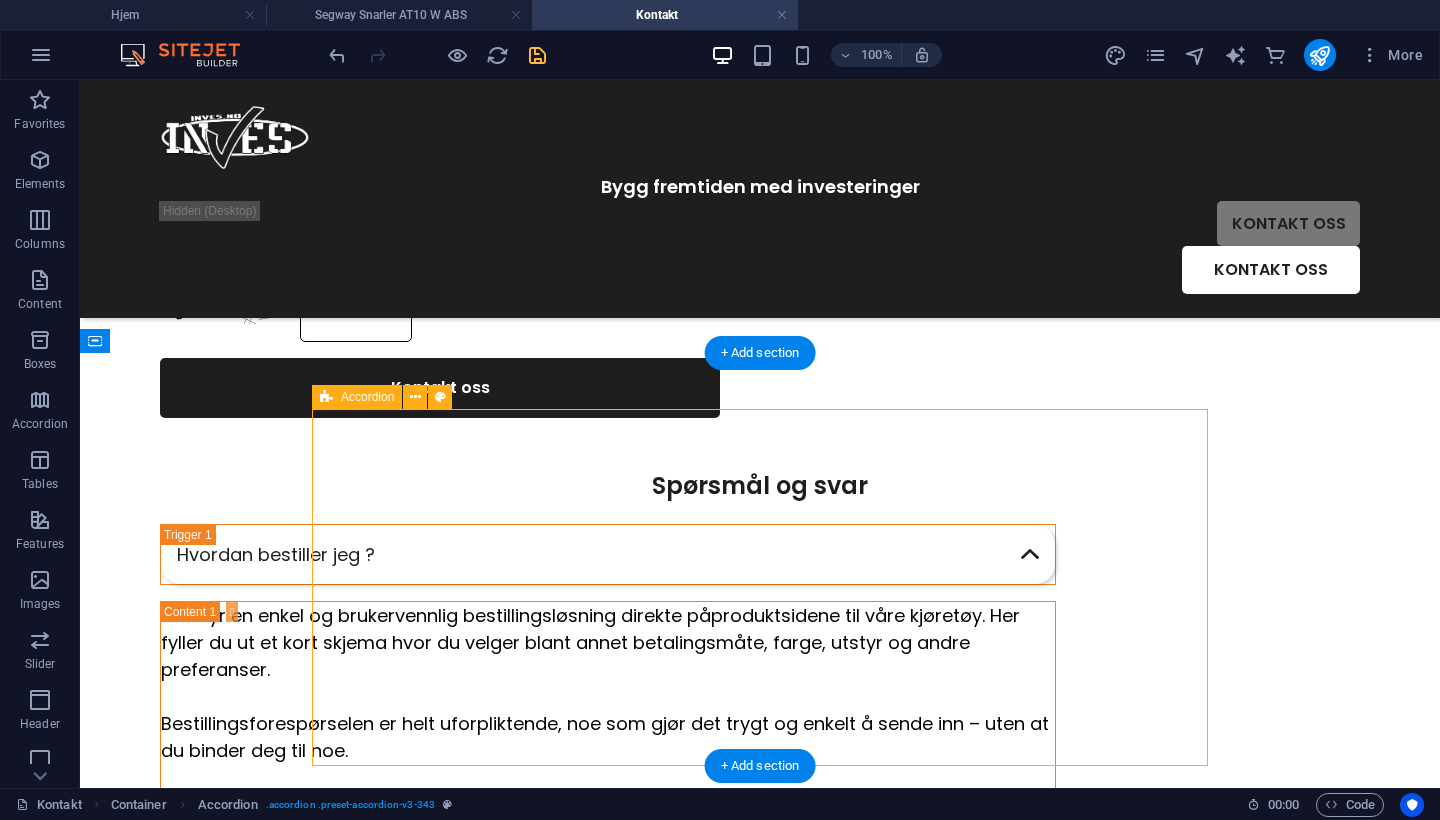 click at bounding box center [326, 397] 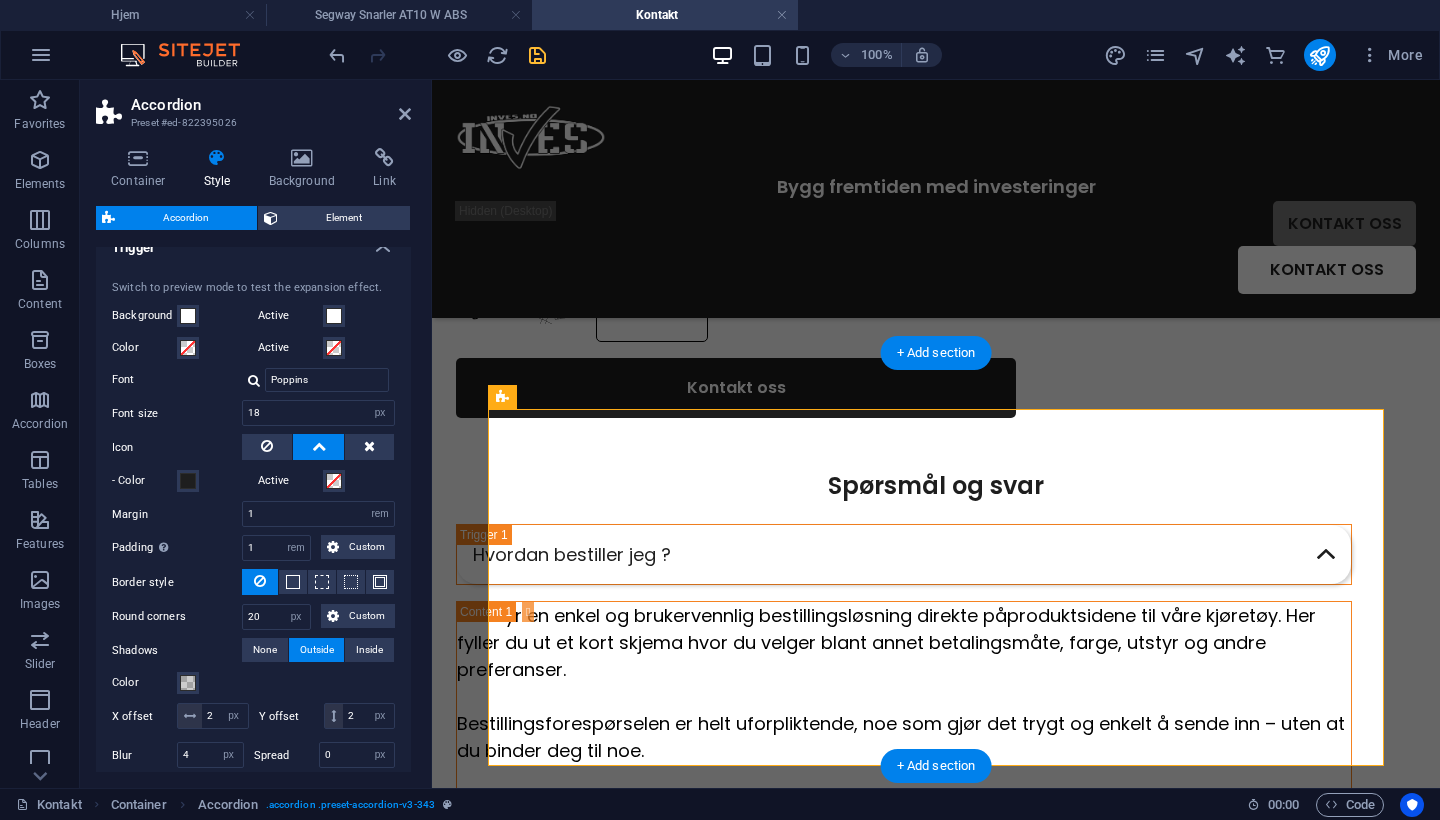 scroll, scrollTop: 581, scrollLeft: 0, axis: vertical 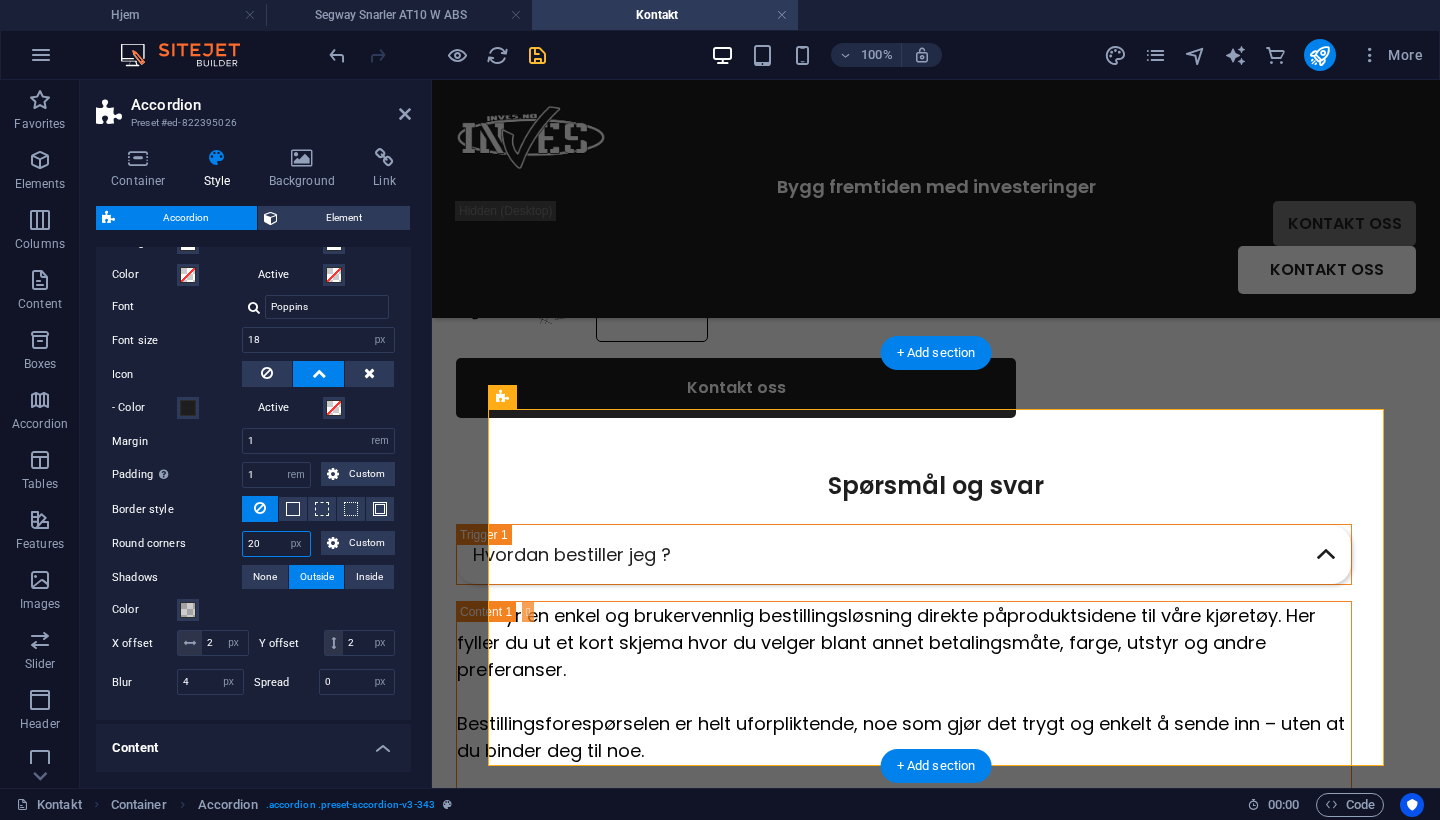 drag, startPoint x: 262, startPoint y: 542, endPoint x: 171, endPoint y: 540, distance: 91.02197 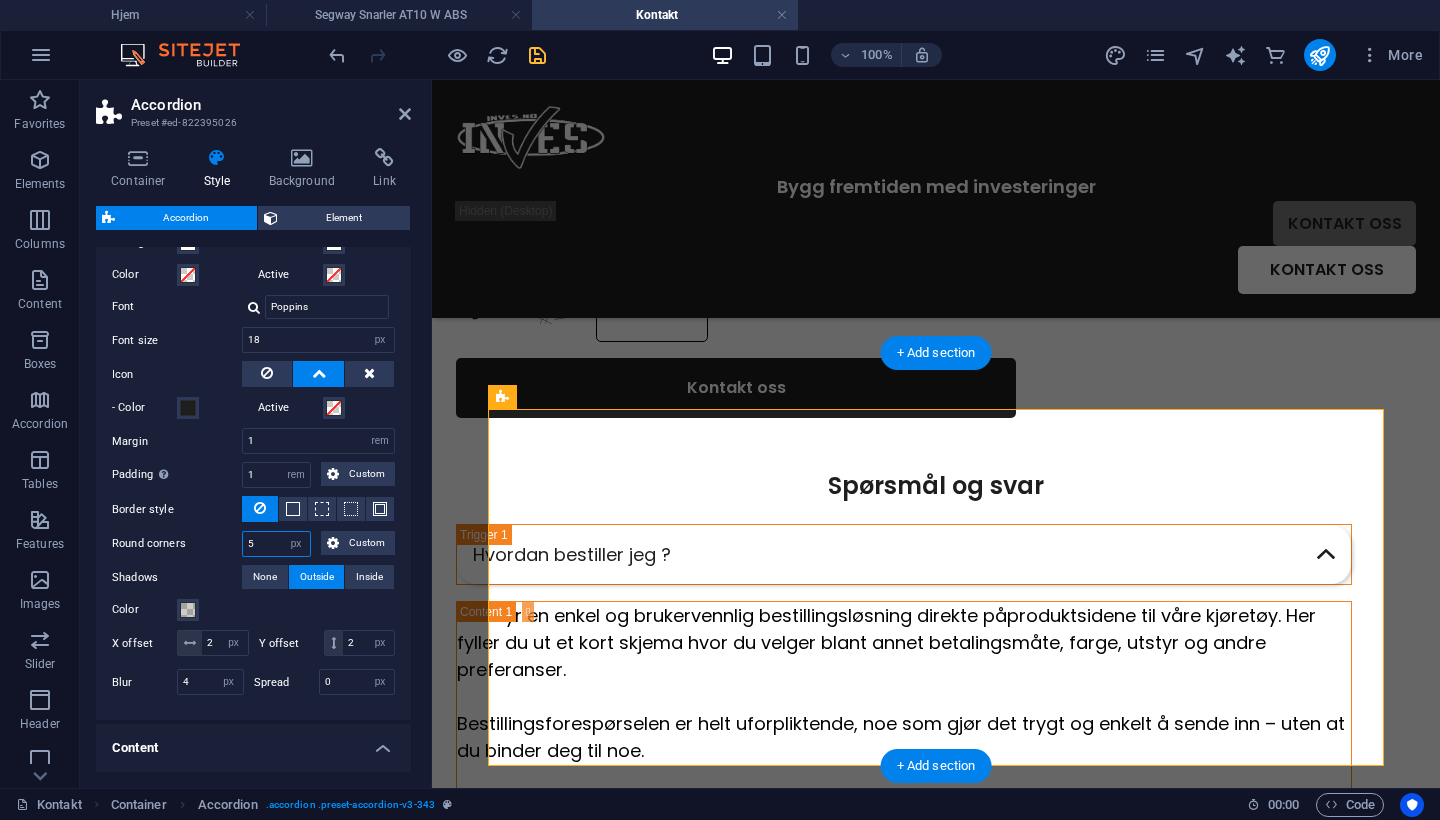 type on "5" 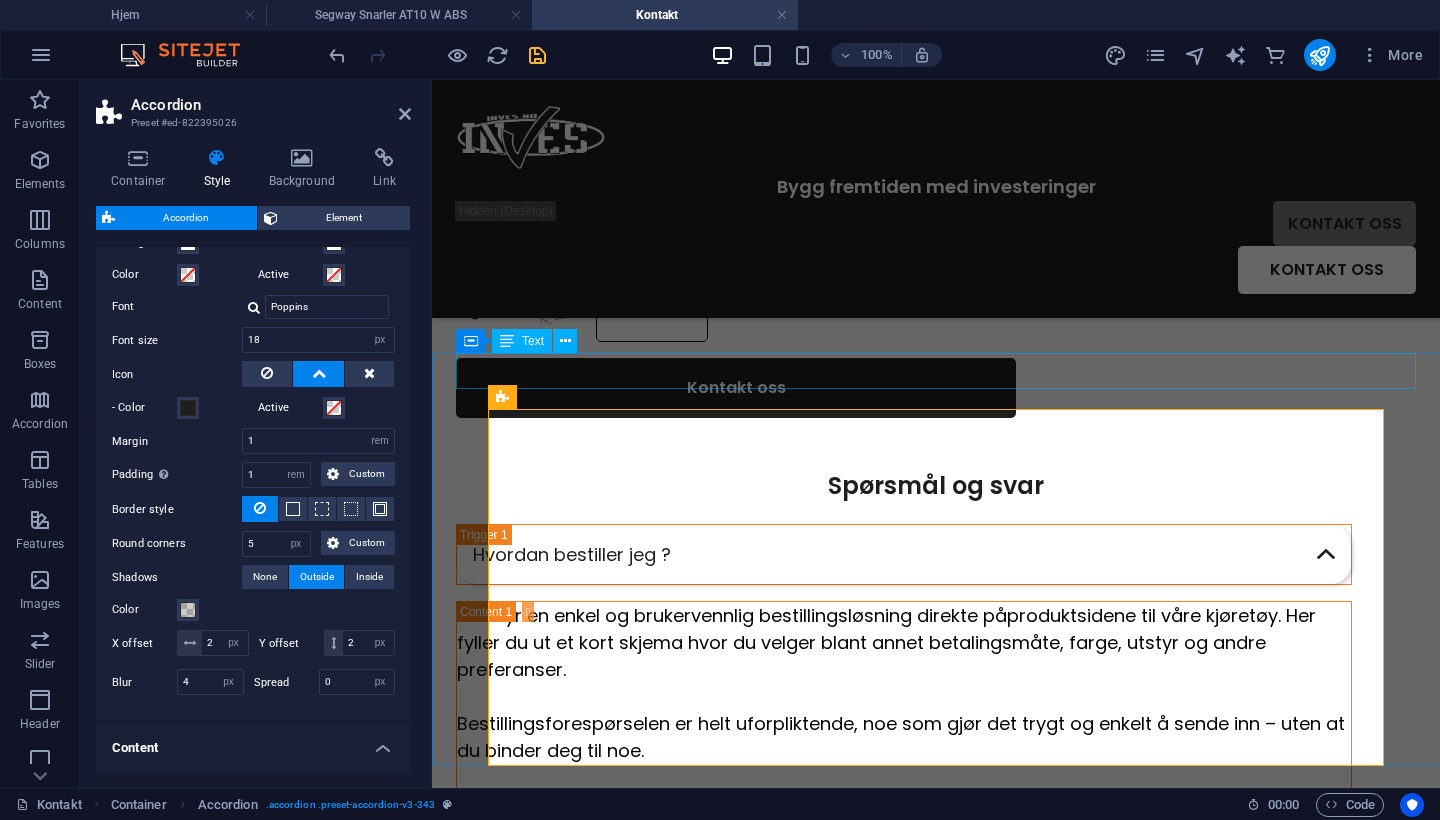 click on "Spørsmål og svar" at bounding box center [936, 486] 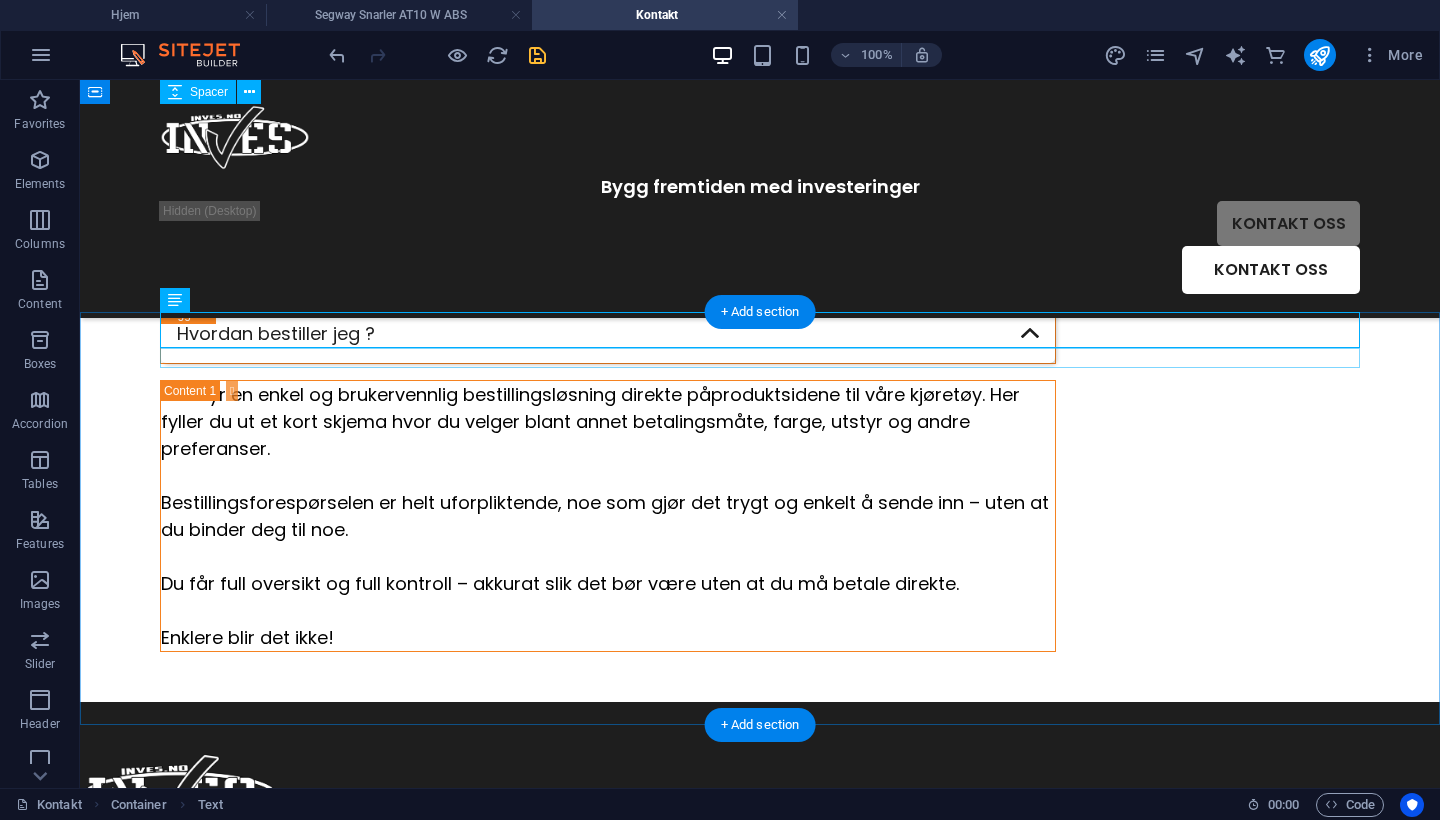 scroll, scrollTop: 747, scrollLeft: 0, axis: vertical 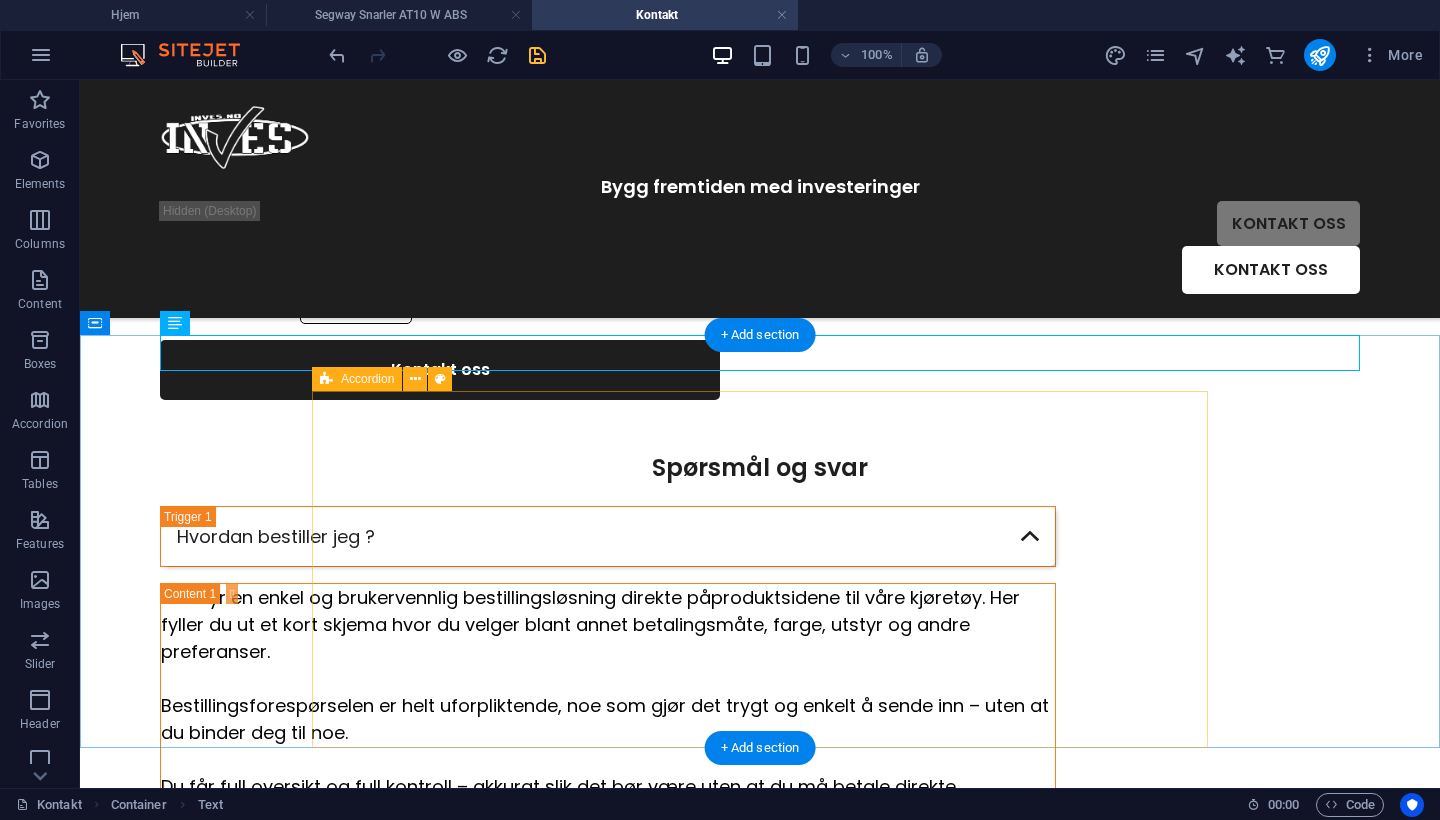click on "Accordion" at bounding box center [357, 379] 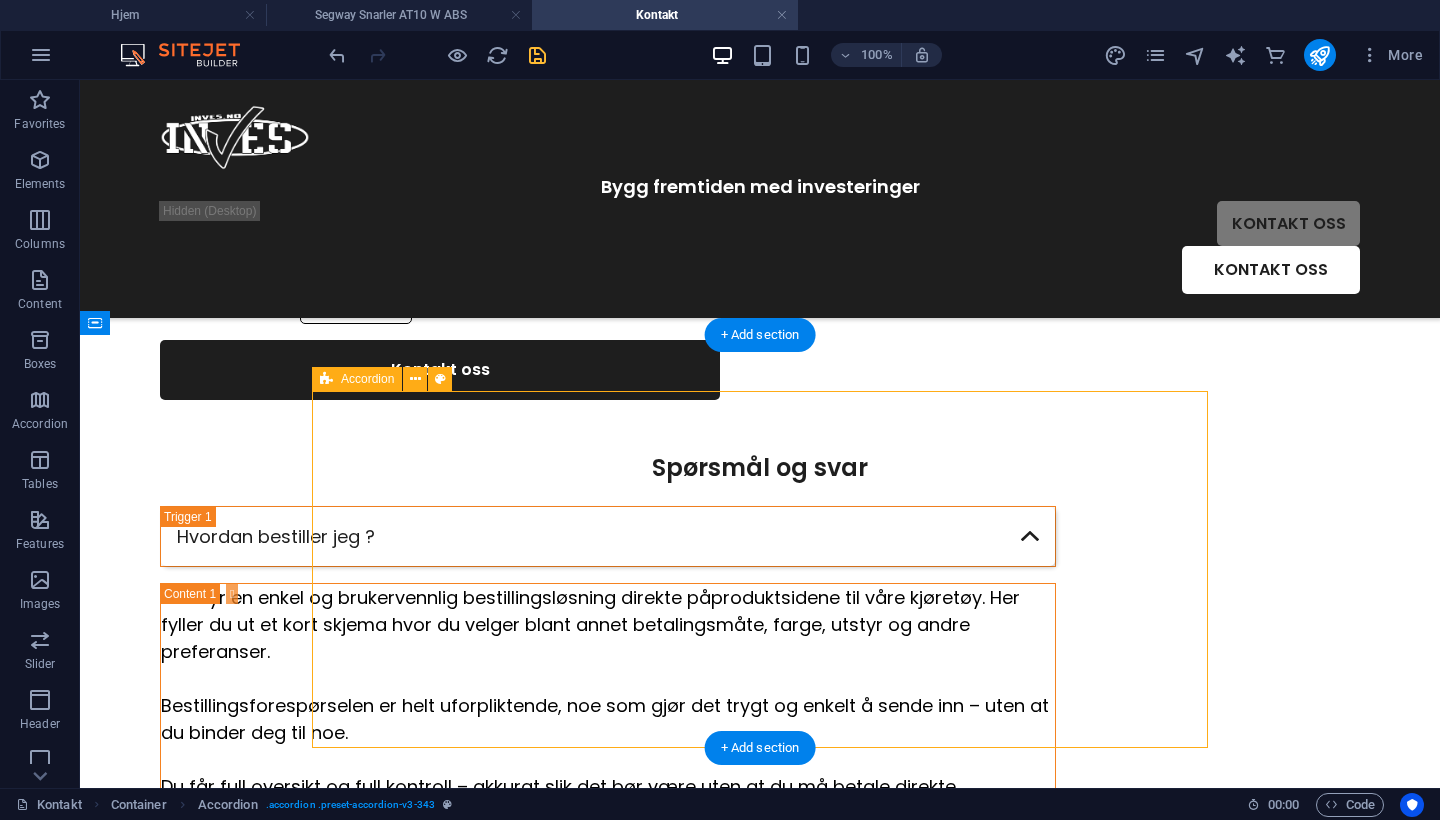 click on "Accordion" at bounding box center [357, 379] 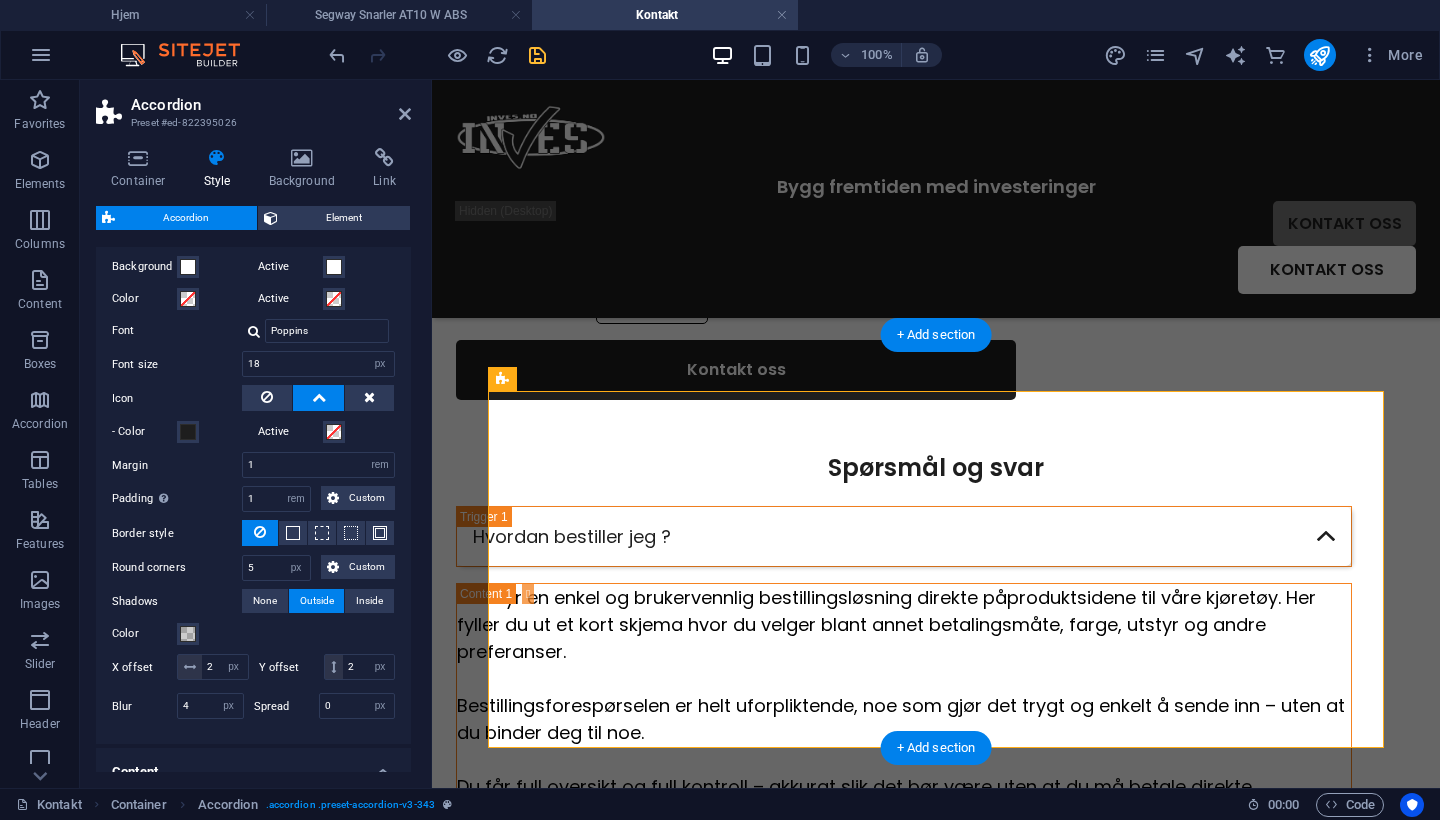 scroll, scrollTop: 556, scrollLeft: 0, axis: vertical 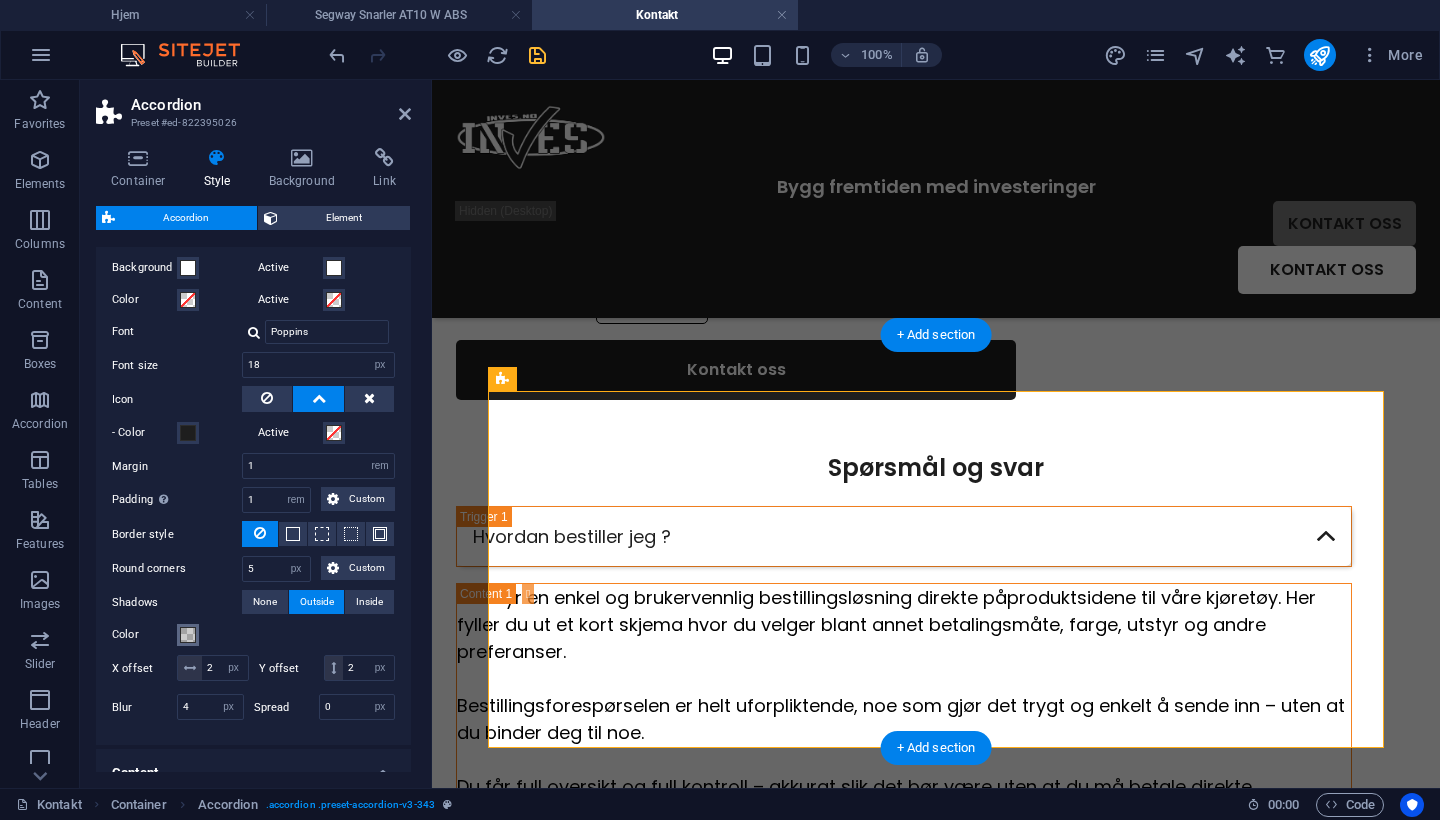 click at bounding box center (188, 635) 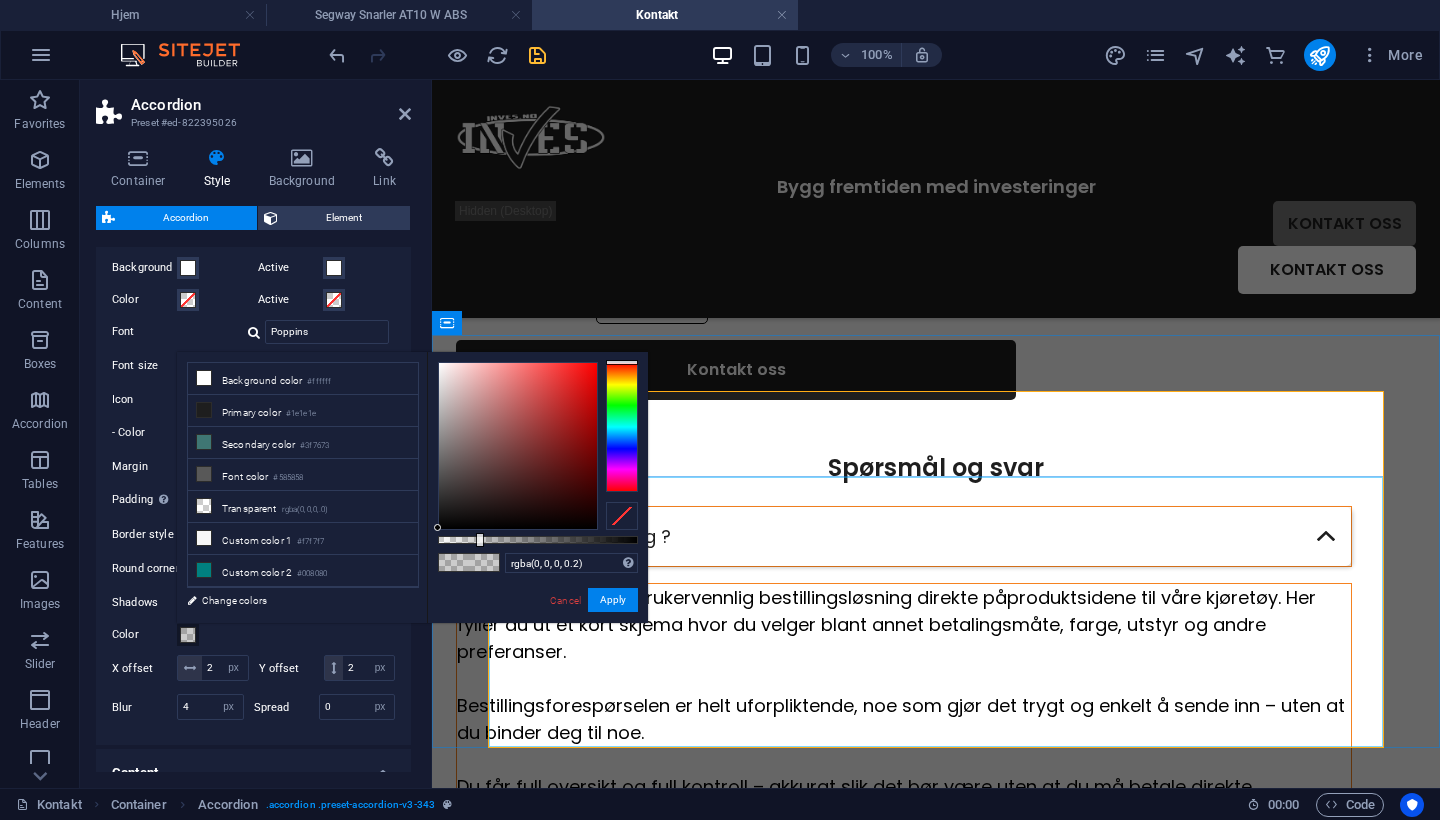 type on "rgba(0, 0, 0, 0.35)" 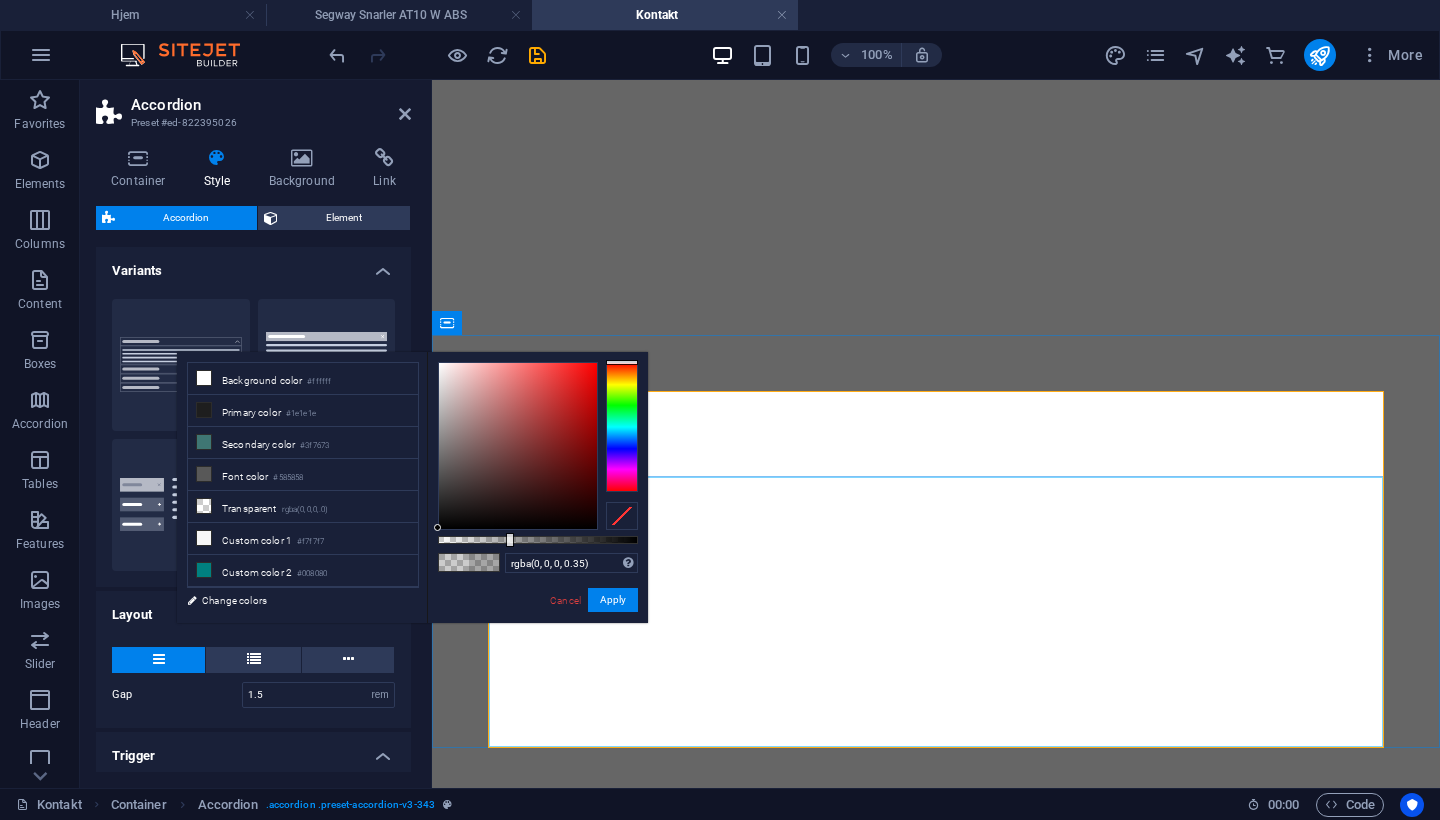 select on "rem" 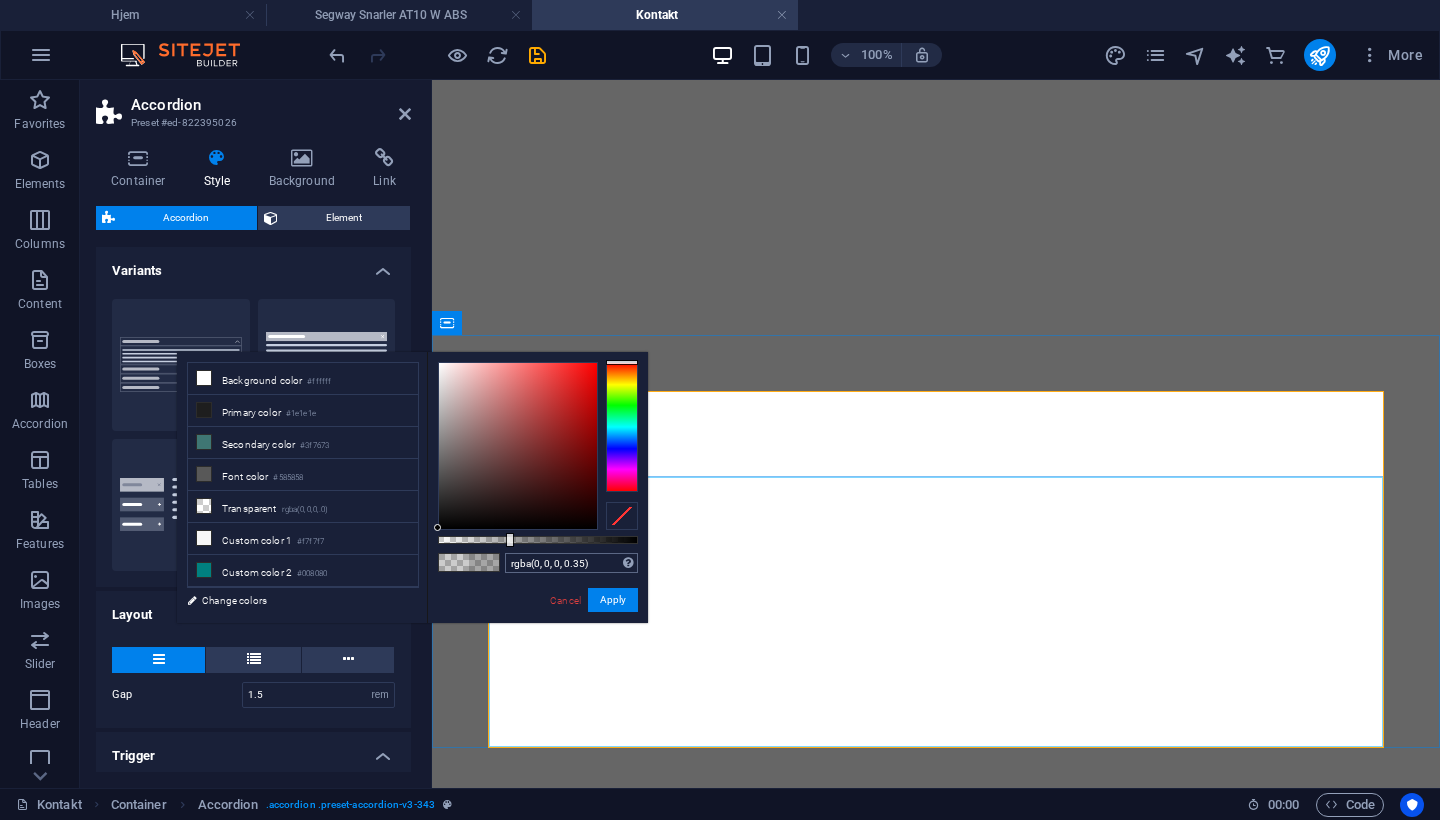 scroll, scrollTop: 0, scrollLeft: 0, axis: both 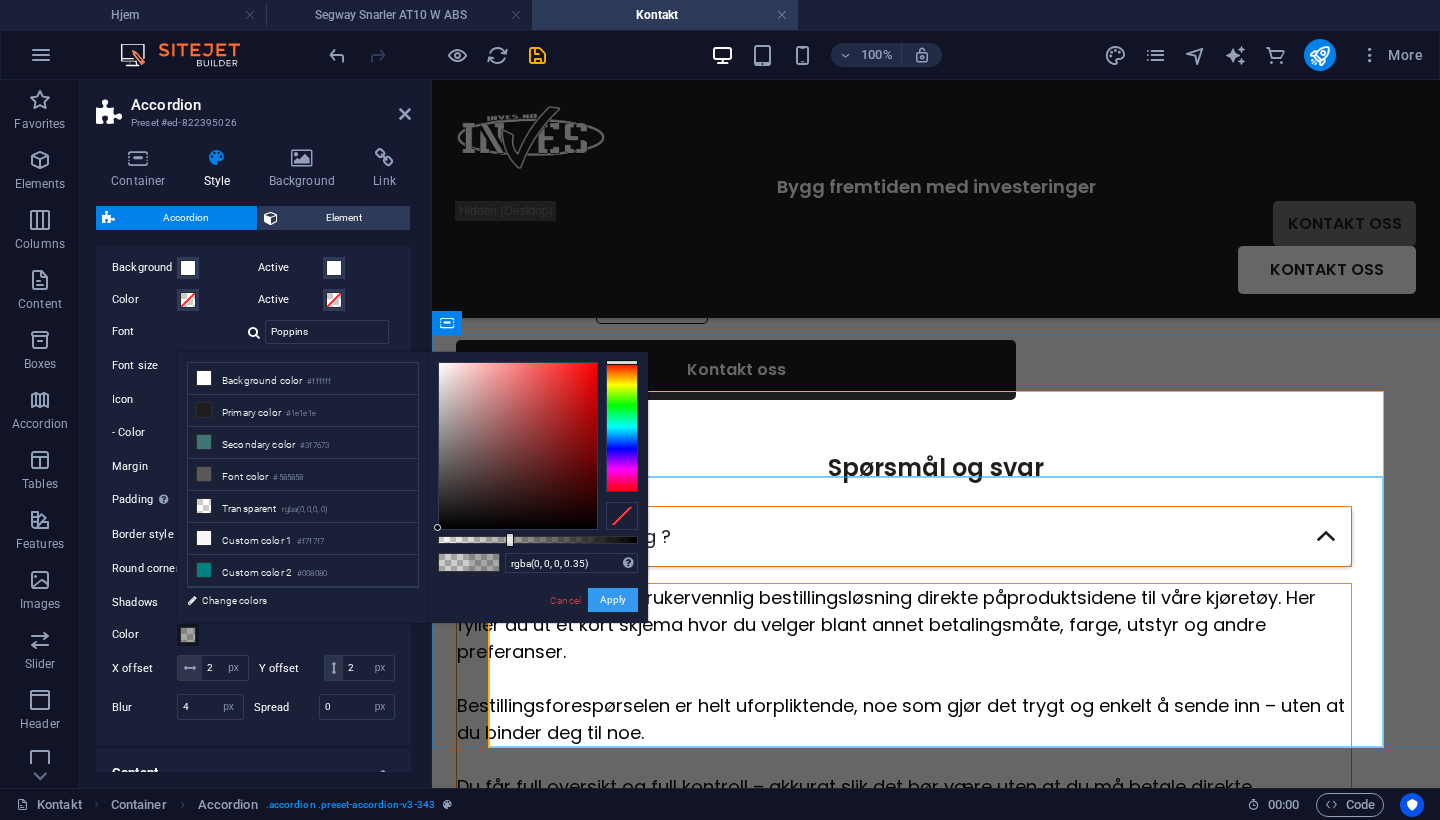 click on "Apply" at bounding box center [613, 600] 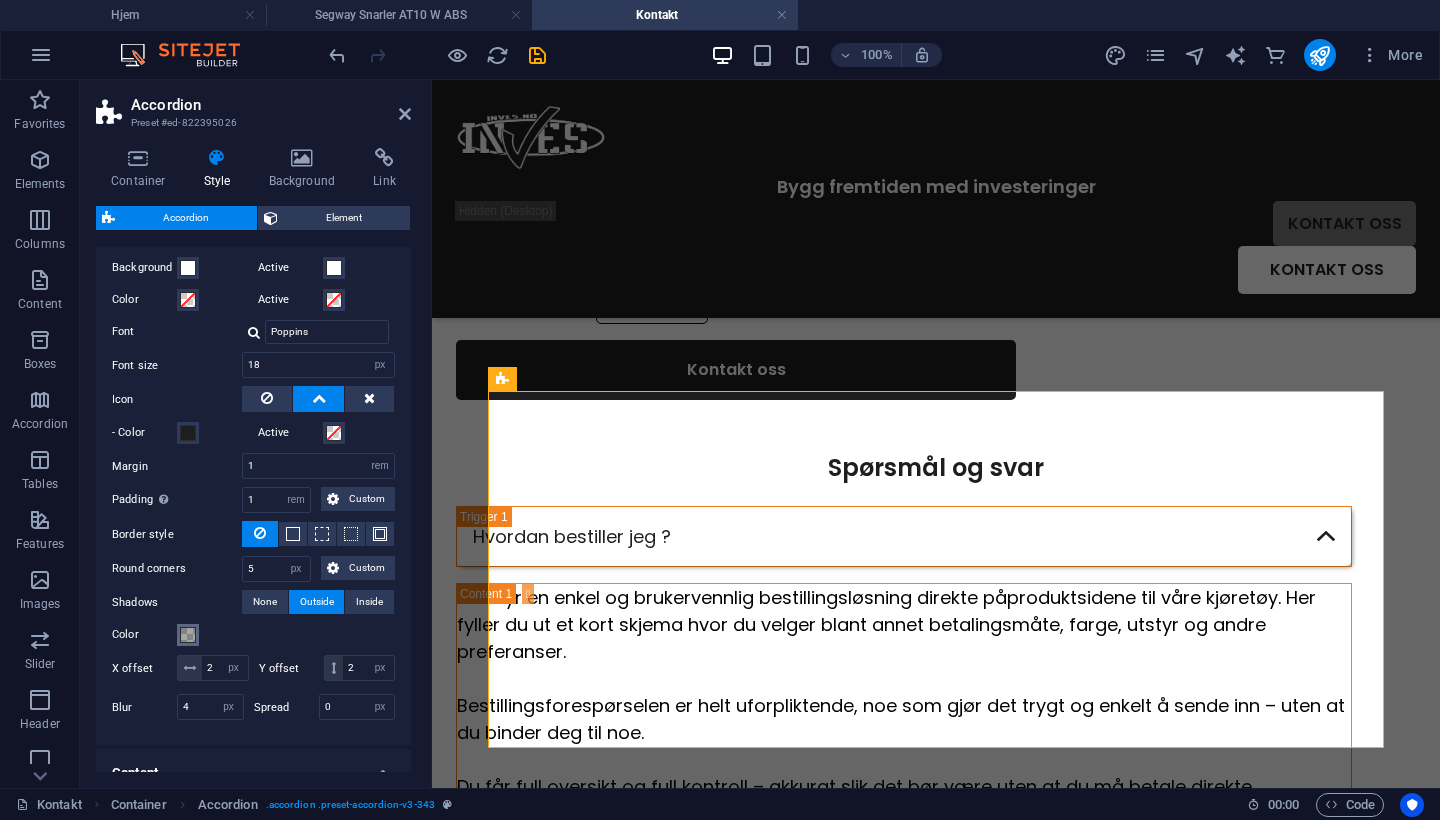 click at bounding box center [188, 635] 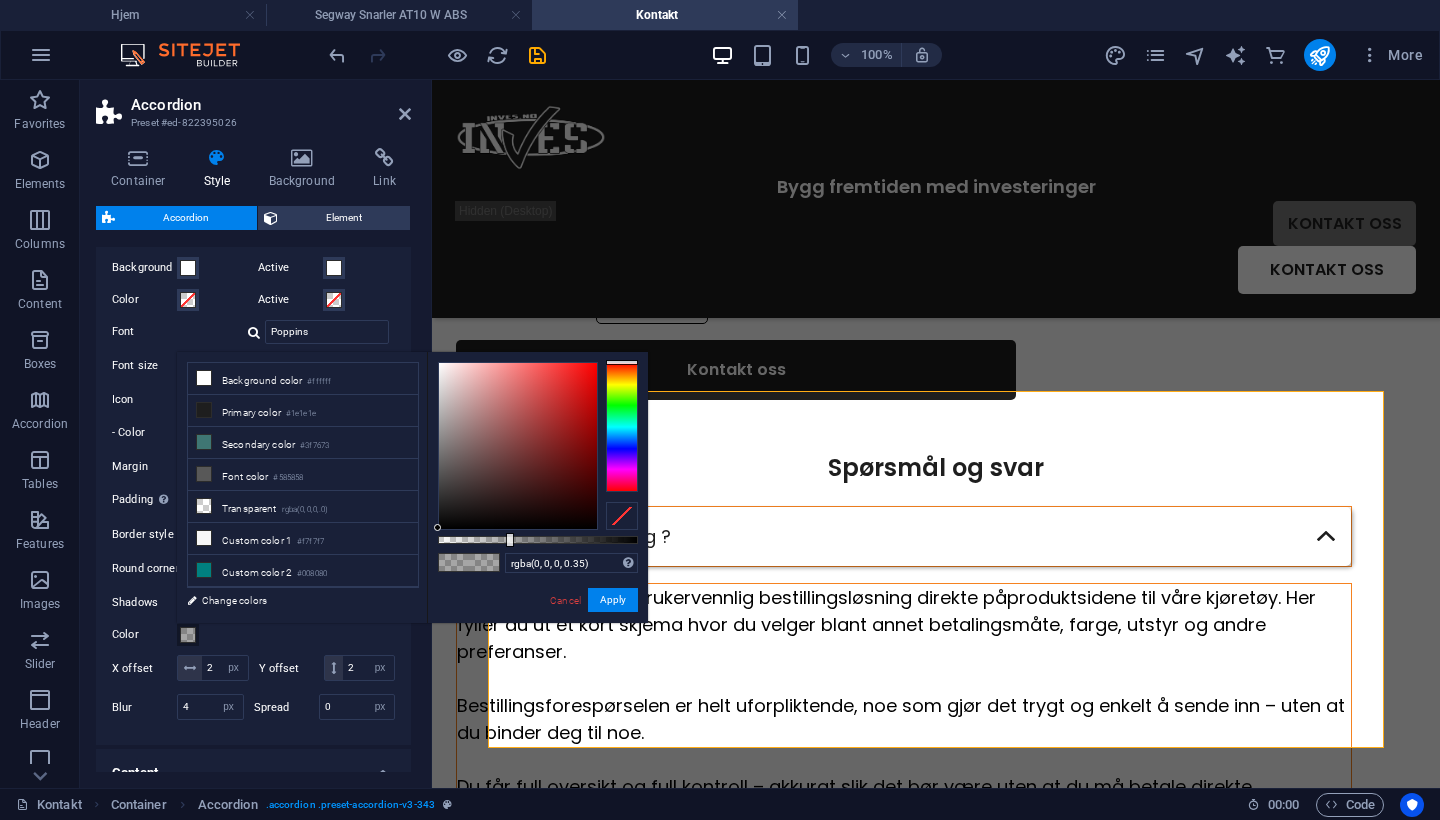 type on "rgba(0, 0, 0, 0.465)" 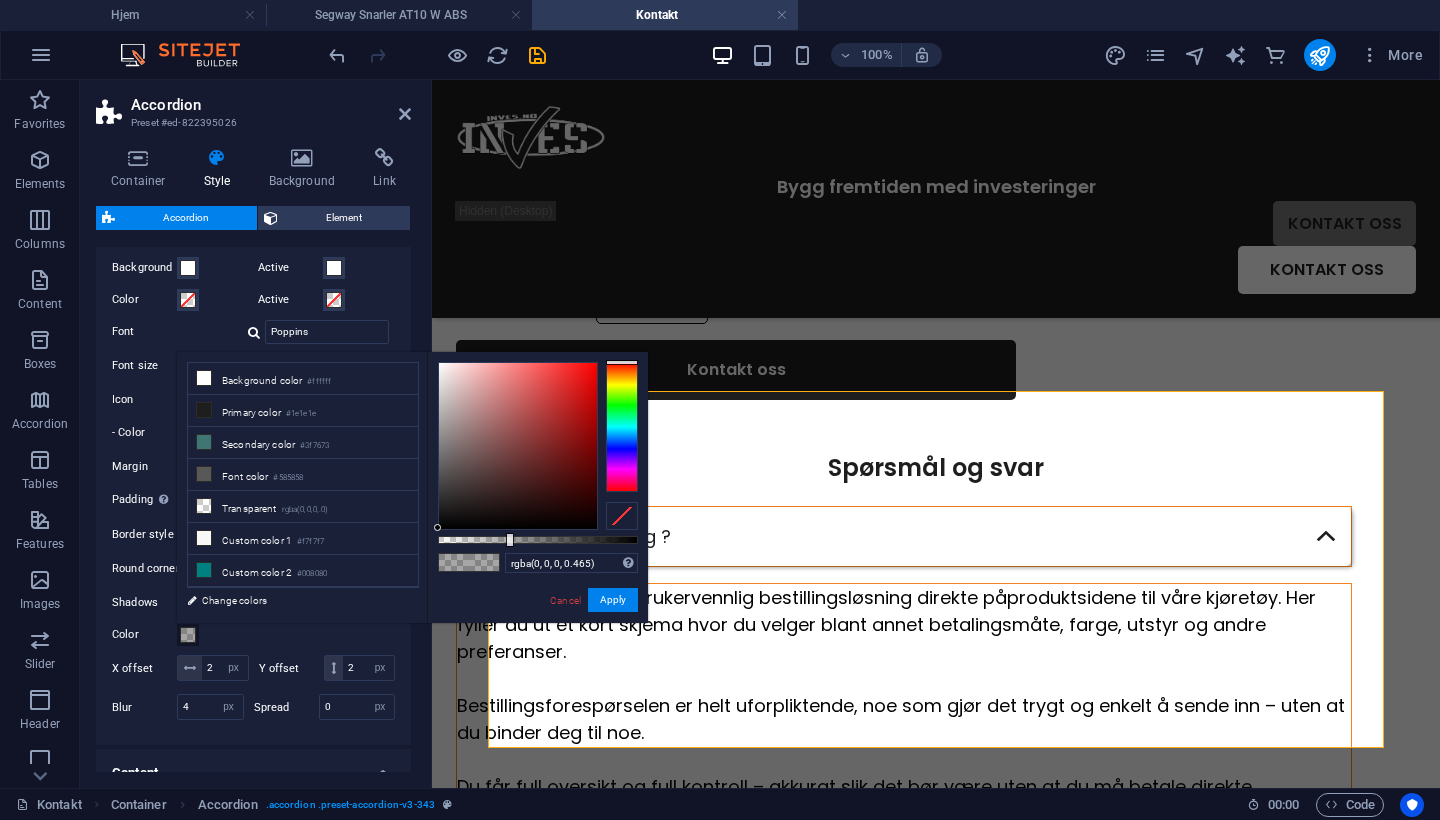 click at bounding box center [538, 540] 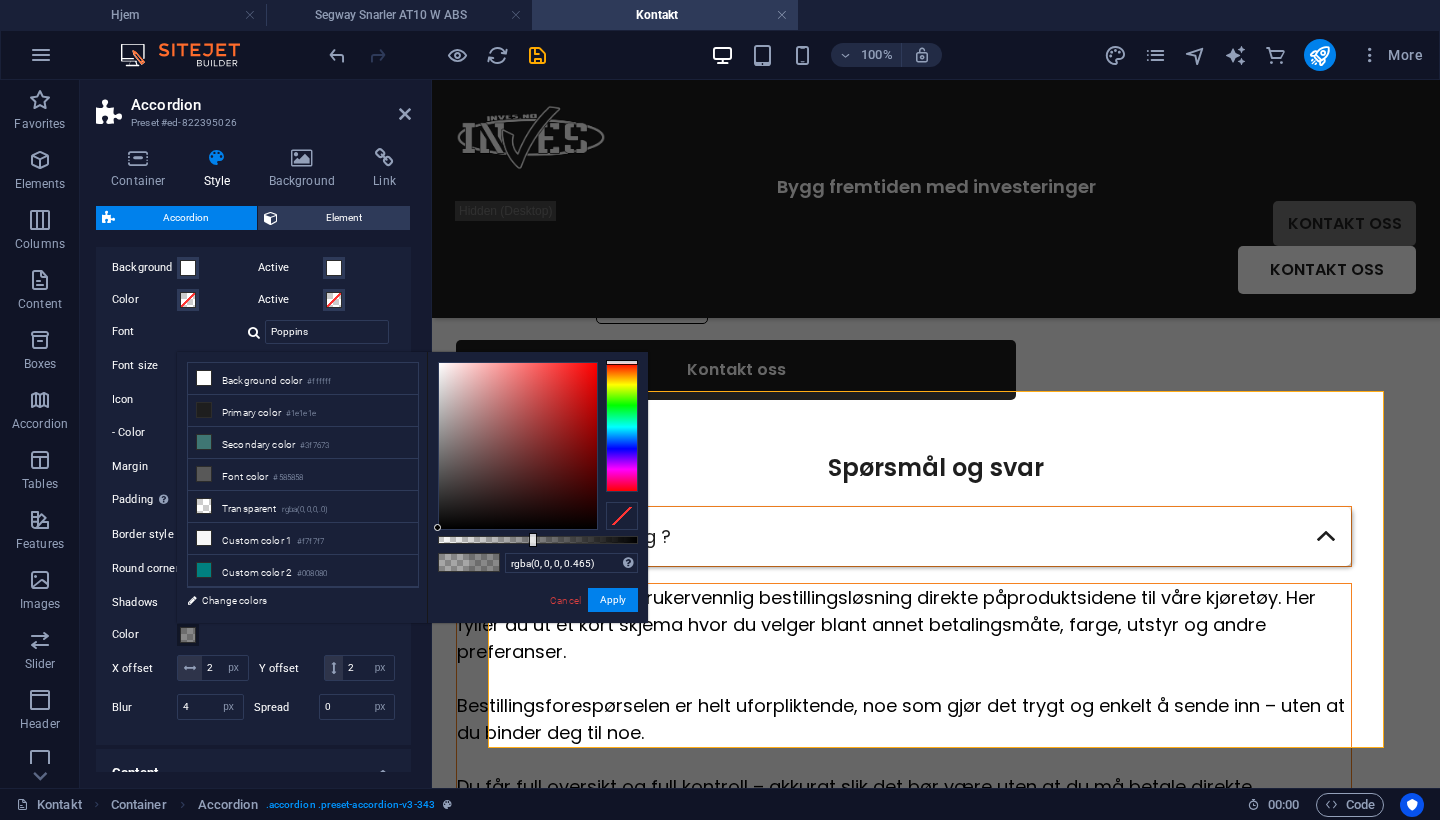 click on "rgba(0, 0, 0, 0.465) Supported formats #0852ed rgb(8, 82, 237) rgba(8, 82, 237, 90%) hsv(221,97,93) hsl(221, 93%, 48%) Cancel Apply" at bounding box center (537, 632) 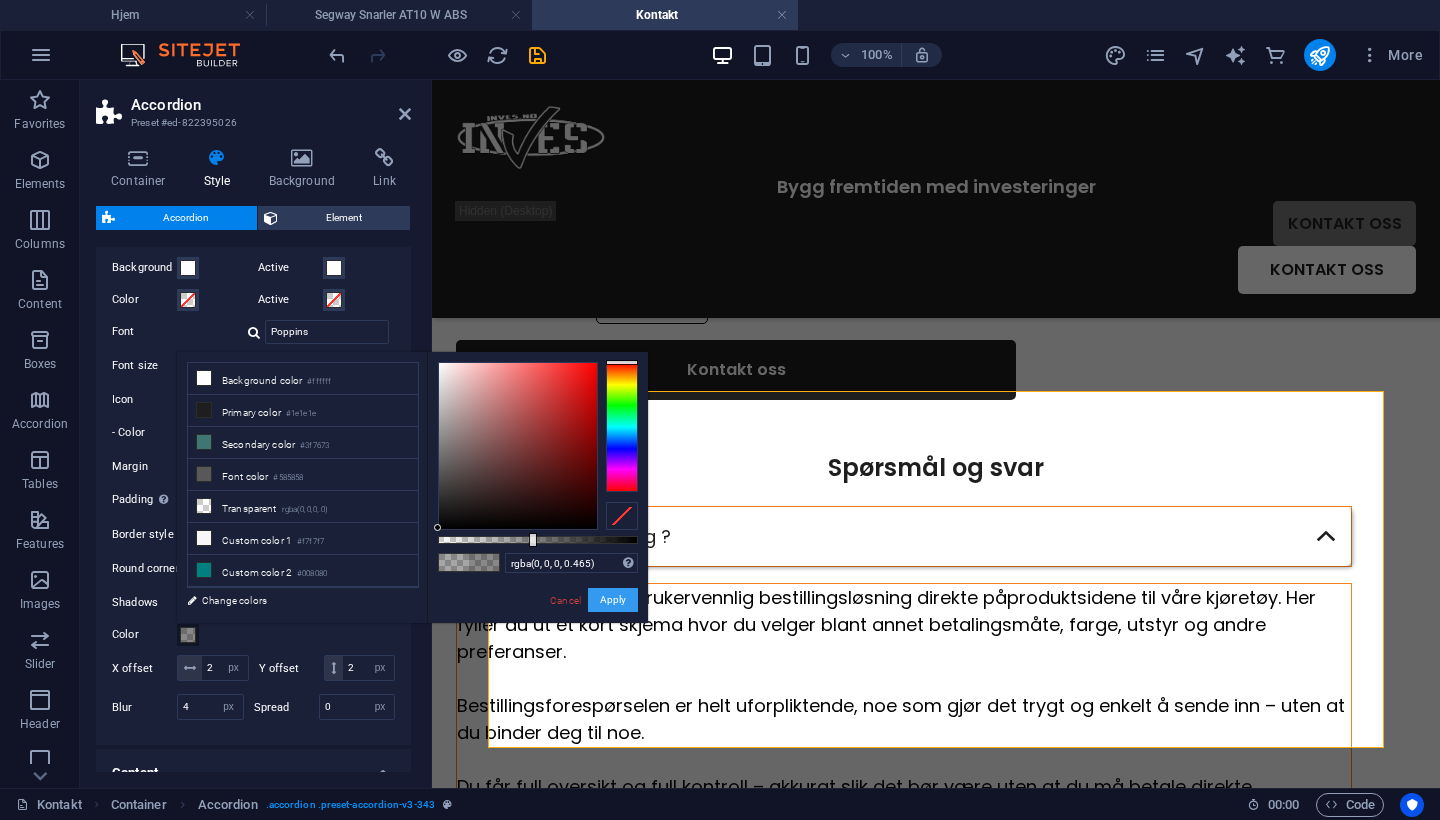 click on "Apply" at bounding box center (613, 600) 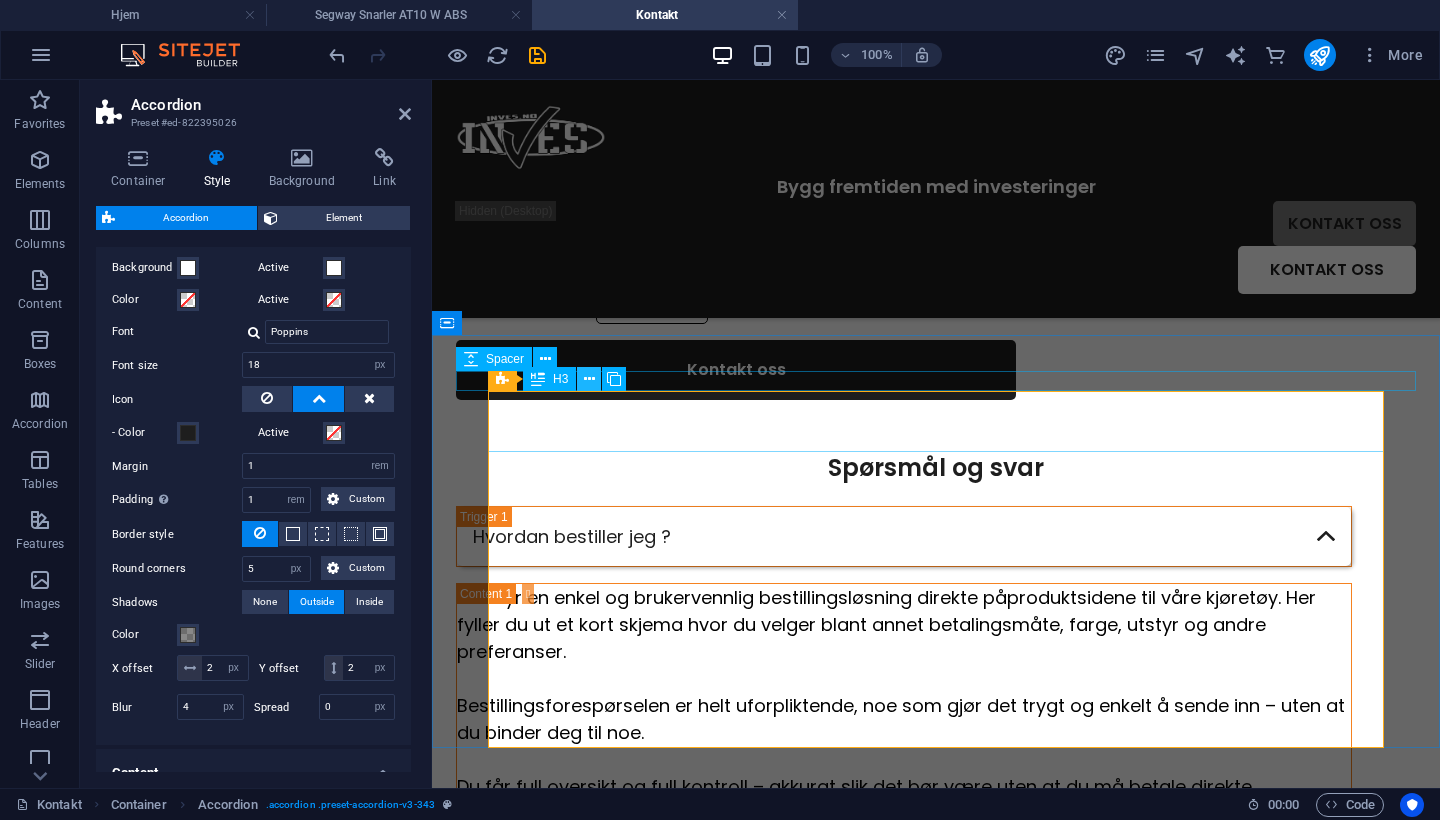 click at bounding box center (589, 379) 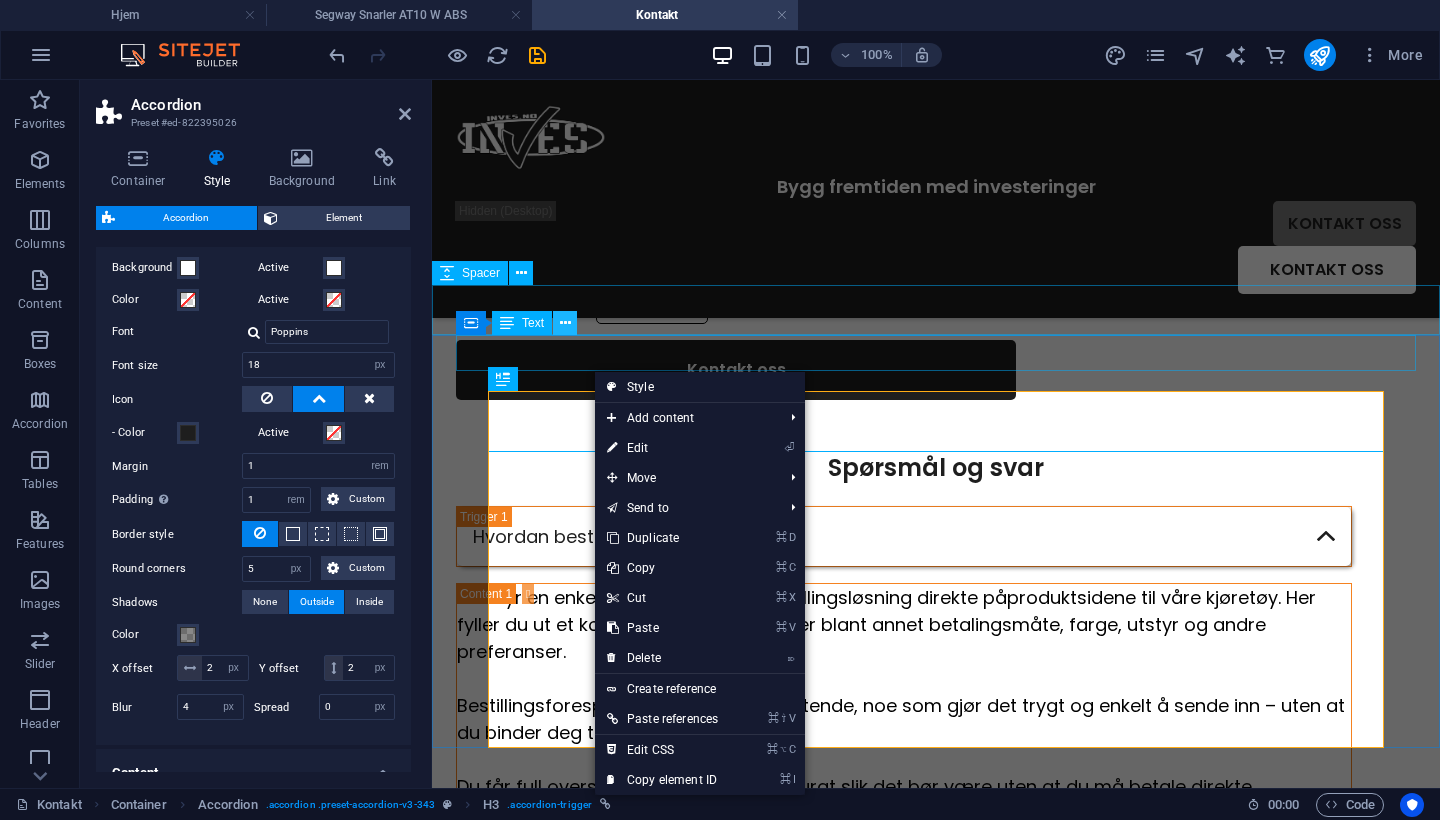 click at bounding box center [565, 323] 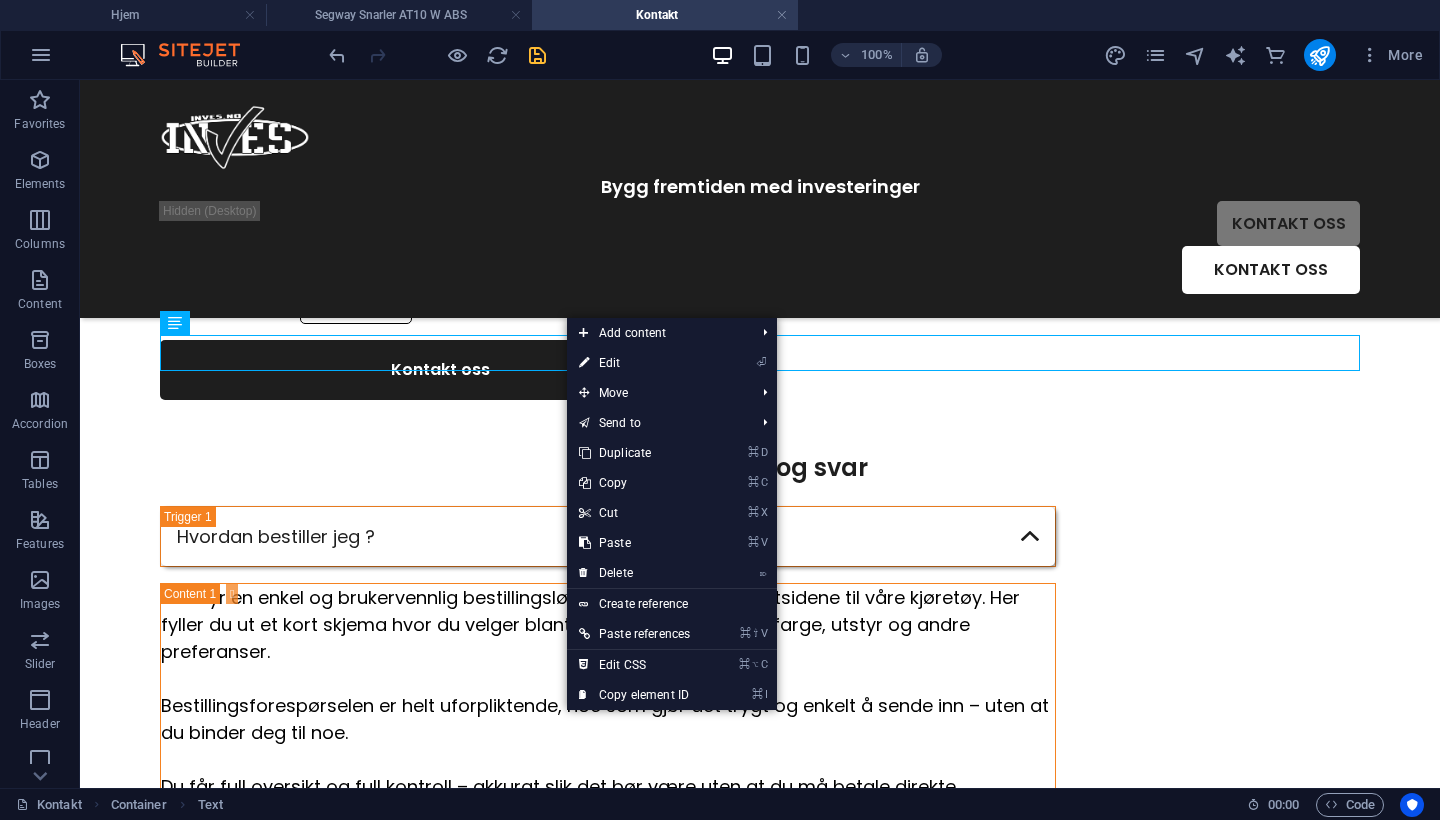 click at bounding box center (537, 55) 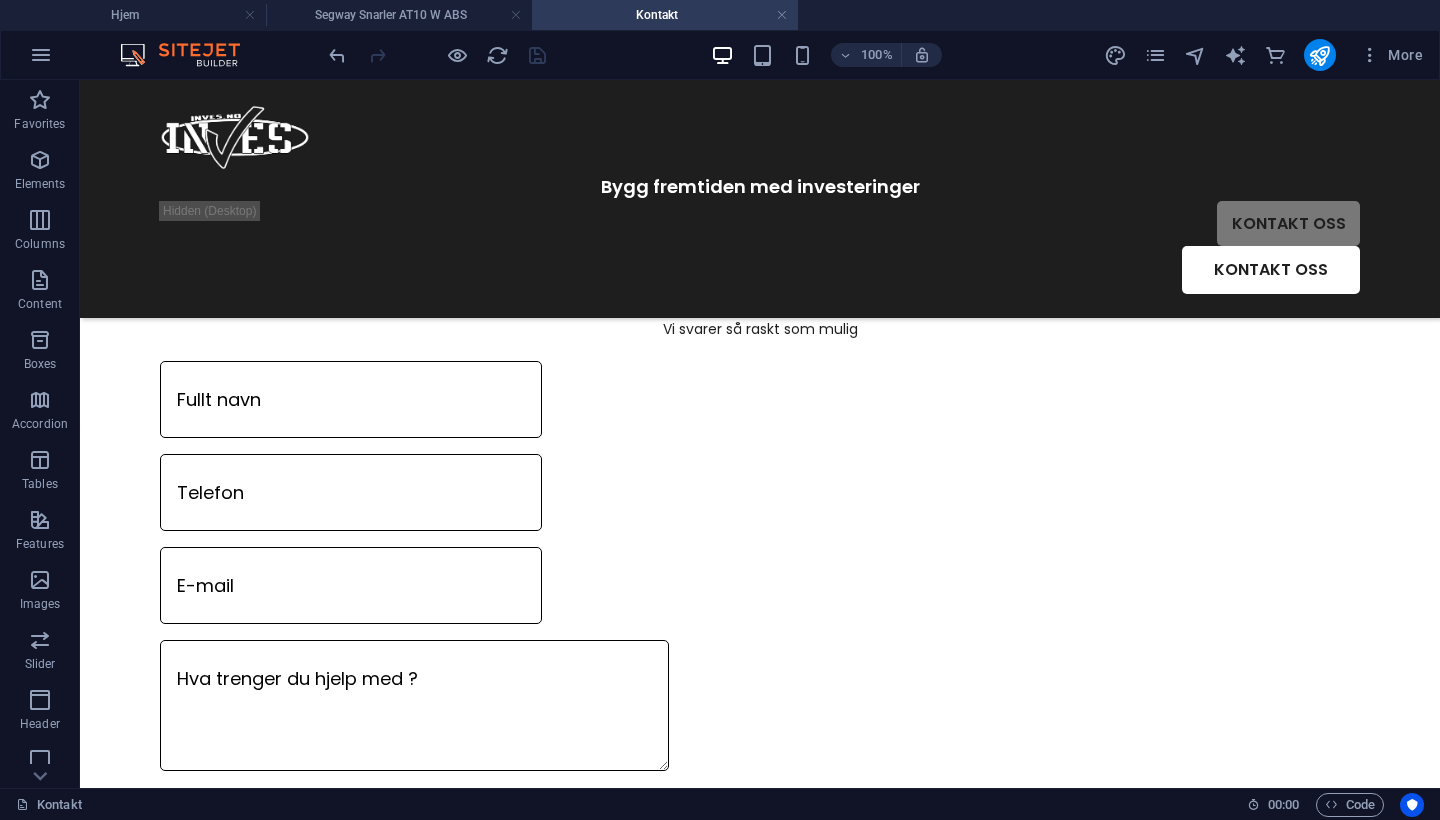 scroll, scrollTop: 205, scrollLeft: 0, axis: vertical 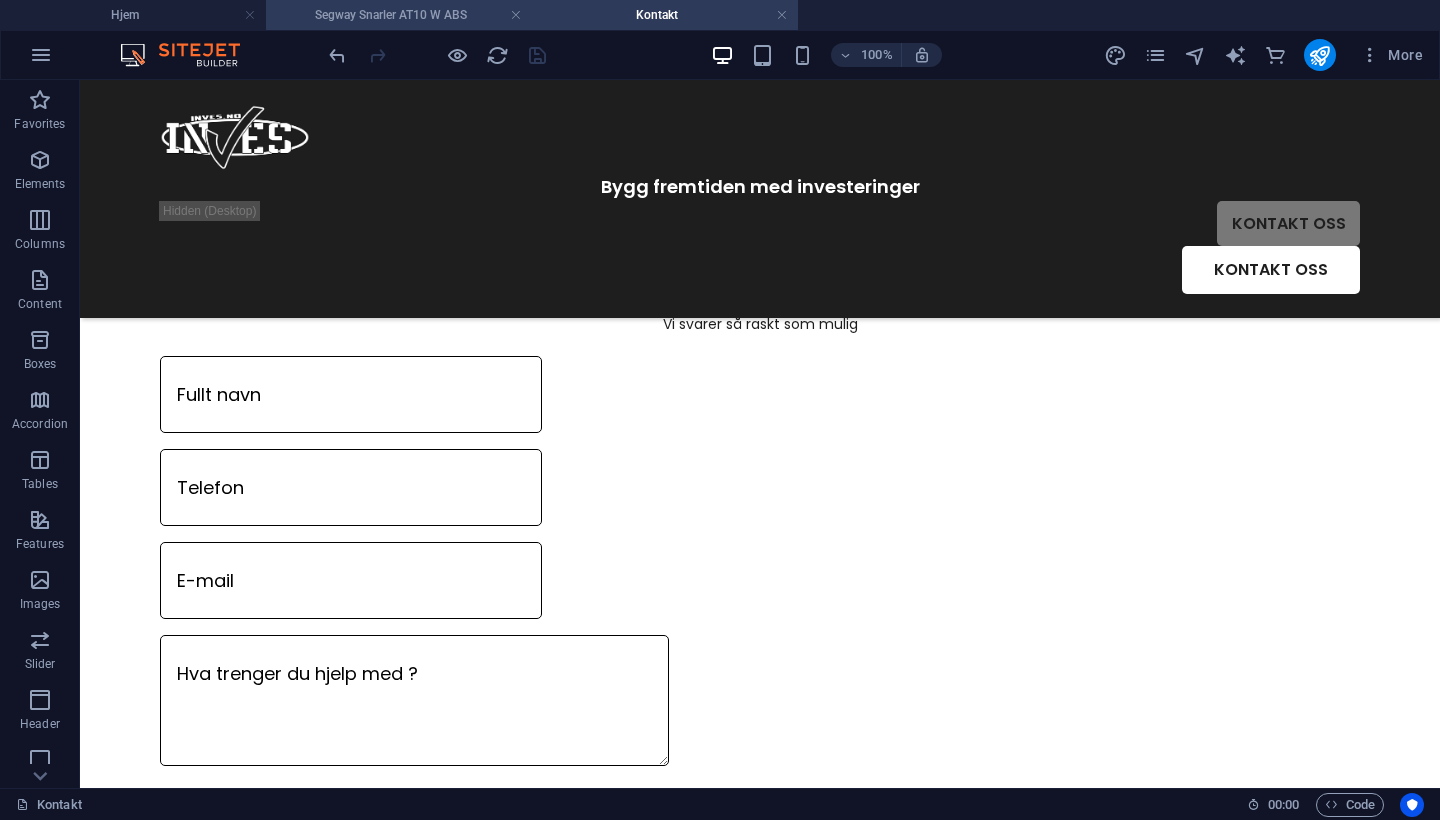 click on "Segway Snarler AT10 W ABS" at bounding box center [399, 15] 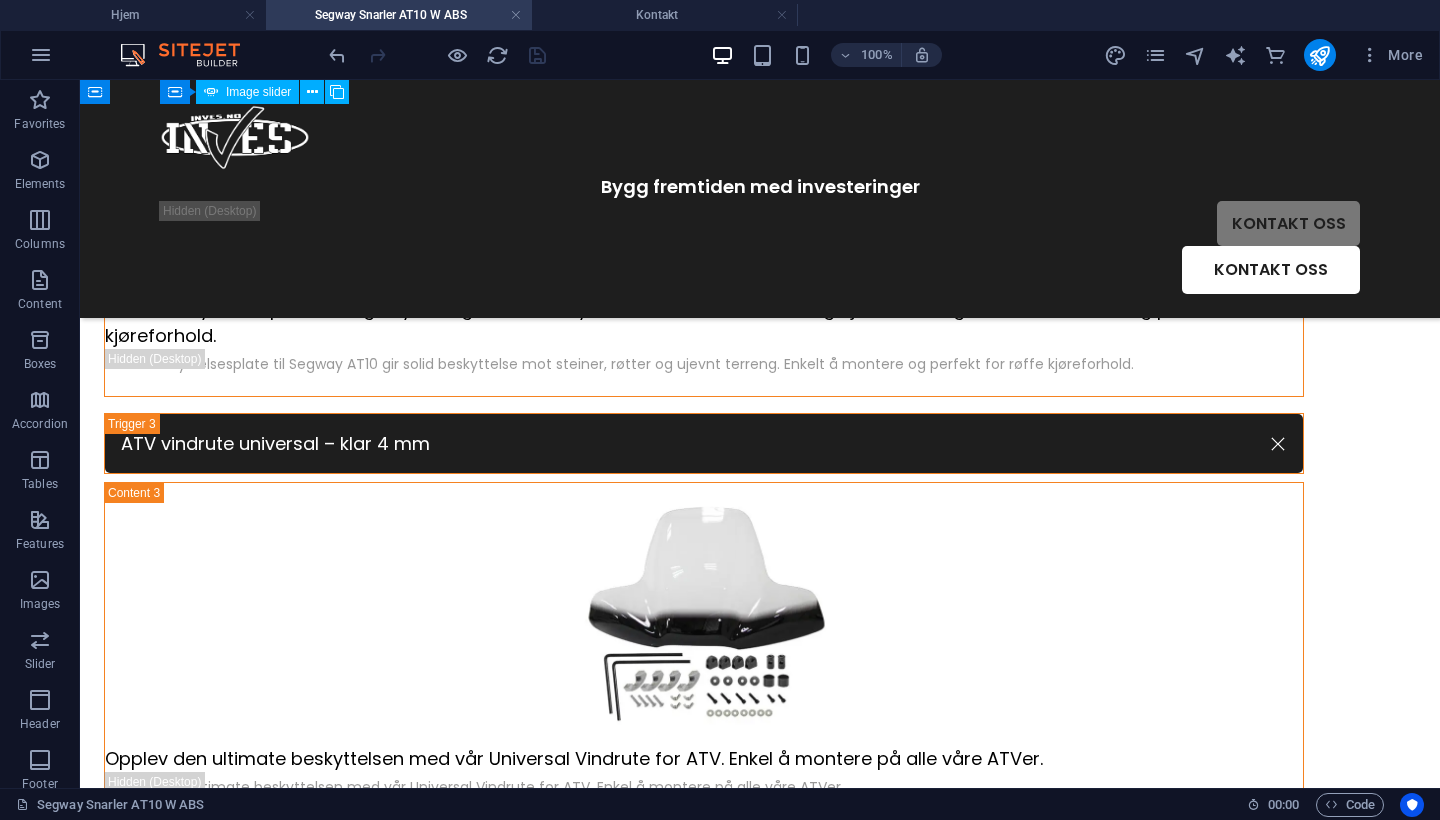 scroll, scrollTop: 2050, scrollLeft: 0, axis: vertical 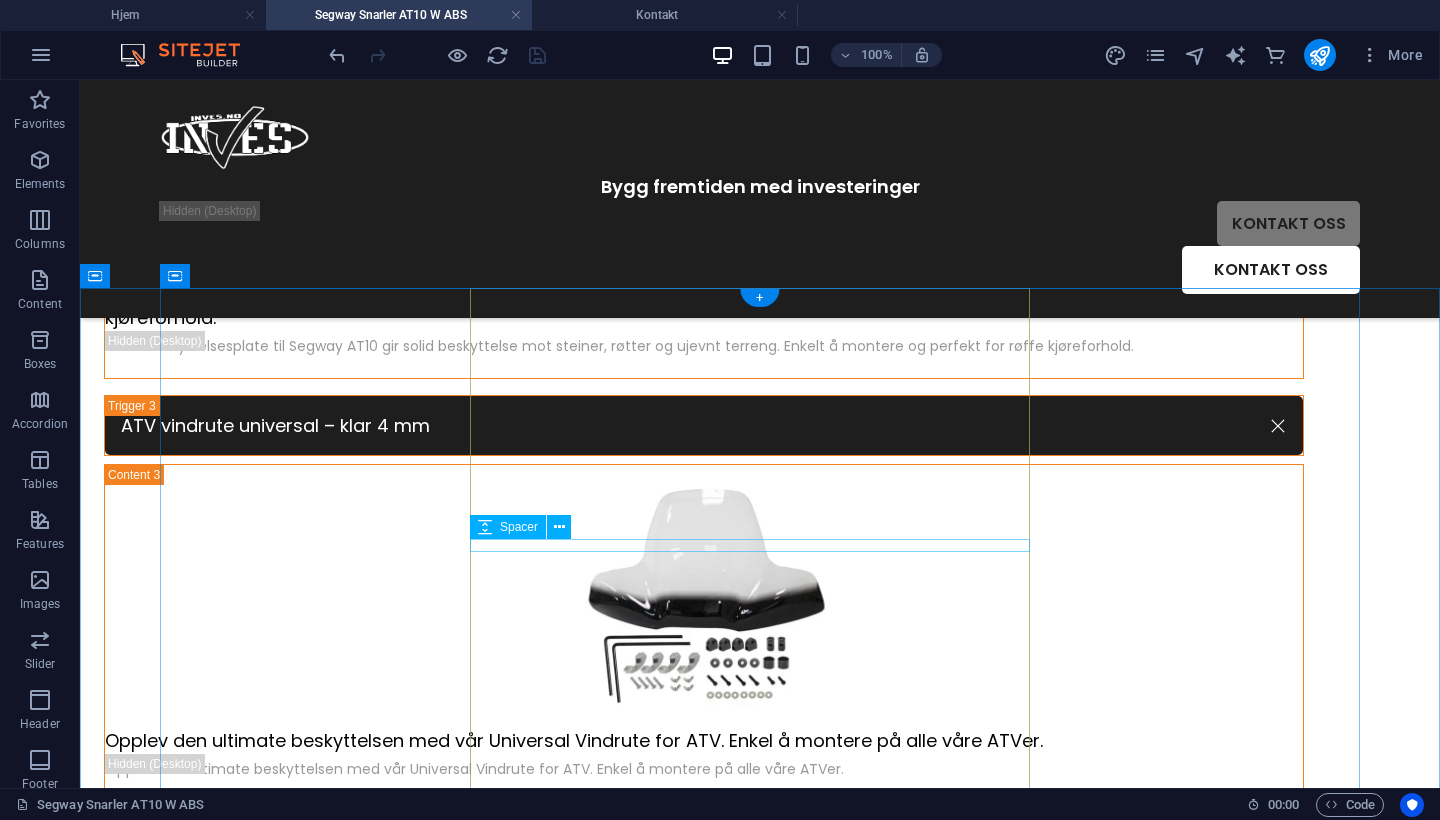 click 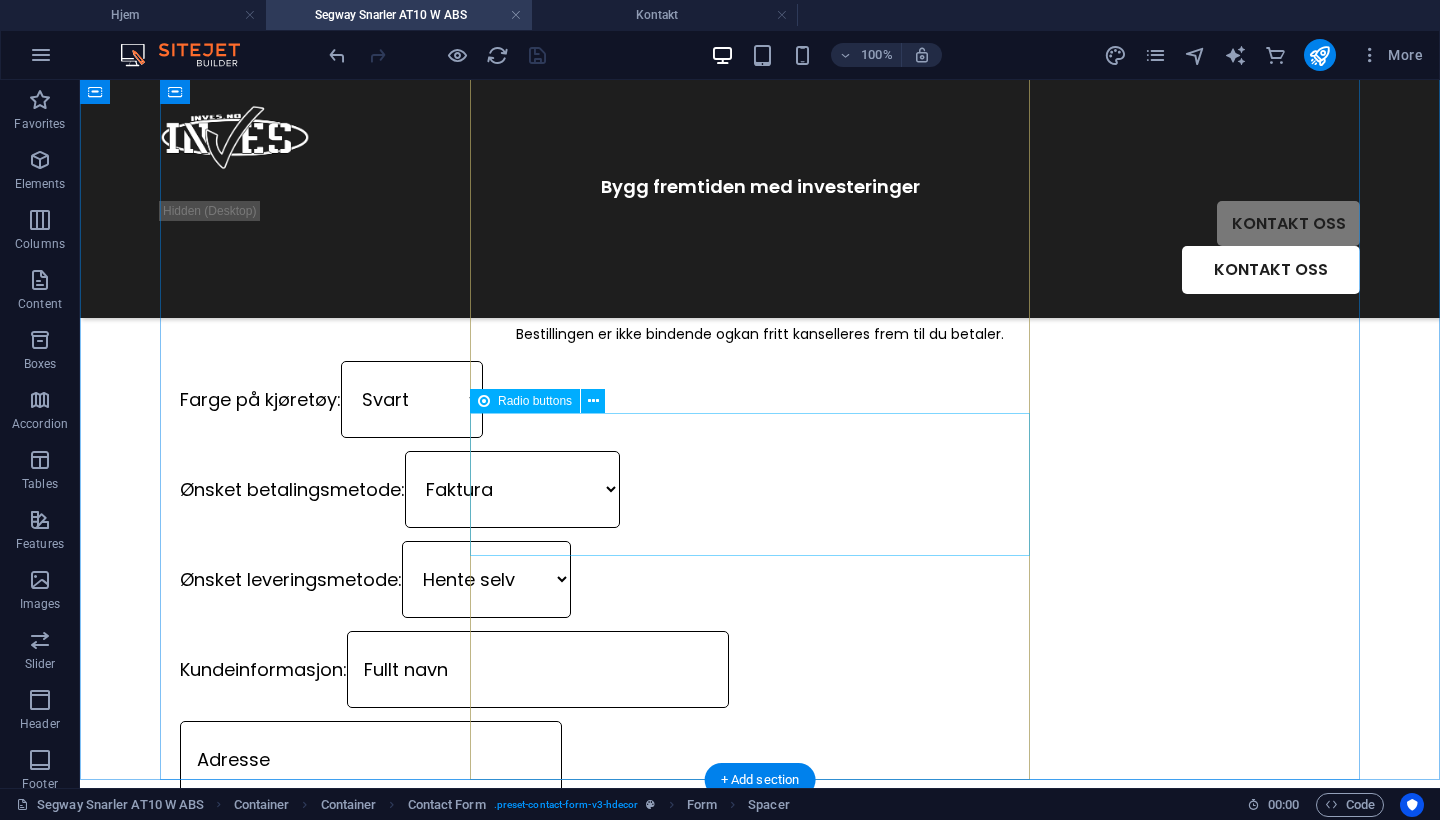 scroll, scrollTop: 2669, scrollLeft: 0, axis: vertical 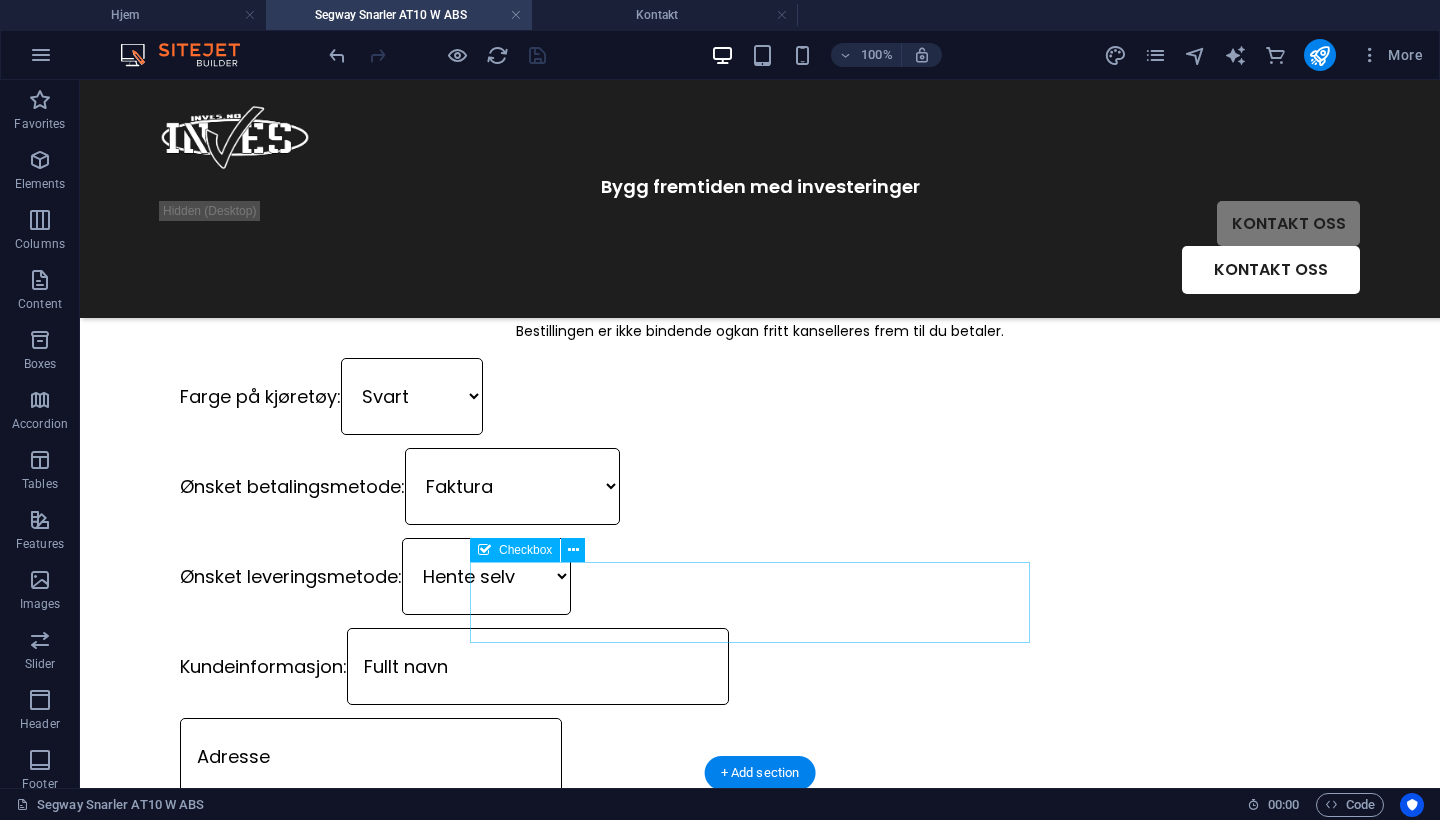 click on "Jeg er klar over at selvmontering kan påvirke garantien, da enkelte garantivilkår krever at produktet monteres av fagpersoner for at garantien skal gjelde." 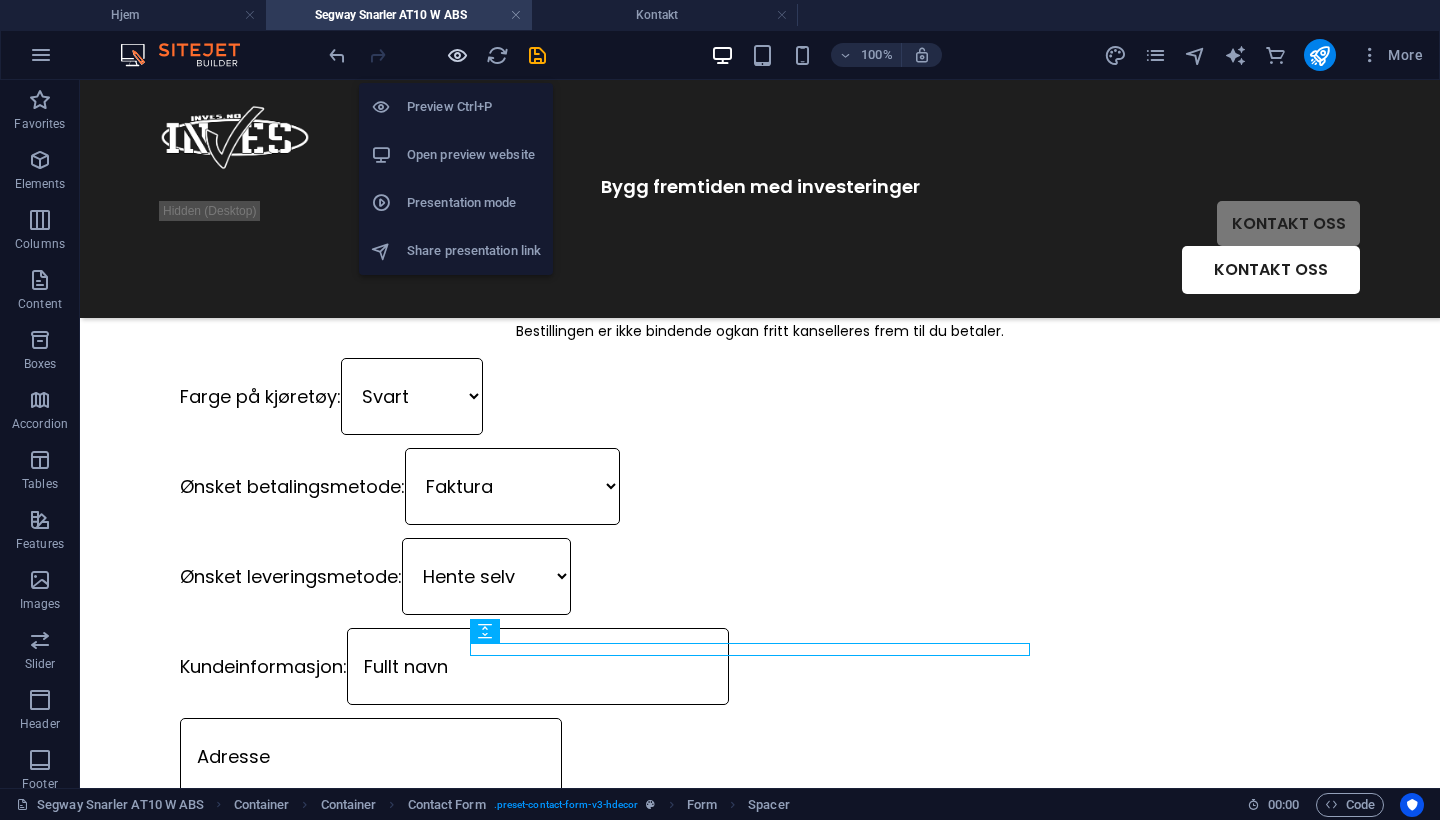 click at bounding box center (457, 55) 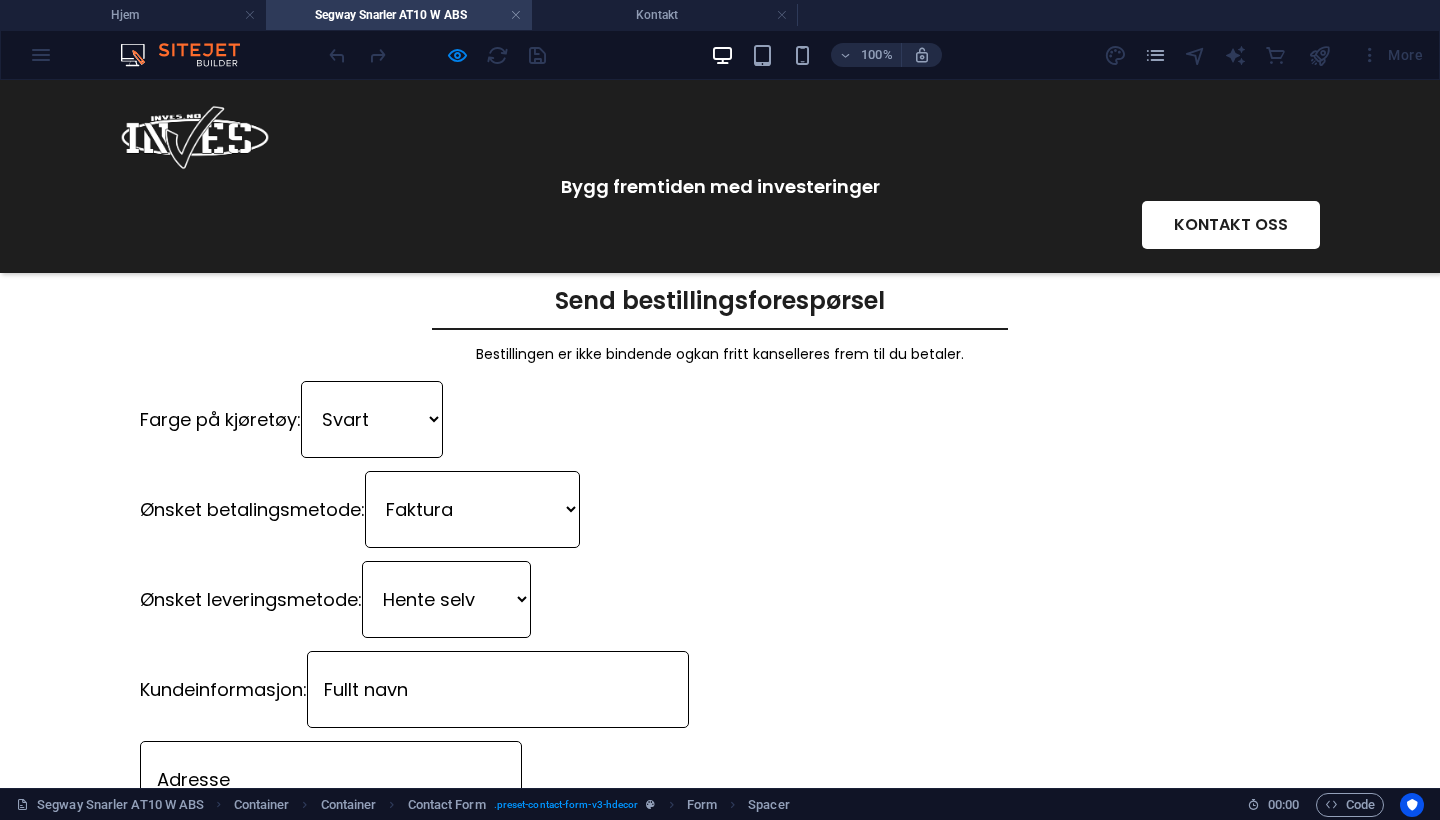 scroll, scrollTop: 1799, scrollLeft: 0, axis: vertical 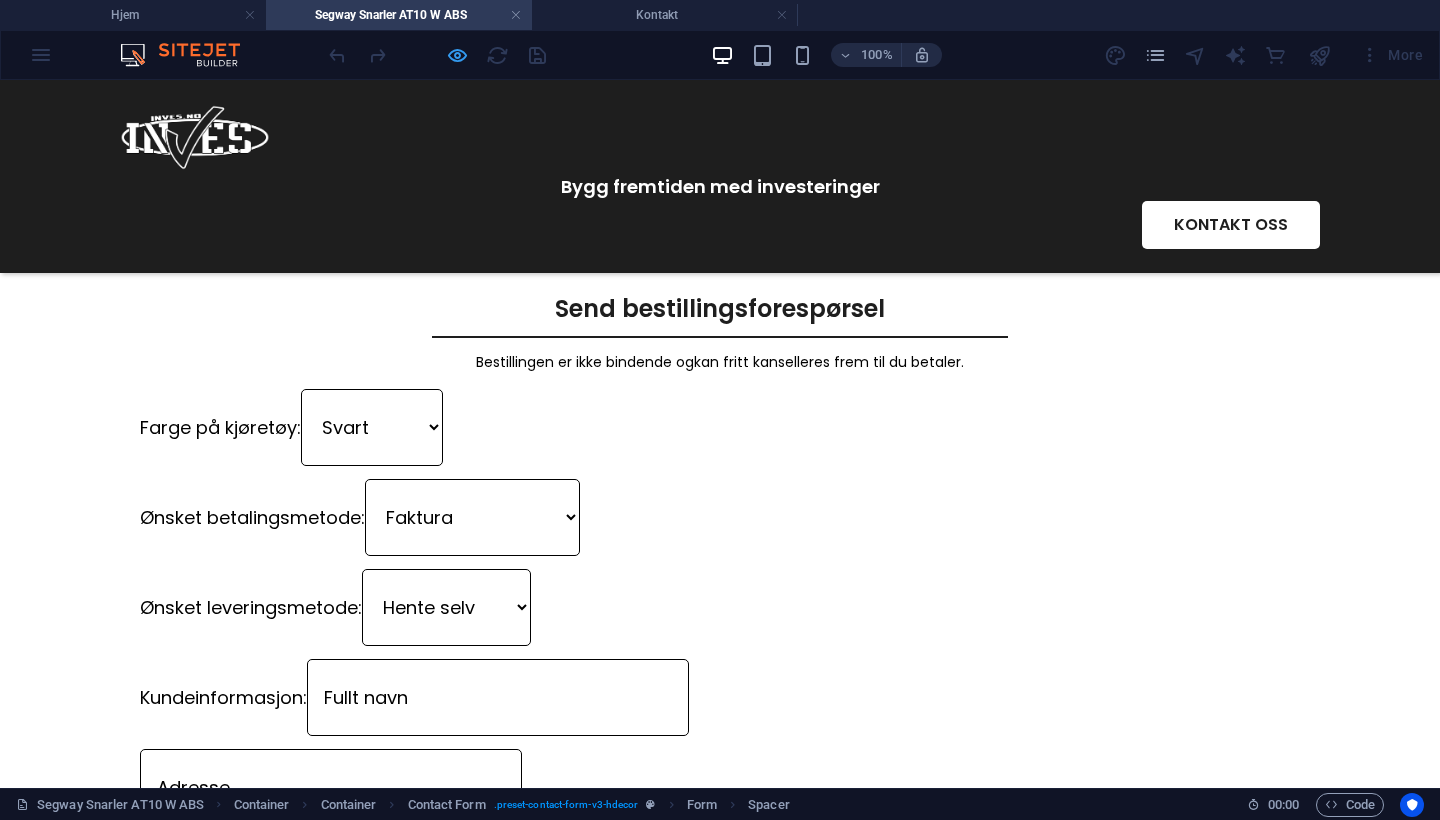 click at bounding box center [457, 55] 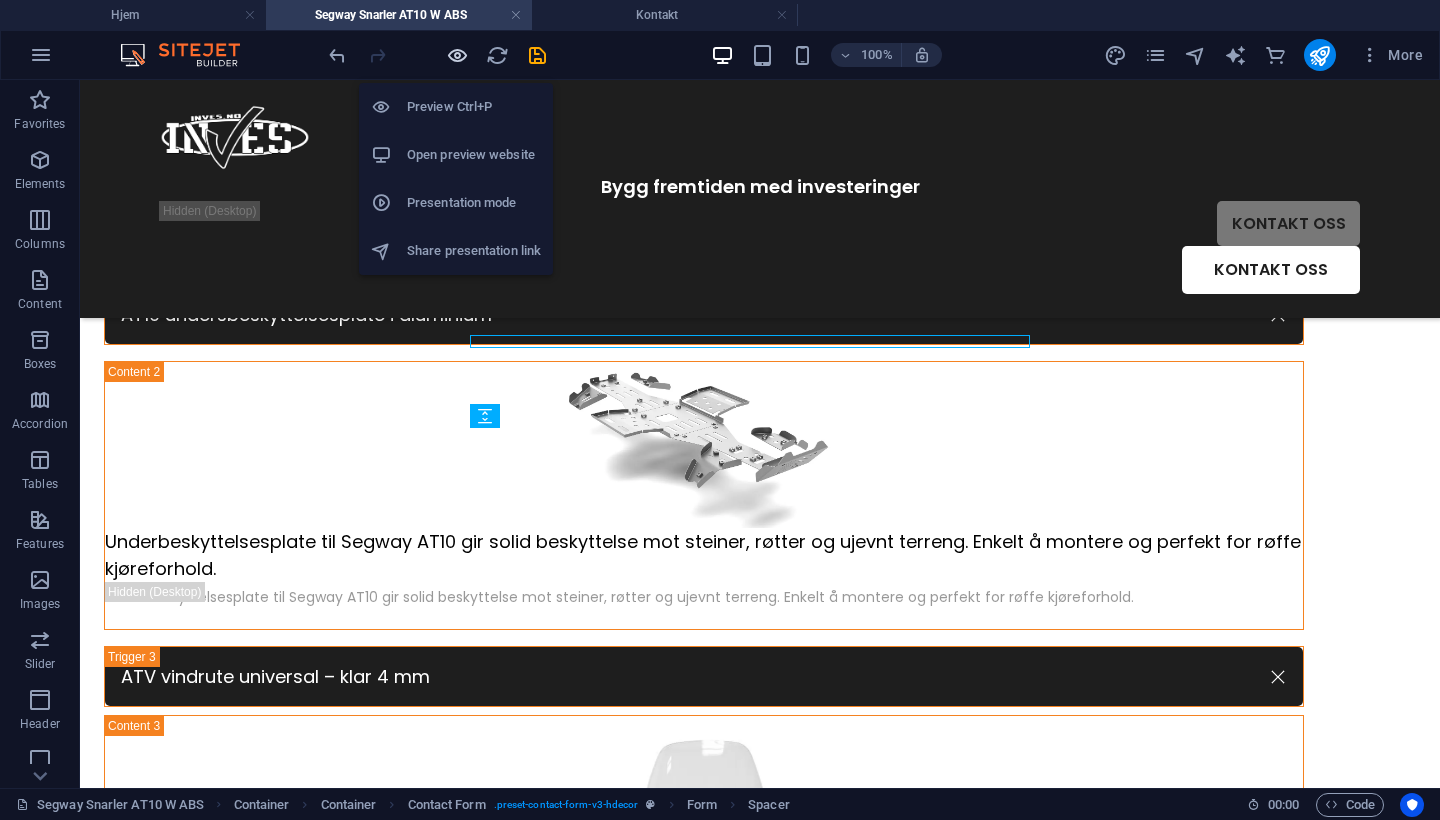 scroll, scrollTop: 2884, scrollLeft: 0, axis: vertical 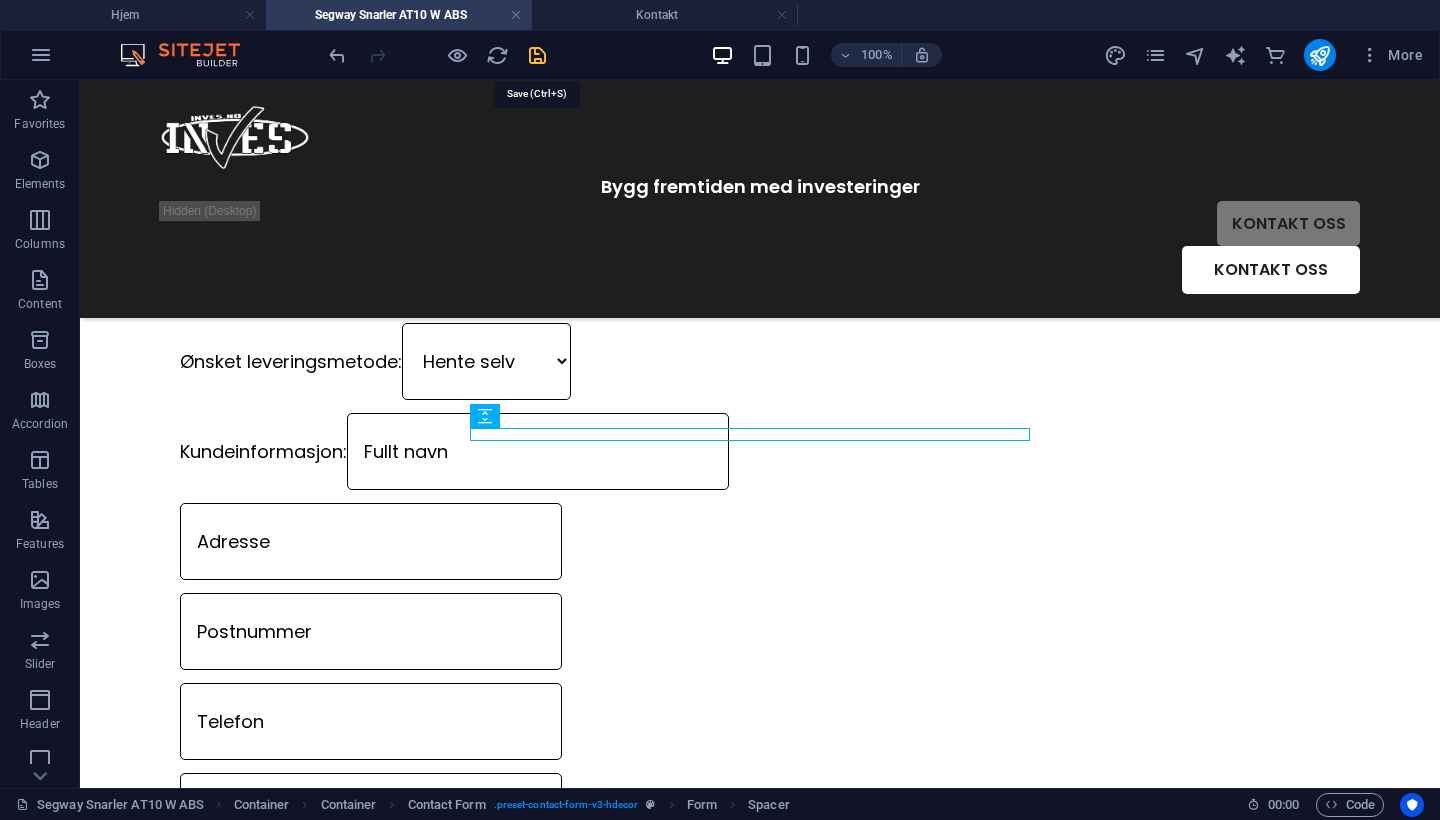 click at bounding box center (537, 55) 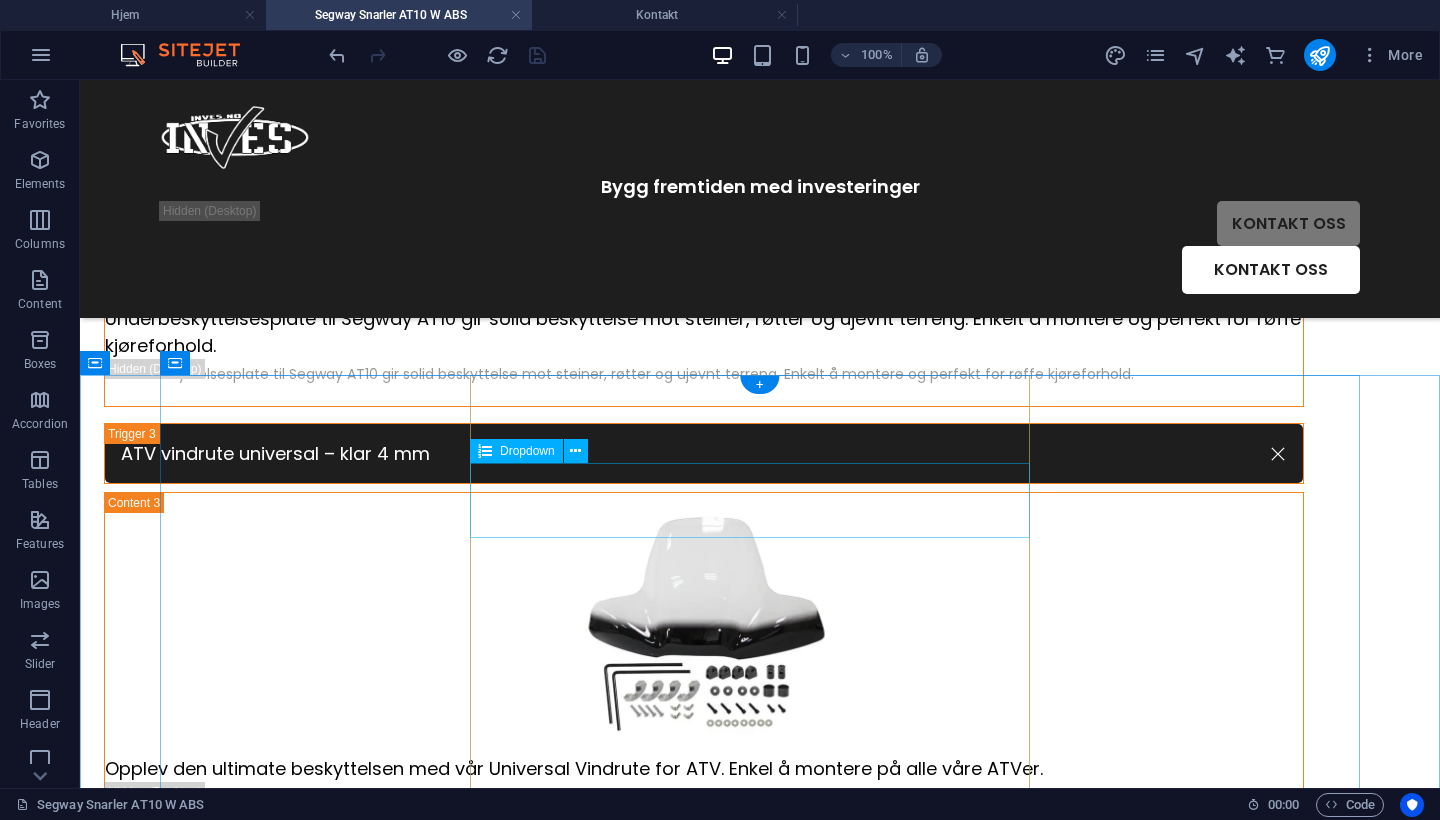 scroll, scrollTop: 1963, scrollLeft: 0, axis: vertical 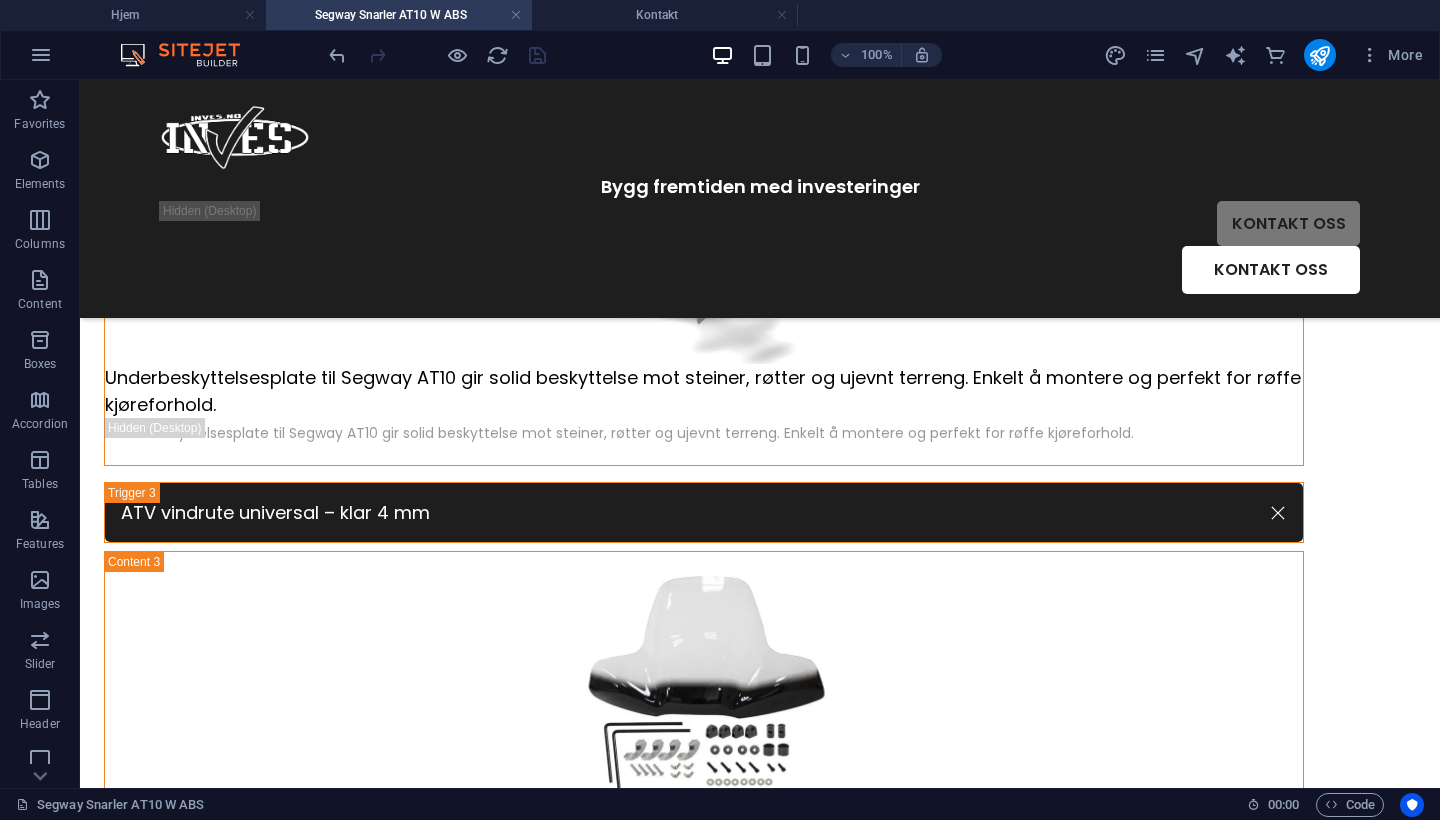 click on "Bygg fremtiden med investeringer KONTAKT OSS KONTAKT OSS 1 2 3 4 Segway Snarler AT10 W ABS – L – T3B – Fully Equipped Kr 169 950,- Opplev kraften og påliteligheten til Segway Snarler AT10 ABS, en robust ATV designet for ekstreme forhold og krevende oppgaver. Drevet av en imponerende 1000cc-motor, kombinerer denne ATV-en avansert firehjulstrekk med ABS-bremser og cutting-edge teknologi, som sikrer enestående ytelse og sikkerhet. Ideell for både profesjonelle og fritidsbrukere, tilbyr den godkjente topphastigheten på 120 km/t en dynamisk og pålitelig kjøreopplevelse som setter standarden i sin klasse. Se spesifikasjoner     Send forespørsel     Les mer om ekstrautstyr Les mer om ekstrautstyr AT10 front fanger kit Gi Segway ATV-en din ekstra beskyttelse og en robust stil med AT10 Front Bumper Kit. Denne slitesterke frontbøylen gir forbedret sikkerhet mot støt og terrengutfordringer med en enkel installasjon. AT10 undersbeskyttelsesplate i aluminium ATV vindrute universal – klar 4 mm" at bounding box center [760, 1750] 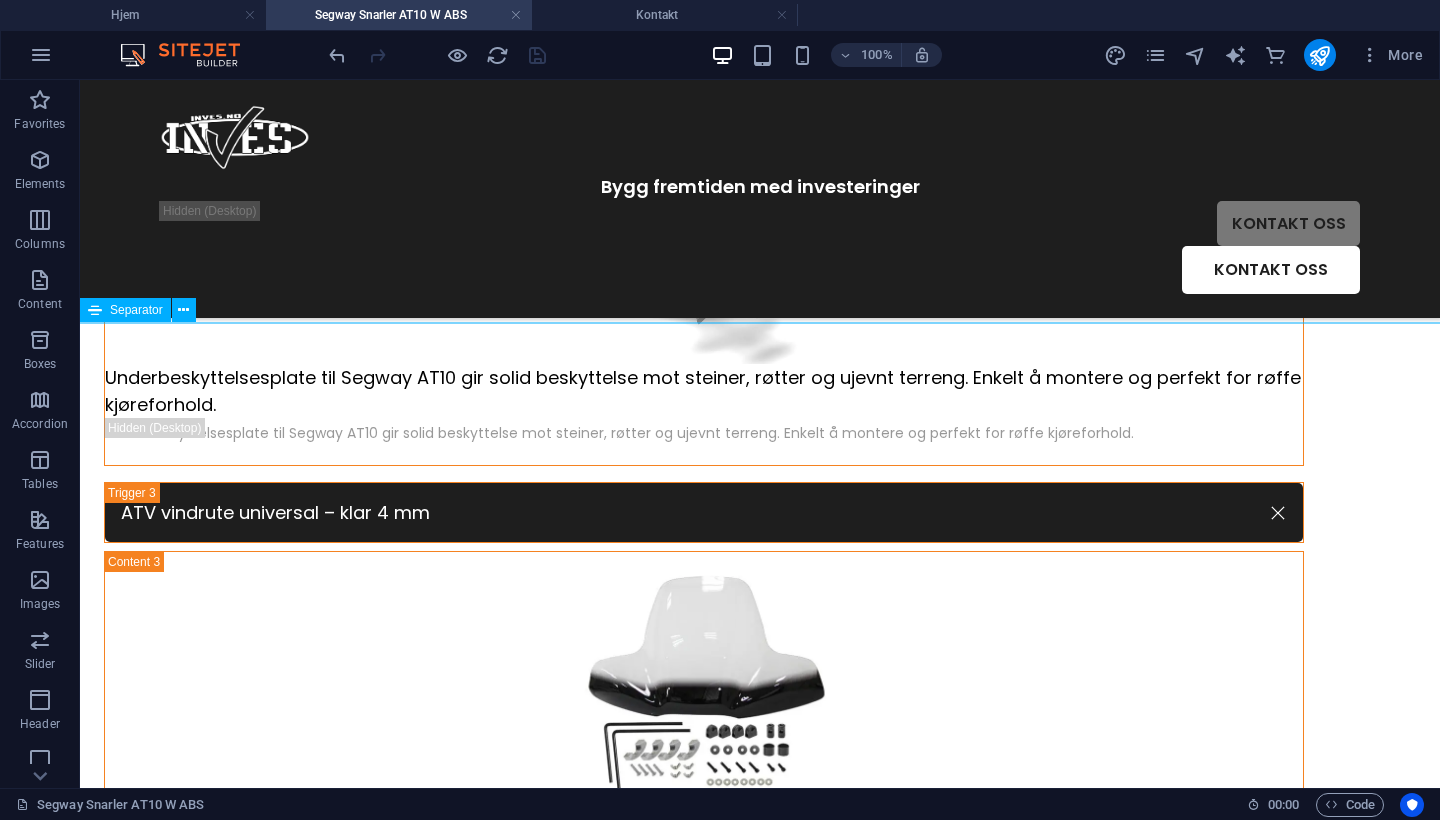 click at bounding box center [760, 1012] 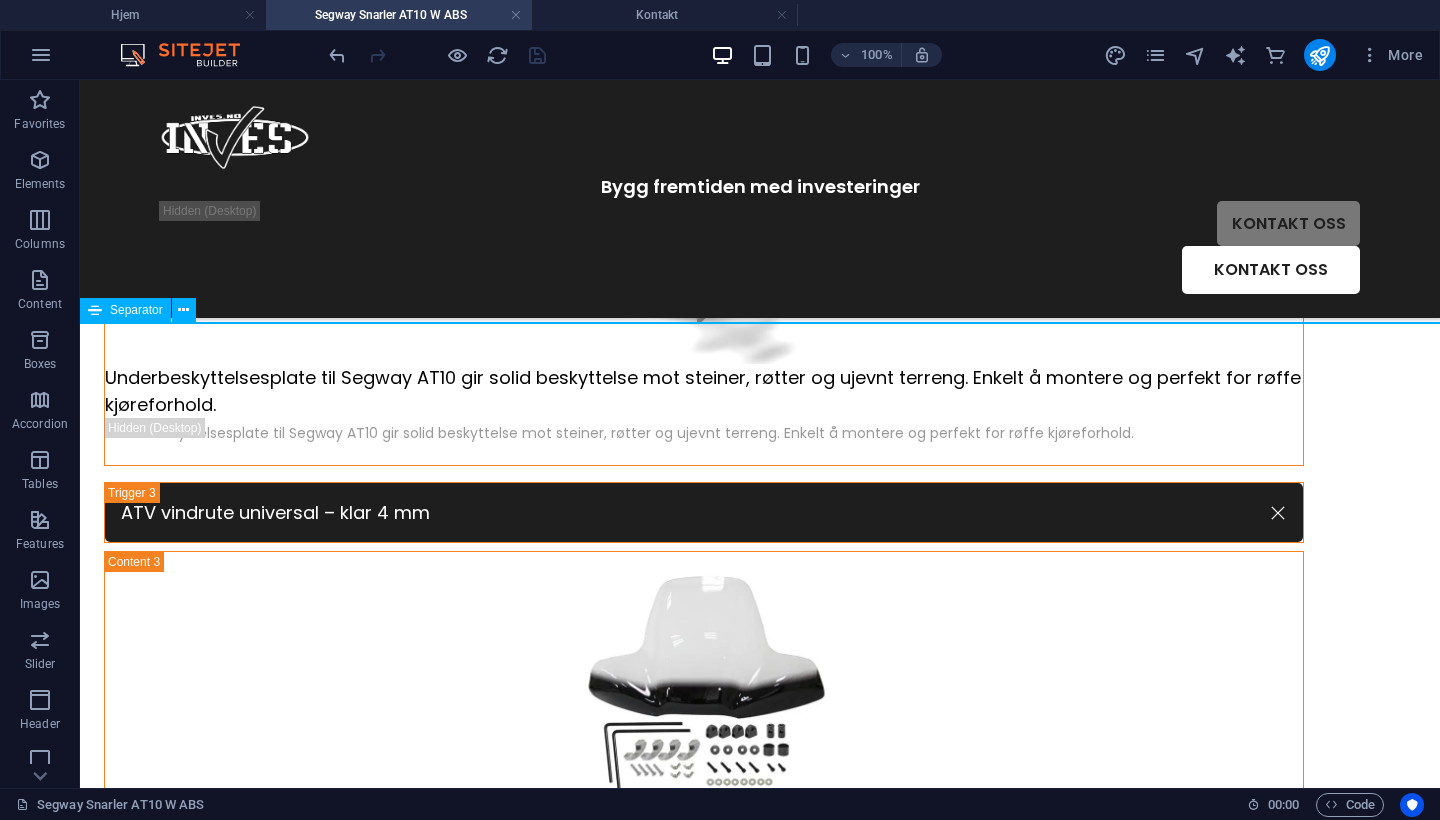 click at bounding box center (760, 1012) 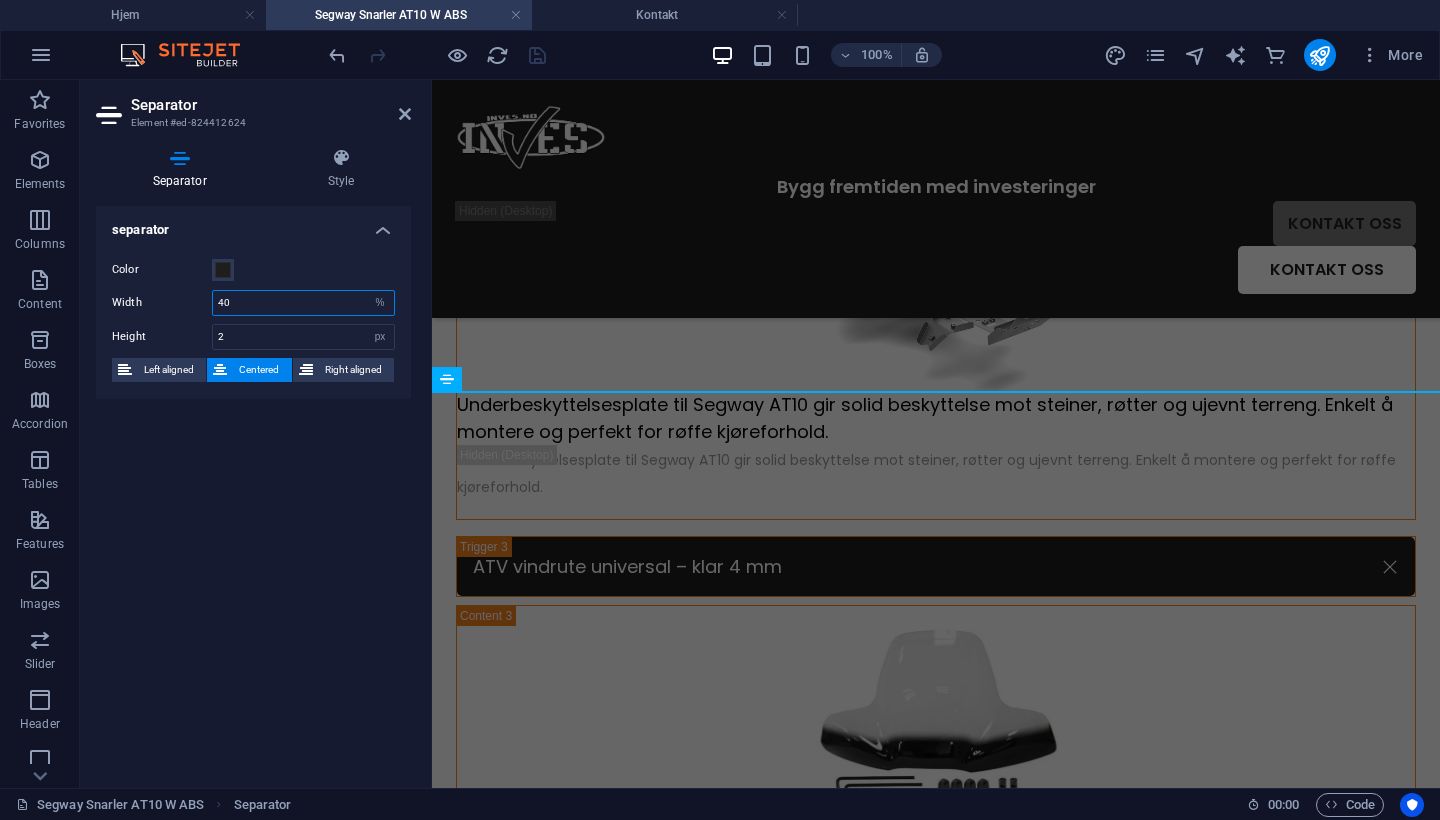 drag, startPoint x: 253, startPoint y: 304, endPoint x: 134, endPoint y: 294, distance: 119.419426 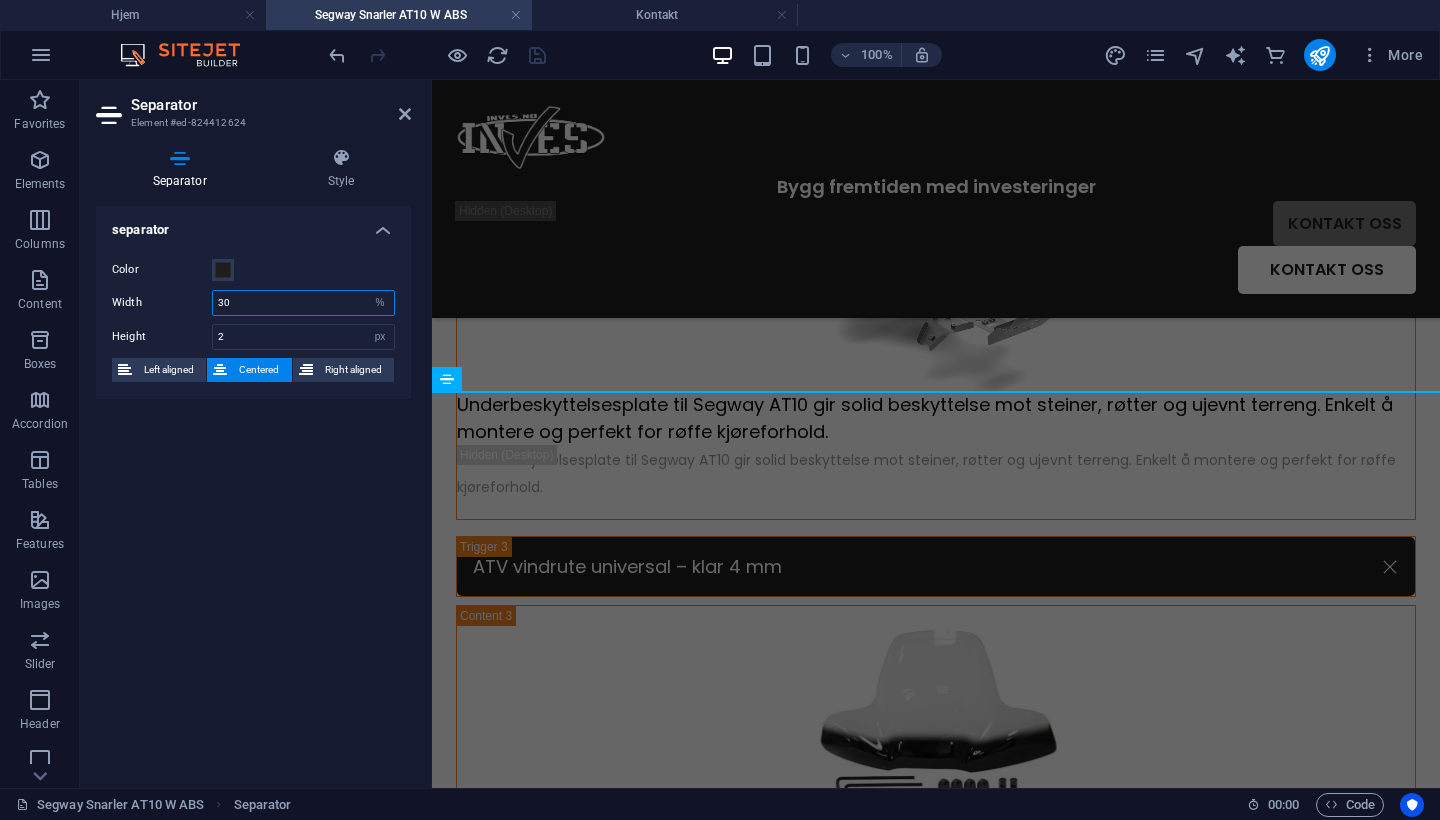 type on "30" 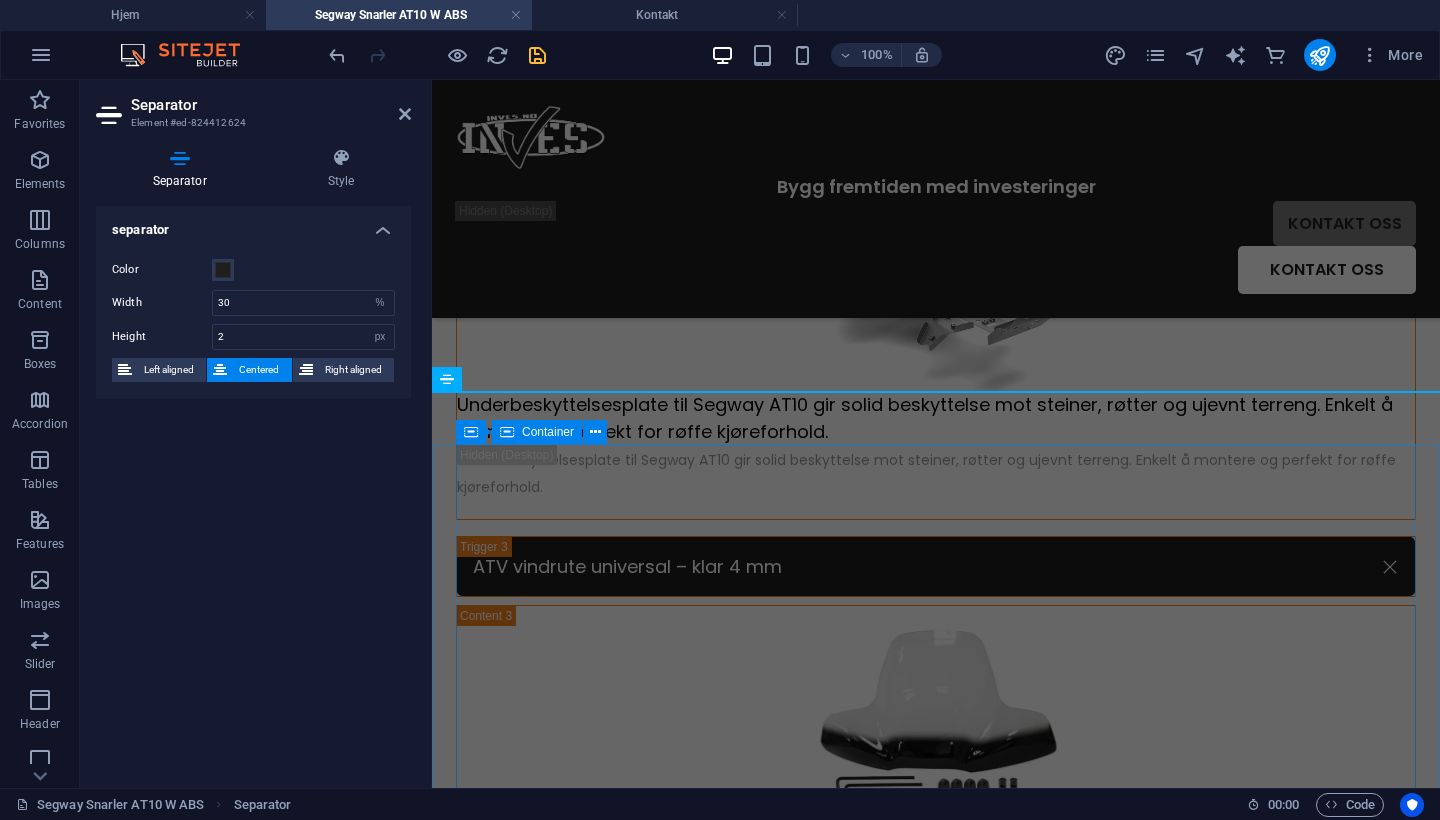 click on "Farge på kjøretøy: Svart Grå + rød Camo Ønsket betalingsmetode: Faktura Vipps Delbetaling Svea Delbetaling Klarna Ønsket leveringsmetode: Hente selv Hjemlevering Kundeinformasjon: Ekstrautstyr: AT10 front fanger kit AT10 underbeskyttelsesplate i aluminium ATV vindrute universal – klar 4 mm Montering og registrering: Kun montering Hent selv Hjemlevering Kundeinformasjon: Ekstrautstyr: AT10 front fanger kit AT10 underbeskyttelsesplate i aluminium ATV vindrute universal – klar 4 mm Montering og registrering: Kun montering Kun registrering Begge deler (vanligst) Ingen (jeg ordner alt selv) Jeg er klar over at selvmontering kan påvirke garantien, da enkelte garantivilkår krever at produktet monteres av fagpersoner for at garantien skal gjelde. Unreadable? Load new Send forespørsel" at bounding box center [936, 1743] 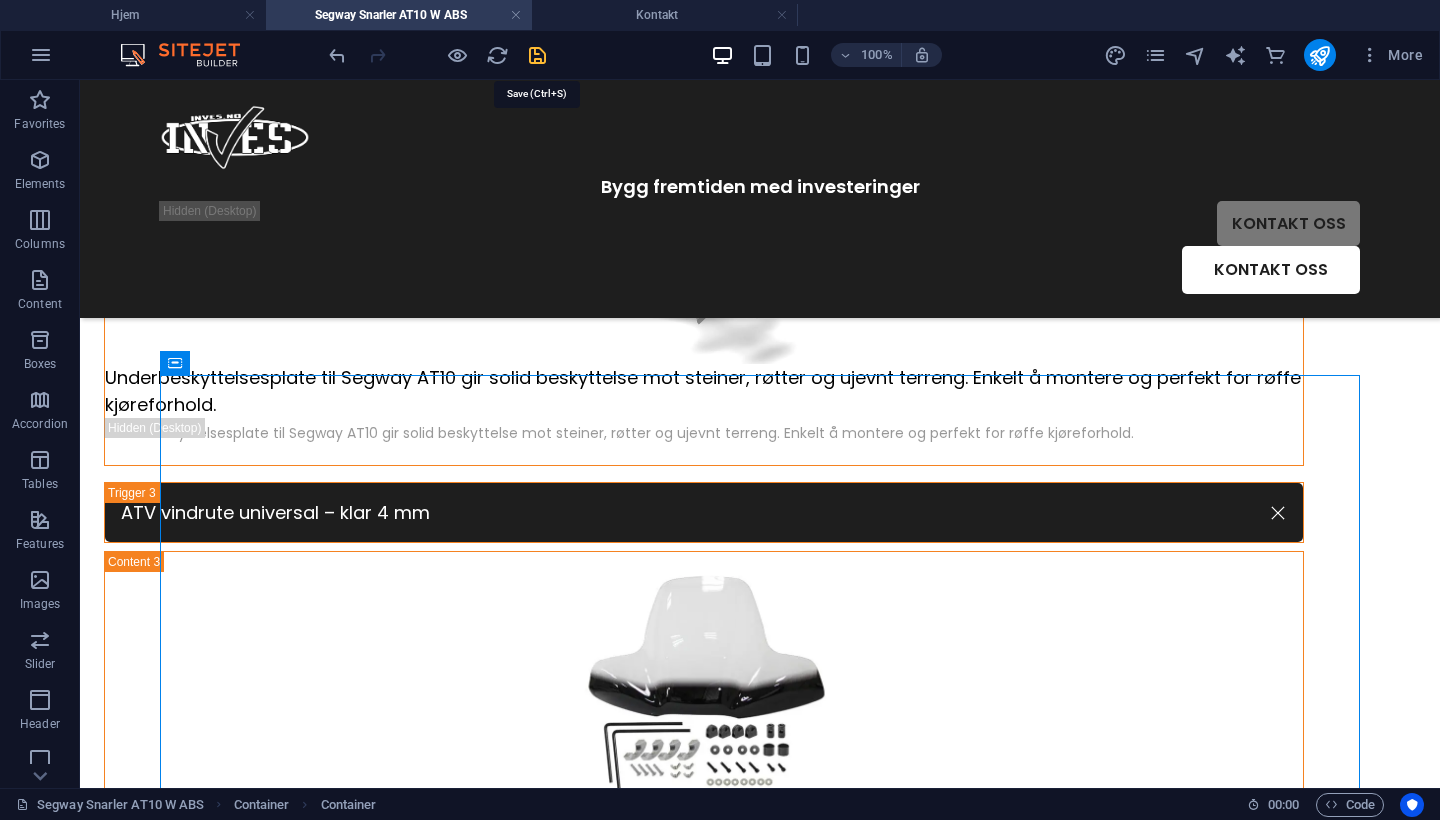 click at bounding box center (537, 55) 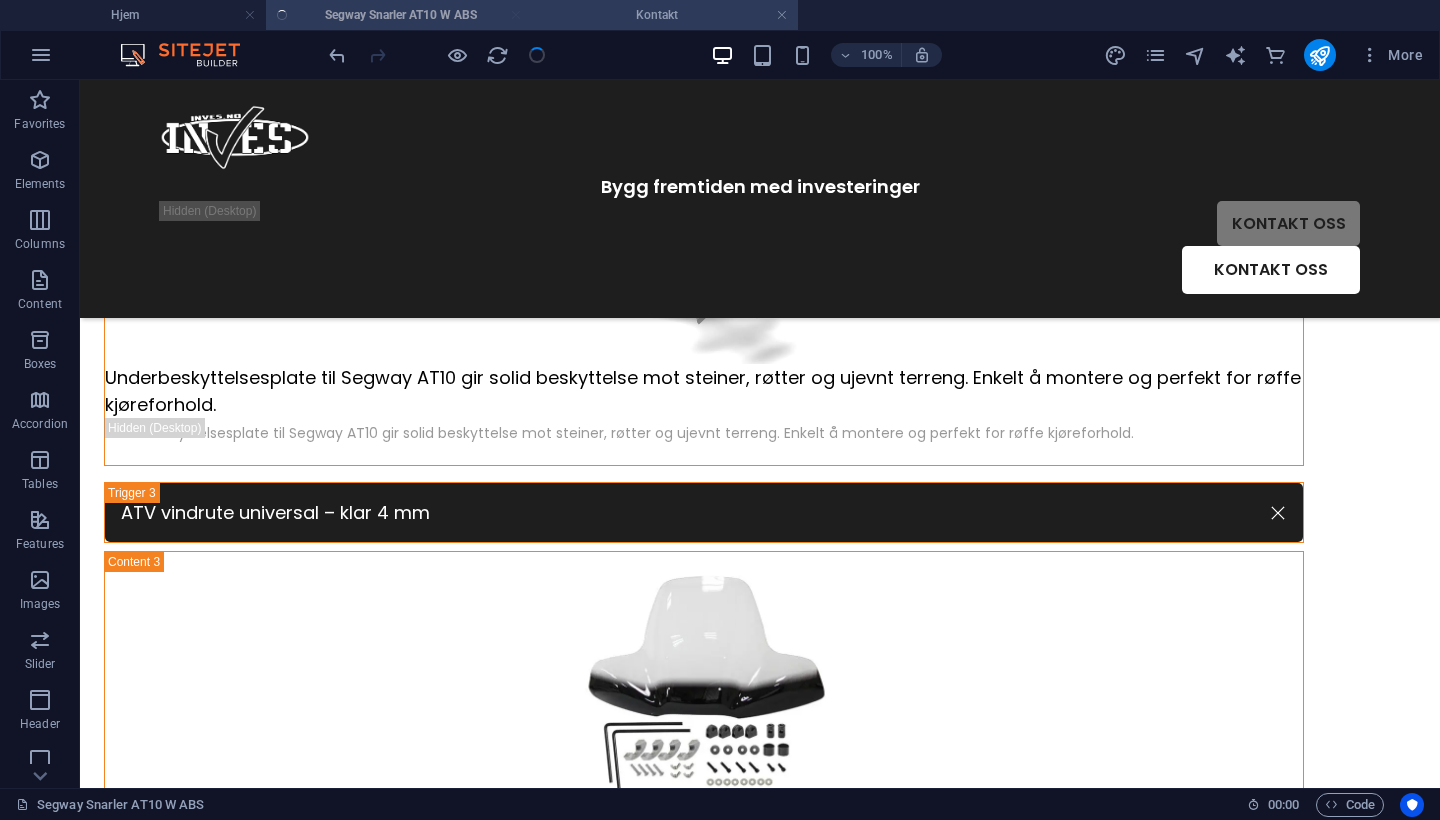 click on "Kontakt" at bounding box center [665, 15] 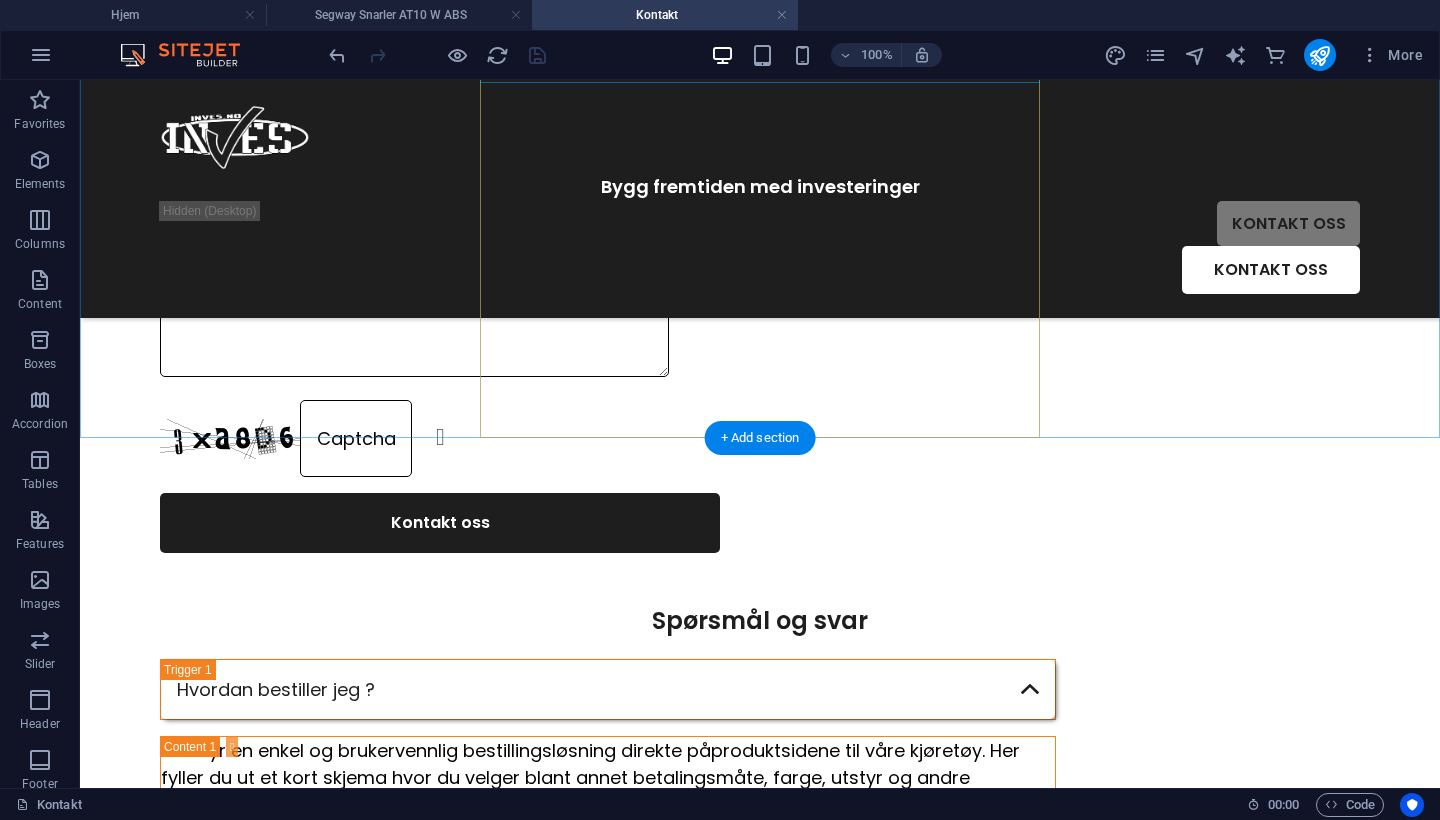 scroll, scrollTop: 689, scrollLeft: 0, axis: vertical 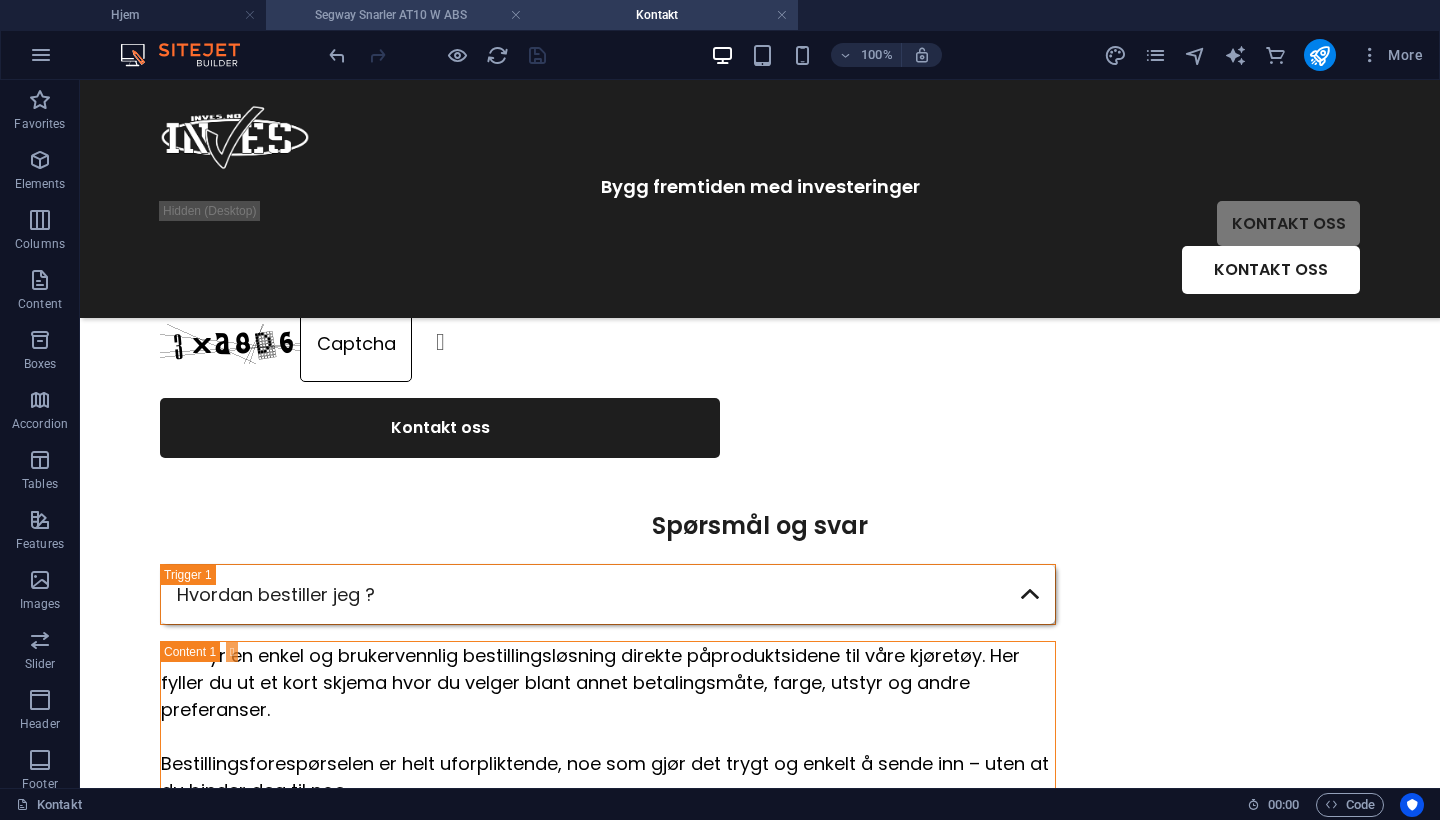 click on "Segway Snarler AT10 W ABS" at bounding box center (399, 15) 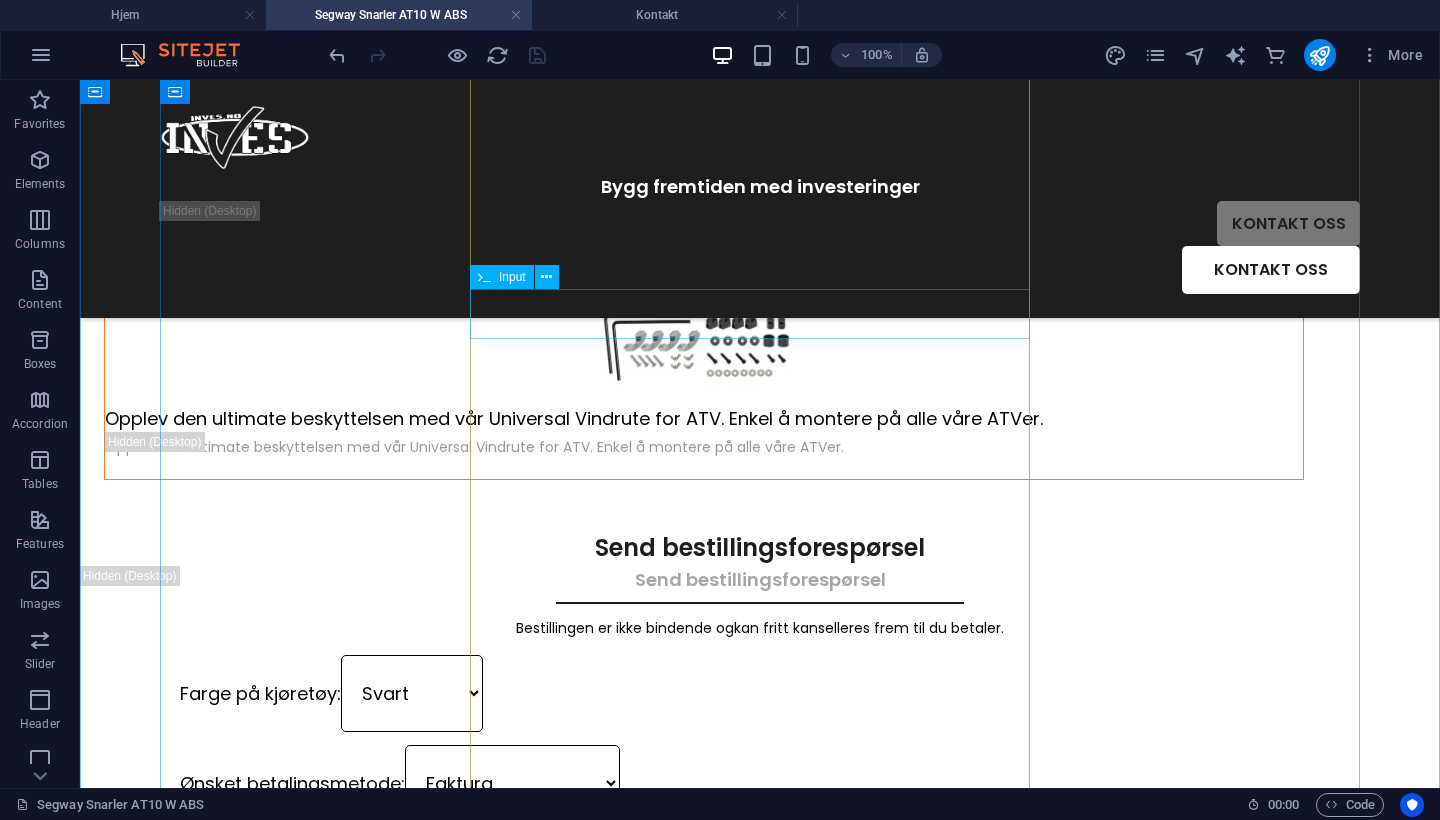 scroll, scrollTop: 2432, scrollLeft: 0, axis: vertical 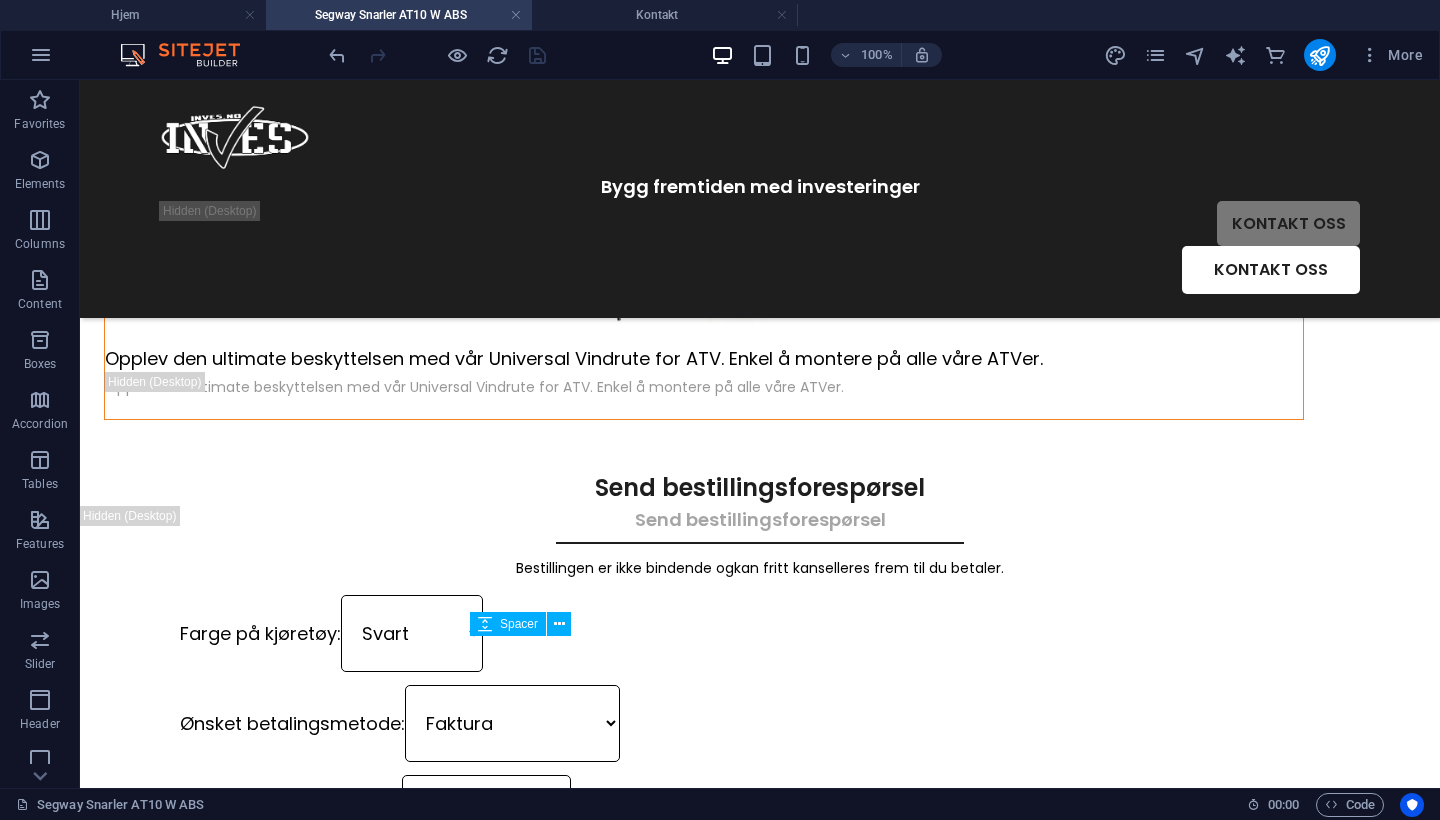 click 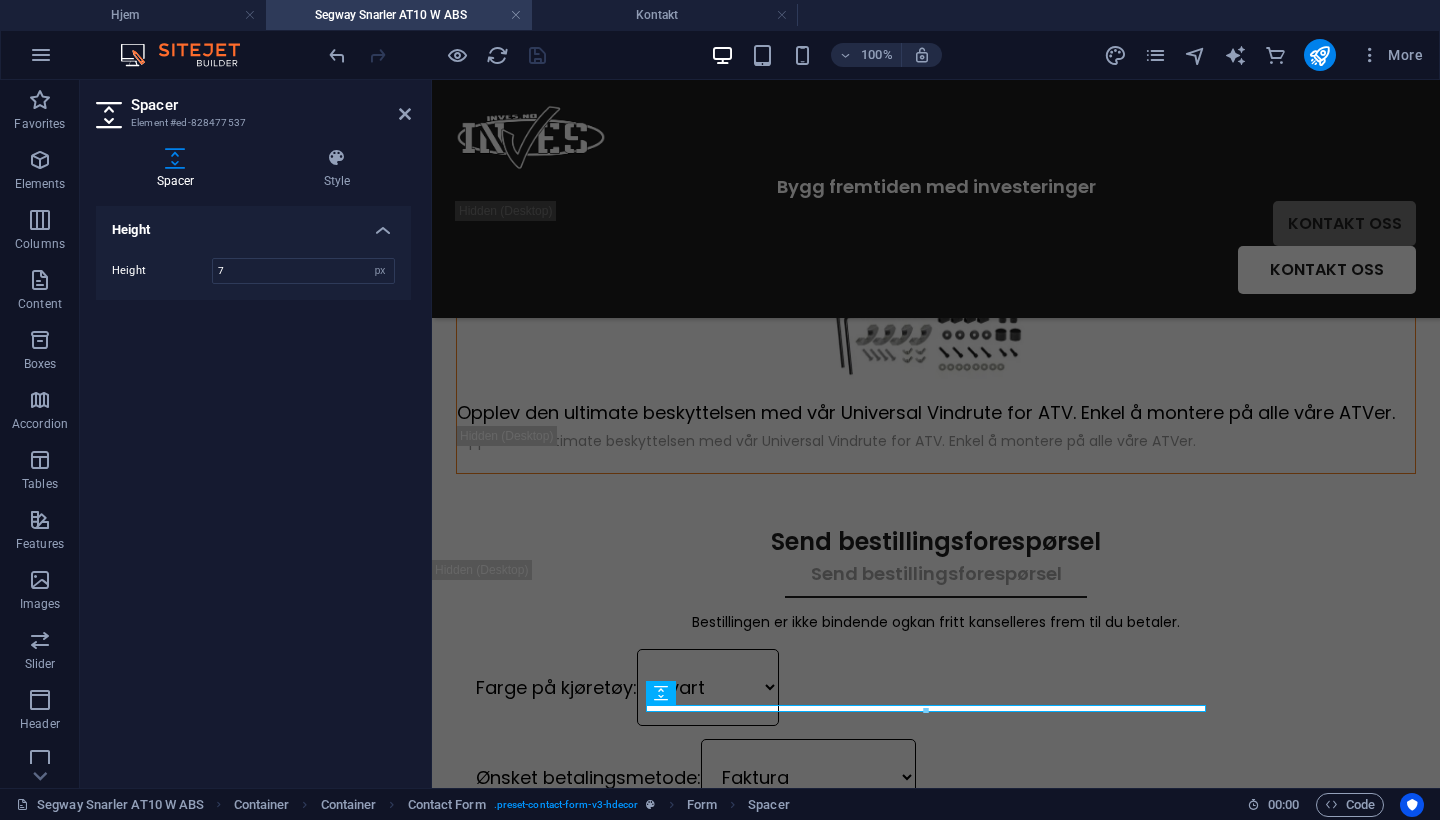 drag, startPoint x: 280, startPoint y: 257, endPoint x: 145, endPoint y: 255, distance: 135.01482 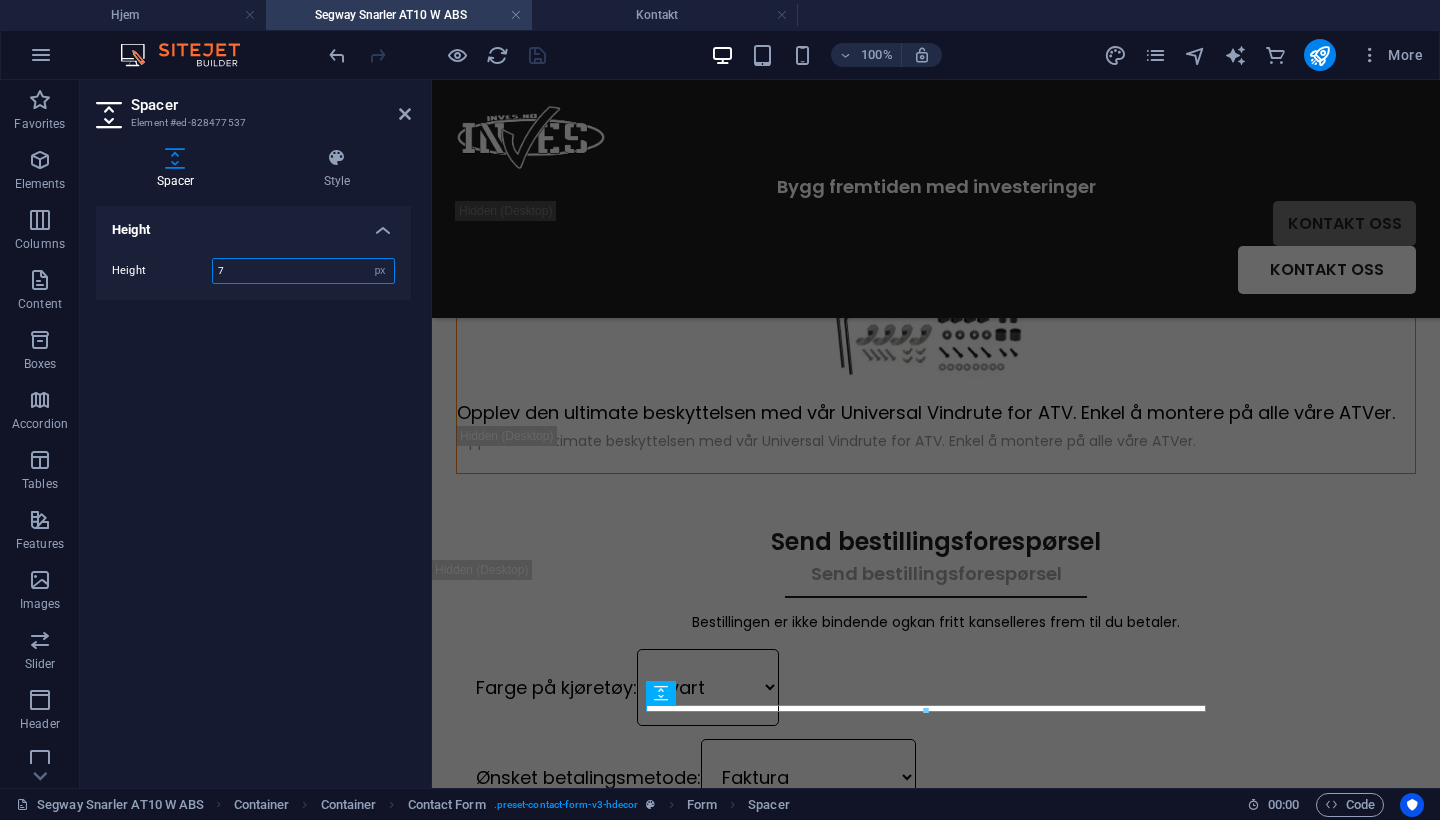 drag, startPoint x: 273, startPoint y: 279, endPoint x: 197, endPoint y: 268, distance: 76.79192 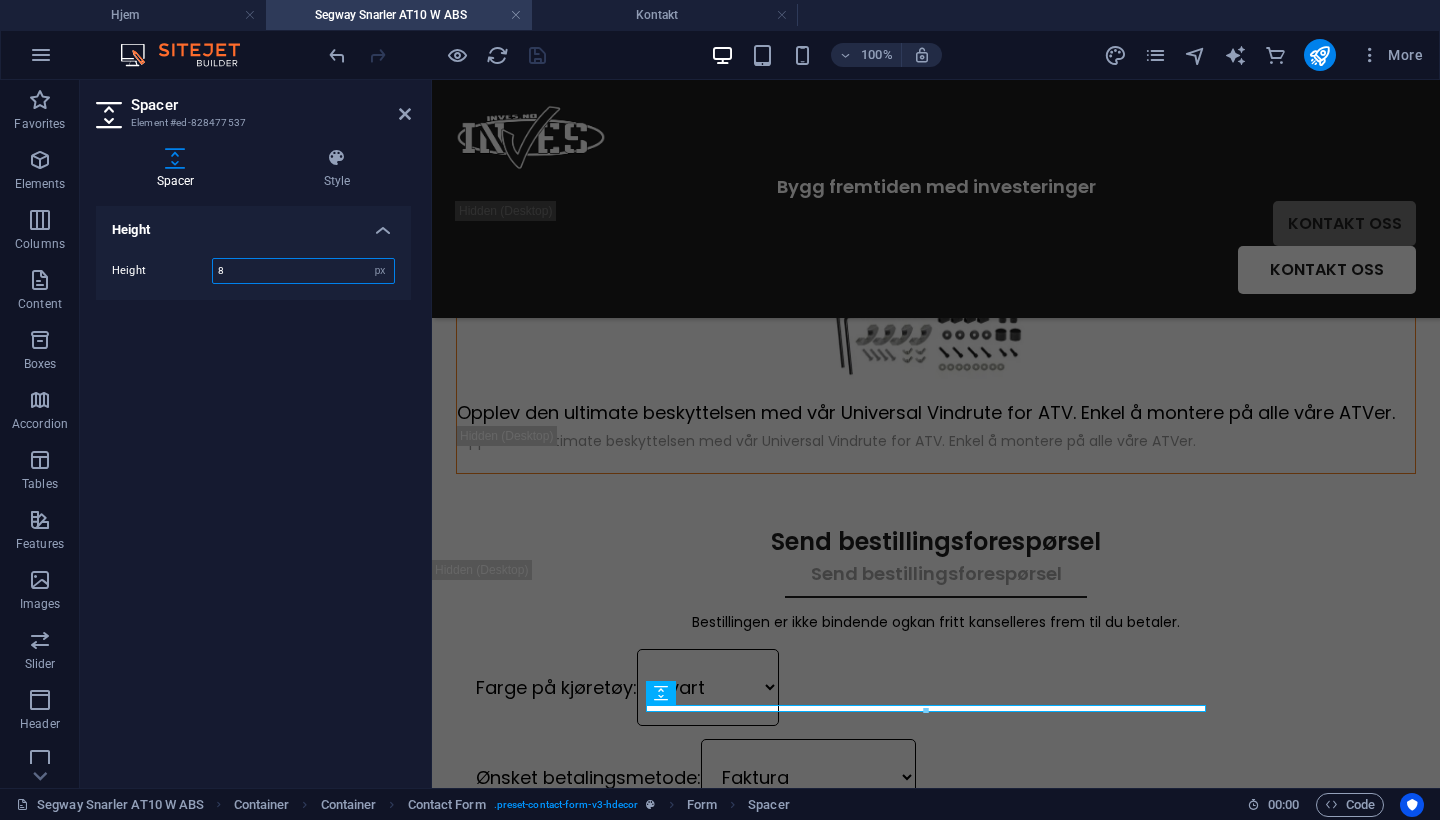 type on "8" 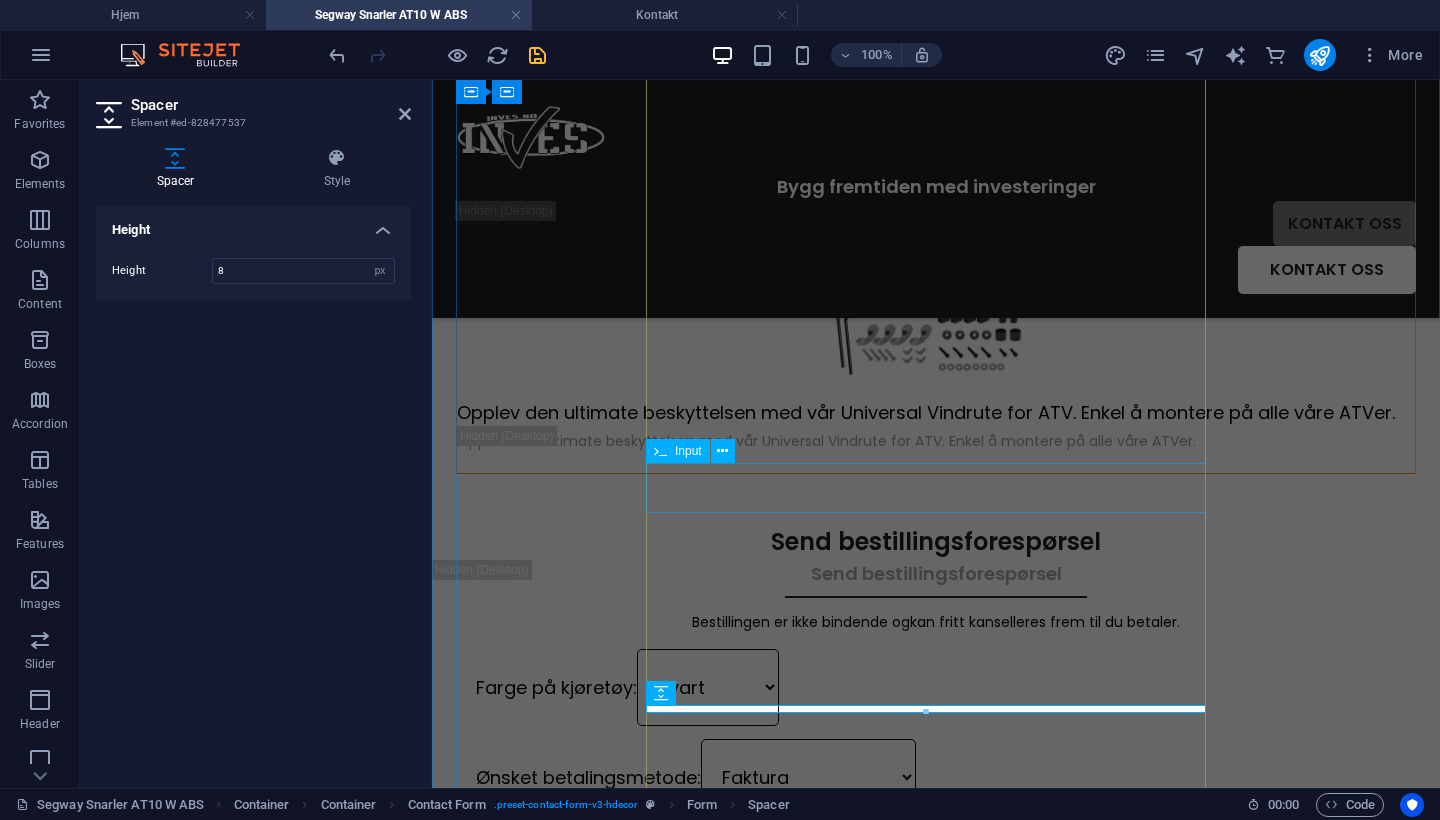 click 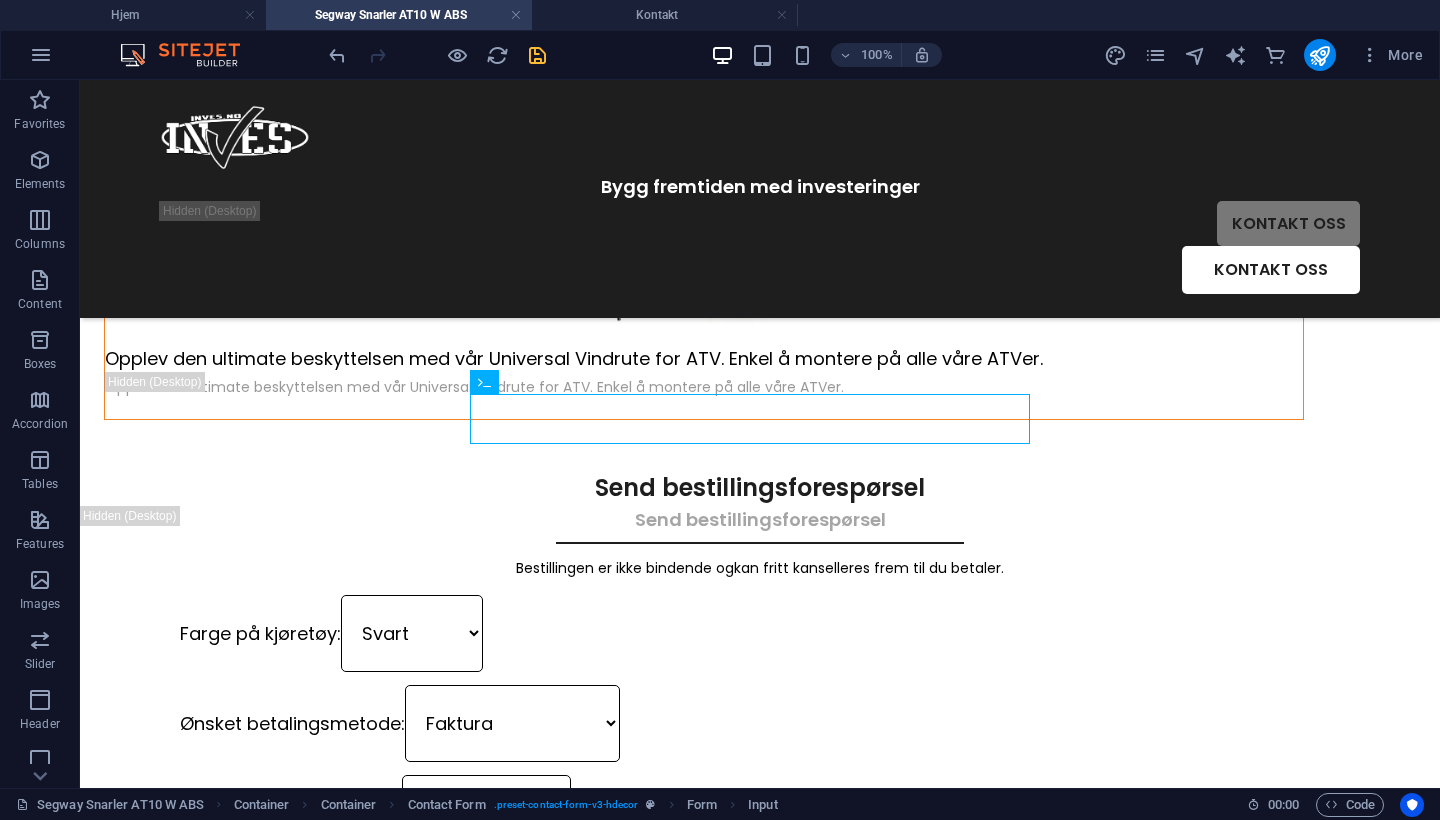 click at bounding box center [537, 55] 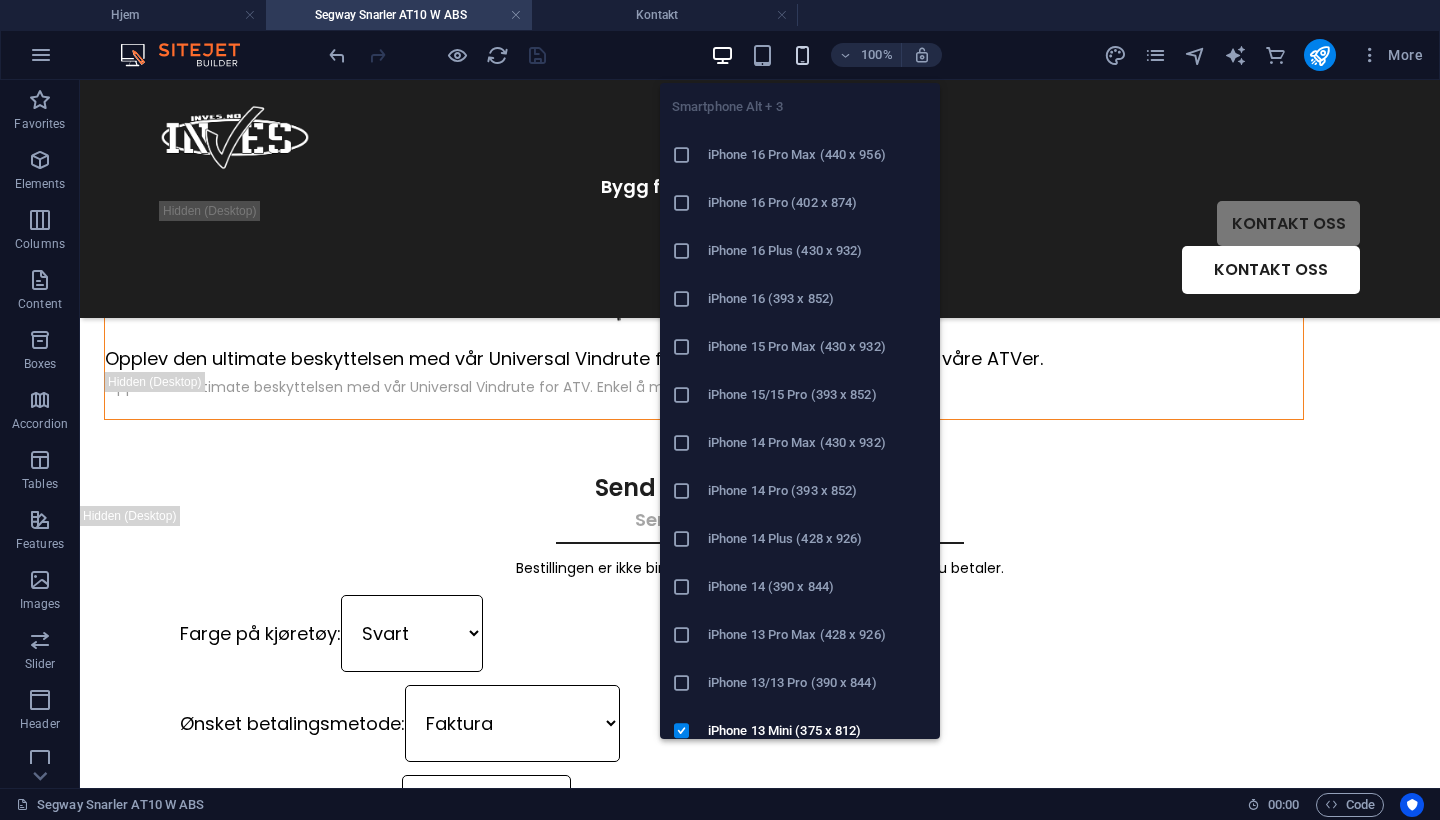 click at bounding box center (802, 55) 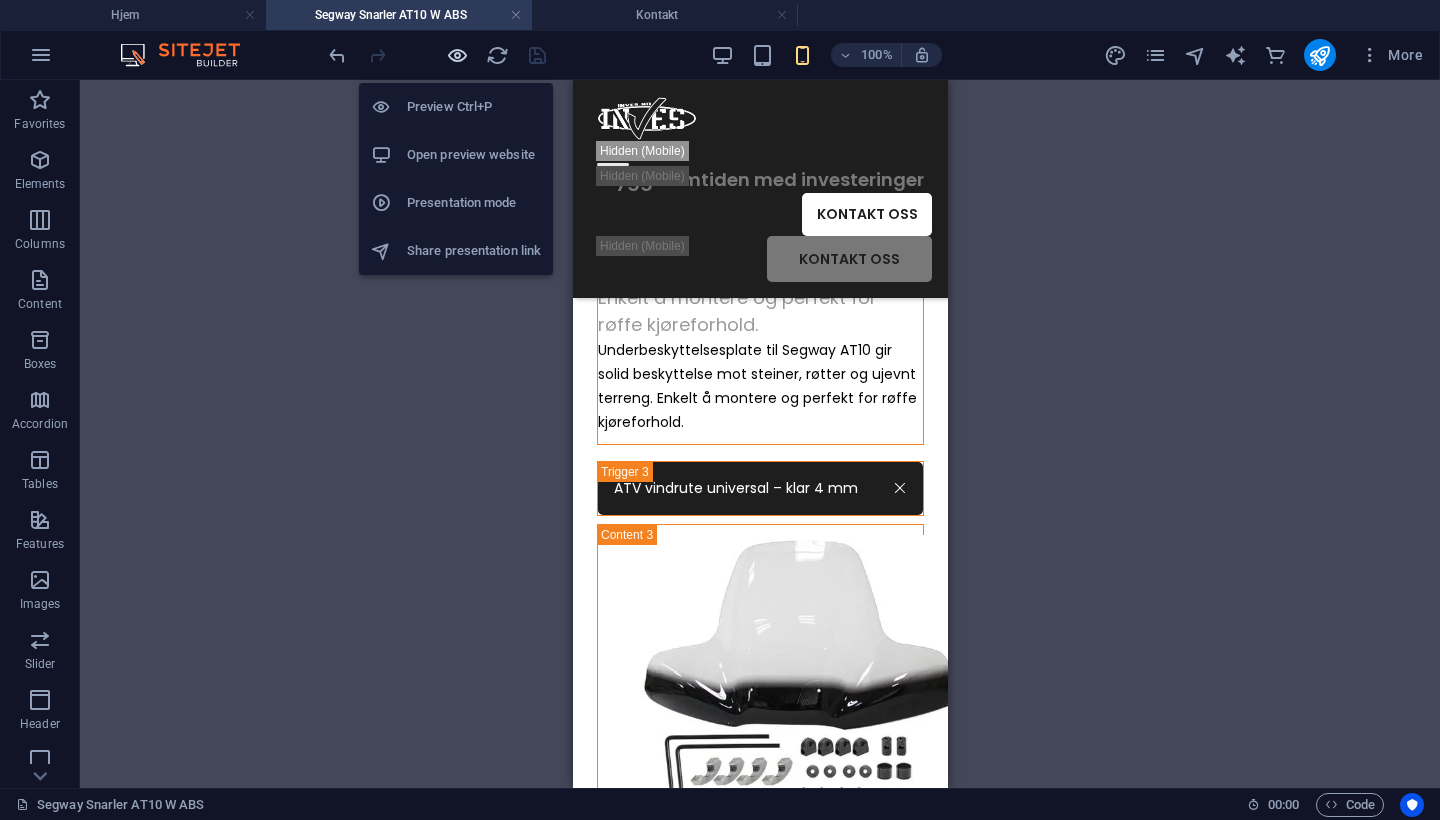 click at bounding box center [457, 55] 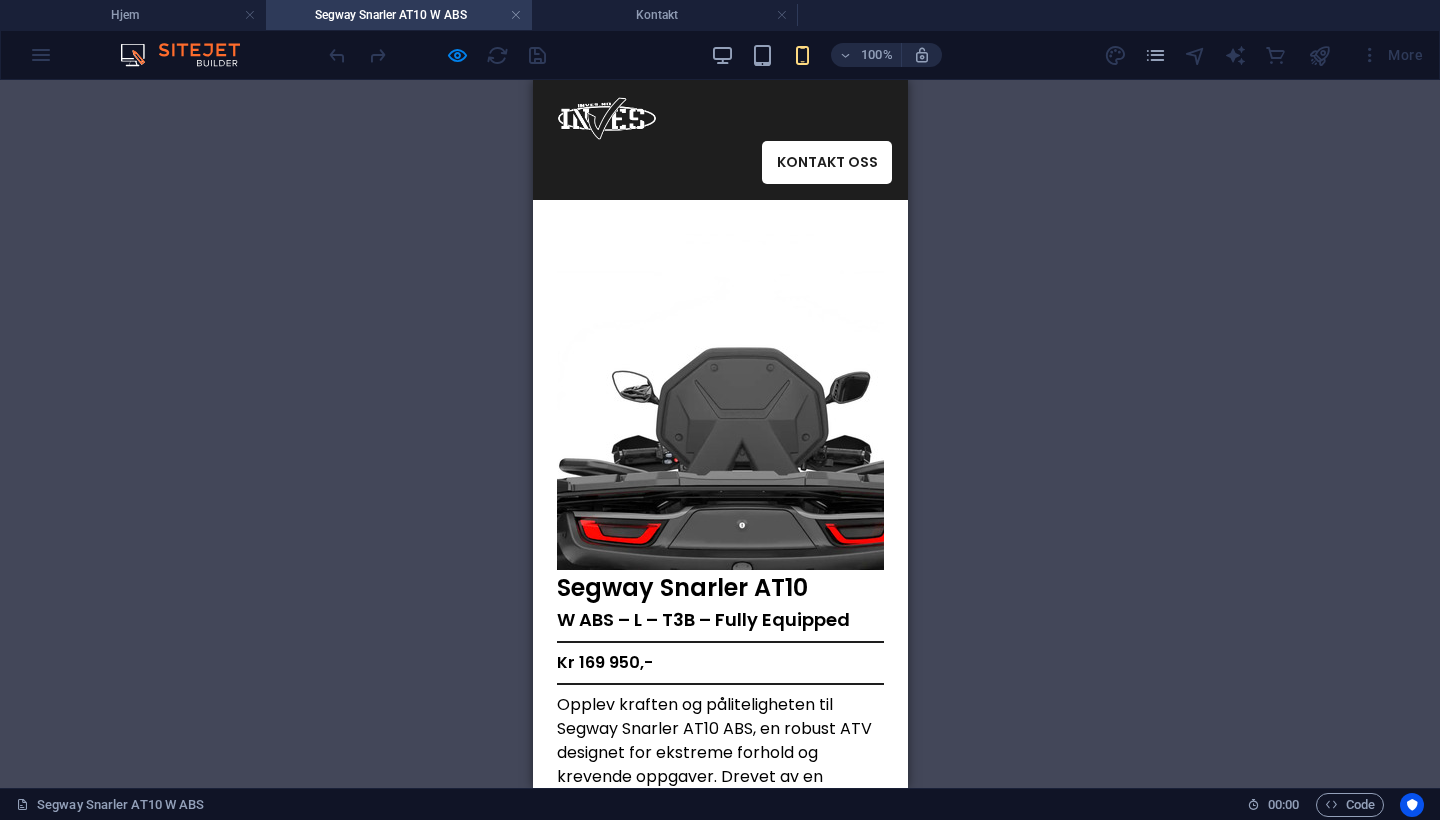 scroll, scrollTop: 0, scrollLeft: 0, axis: both 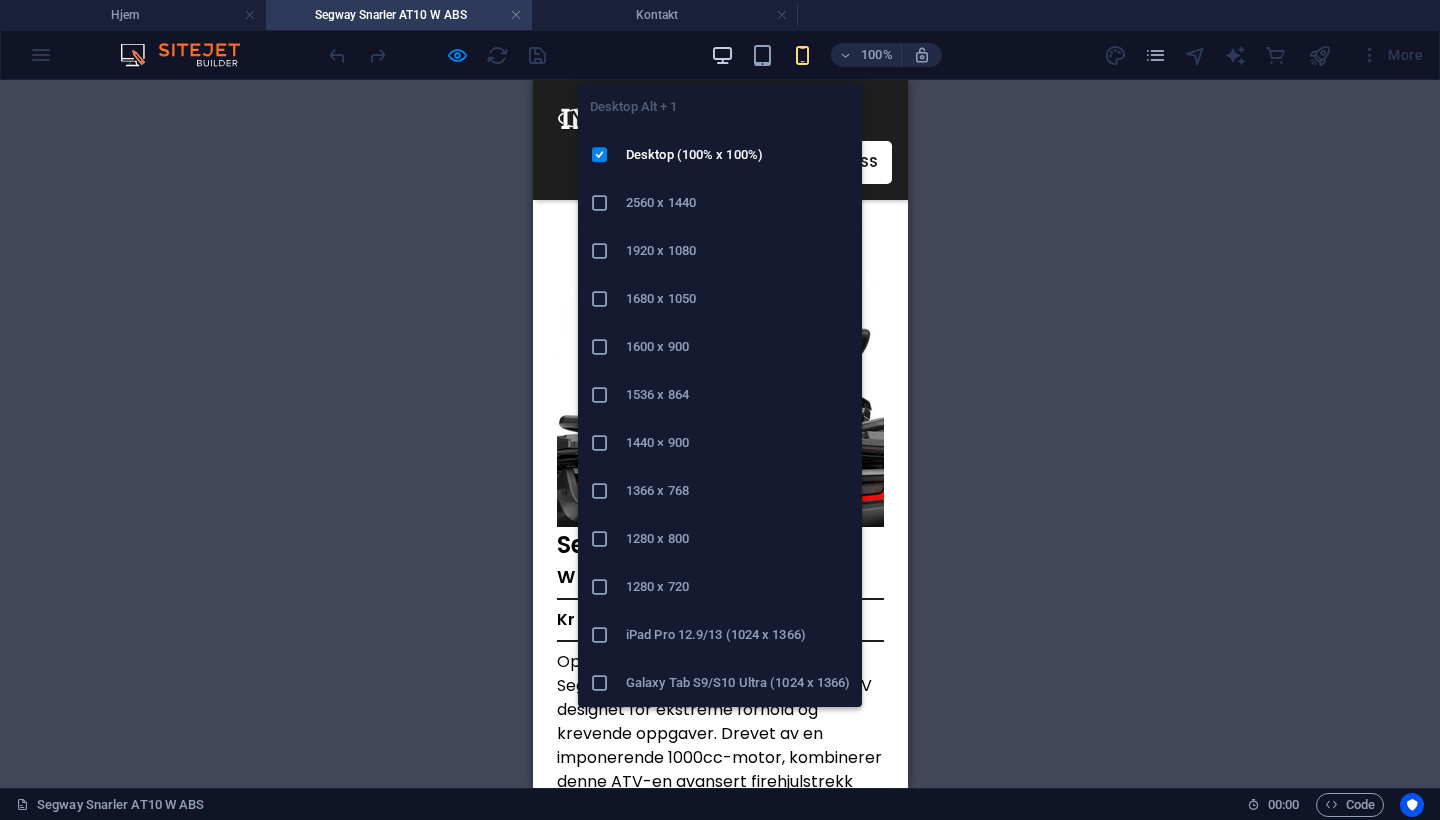 click at bounding box center (722, 55) 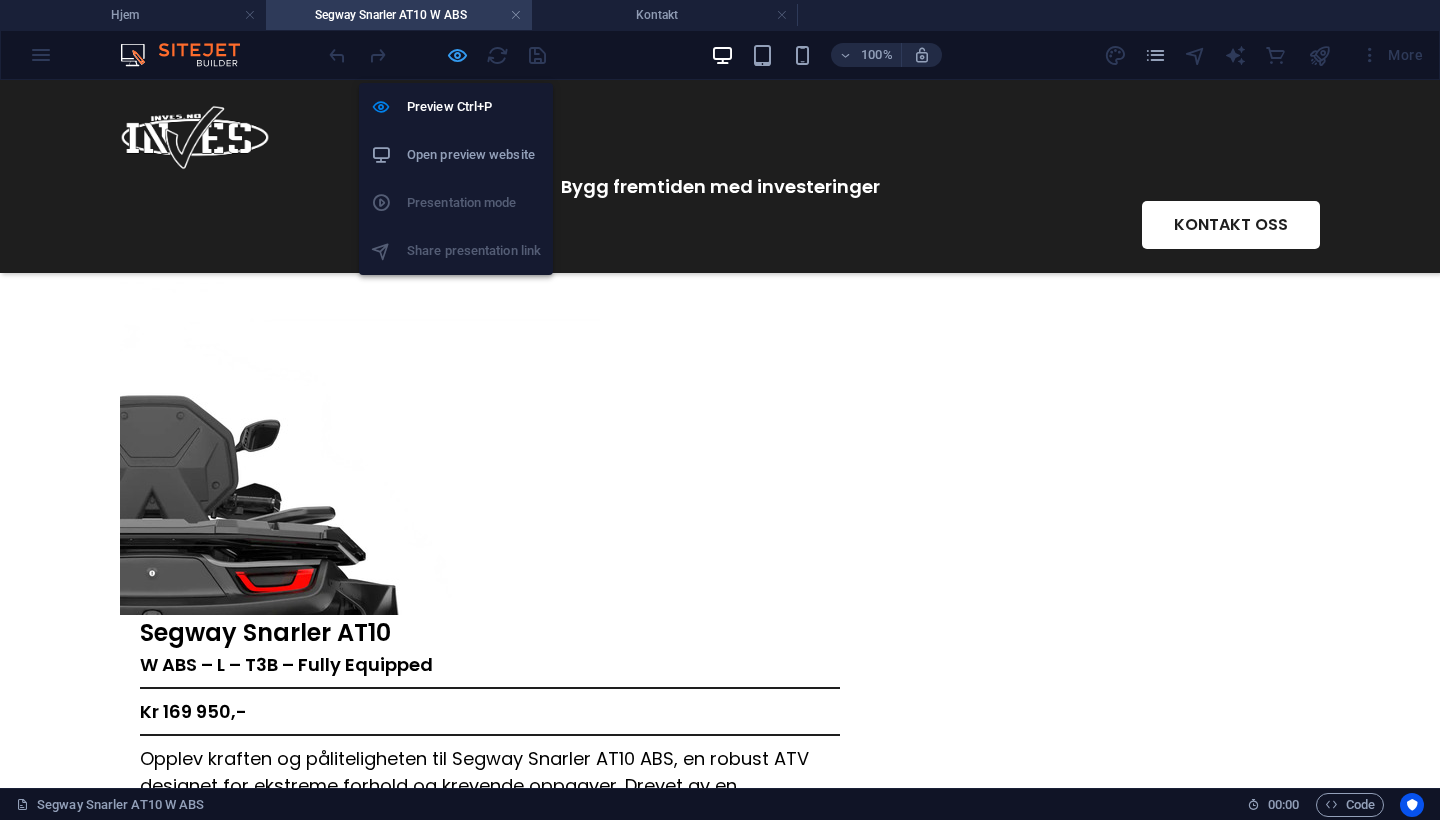 click at bounding box center (457, 55) 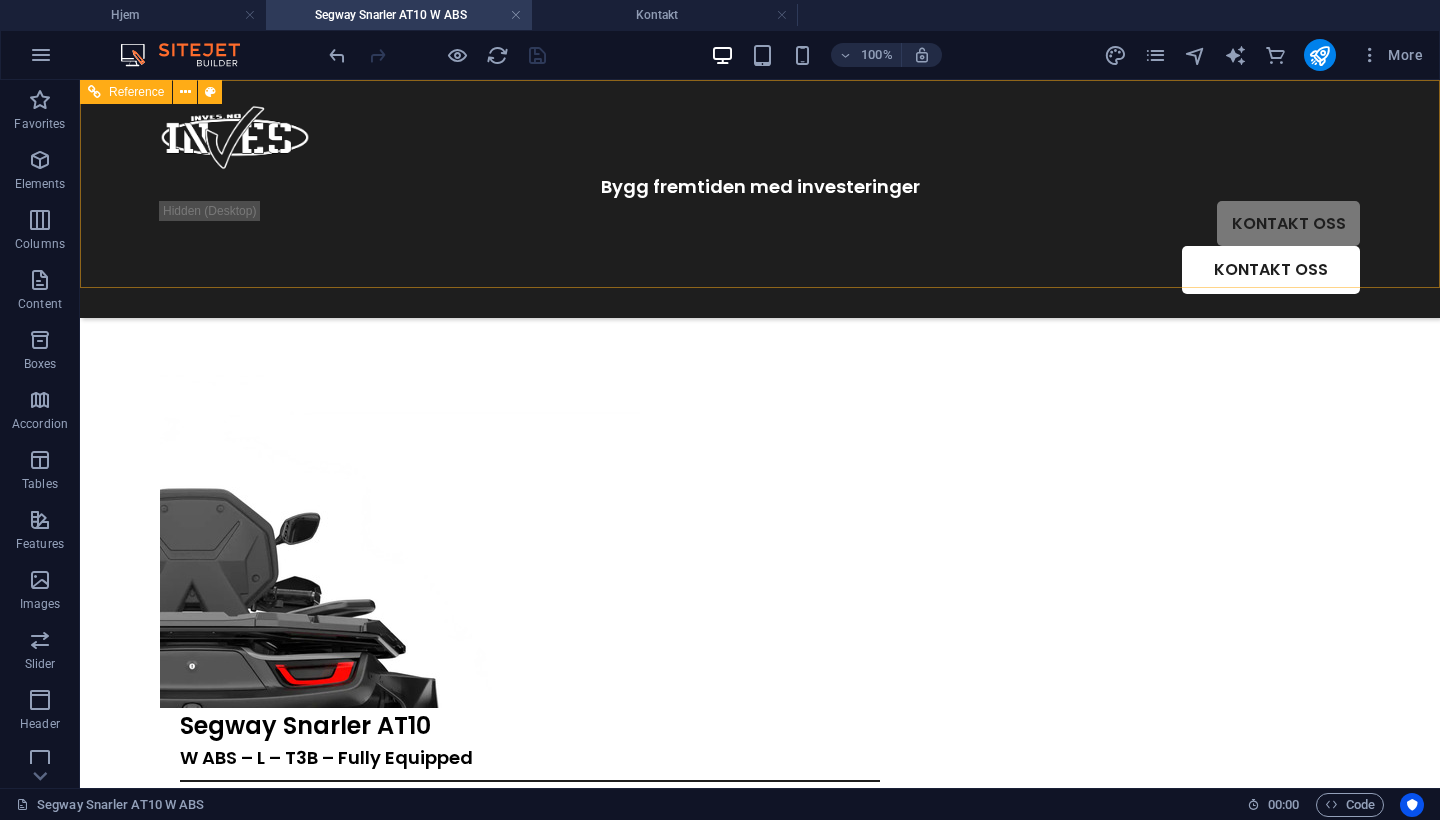 scroll, scrollTop: 0, scrollLeft: 0, axis: both 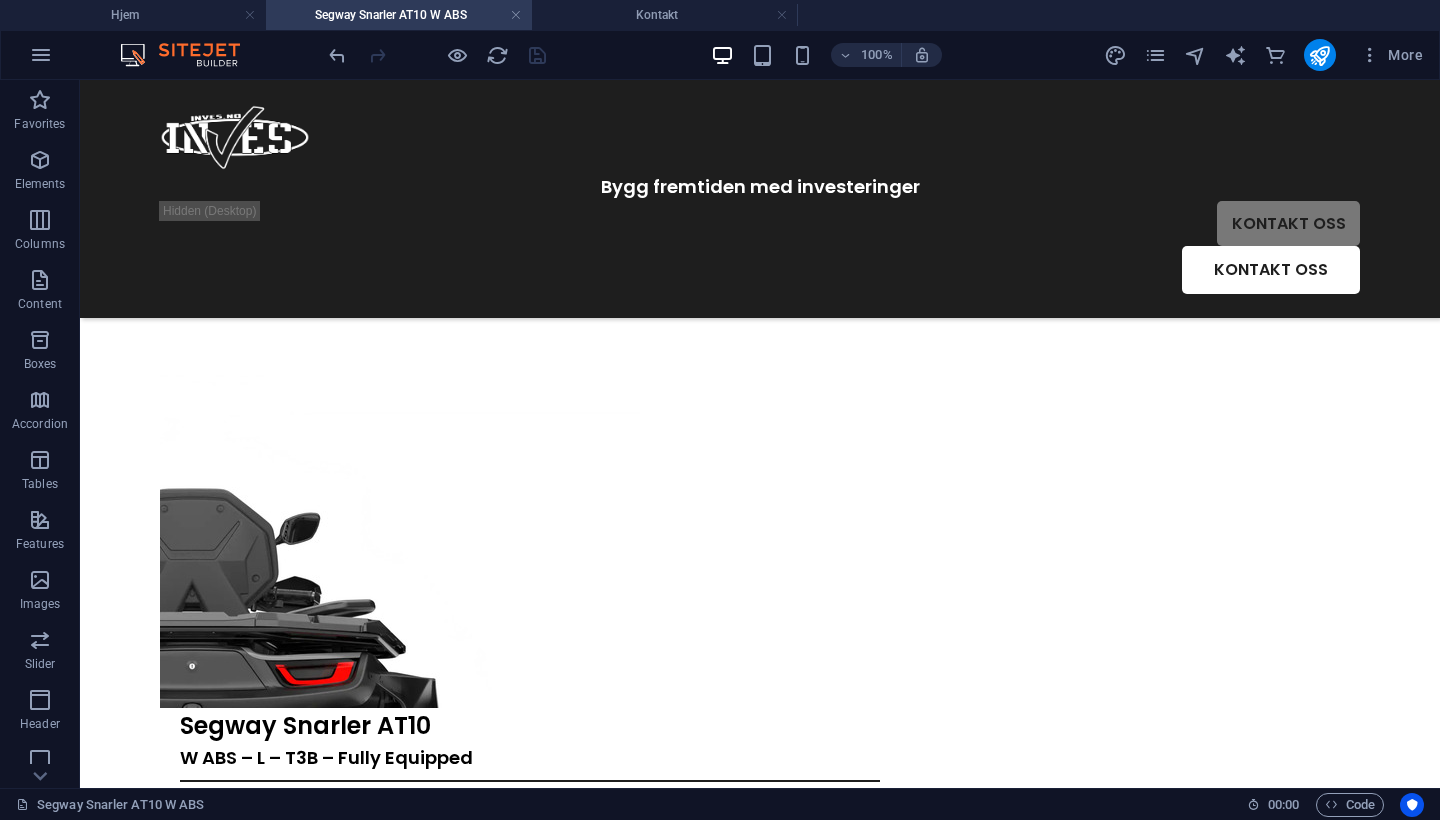 click on "Hjem" at bounding box center (133, 15) 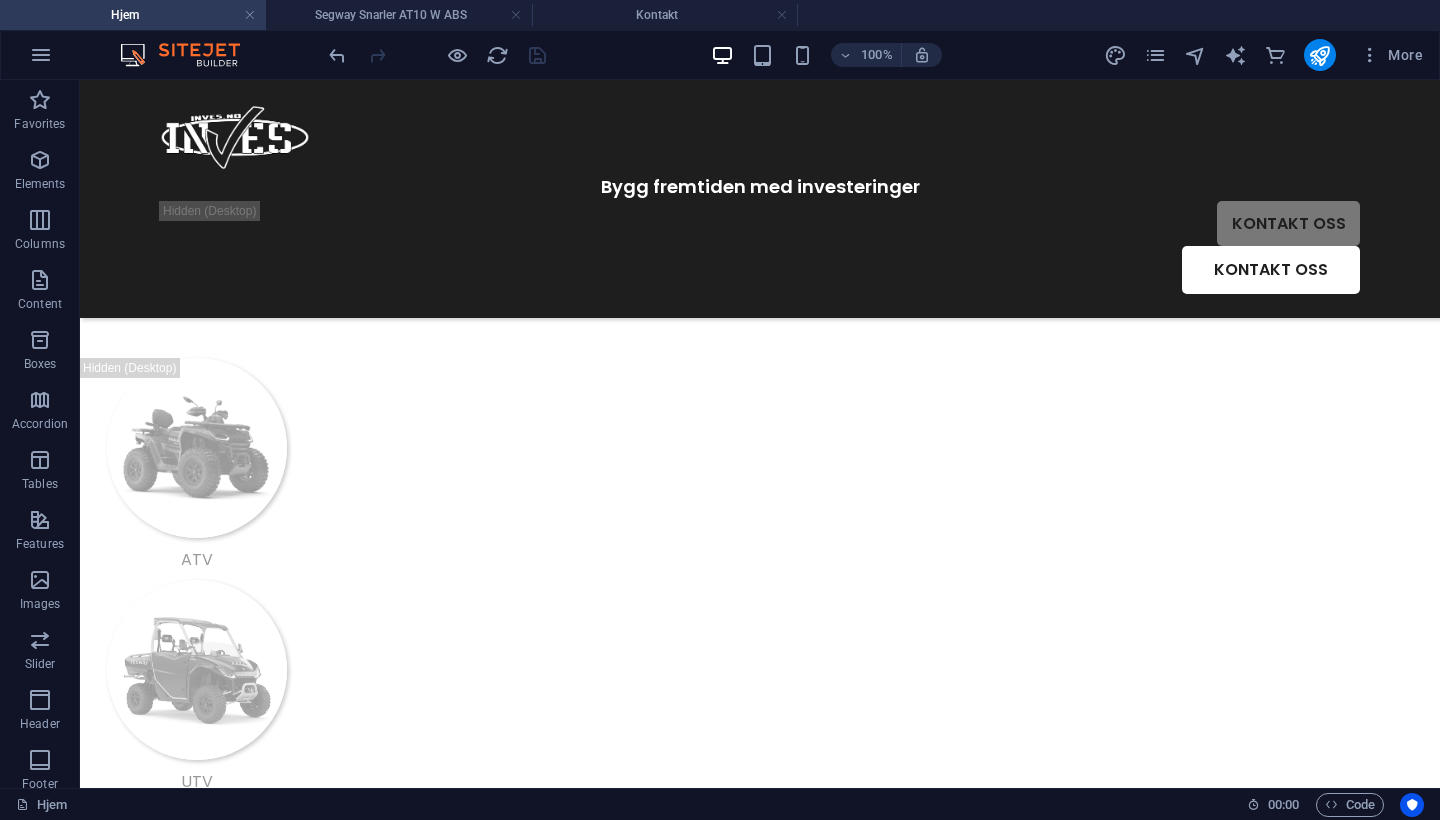 scroll, scrollTop: 135, scrollLeft: 0, axis: vertical 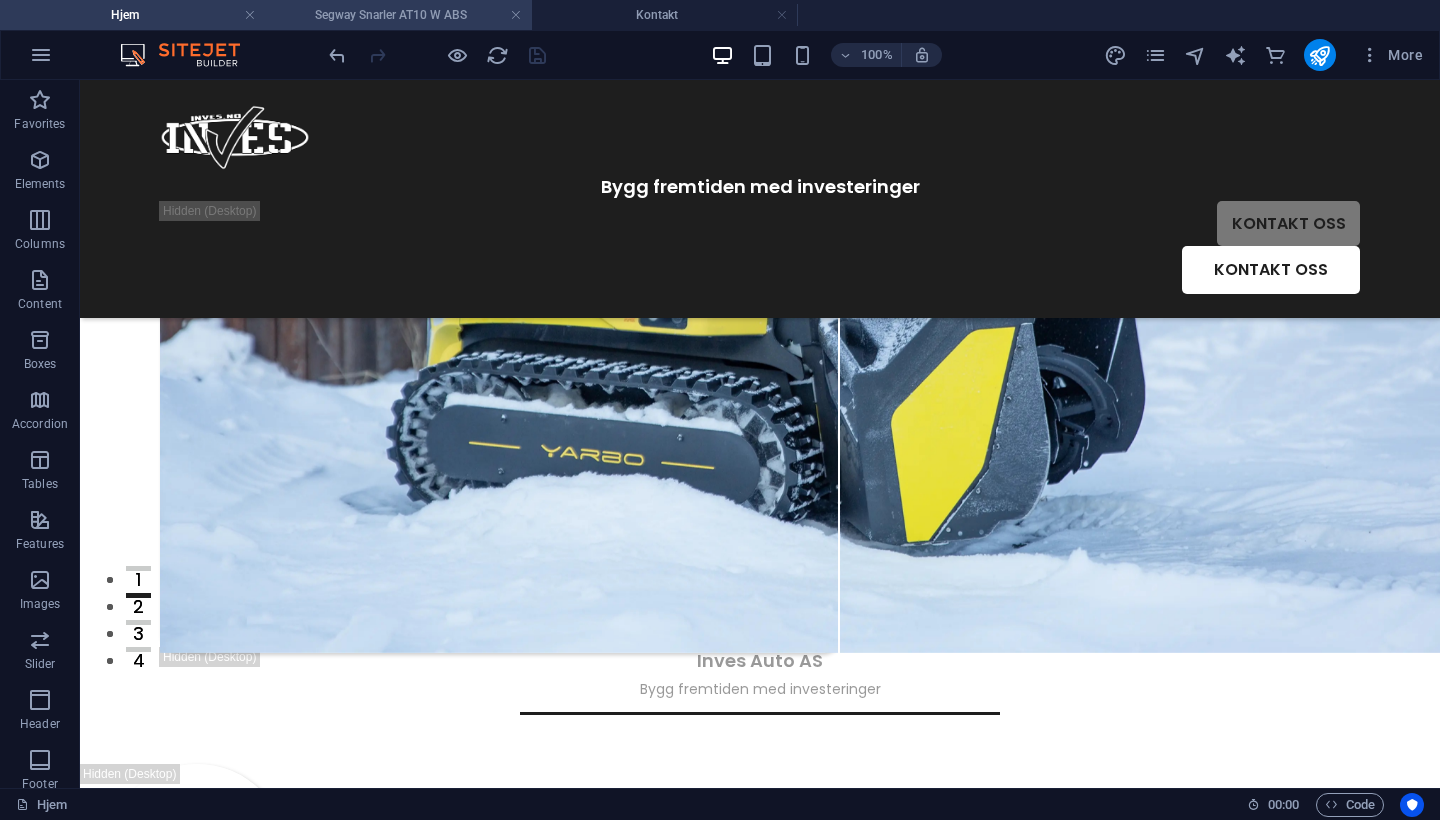click on "Segway Snarler AT10 W ABS" at bounding box center (399, 15) 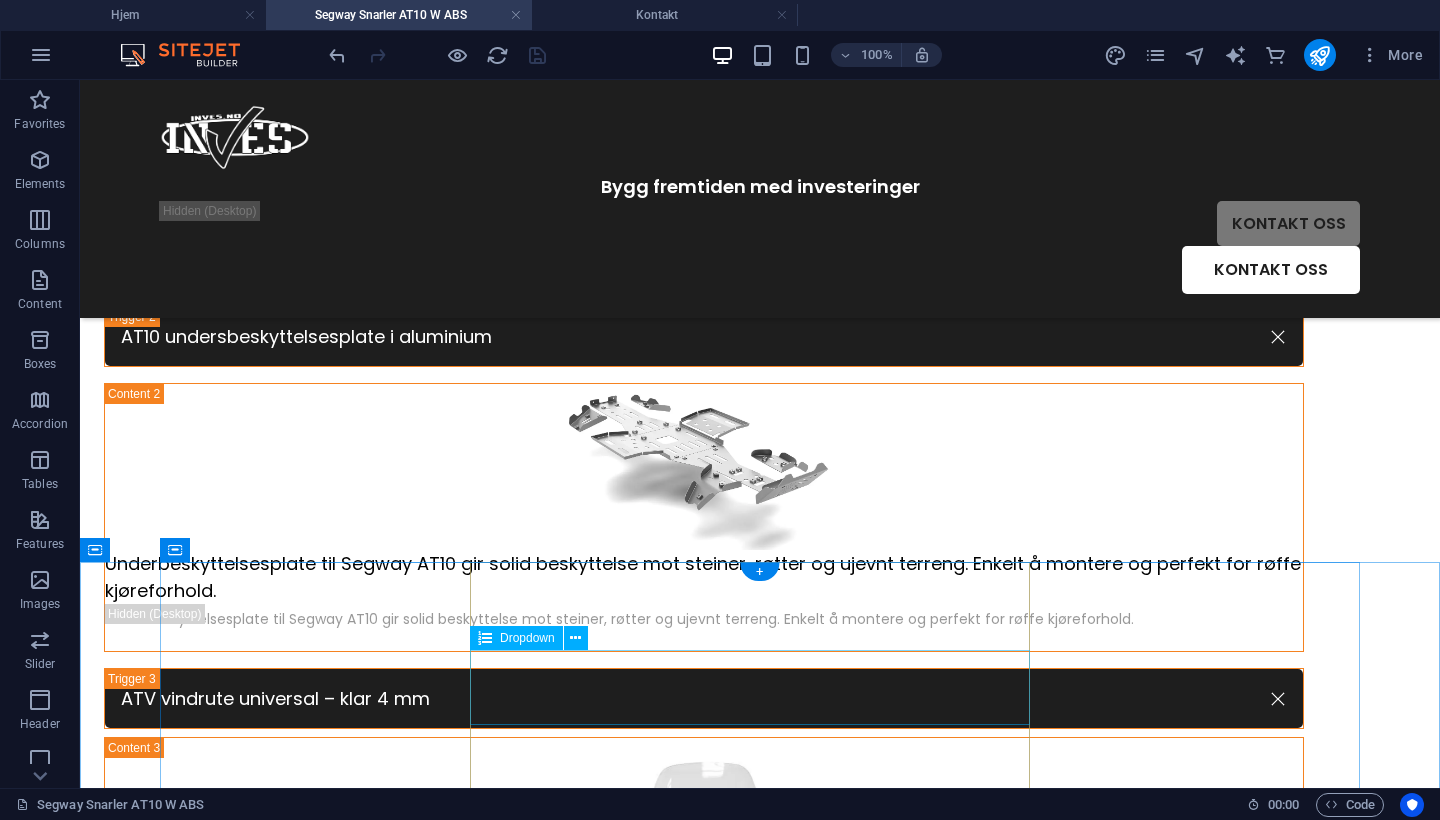 scroll, scrollTop: 1776, scrollLeft: 0, axis: vertical 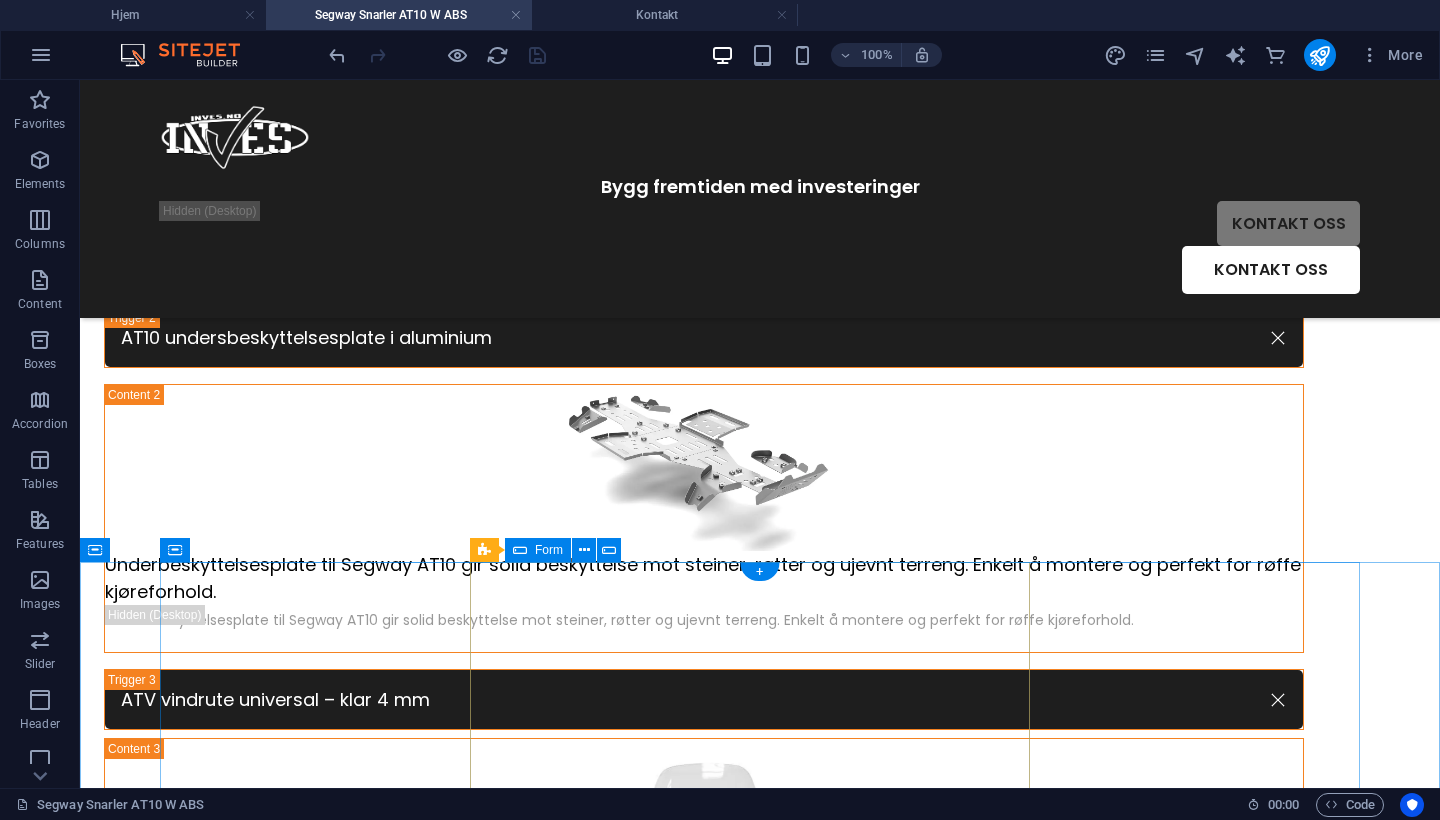 click at bounding box center [520, 550] 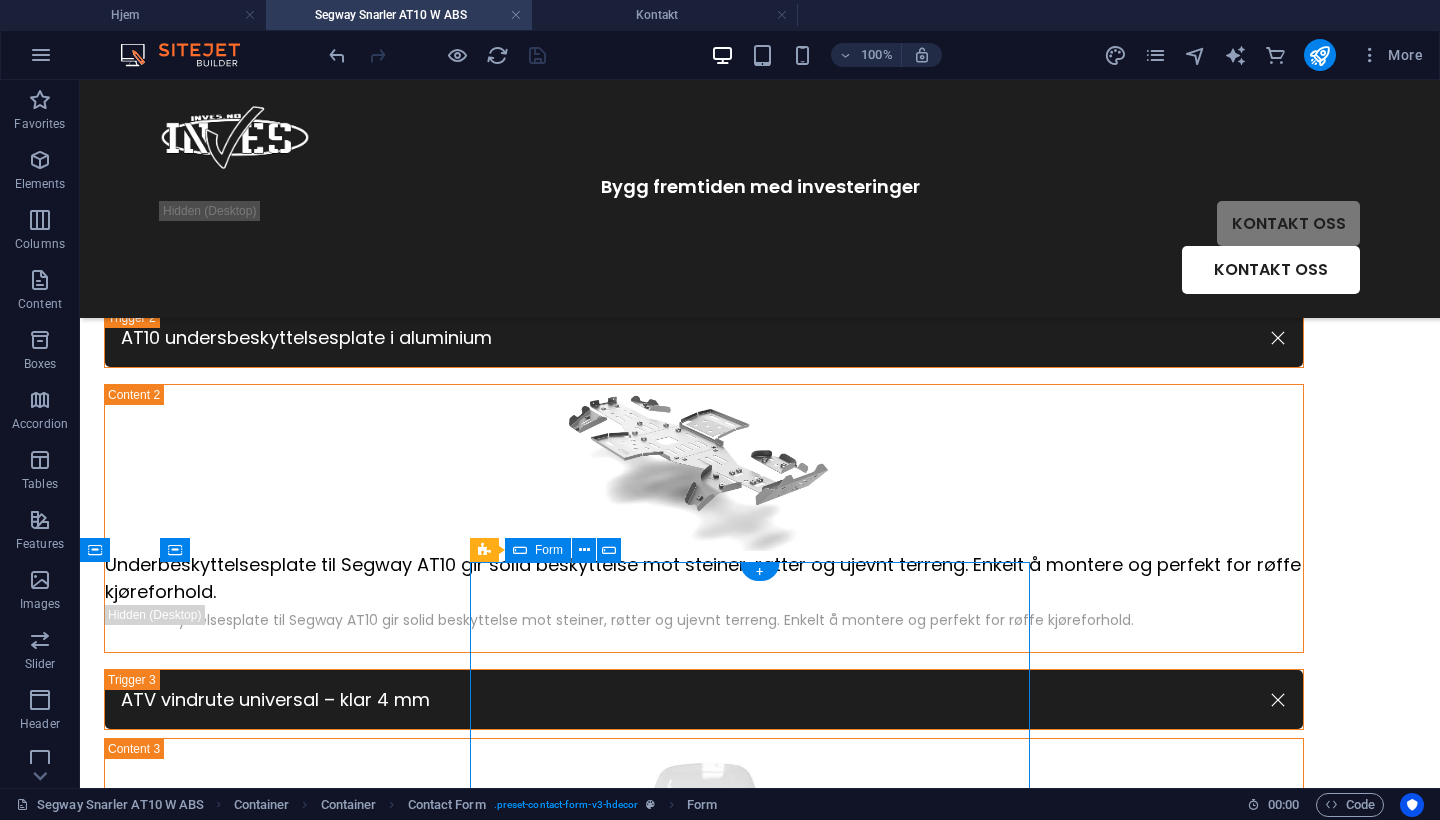 click at bounding box center (520, 550) 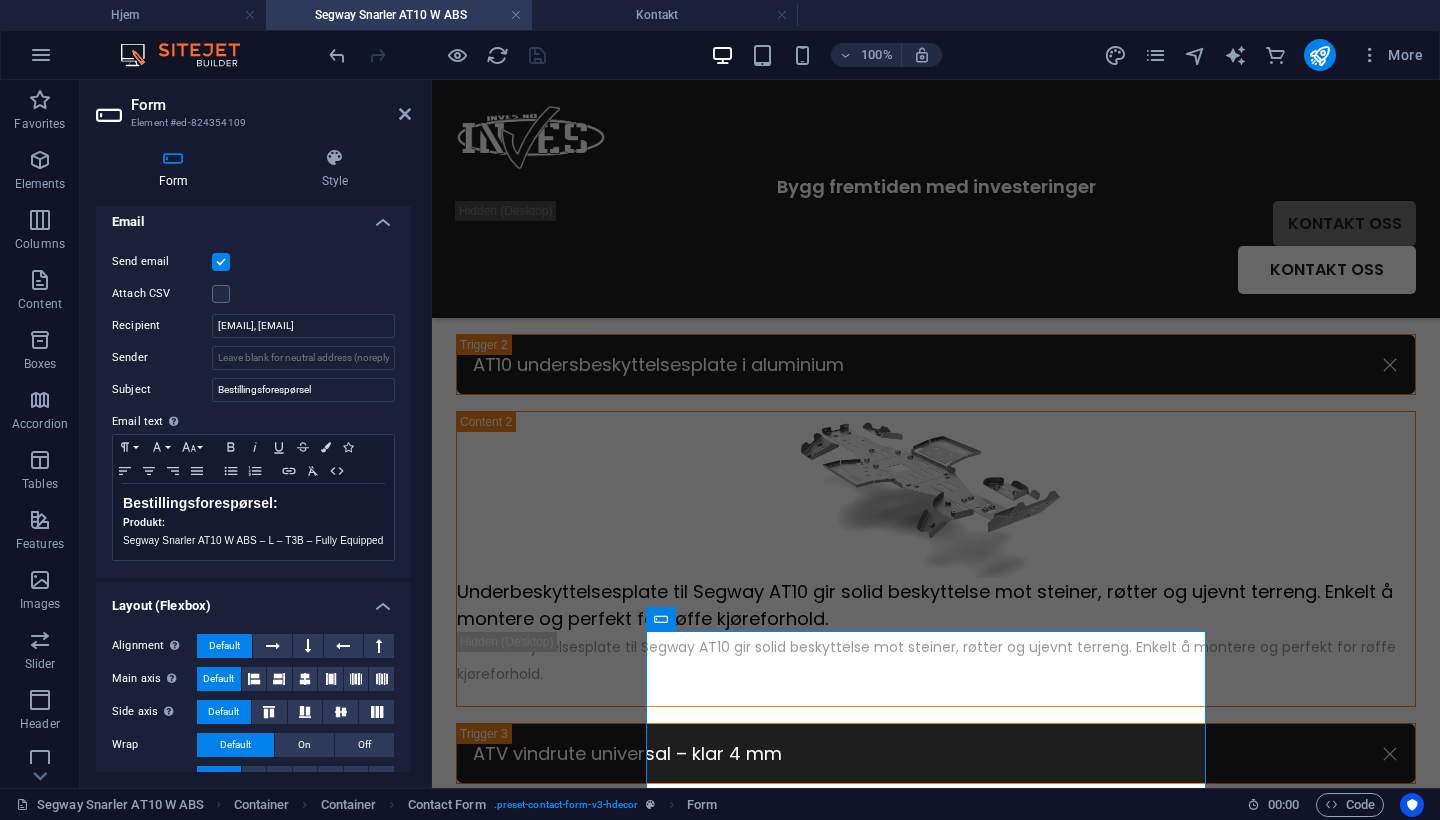 scroll, scrollTop: 551, scrollLeft: 0, axis: vertical 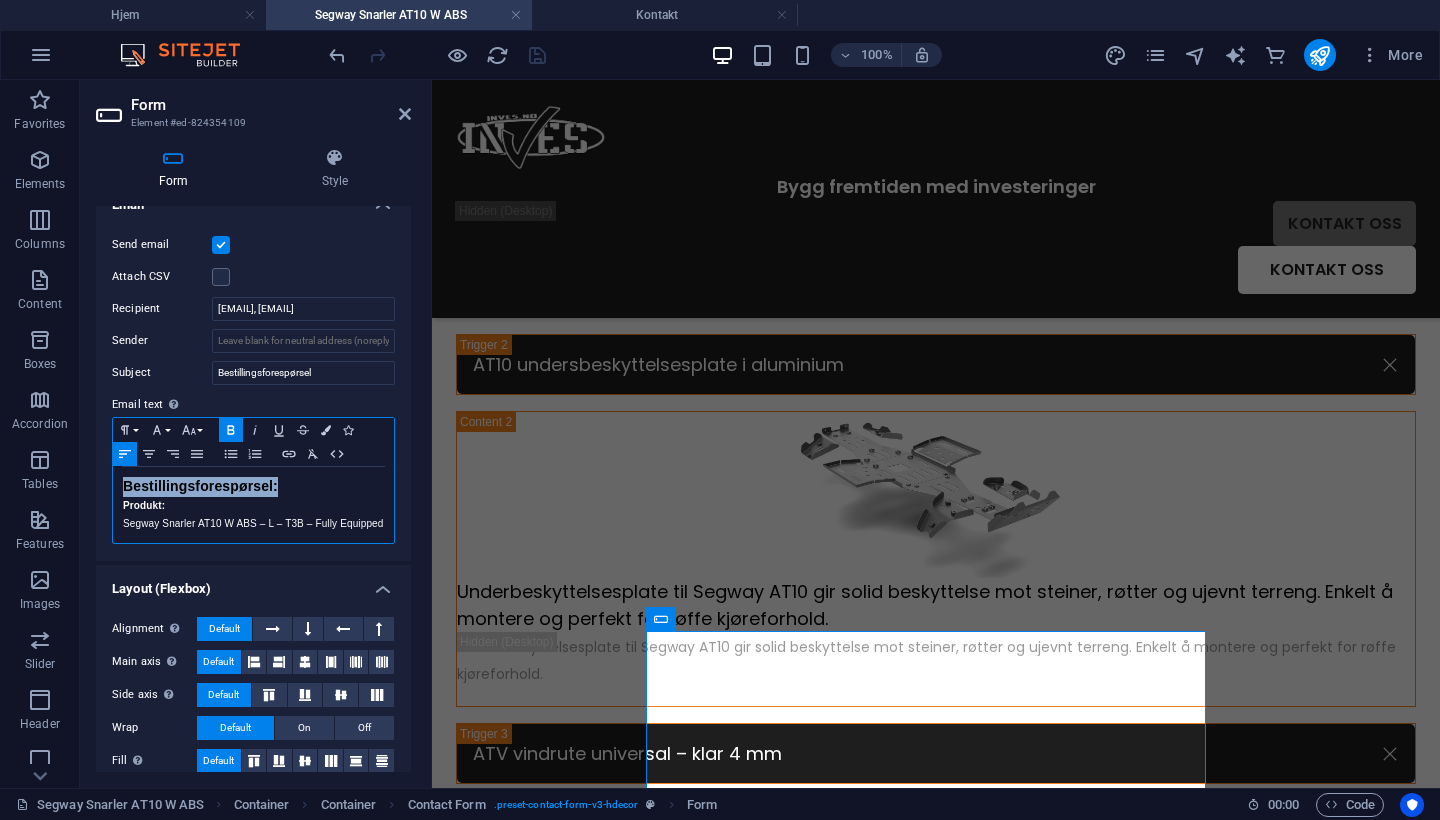 drag, startPoint x: 299, startPoint y: 487, endPoint x: 84, endPoint y: 467, distance: 215.92822 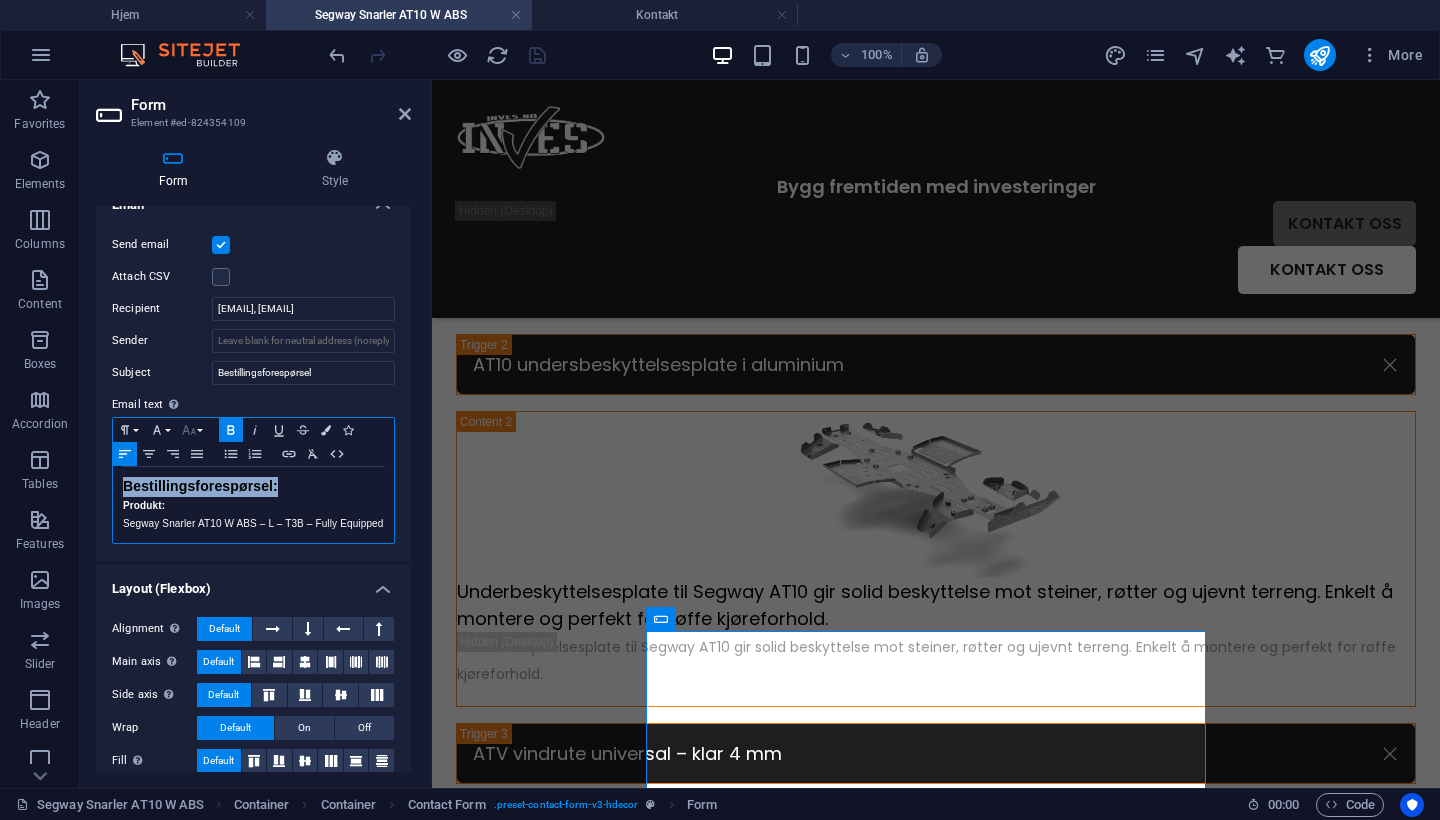 click on "Font Size" at bounding box center (193, 430) 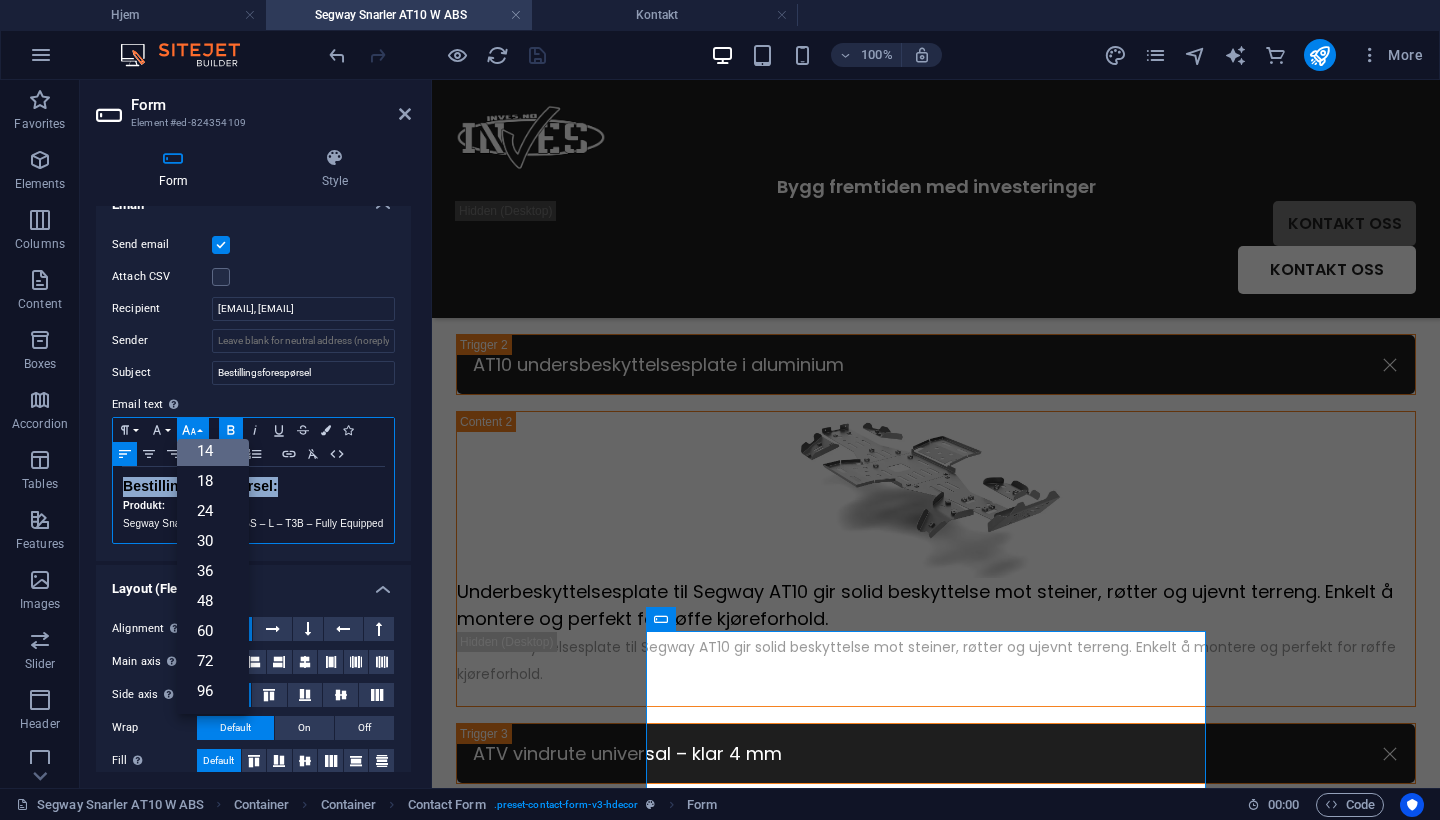 scroll, scrollTop: 161, scrollLeft: 0, axis: vertical 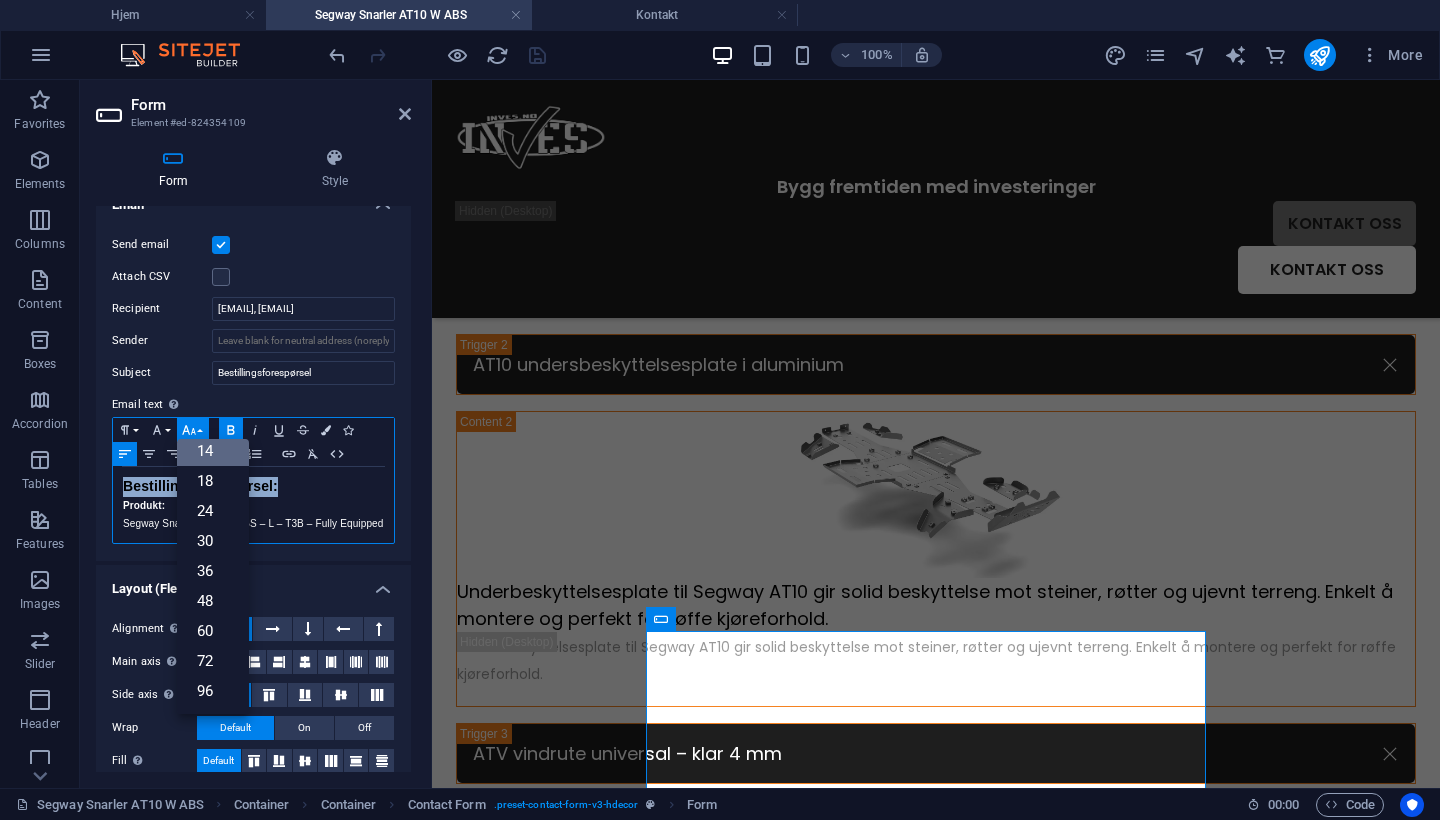 click on "14" at bounding box center (213, 451) 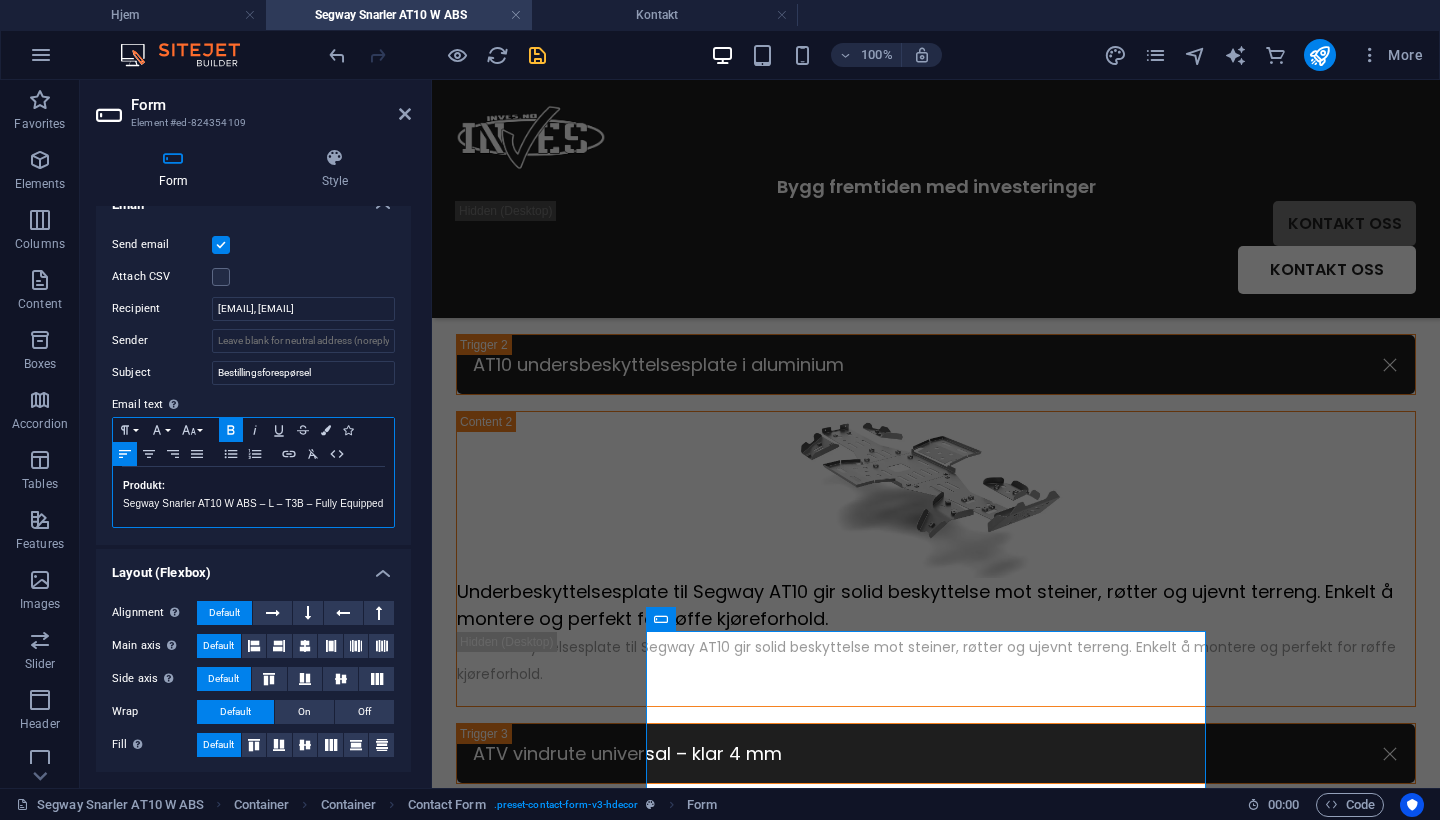type 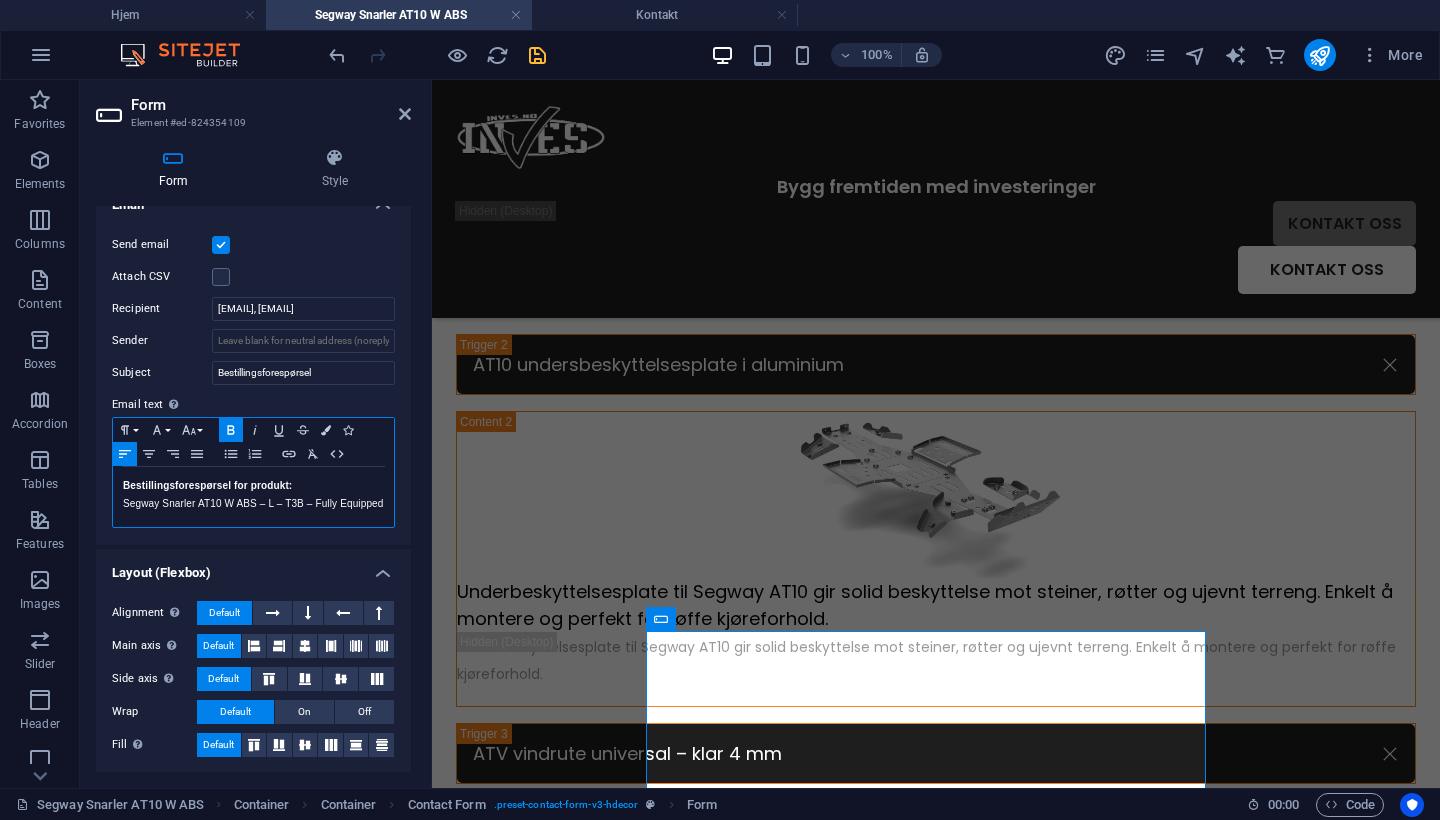 click on "Bestillingsforespørsel for produkt: Segway Snarler AT10 W ABS – L – T3B – Fully Equipped" at bounding box center (253, 497) 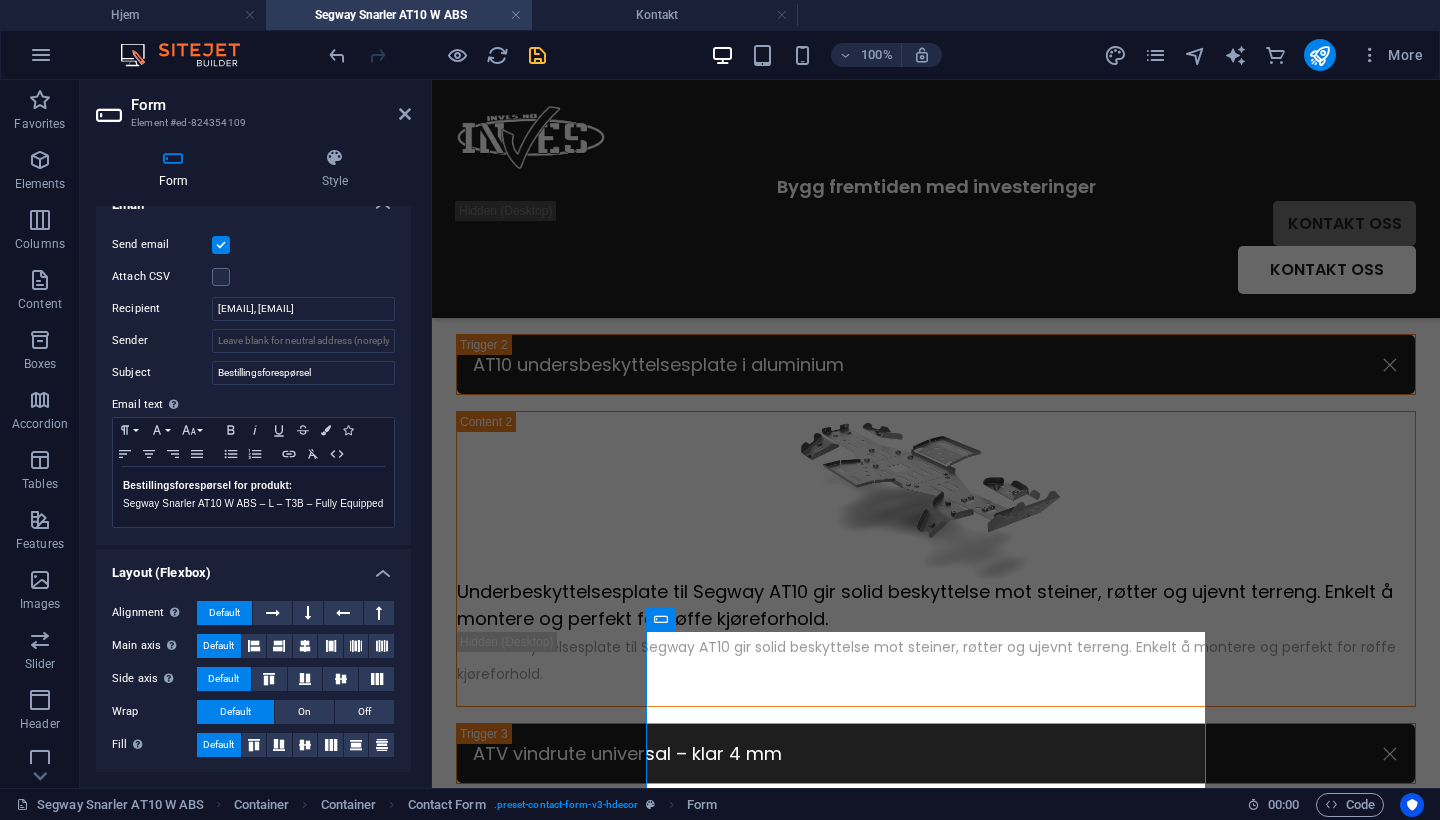 click on "Send email Attach CSV Recipient adrurk04@gmail.com, kontakt@bedriftsnettsider.no Sender Subject Bestillingsforespørsel Email text Define text to be sent if form inputs should be sent by email. Paragraph Format Normal Heading 1 Heading 2 Heading 3 Heading 4 Heading 5 Heading 6 Code Font Family Arial Georgia Impact Tahoma Times New Roman Verdana Font Size 8 9 10 11 12 14 18 24 30 36 48 60 72 96 Bold Italic Underline Strikethrough Colors Icons Align Left Align Center Align Right Align Justify Unordered List Ordered List Insert Link Clear Formatting HTML Bestillingsforespørsel for produkt: Segway Snarler AT10 W ABS – L – T3B – Fully Equipped Text of the email..." at bounding box center [253, 381] 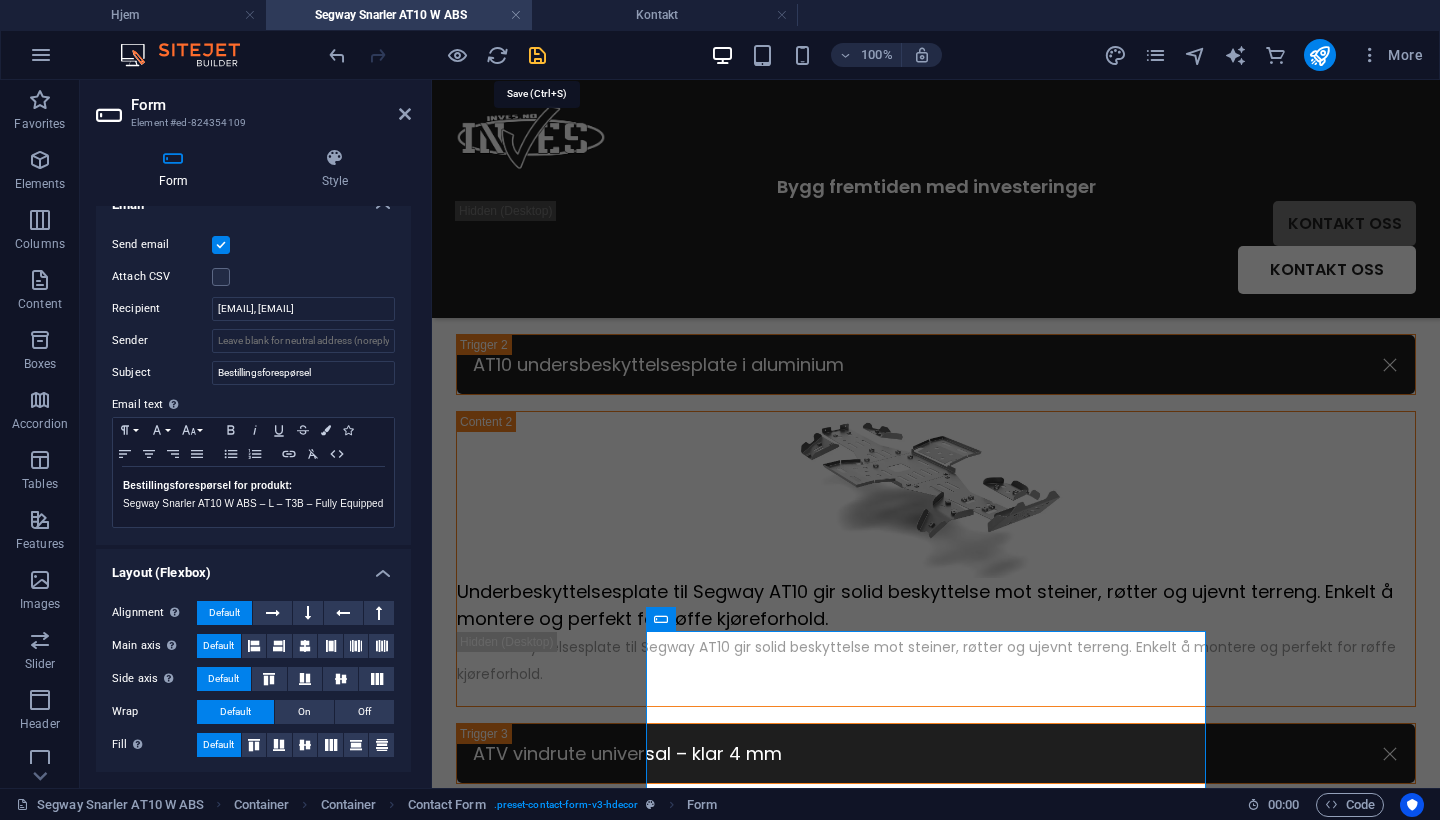 click at bounding box center (537, 55) 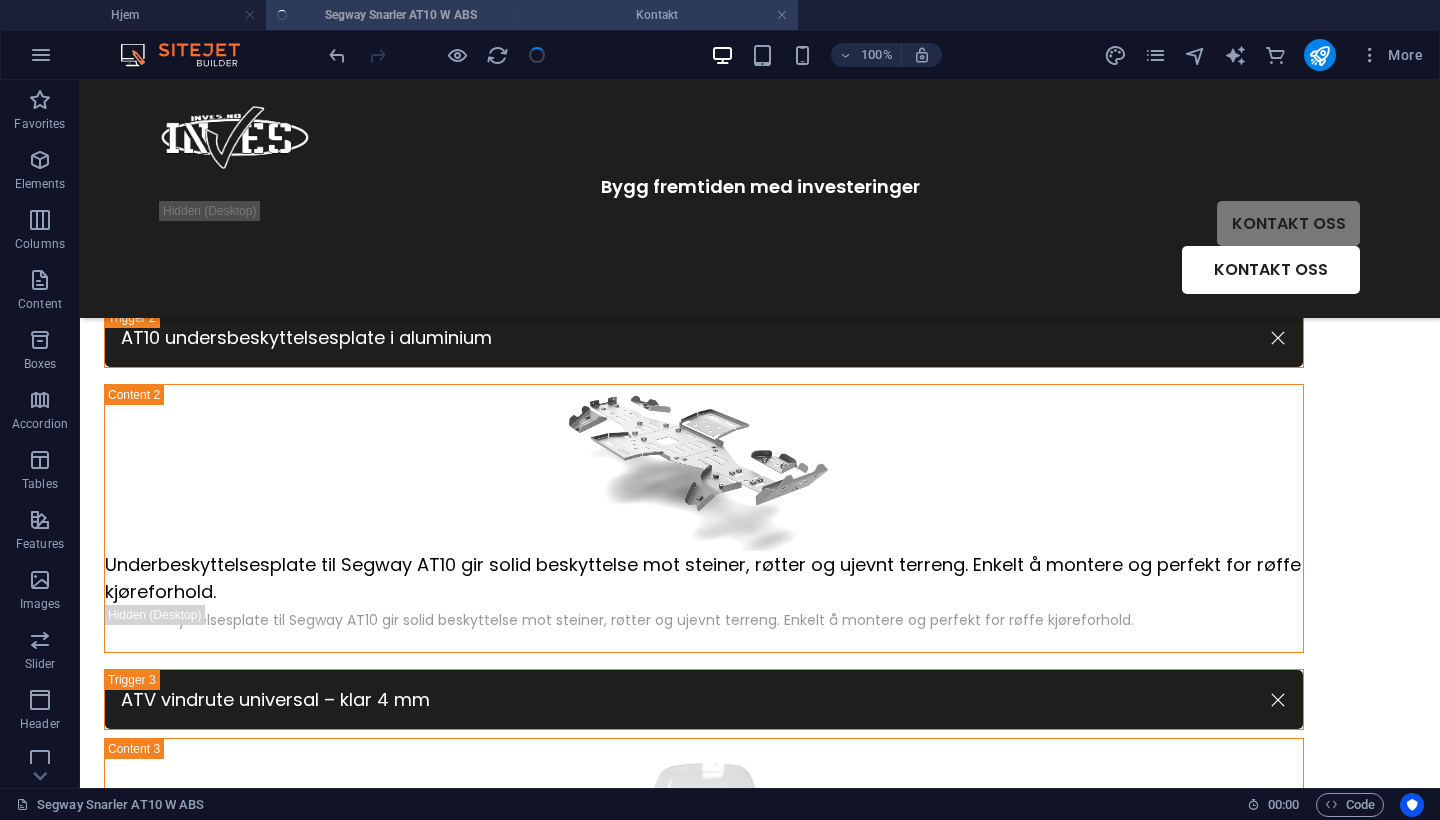 click on "Kontakt" at bounding box center [665, 15] 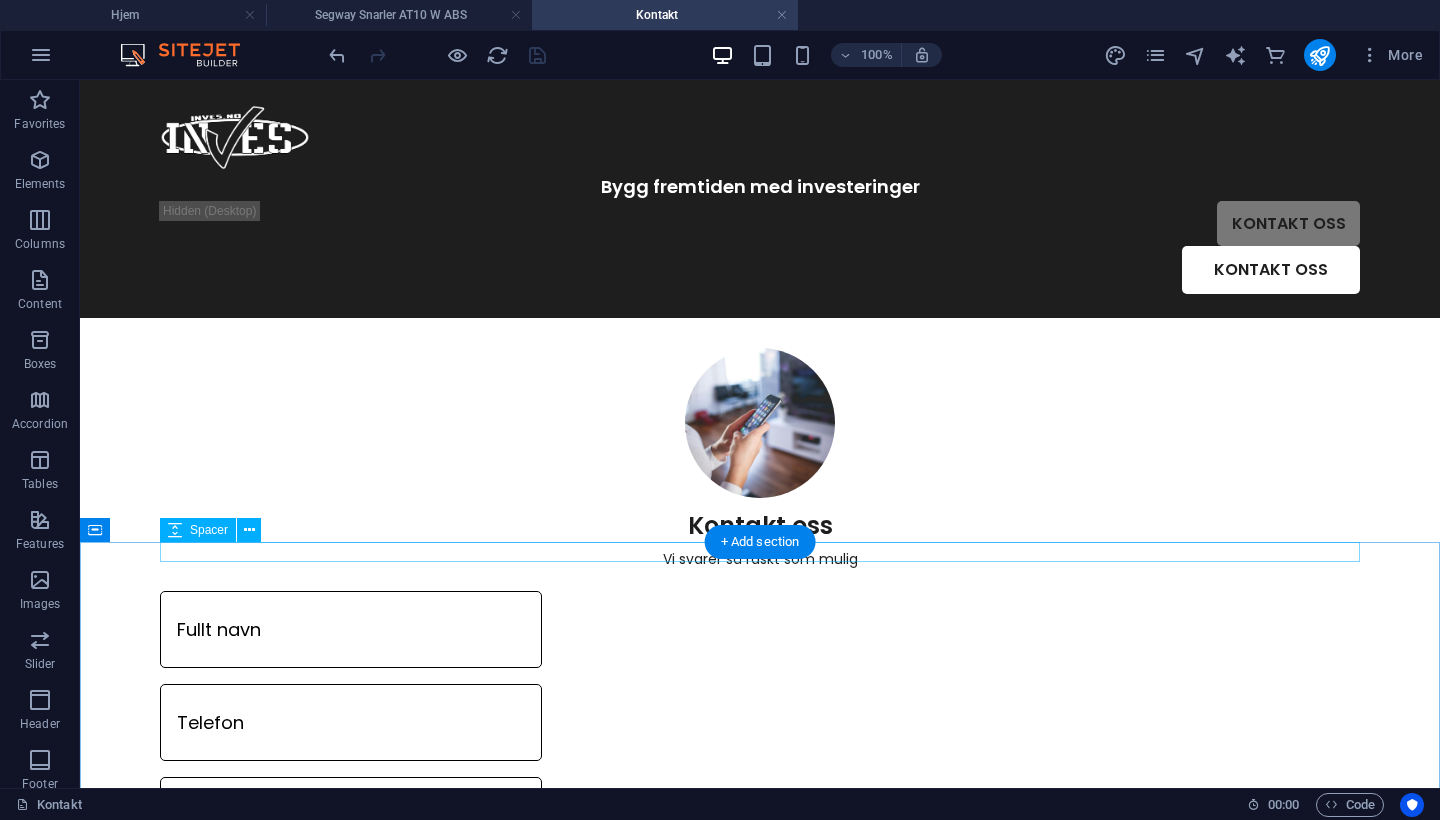 scroll, scrollTop: 0, scrollLeft: 0, axis: both 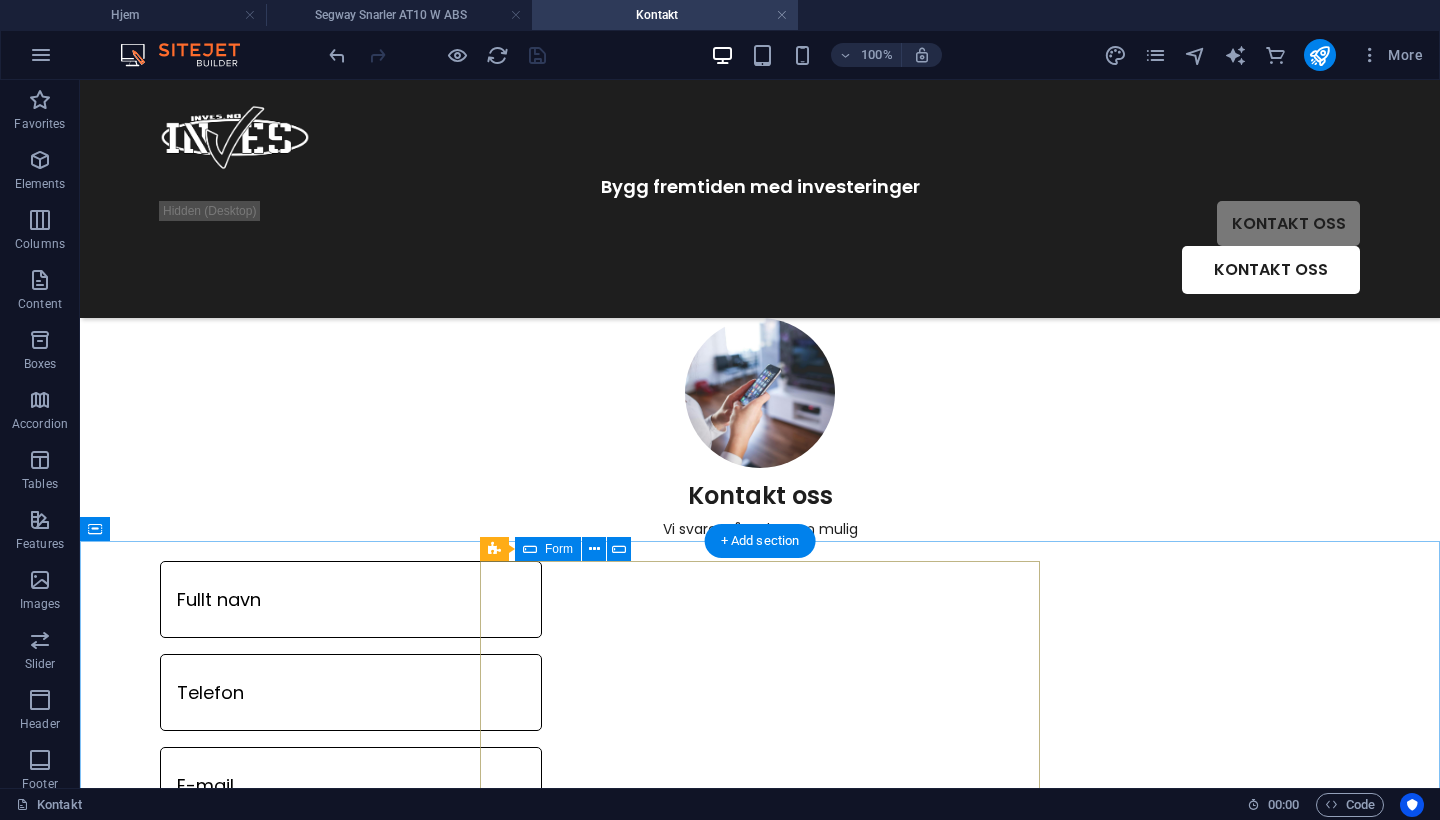 click at bounding box center (530, 549) 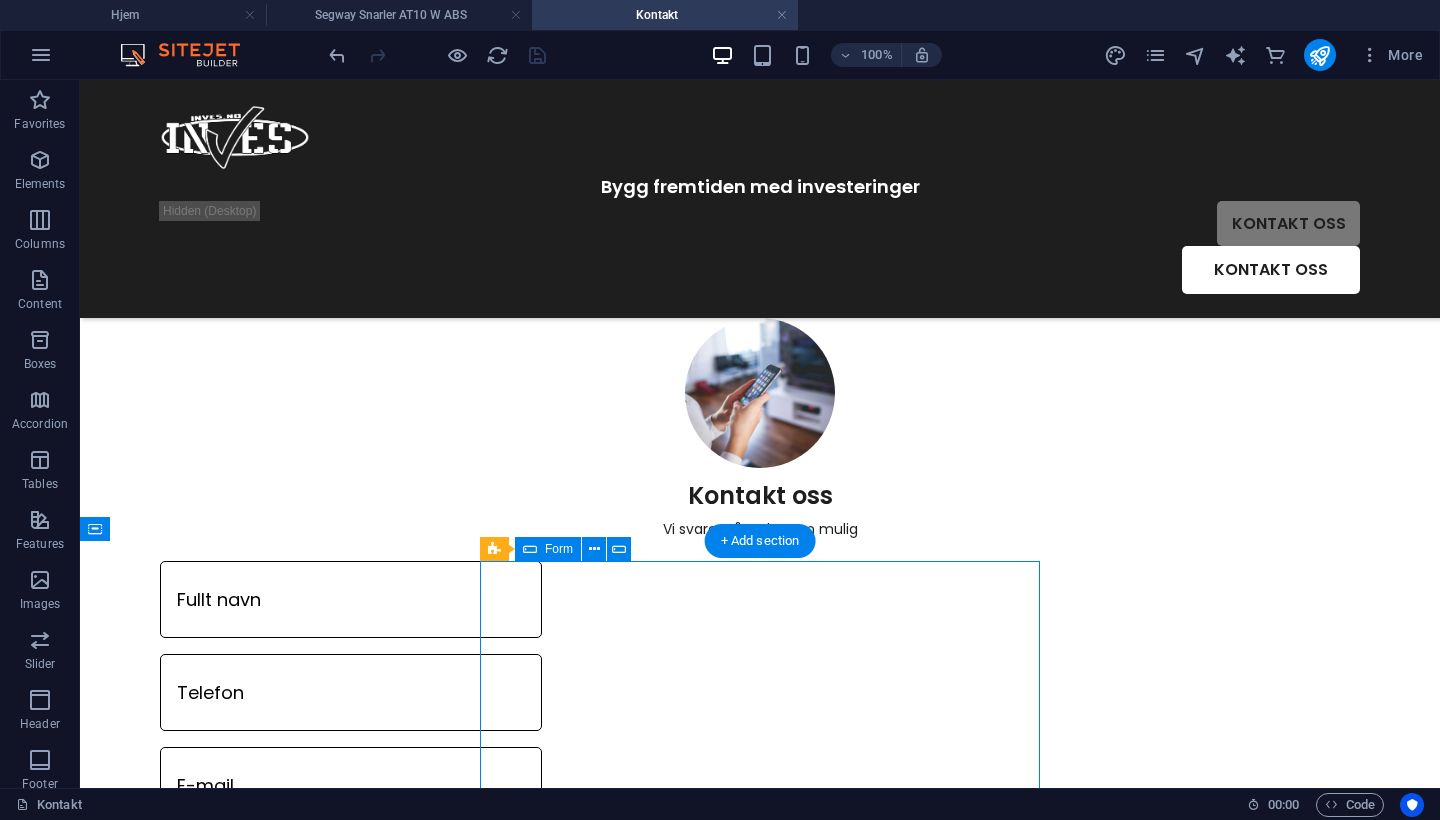 click at bounding box center [530, 549] 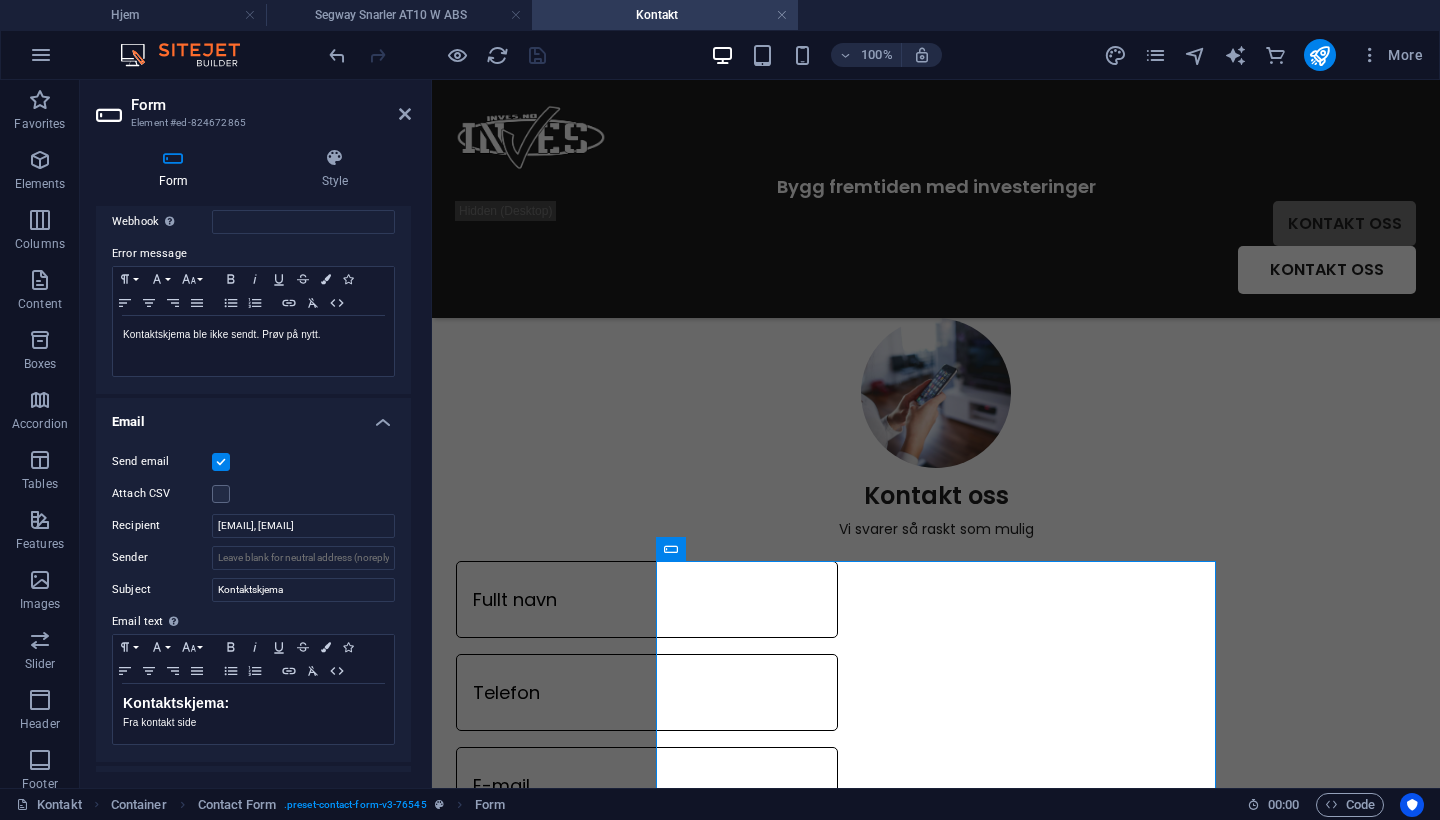 scroll, scrollTop: 406, scrollLeft: 0, axis: vertical 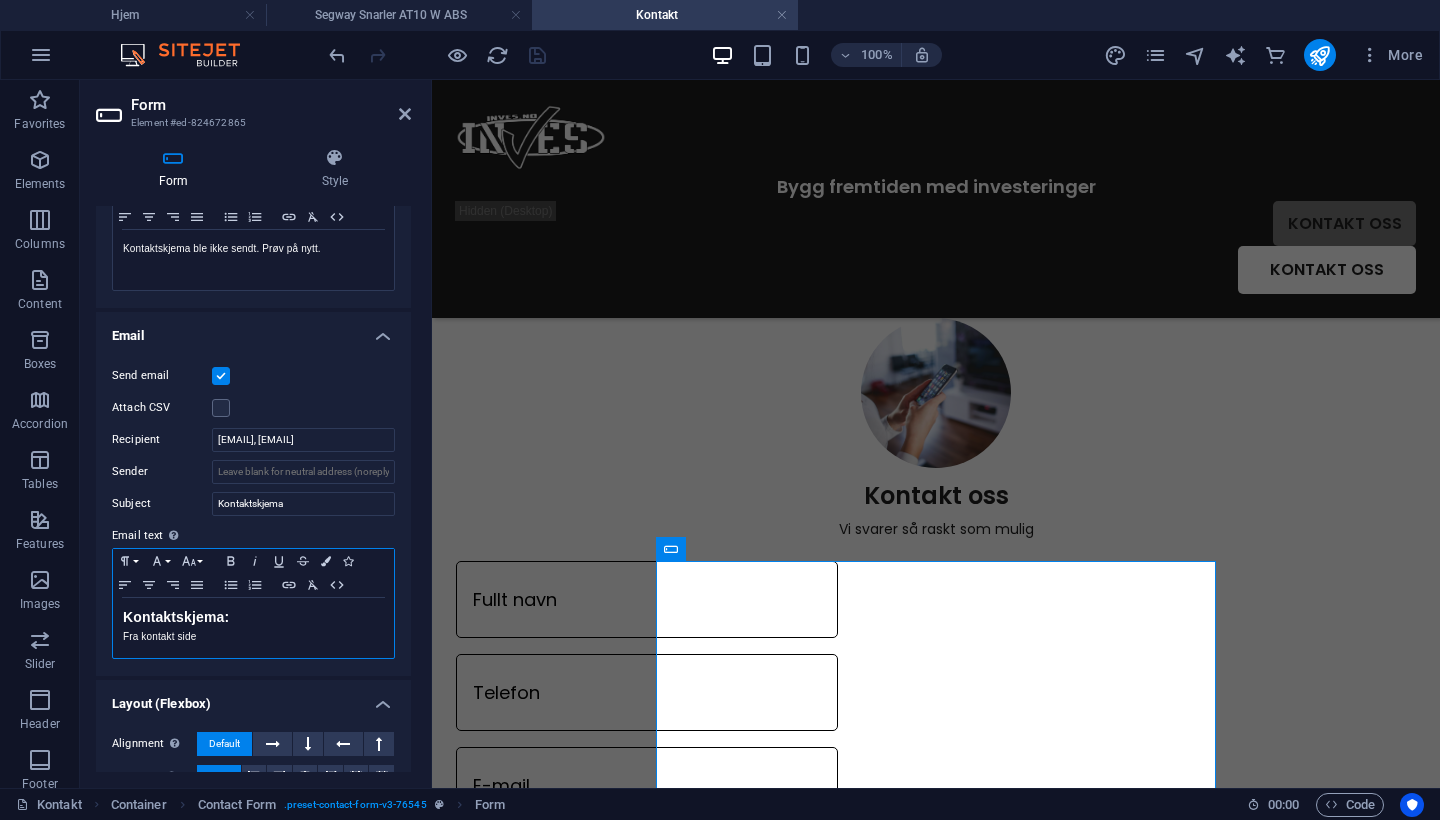 click on "Kontaktskjema: Fra kontakt side" at bounding box center [253, 628] 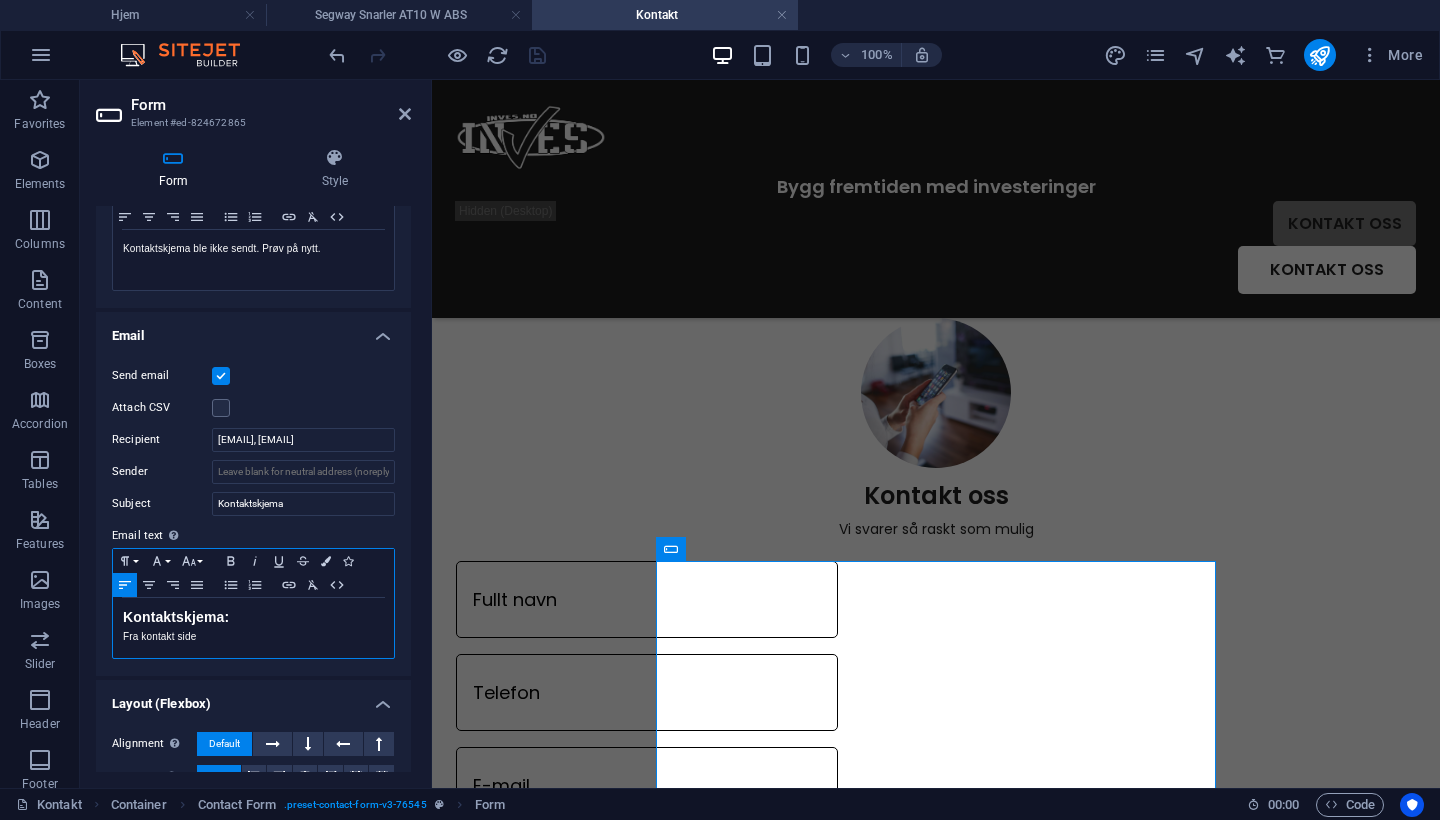 type 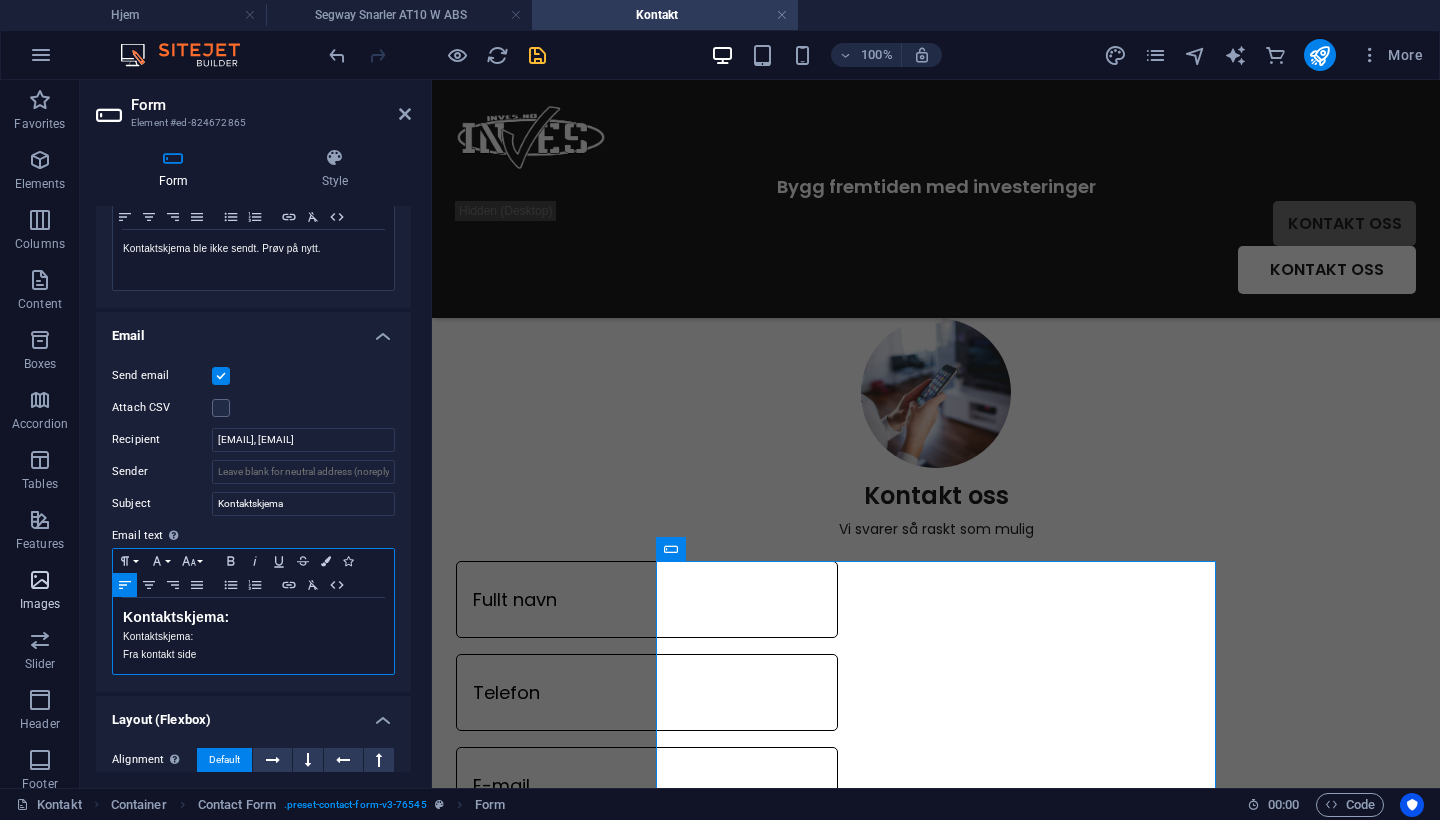 drag, startPoint x: 277, startPoint y: 605, endPoint x: 20, endPoint y: 604, distance: 257.00195 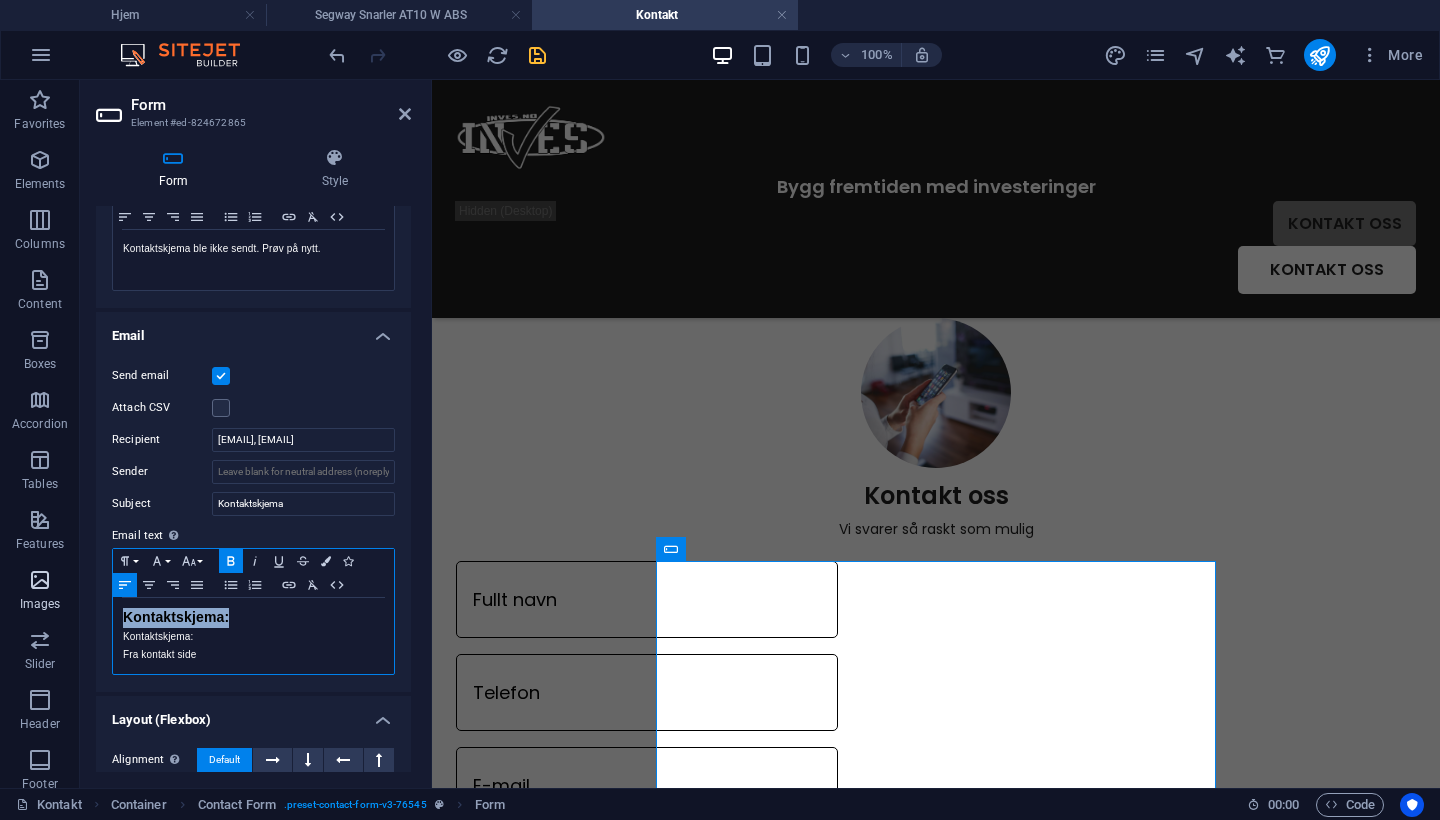drag, startPoint x: 287, startPoint y: 615, endPoint x: 42, endPoint y: 615, distance: 245 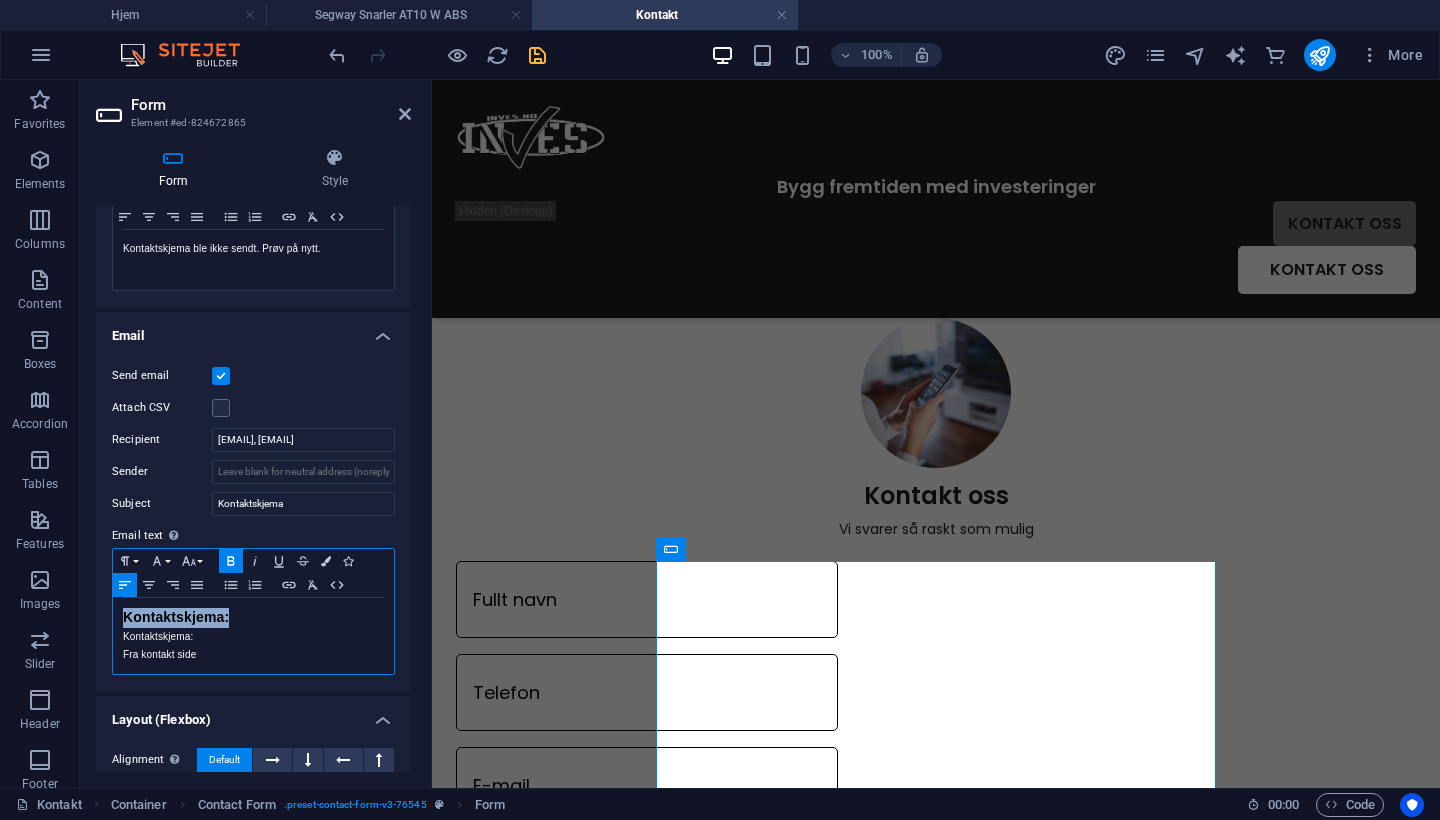 click 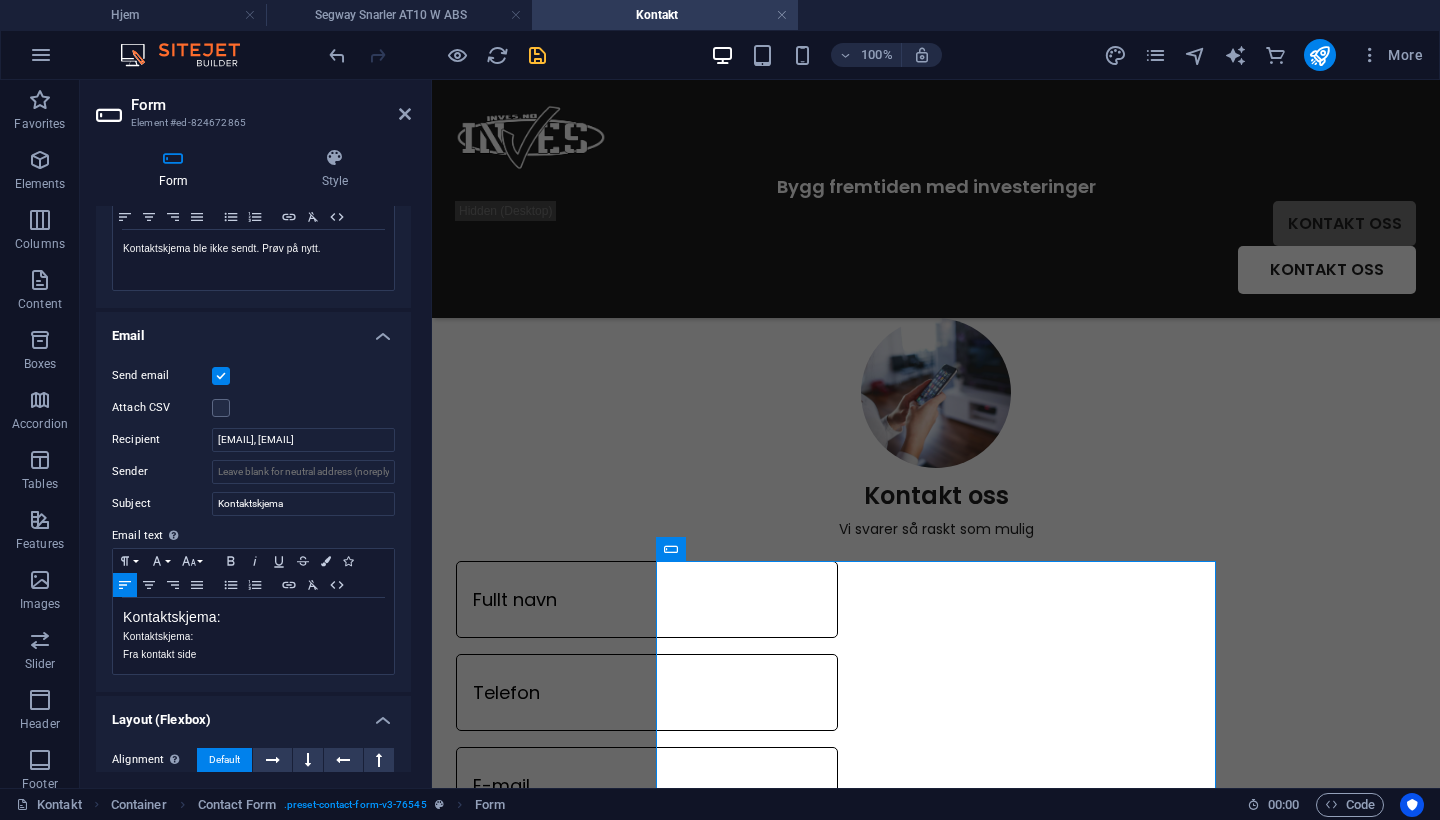 click on "Send email Attach CSV Recipient adrurk04@gmail.com, kontakt@bedriftsnettsider.no Sender Subject Kontaktskjema Email text Define text to be sent if form inputs should be sent by email. Paragraph Format Normal Heading 1 Heading 2 Heading 3 Heading 4 Heading 5 Heading 6 Code Font Family Arial Georgia Impact Tahoma Times New Roman Verdana Font Size 8 9 10 11 12 14 18 24 30 36 48 60 72 96 Bold Italic Underline Strikethrough Colors Icons Align Left Align Center Align Right Align Justify Unordered List Ordered List Insert Link Clear Formatting HTML Kontaktskjema: Kontaktskjema: Fra kontakt side Text of the email..." at bounding box center (253, 520) 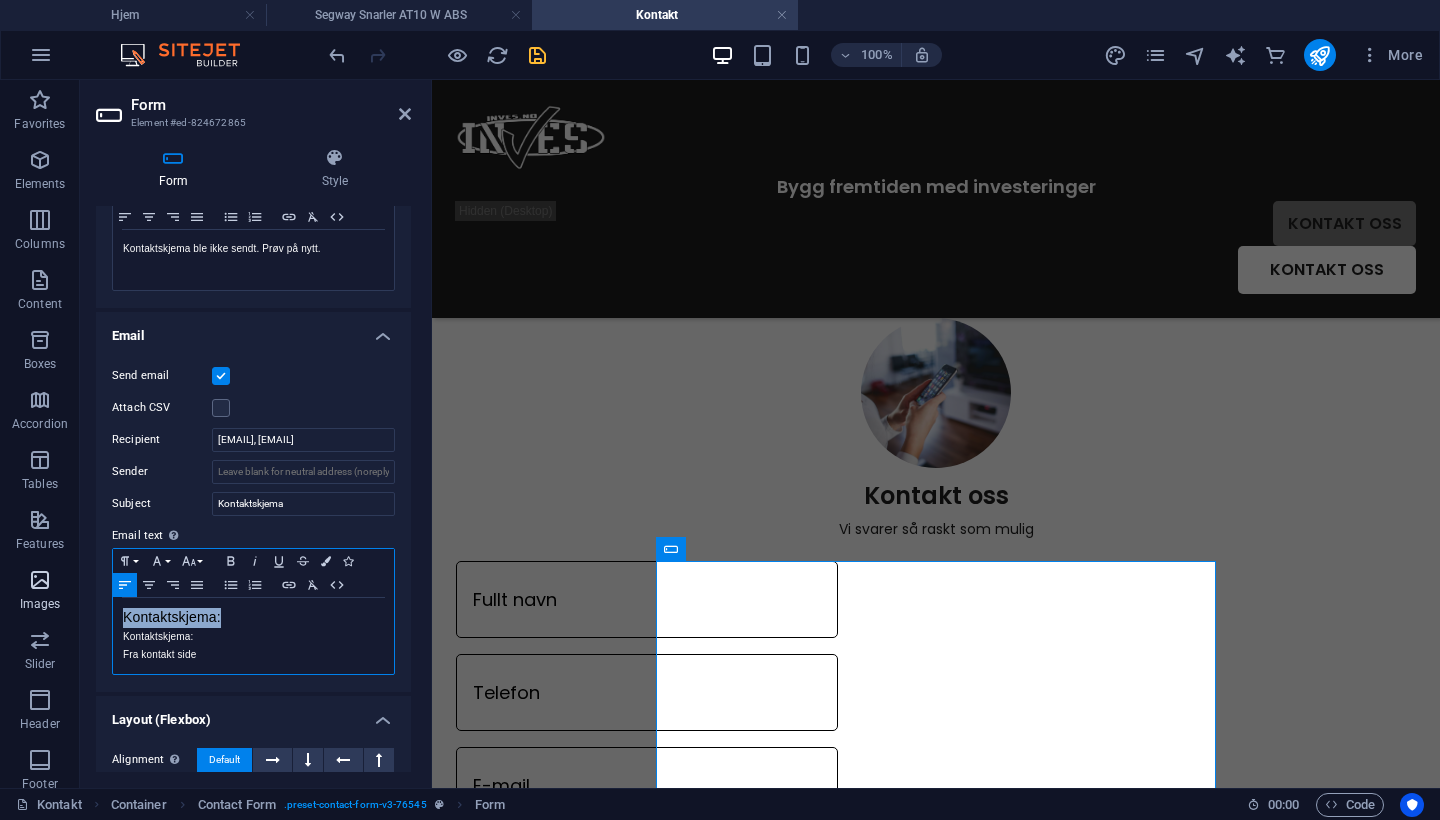 drag, startPoint x: 245, startPoint y: 616, endPoint x: 22, endPoint y: 616, distance: 223 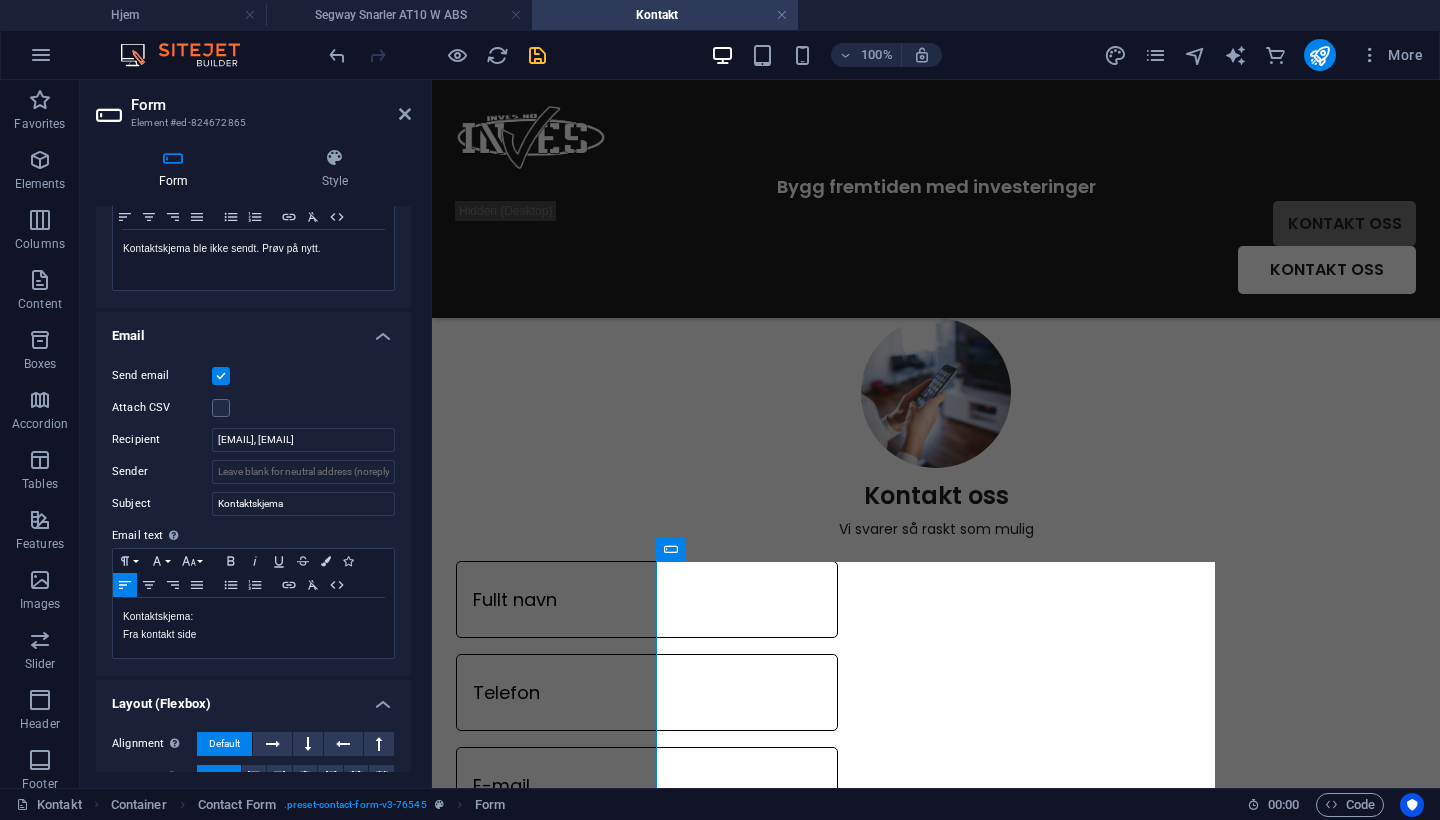 click on "Send email Attach CSV Recipient adrurk04@gmail.com, kontakt@bedriftsnettsider.no Sender Subject Kontaktskjema Email text Define text to be sent if form inputs should be sent by email. Paragraph Format Normal Heading 1 Heading 2 Heading 3 Heading 4 Heading 5 Heading 6 Code Font Family Arial Georgia Impact Tahoma Times New Roman Verdana Font Size 8 9 10 11 12 14 18 24 30 36 48 60 72 96 Bold Italic Underline Strikethrough Colors Icons Align Left Align Center Align Right Align Justify Unordered List Ordered List Insert Link Clear Formatting HTML Kontaktskjema: Fra kontakt side Text of the email..." at bounding box center (253, 512) 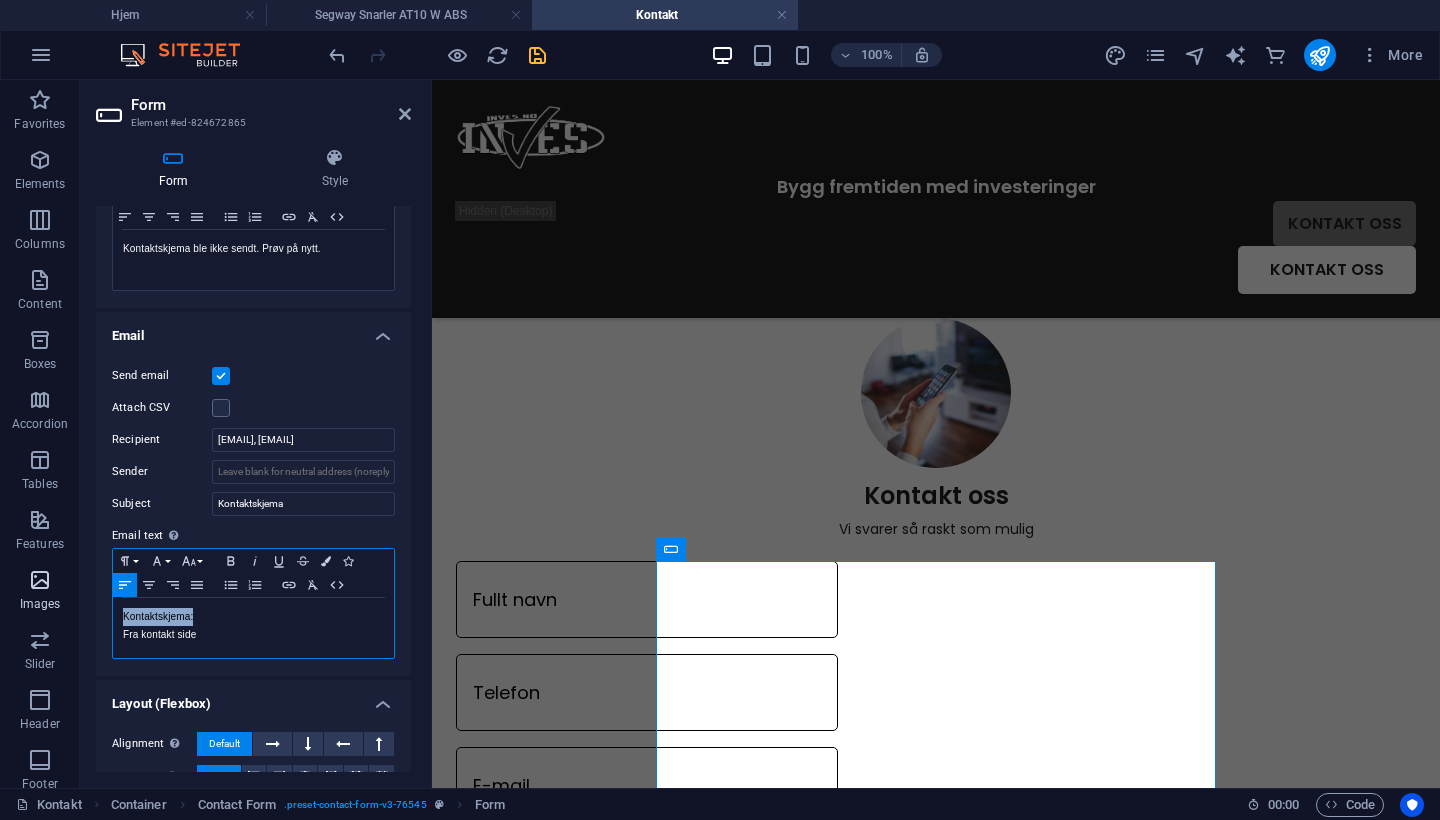drag, startPoint x: 218, startPoint y: 611, endPoint x: 51, endPoint y: 611, distance: 167 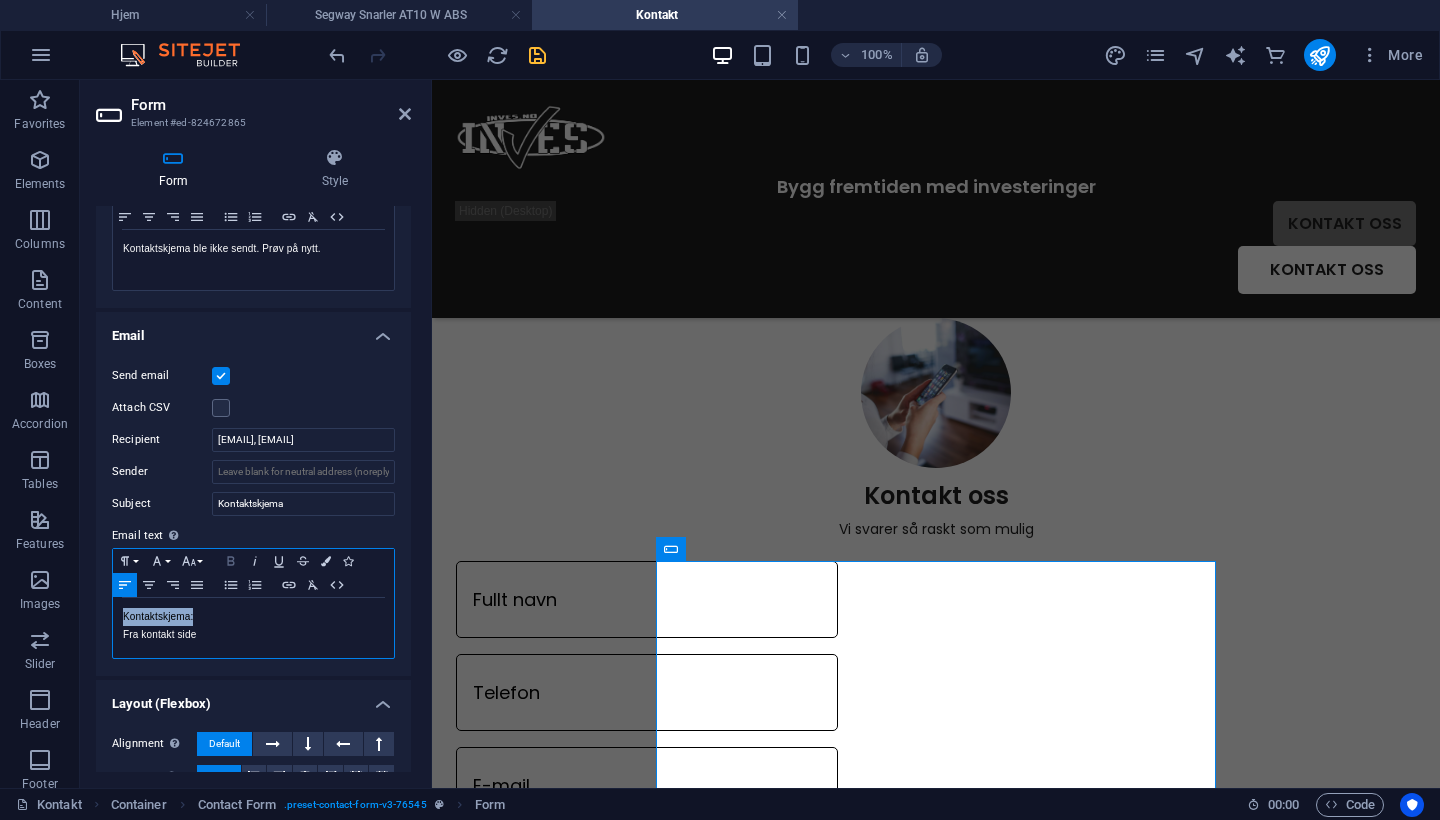 click 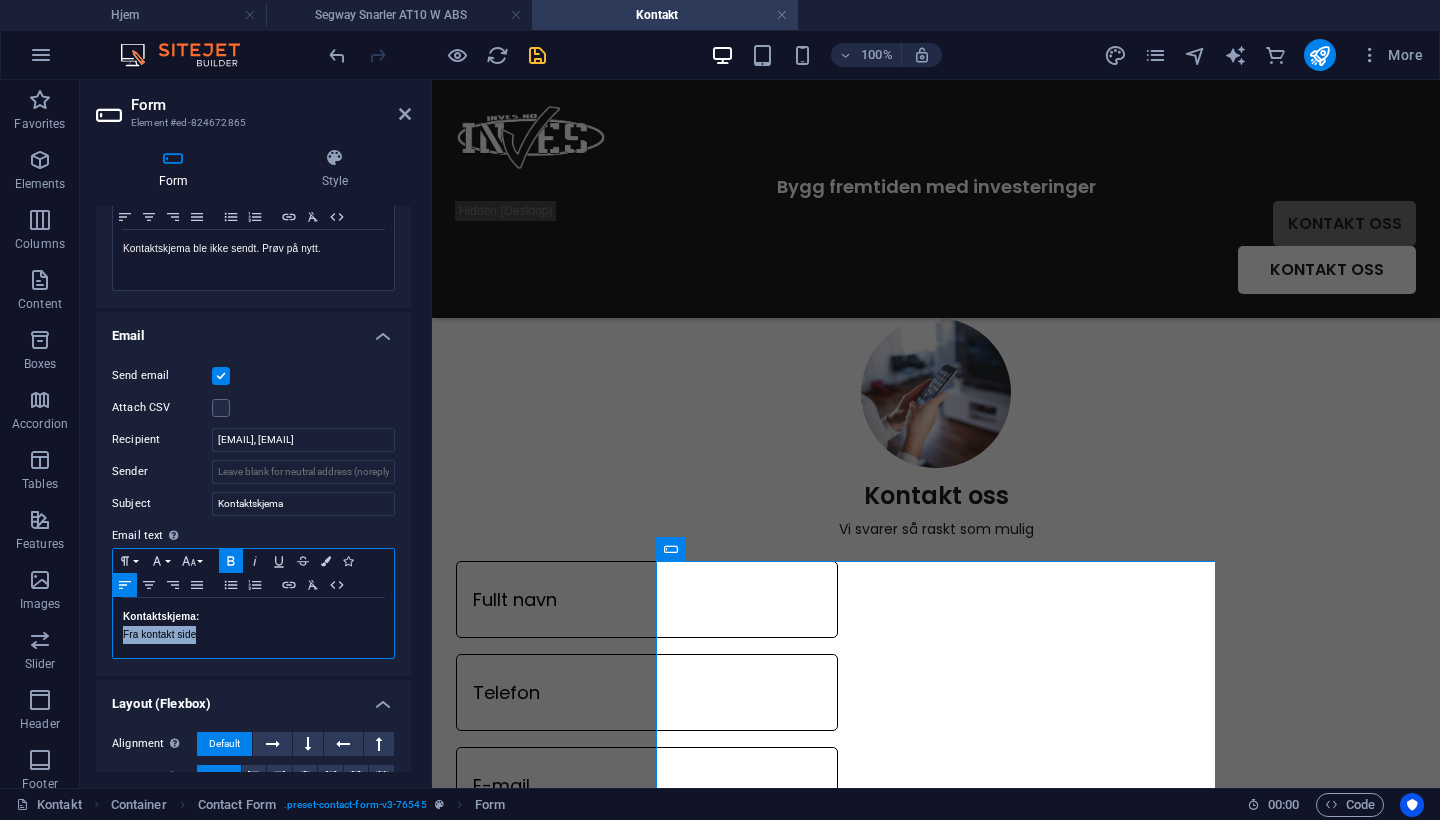 click on "Kontaktskjema: Fra kontakt side" at bounding box center [253, 628] 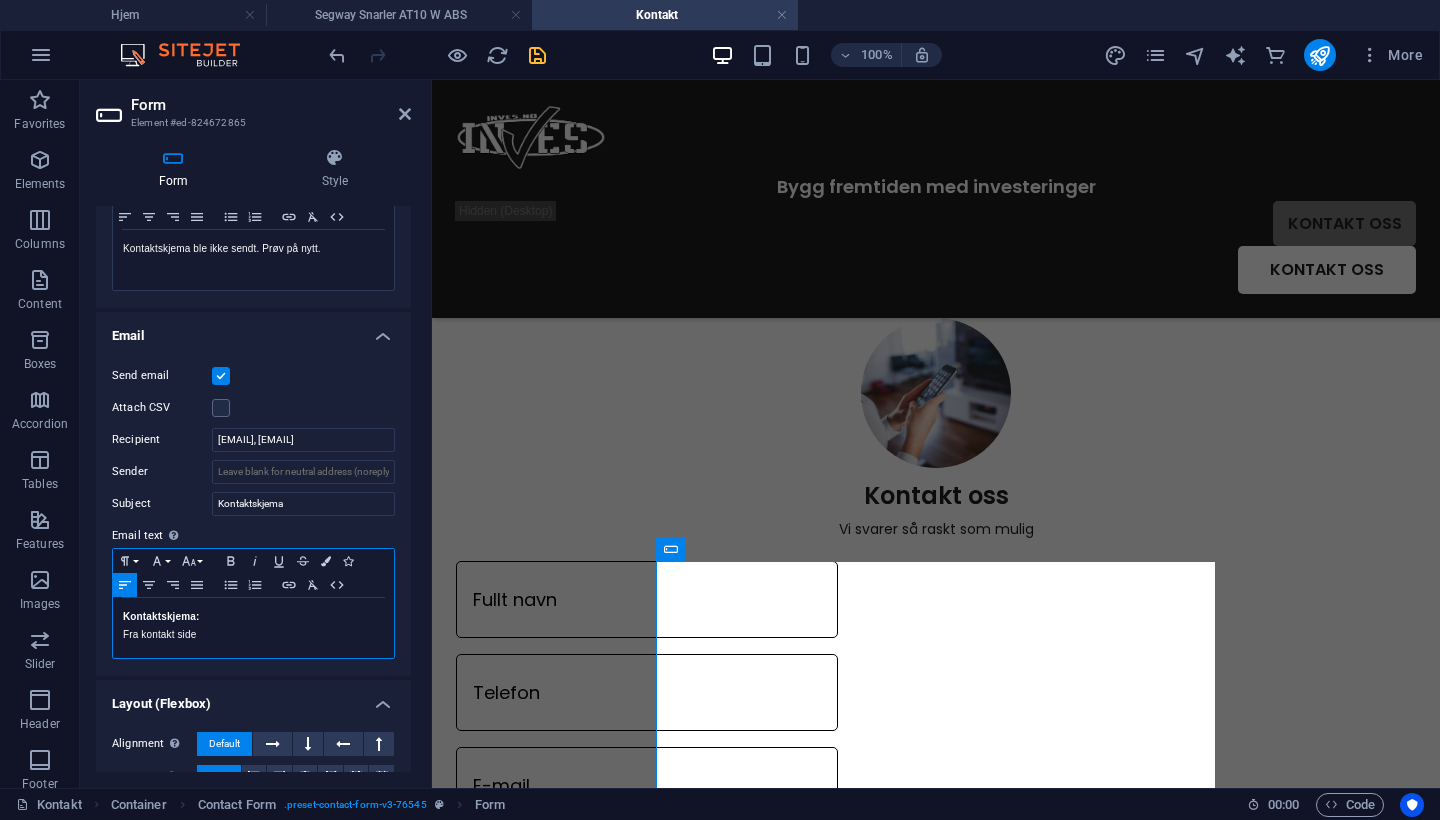 click on "Kontaktskjema: Fra kontakt side" at bounding box center (253, 628) 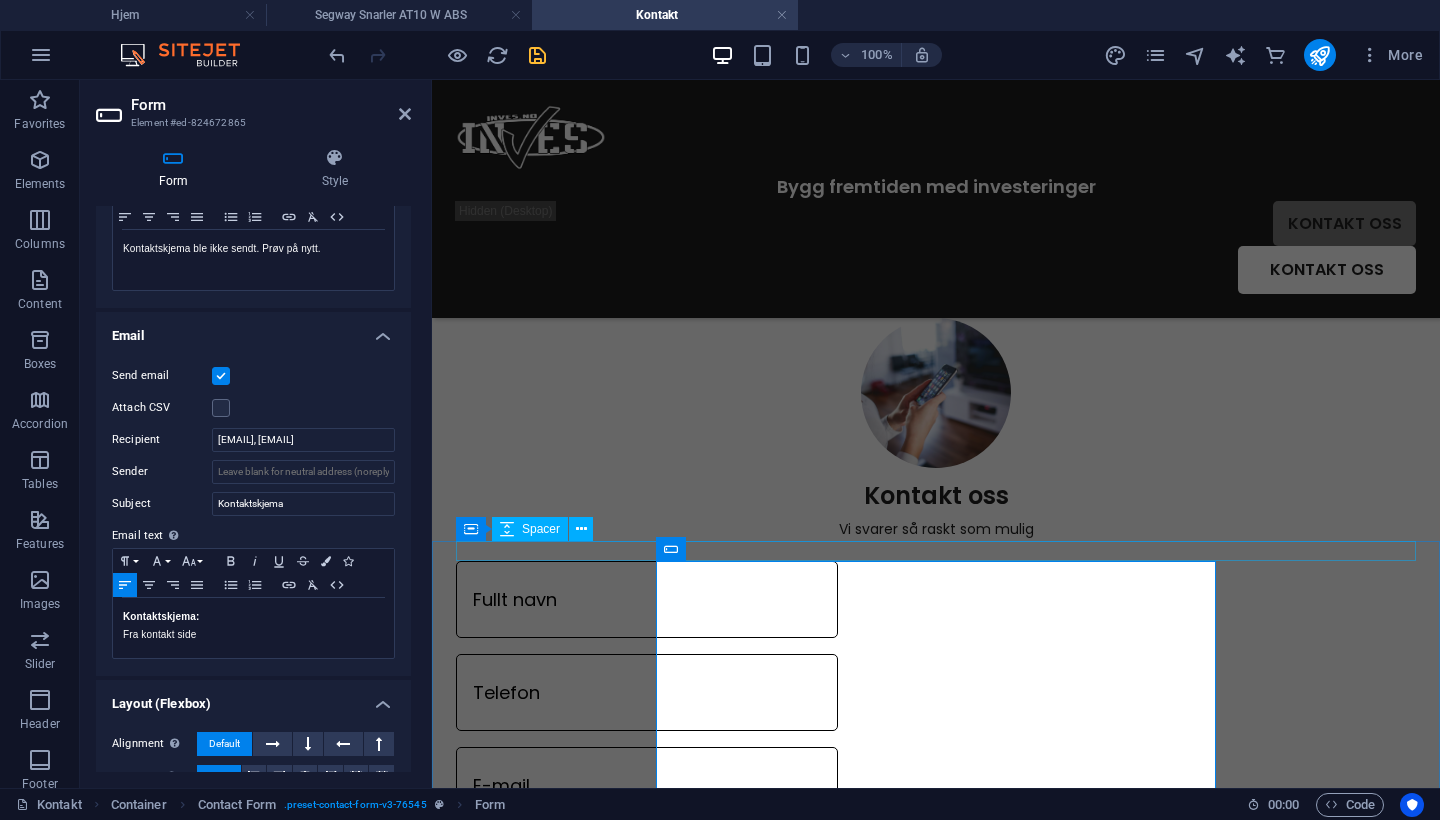 click at bounding box center [936, 551] 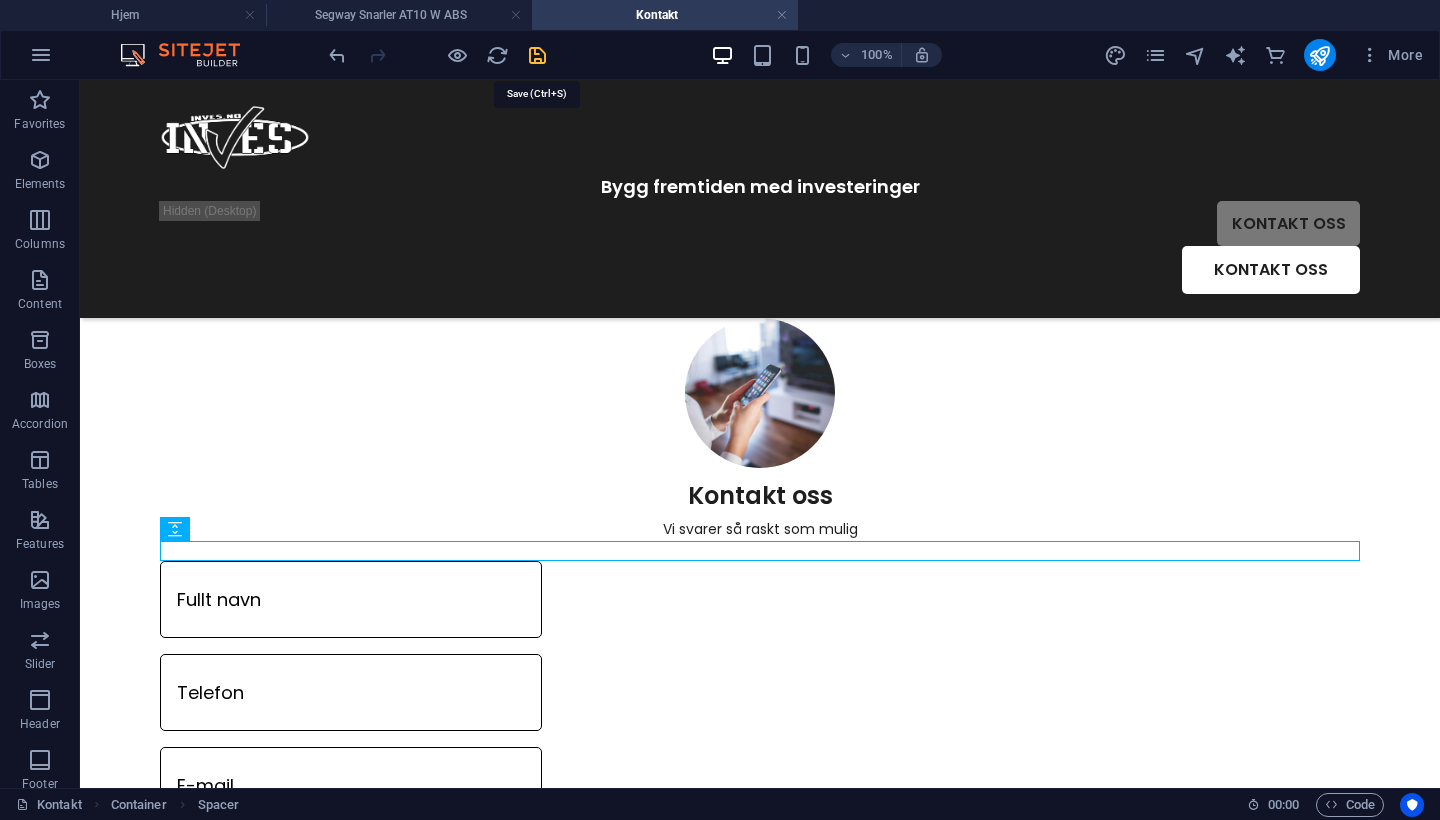 click at bounding box center (537, 55) 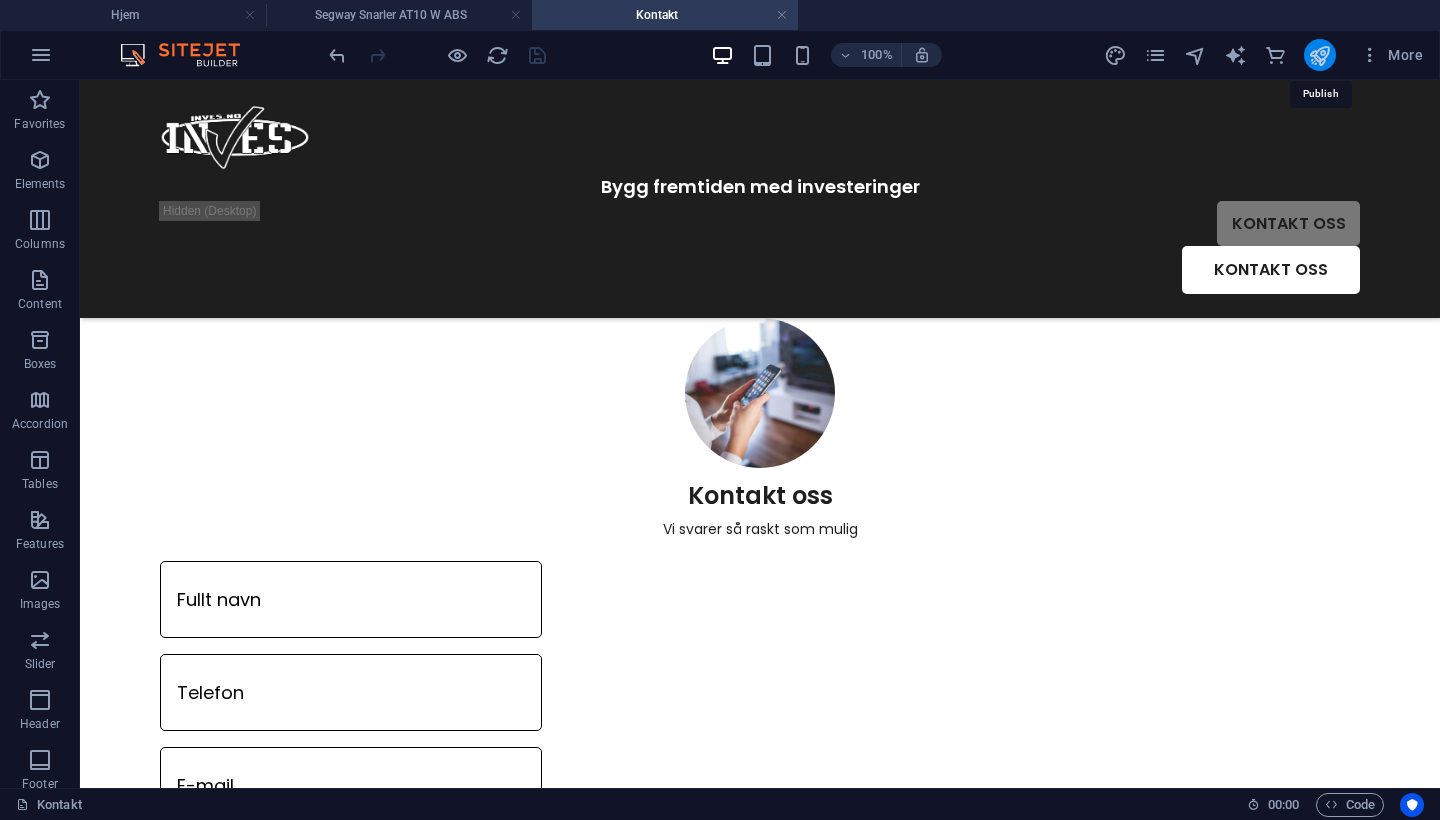 click at bounding box center (1319, 55) 